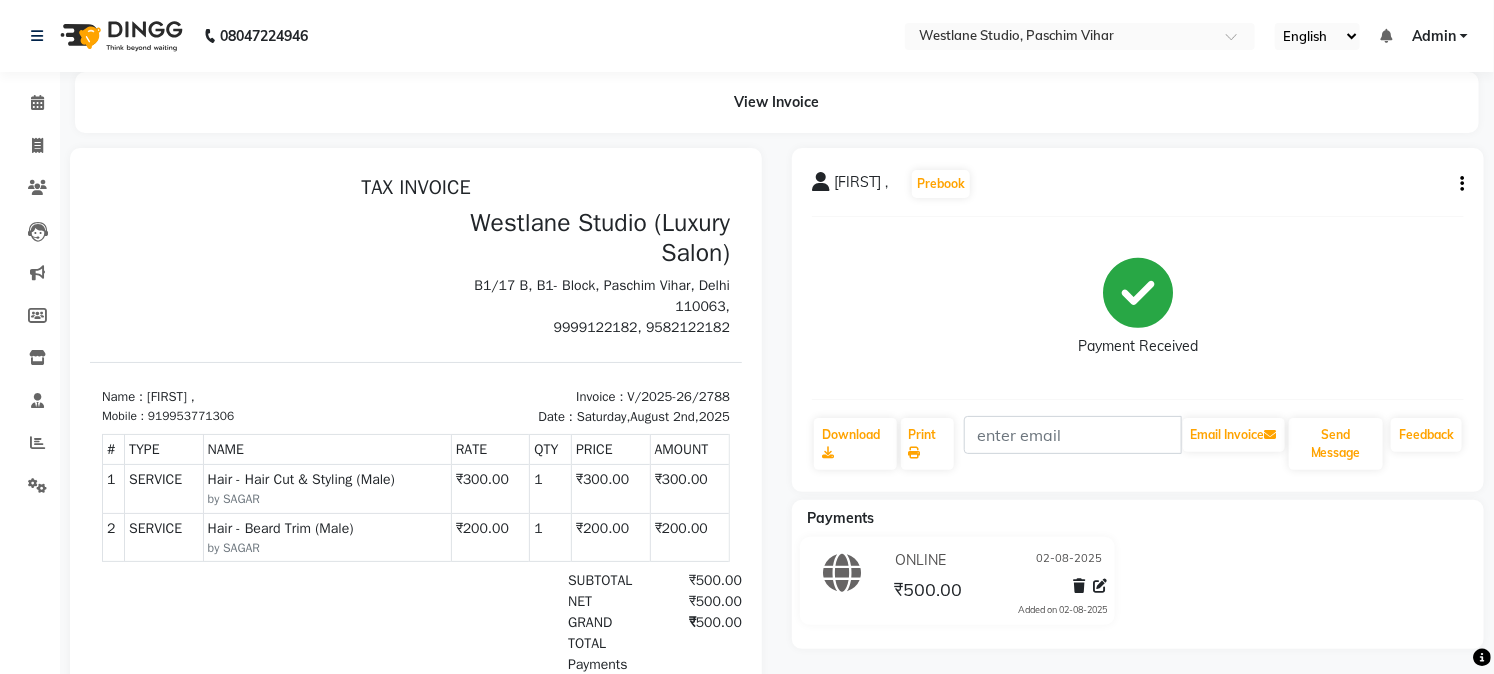 scroll, scrollTop: 0, scrollLeft: 0, axis: both 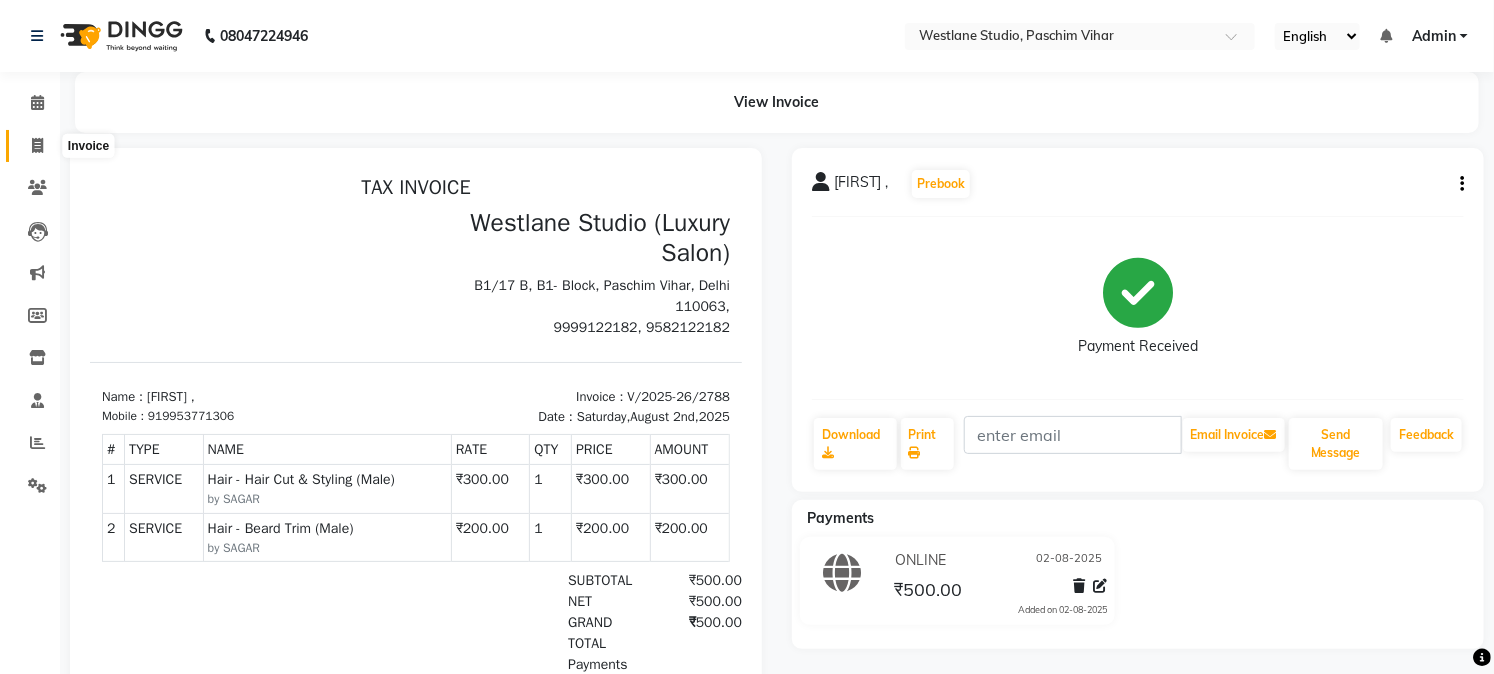 click 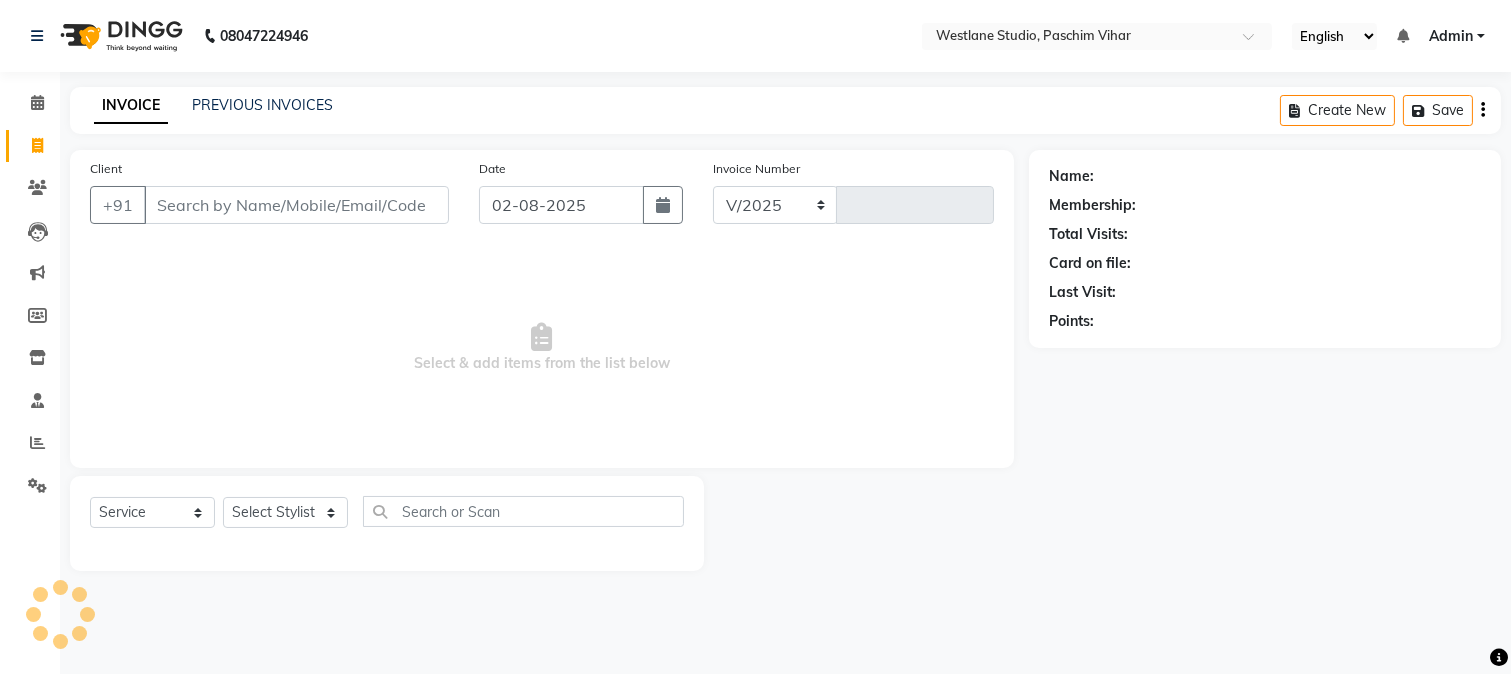 select on "223" 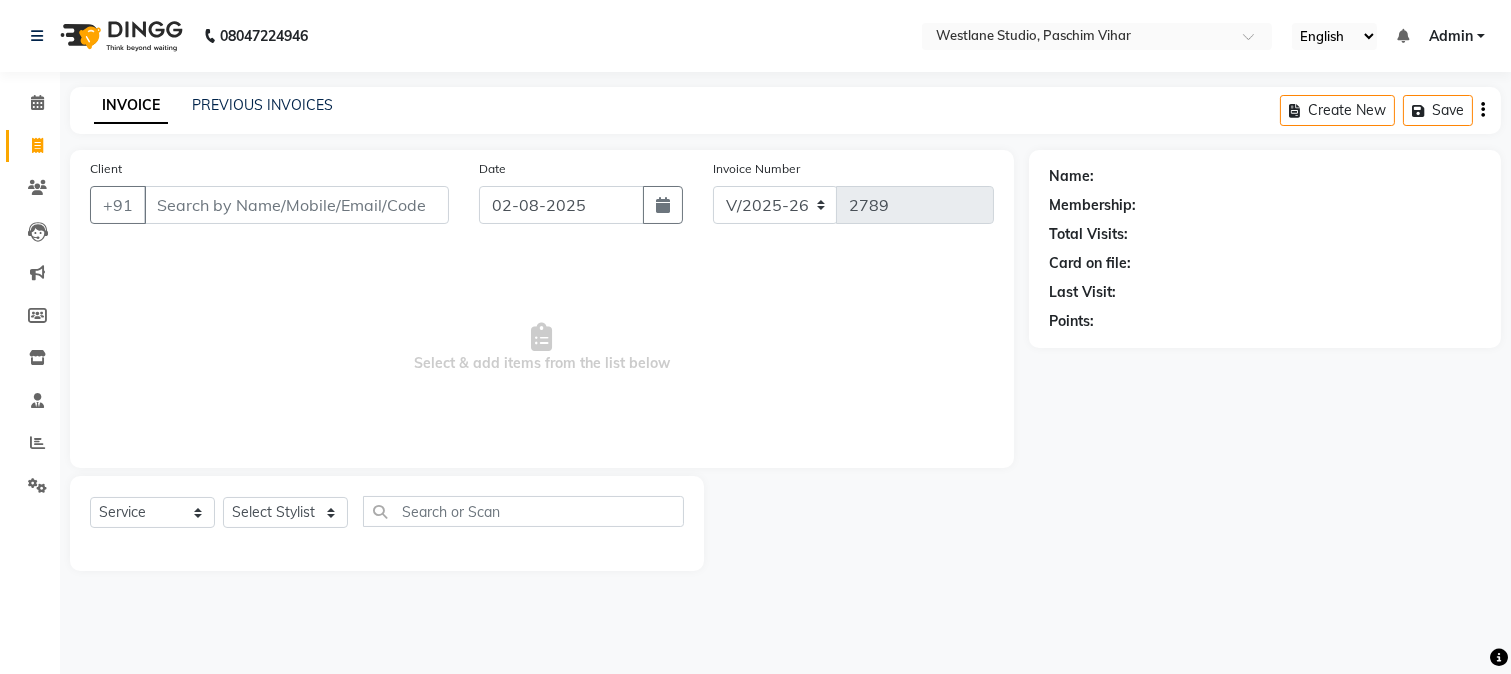 click on "Client" at bounding box center (296, 205) 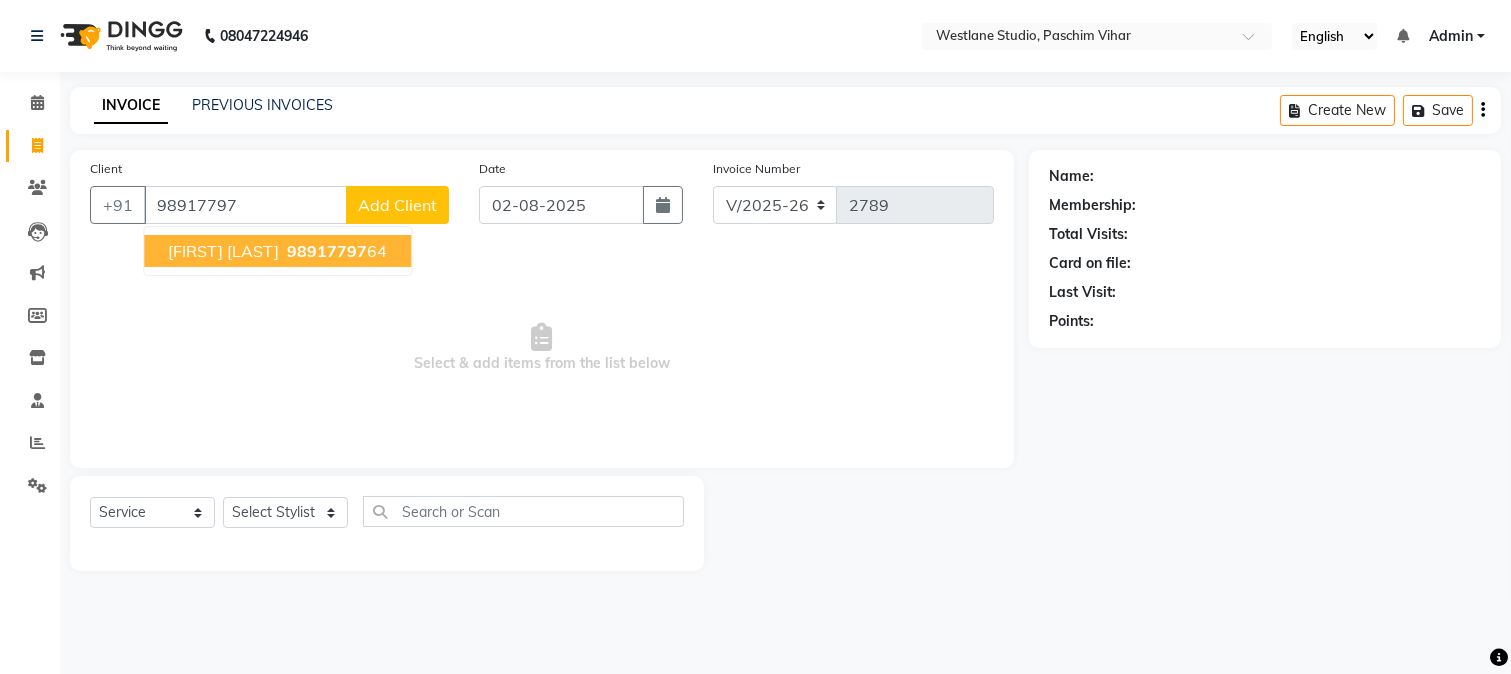 click on "98917797" at bounding box center [327, 251] 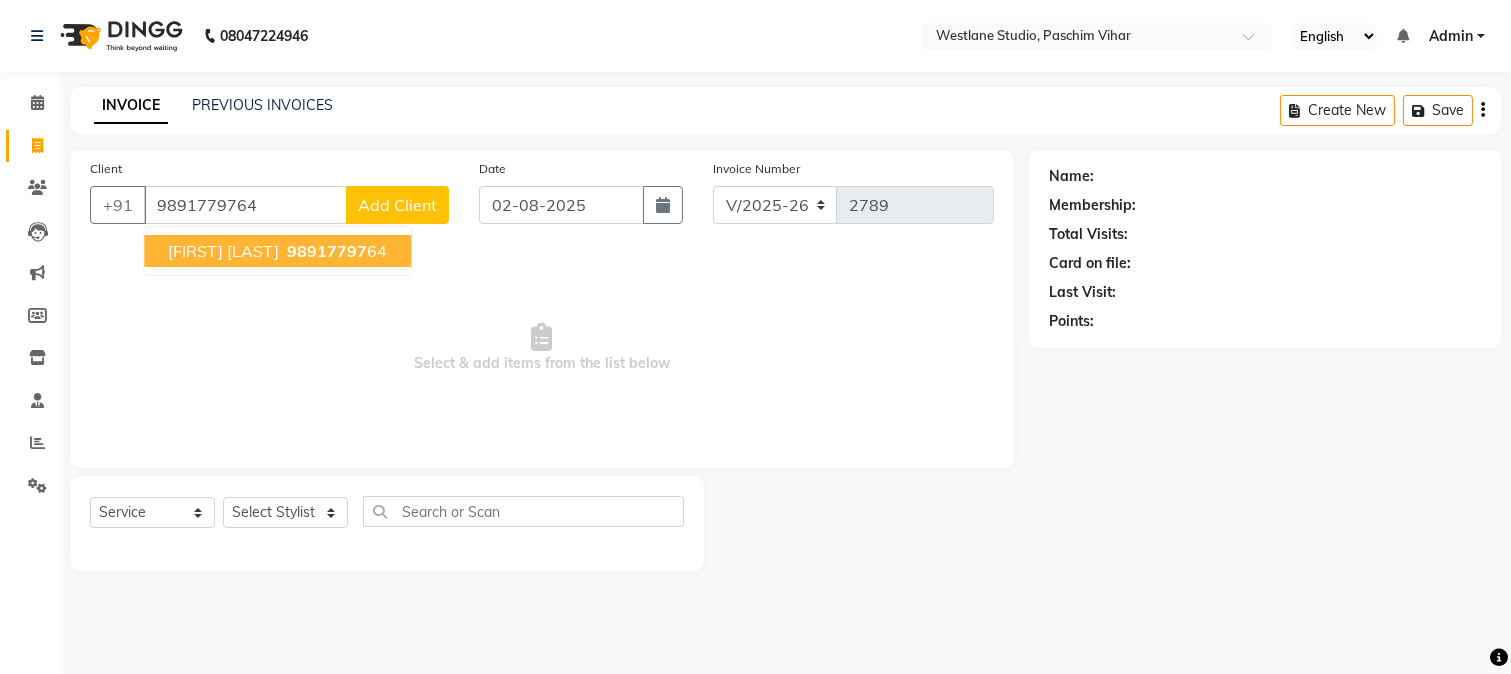 type on "9891779764" 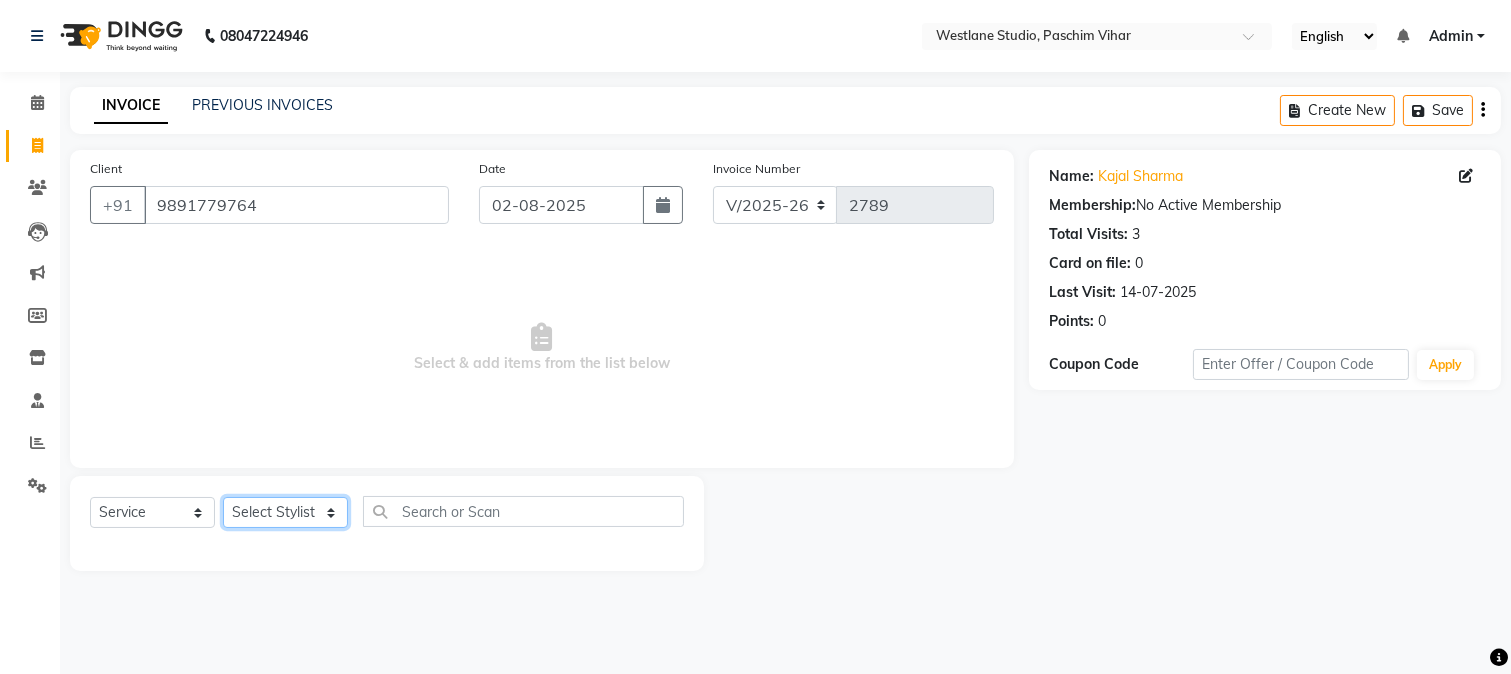 click on "Select Stylist Akash Anu Arun Gaurav  GULFAM jeeshan MANISH NADEEM ALI Nitin Sajwan Raja  Ranjeet RENU RIDHIMA BHATIA Rohit SAGAR Shakel SOHEIL Sonam SUNIL USHA" 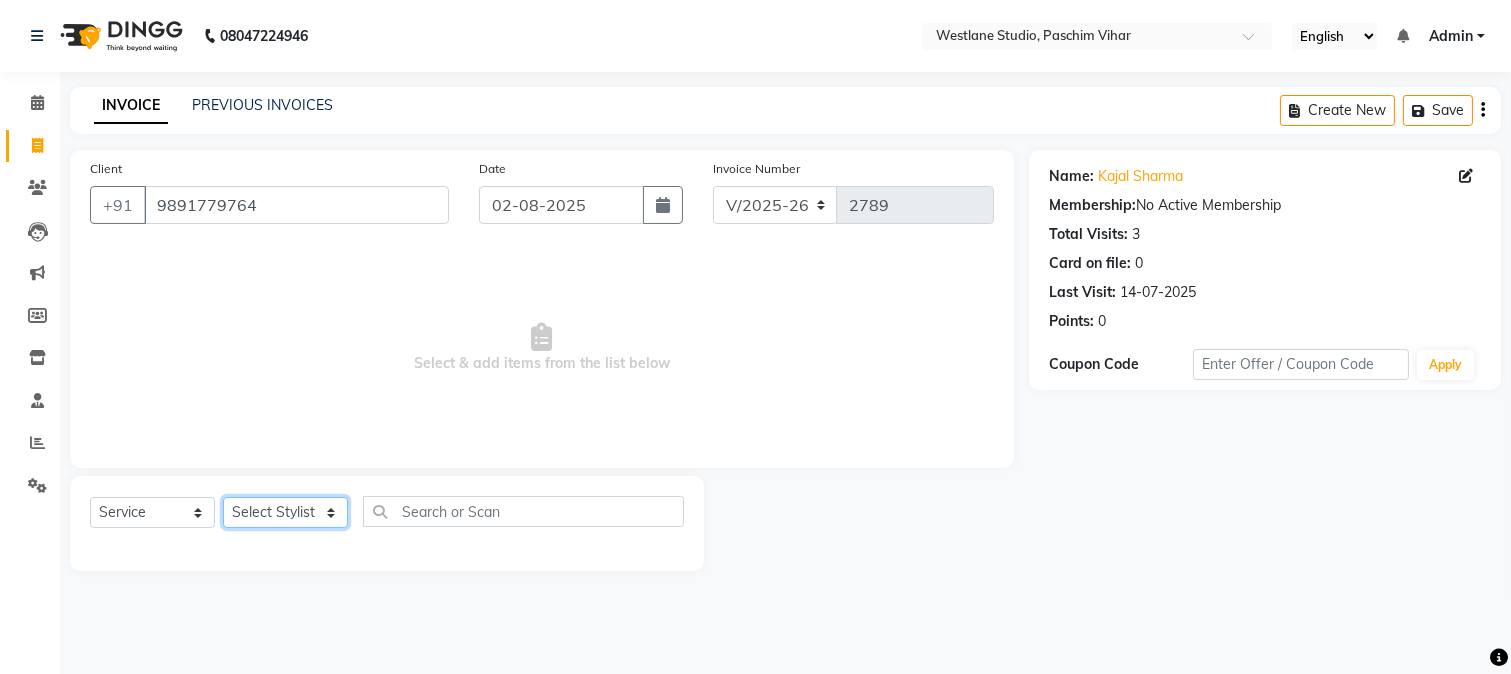 select on "25198" 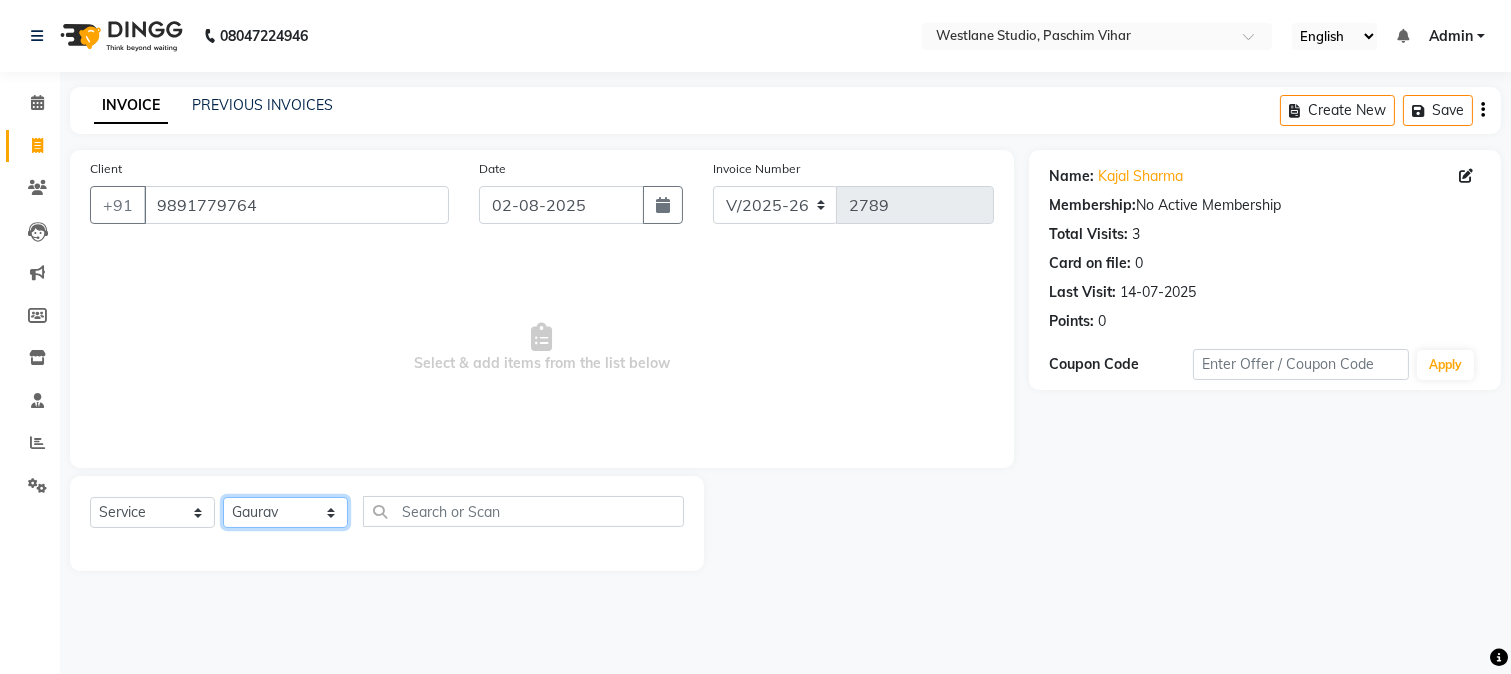 click on "Select Stylist Akash Anu Arun Gaurav  GULFAM jeeshan MANISH NADEEM ALI Nitin Sajwan Raja  Ranjeet RENU RIDHIMA BHATIA Rohit SAGAR Shakel SOHEIL Sonam SUNIL USHA" 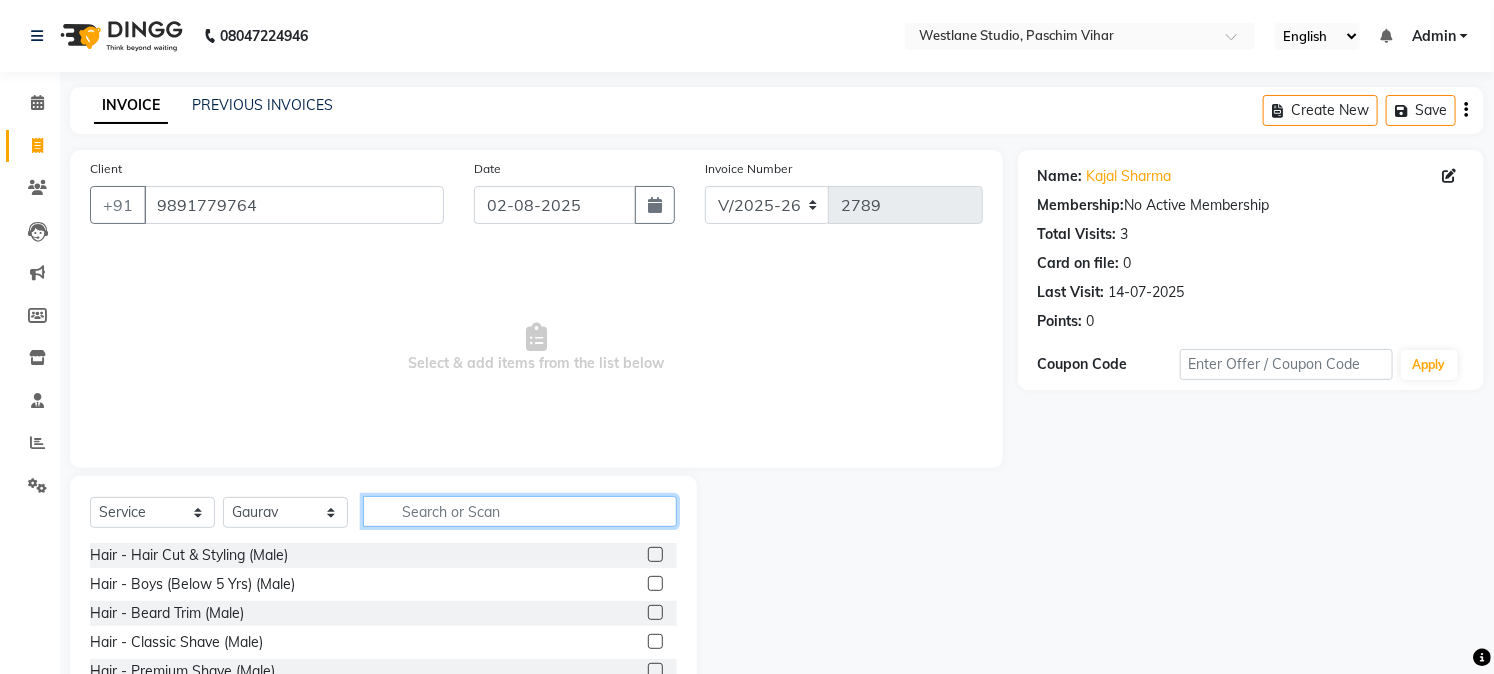 click 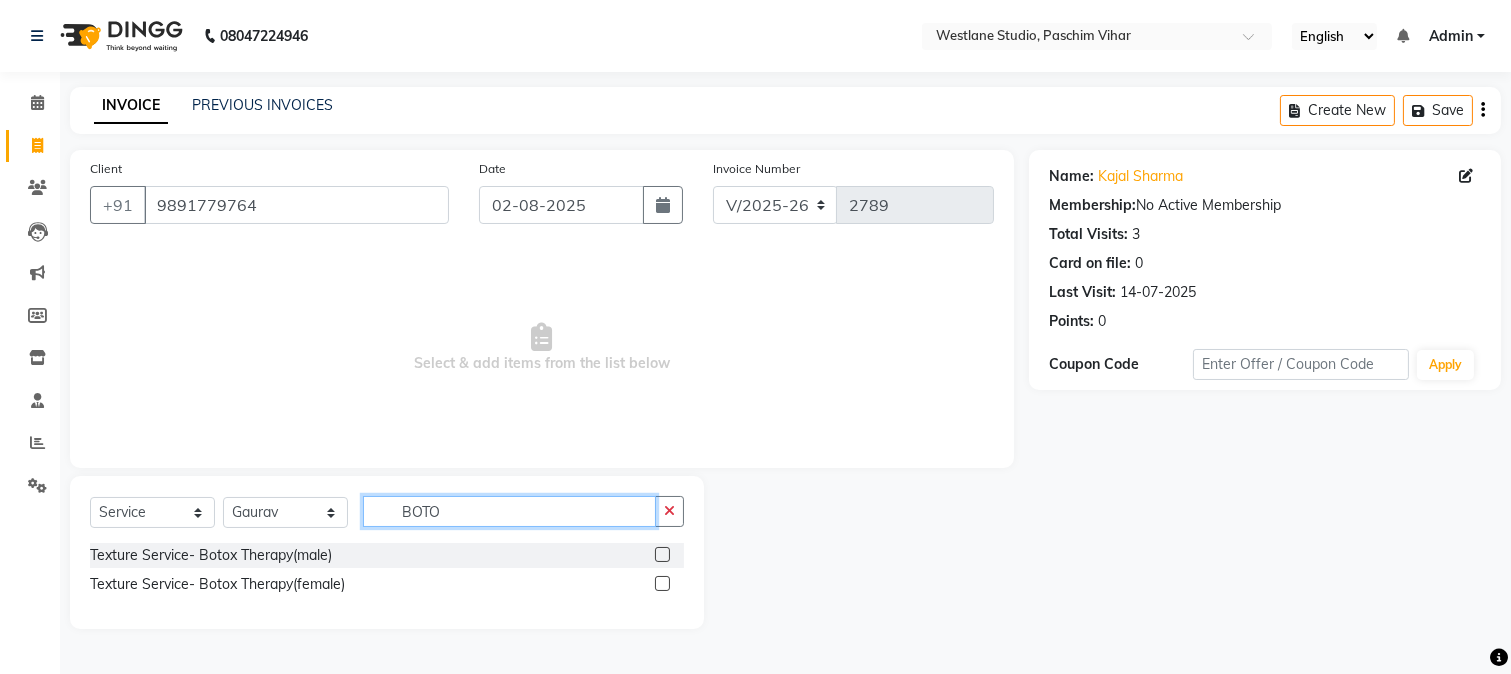type on "BOTO" 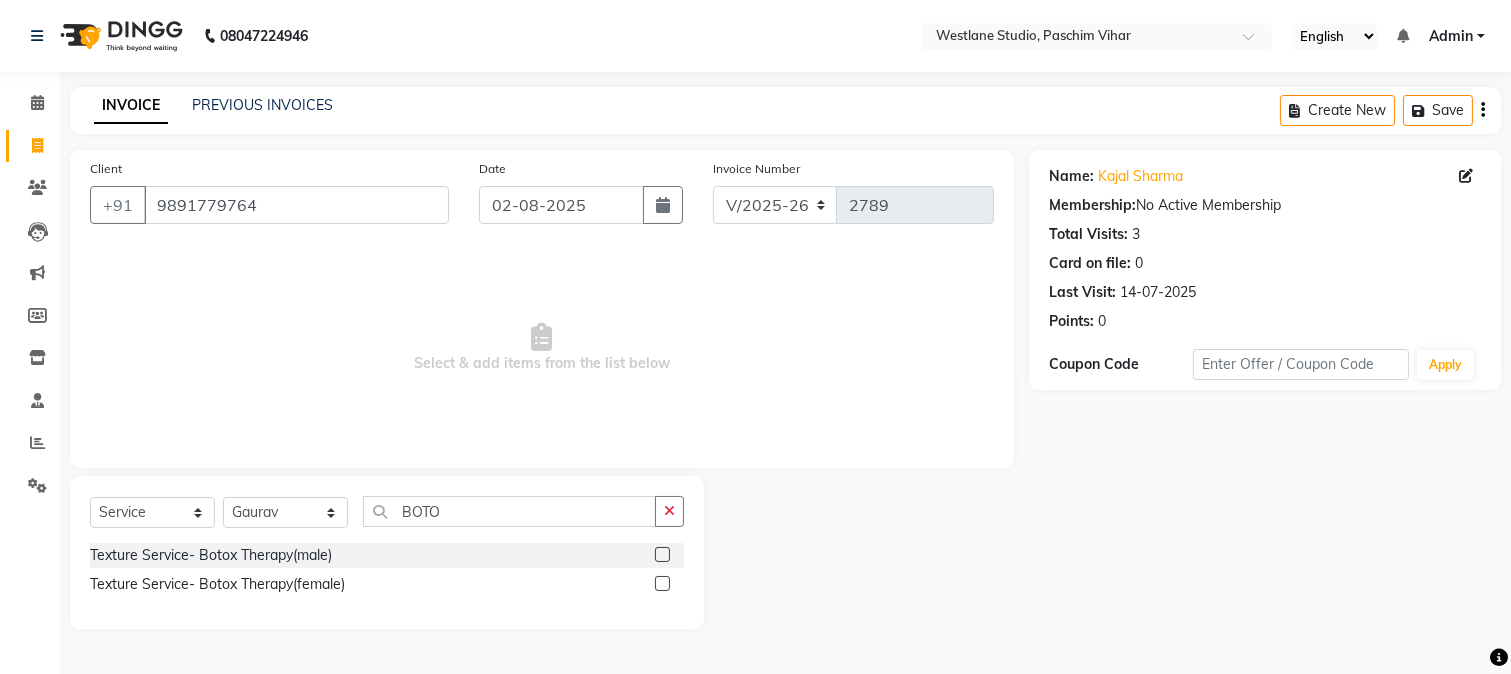 click 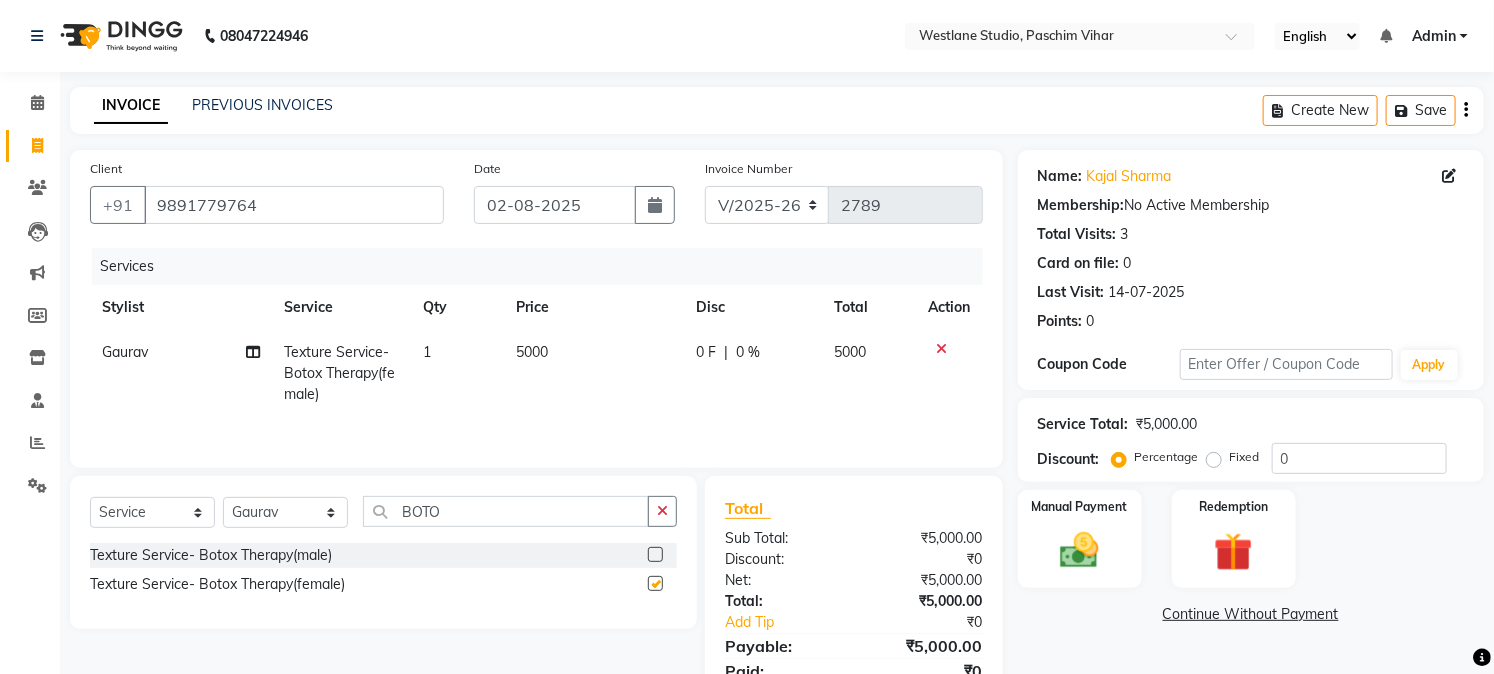 checkbox on "false" 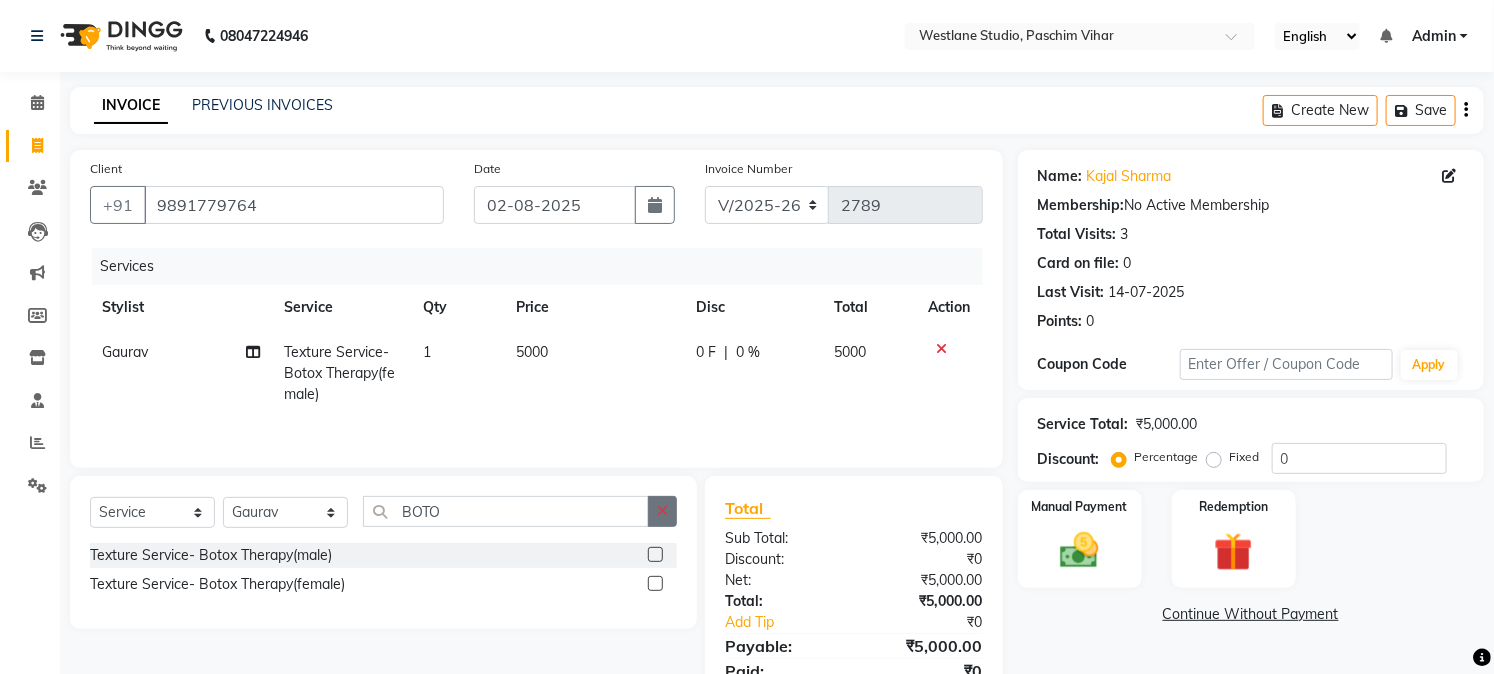 click 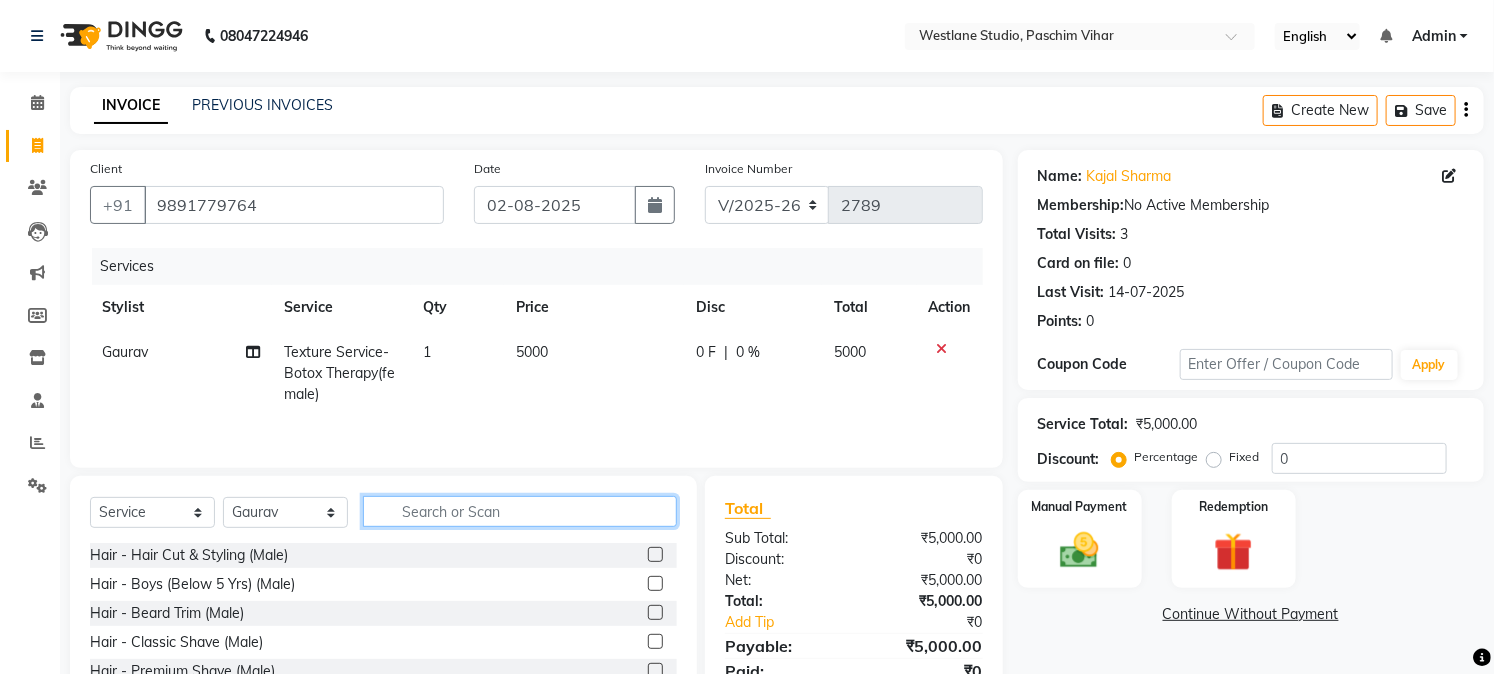 click 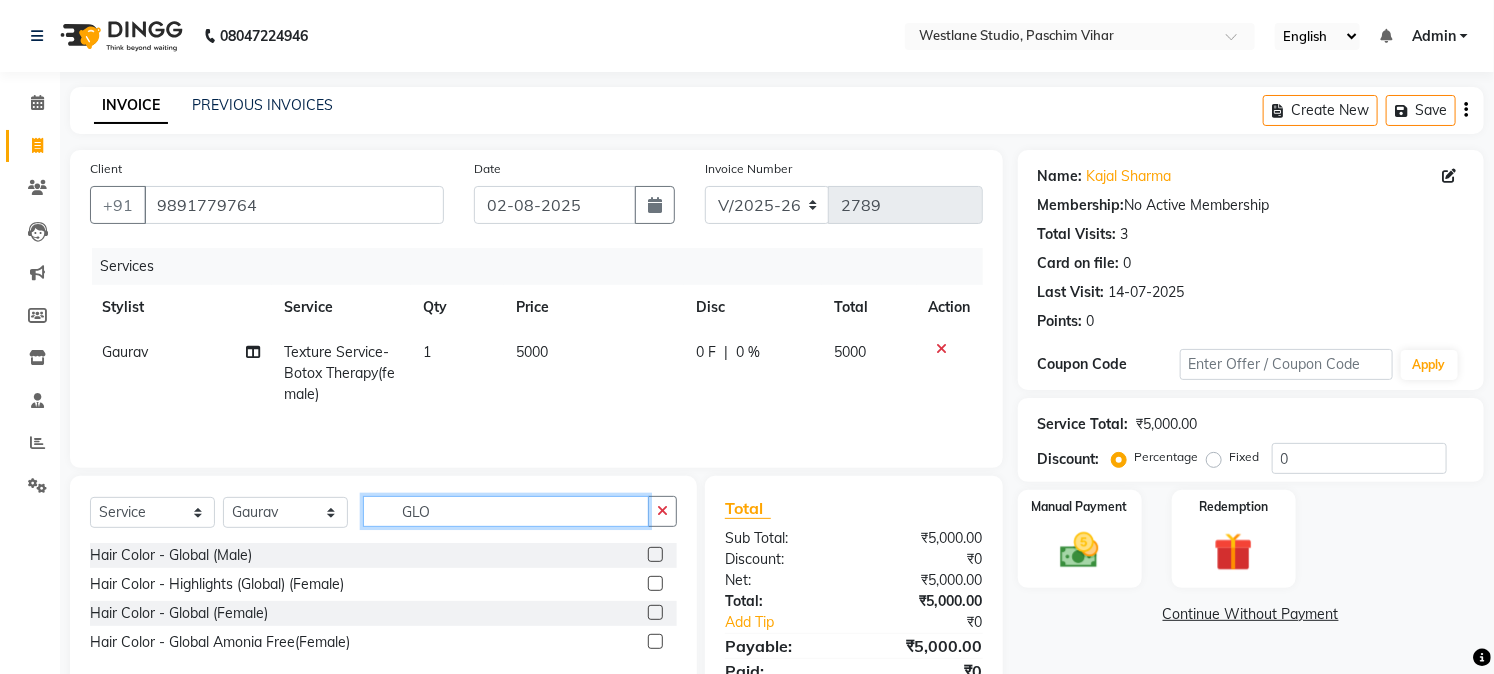 type on "GLO" 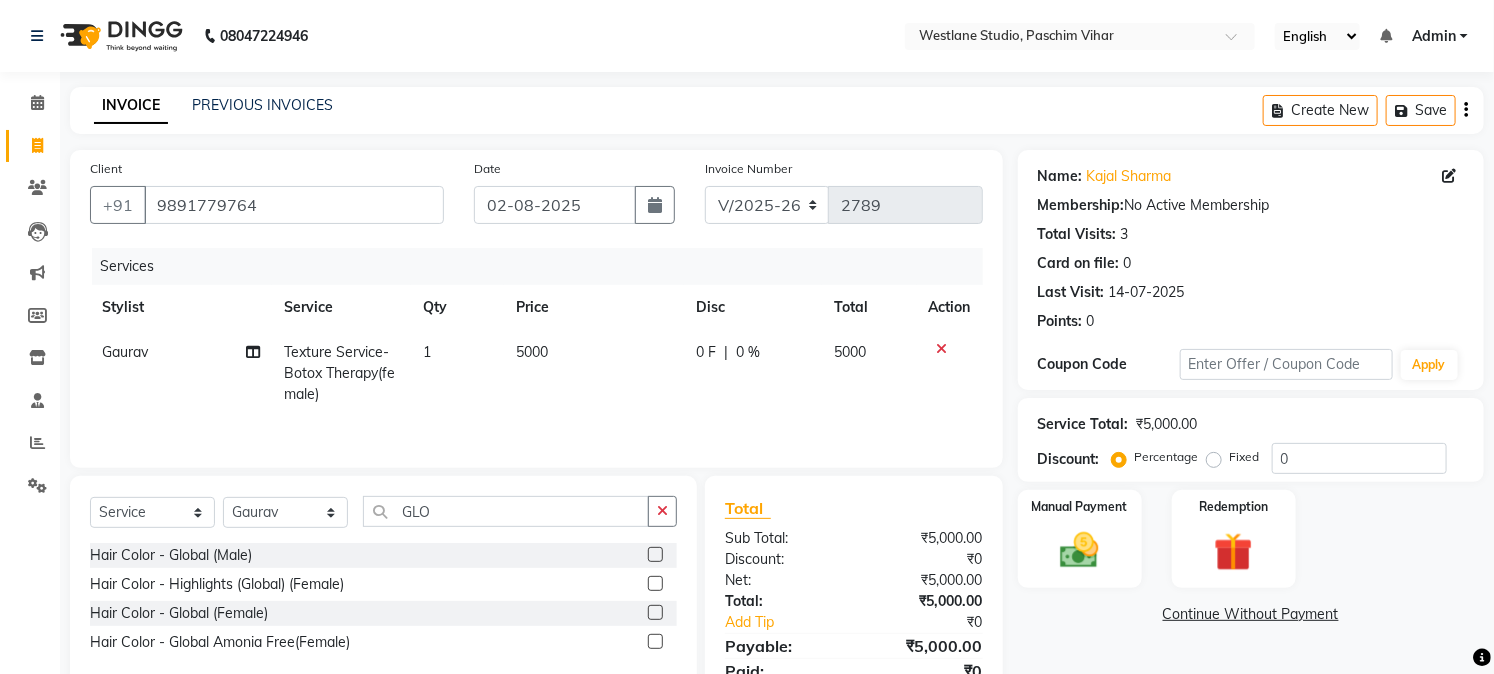 click 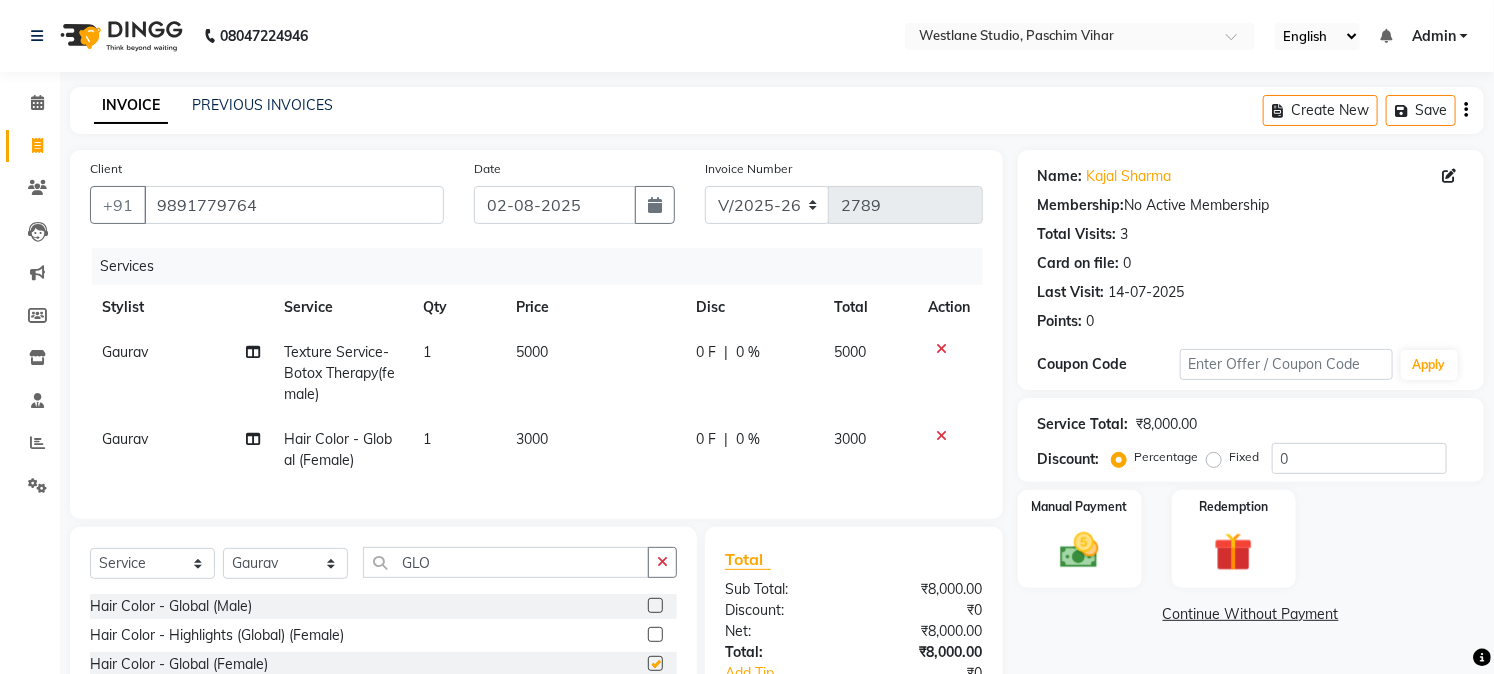 checkbox on "false" 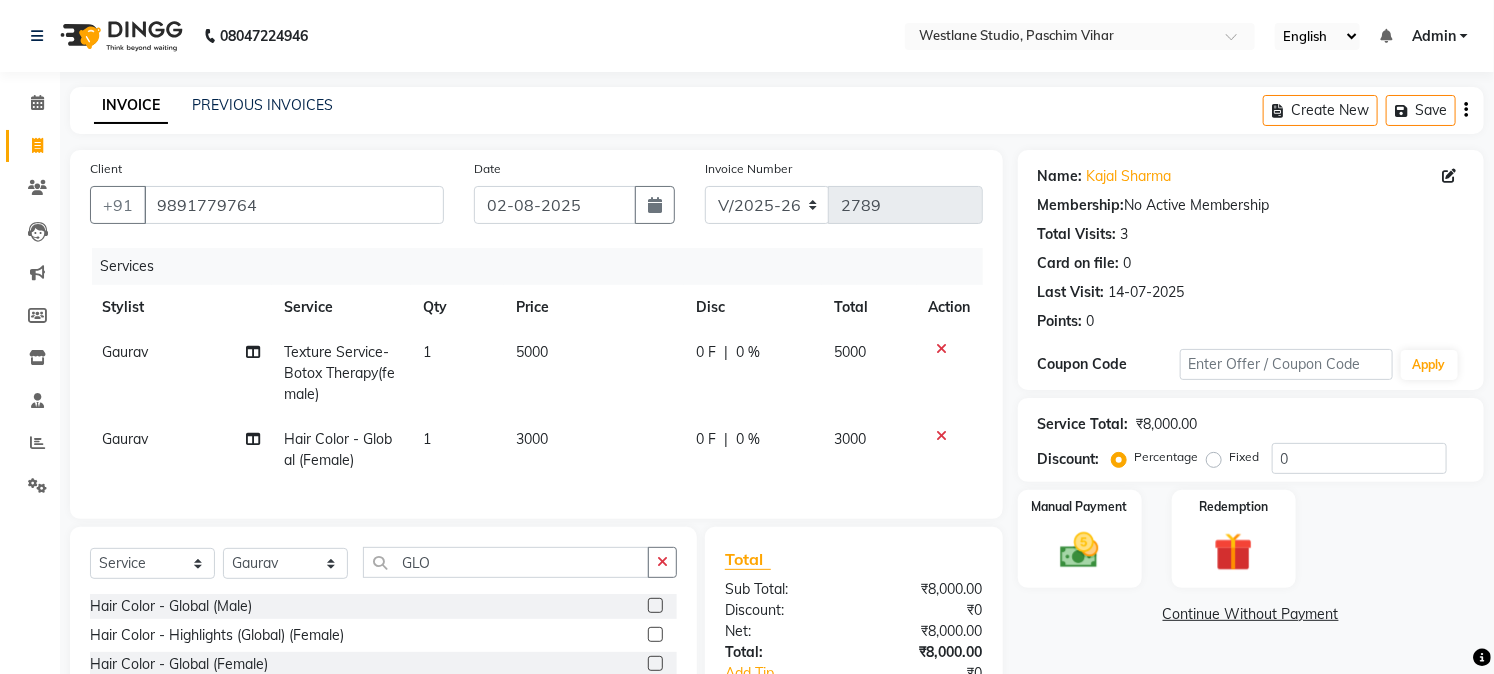 click on "3000" 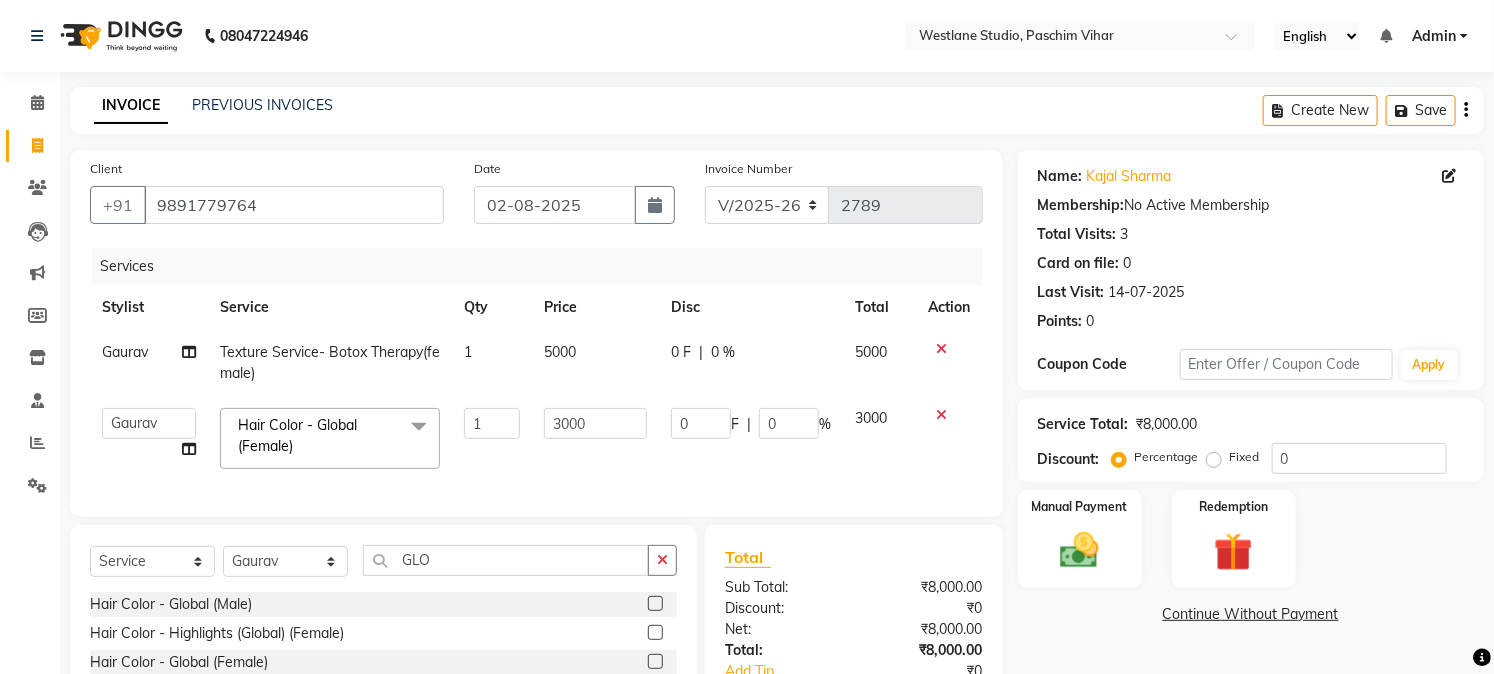 click on "Client +91 [PHONE] Date [DATE] Invoice Number V/2025 V/2025-26 2789 Services Stylist Service Qty Price Disc Total Action [FIRST] Texture Service- Botox Therapy(female) 1 5000 0 F | 0 % 5000 Akash Anu Arun Gaurav GULFAM jeeshan MANISH NADEEM ALI Nitin Sajwan Raja Ranjeet RENU RIDHIMA BHATIA Rohit SAGAR Shakel SOHEIL Sonam SUNIL USHA Hair Color - Global (Female) x Hair - Hair Cut & Styling (Male) Hair - Boys (Below 5 Yrs) (Male) Hair - Beard Trim (Male) Hair - Classic Shave (Male) Hair - Premium Shave (Male) Hair - Shave + Express Cleanup (Male) Hair - Beard Spa (Male) Hair - Hair Cut (Female) Hair - Head Massage (Male) Hair - Split Ends ( Male) Hair - Fringes / Flicks (Female) Hair- Trimming Hair- blow dry (Straight\Curls) Hair Pressing- Ironing Hair- Outcurls\Wringles\Updo Hair - Loreal Headwash Hair - GK Headwash Hair - Head Massage (Female) Hair- Spa Metal DX Treatment Advance OTHERS Hair Extensions HEAD WASH PACKAGE (10+5) Mythic hair spa package (3+1) 1" 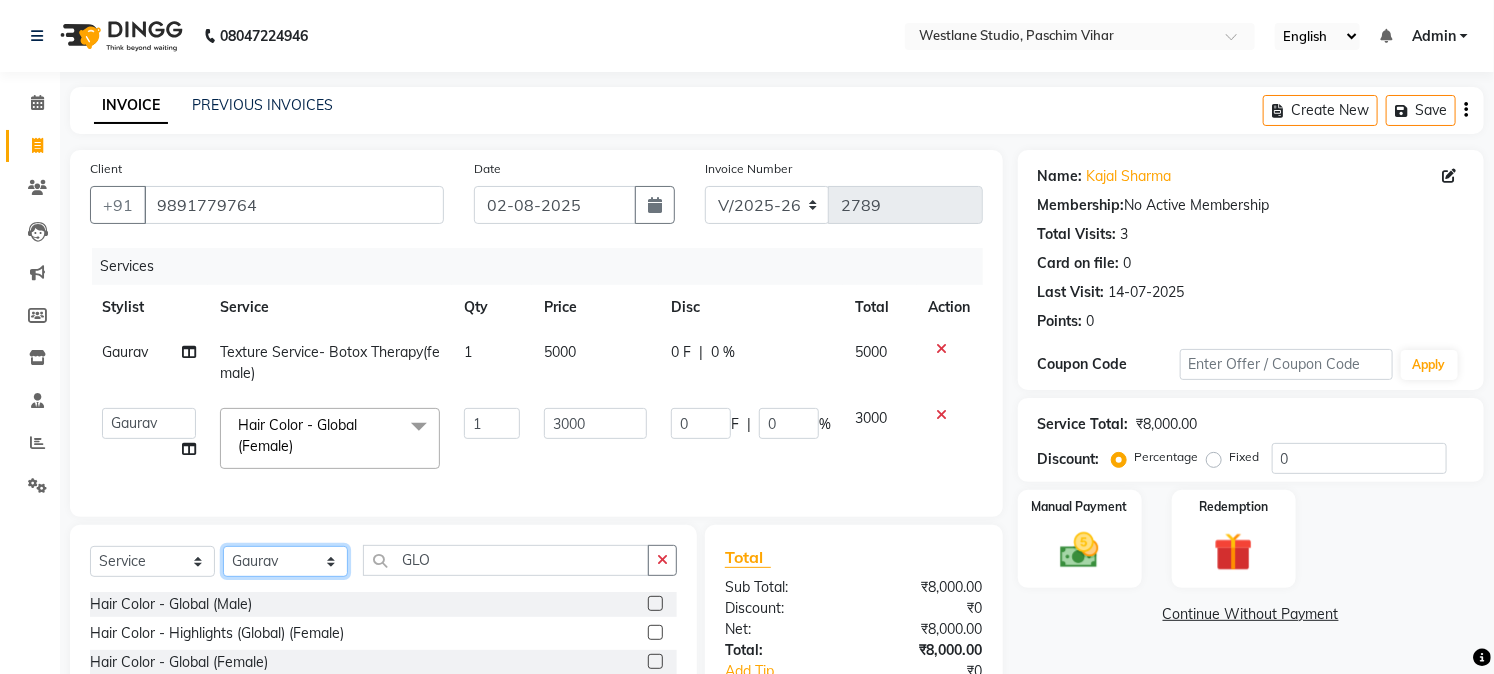 click on "Select Stylist Akash Anu Arun Gaurav  GULFAM jeeshan MANISH NADEEM ALI Nitin Sajwan Raja  Ranjeet RENU RIDHIMA BHATIA Rohit SAGAR Shakel SOHEIL Sonam SUNIL USHA" 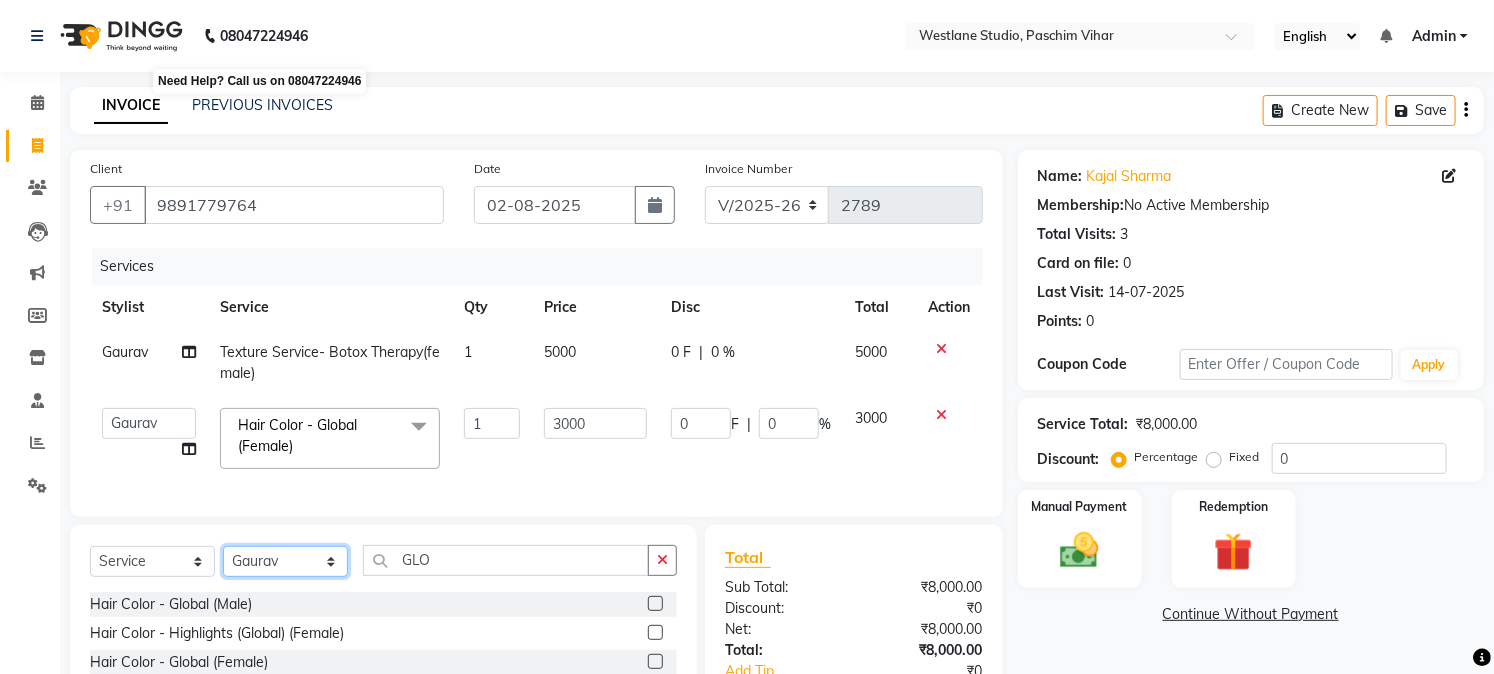 select on "59104" 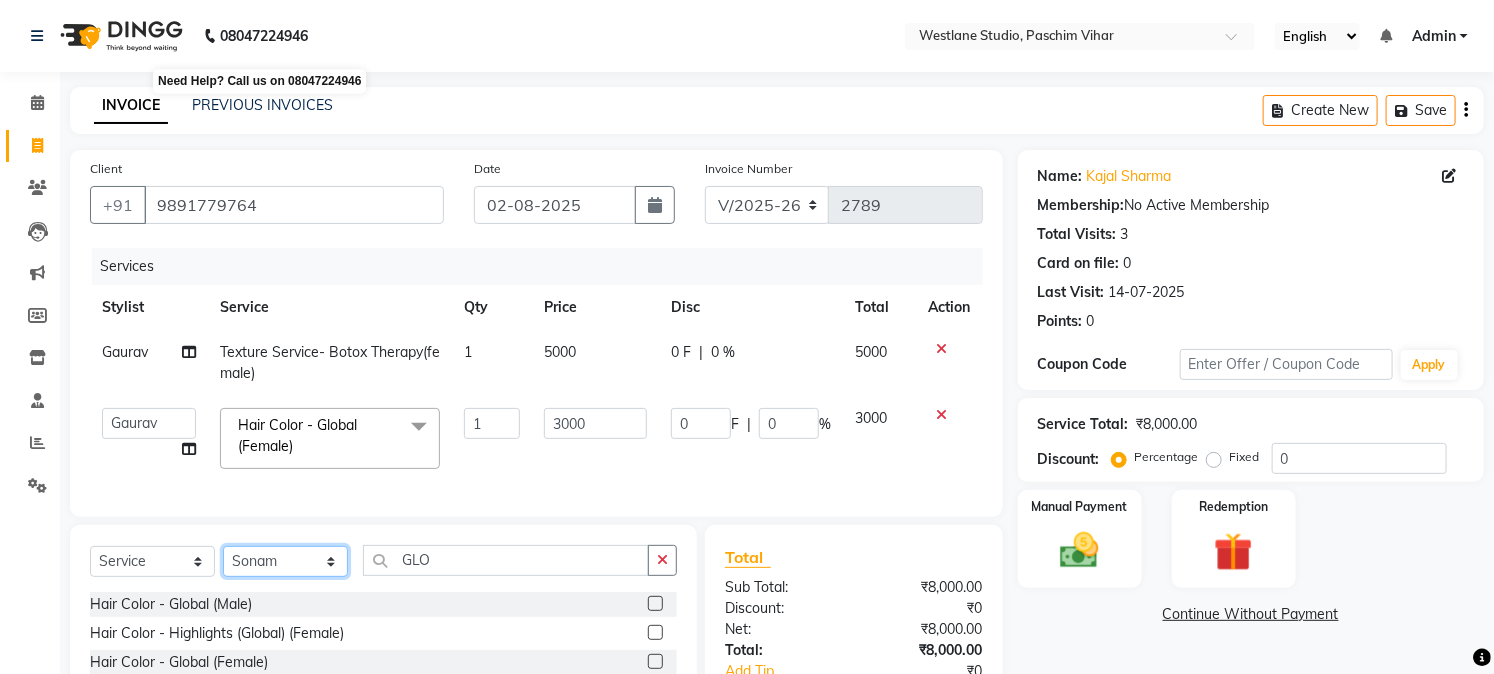 click on "Select Stylist Akash Anu Arun Gaurav  GULFAM jeeshan MANISH NADEEM ALI Nitin Sajwan Raja  Ranjeet RENU RIDHIMA BHATIA Rohit SAGAR Shakel SOHEIL Sonam SUNIL USHA" 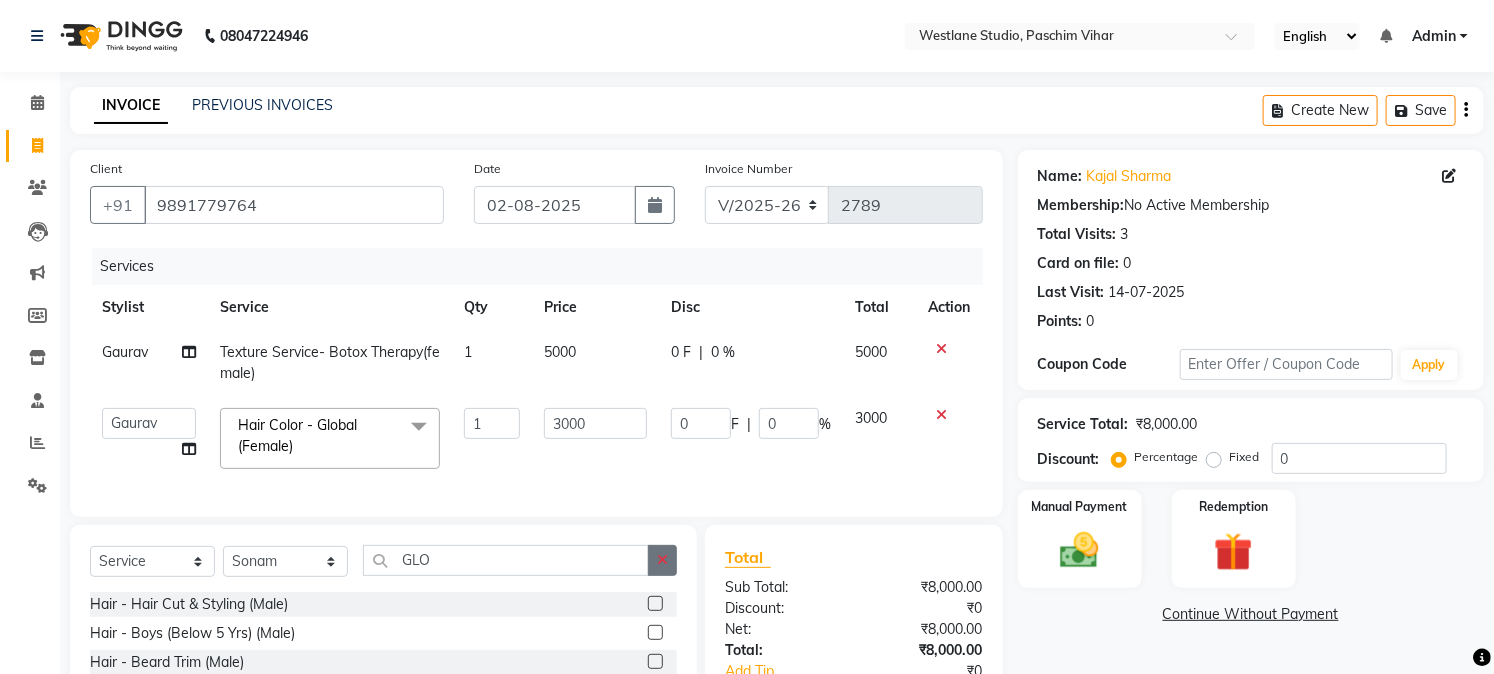 click 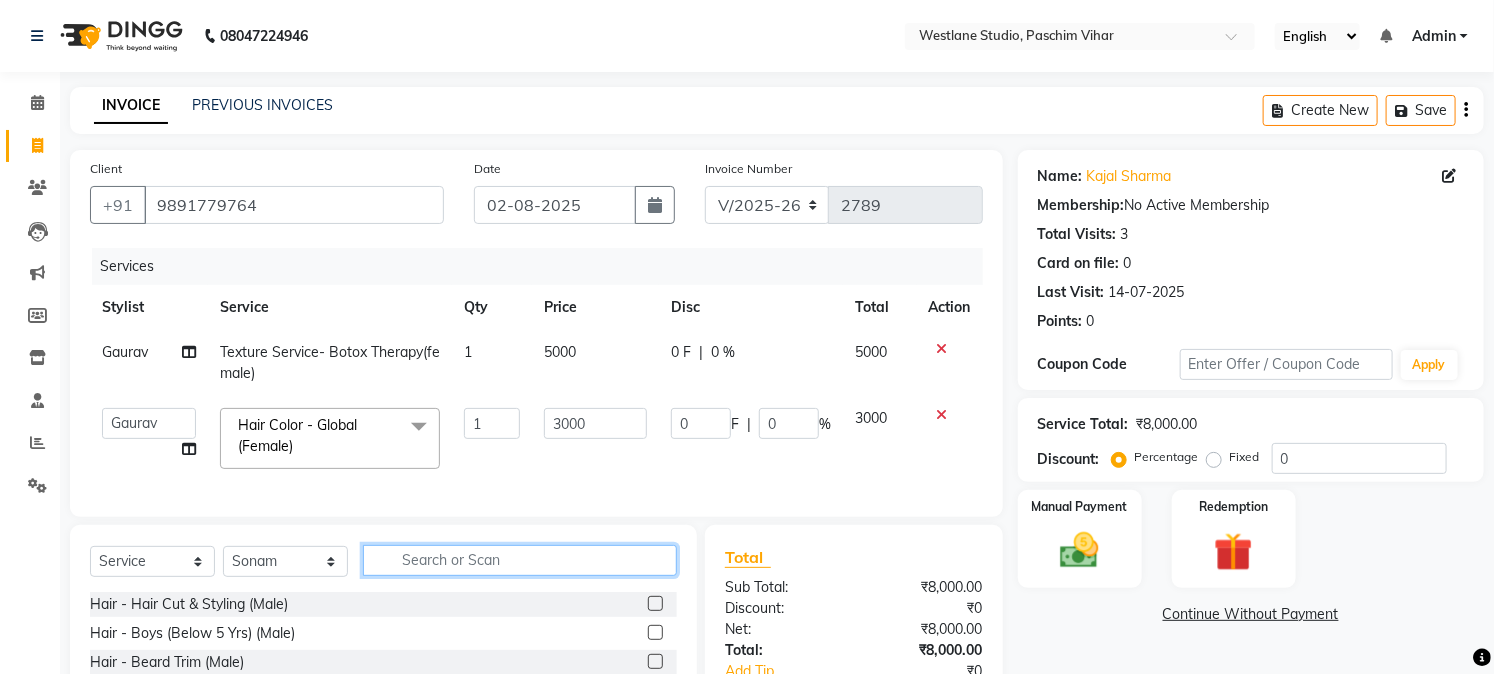 click 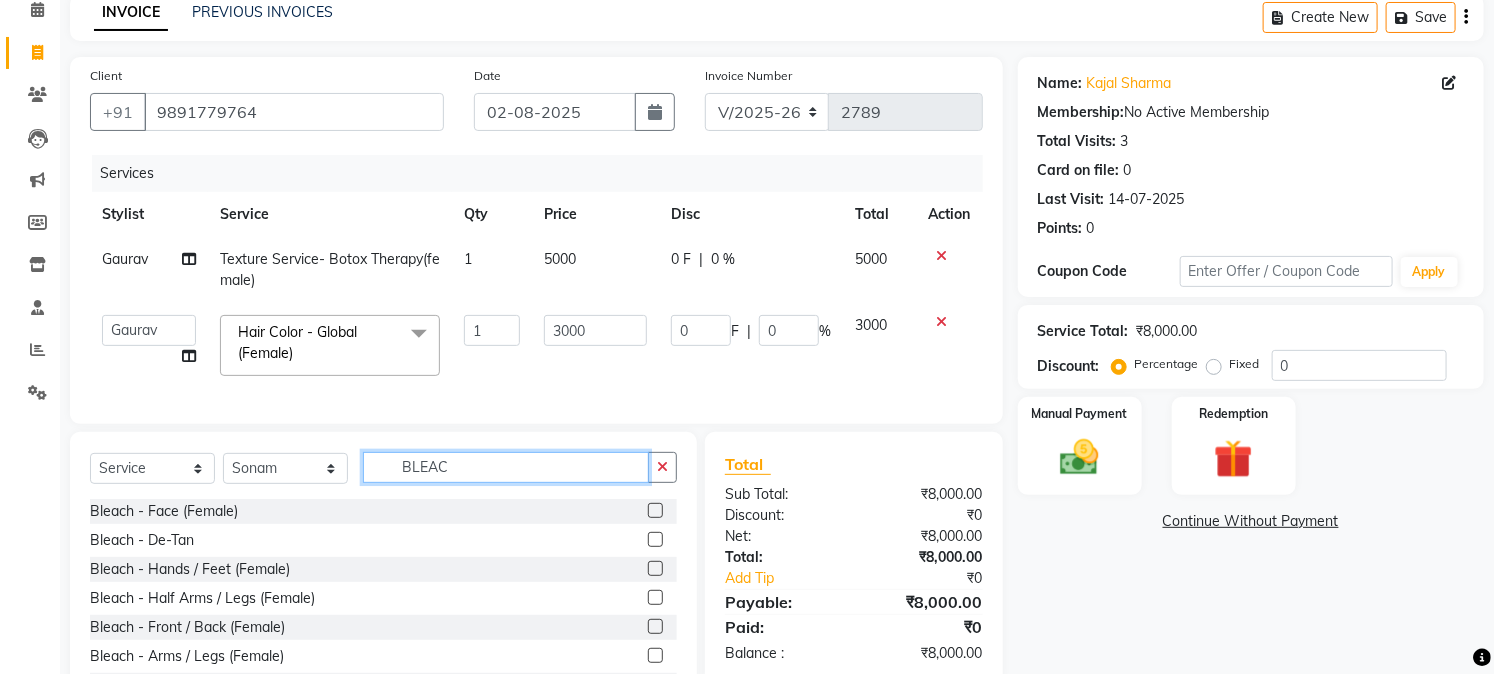 scroll, scrollTop: 192, scrollLeft: 0, axis: vertical 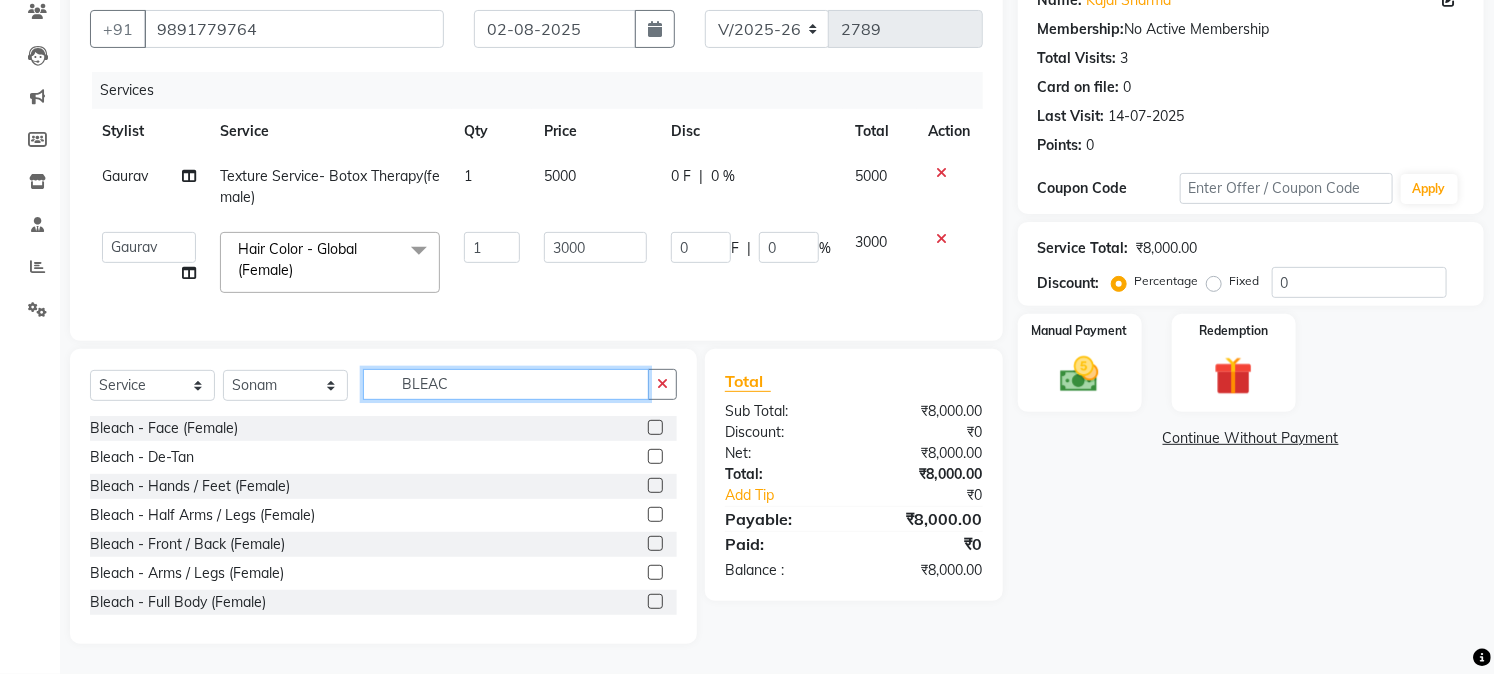 type on "BLEAC" 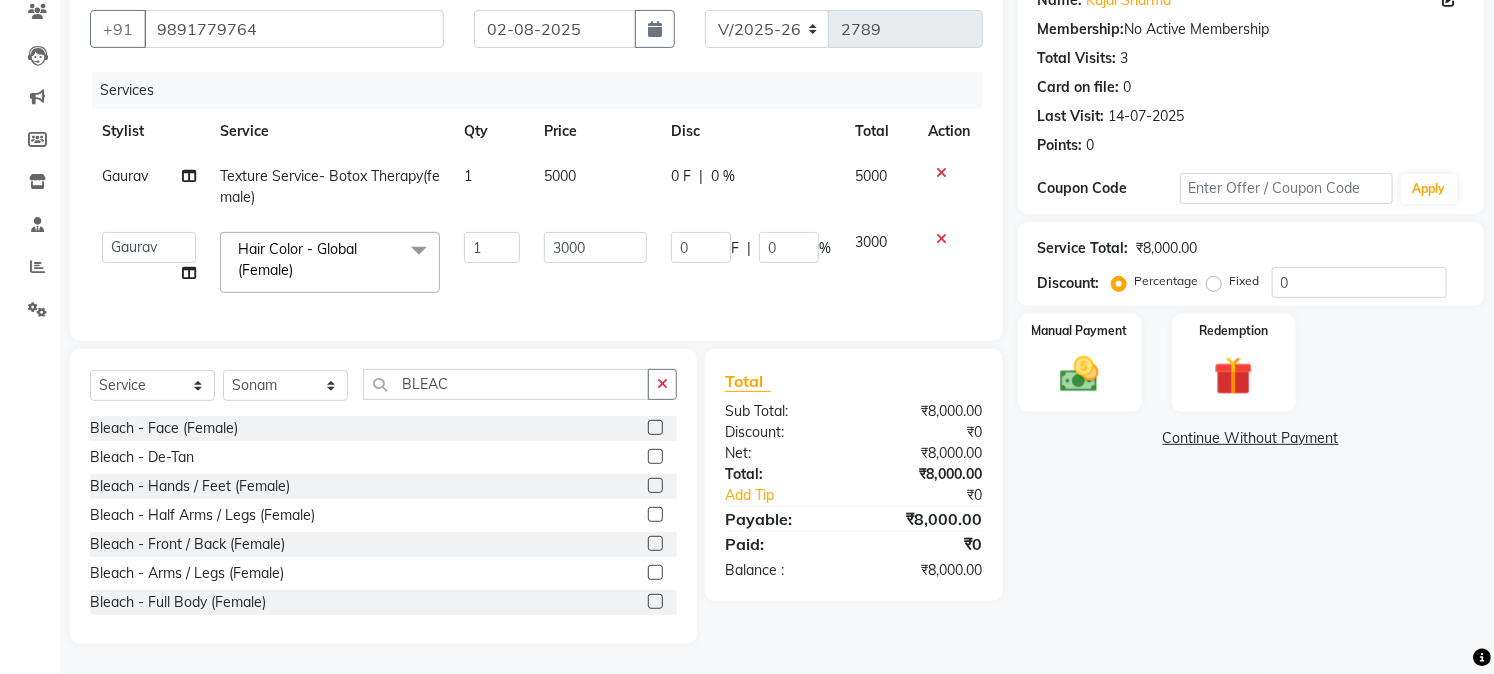 click 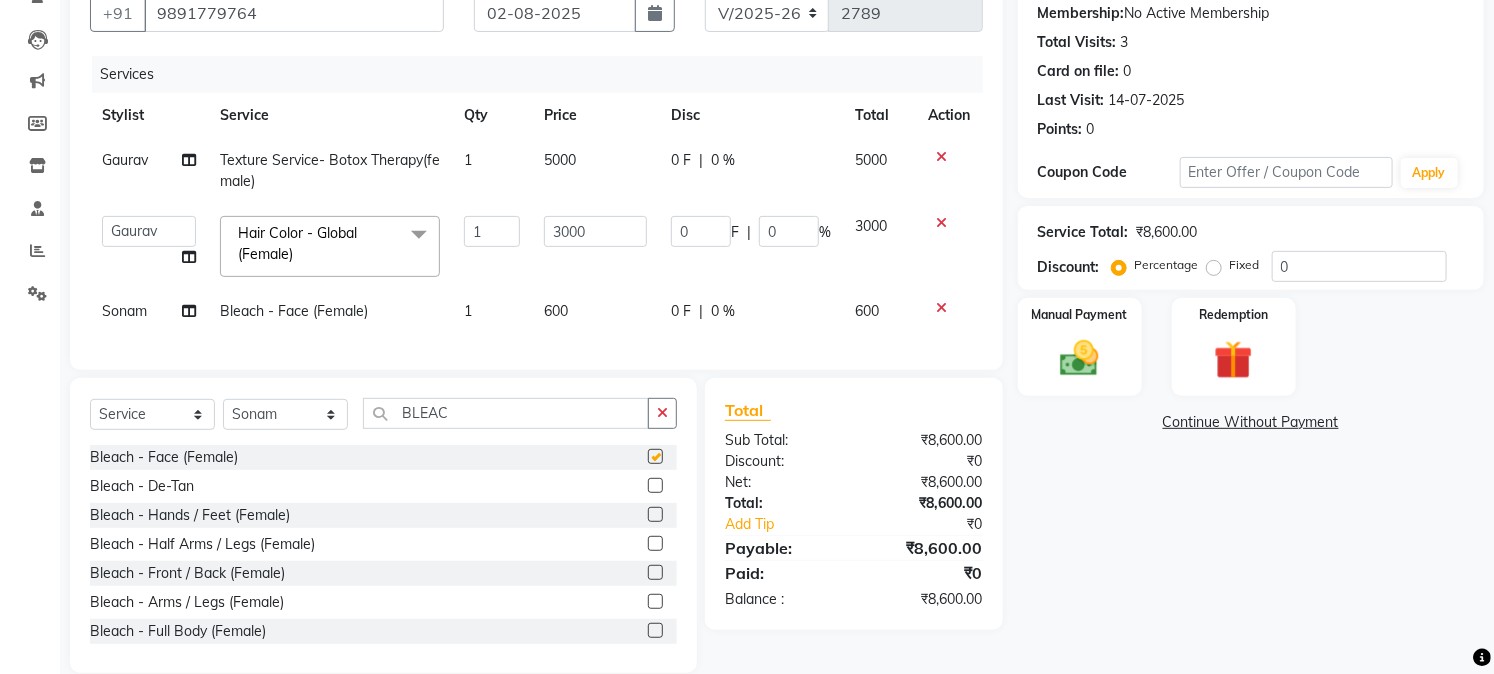 checkbox on "false" 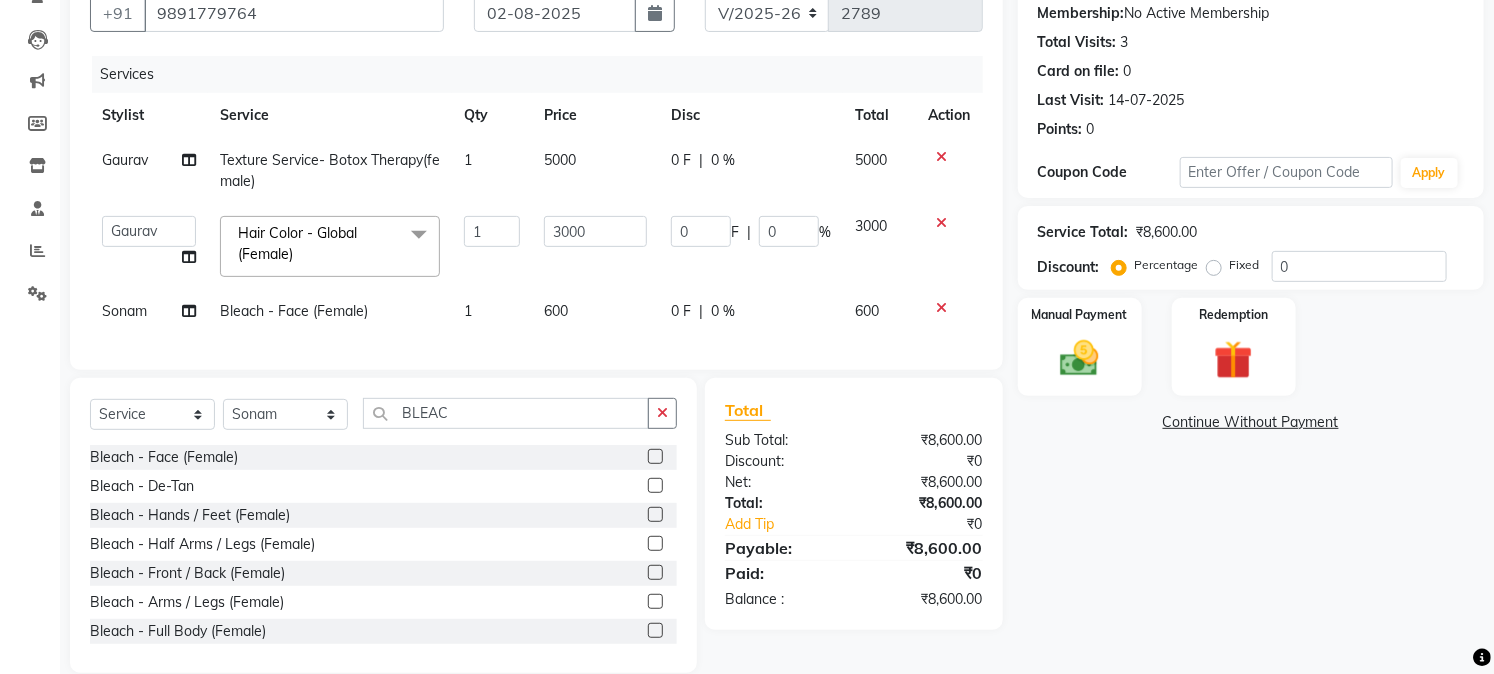 click on "600" 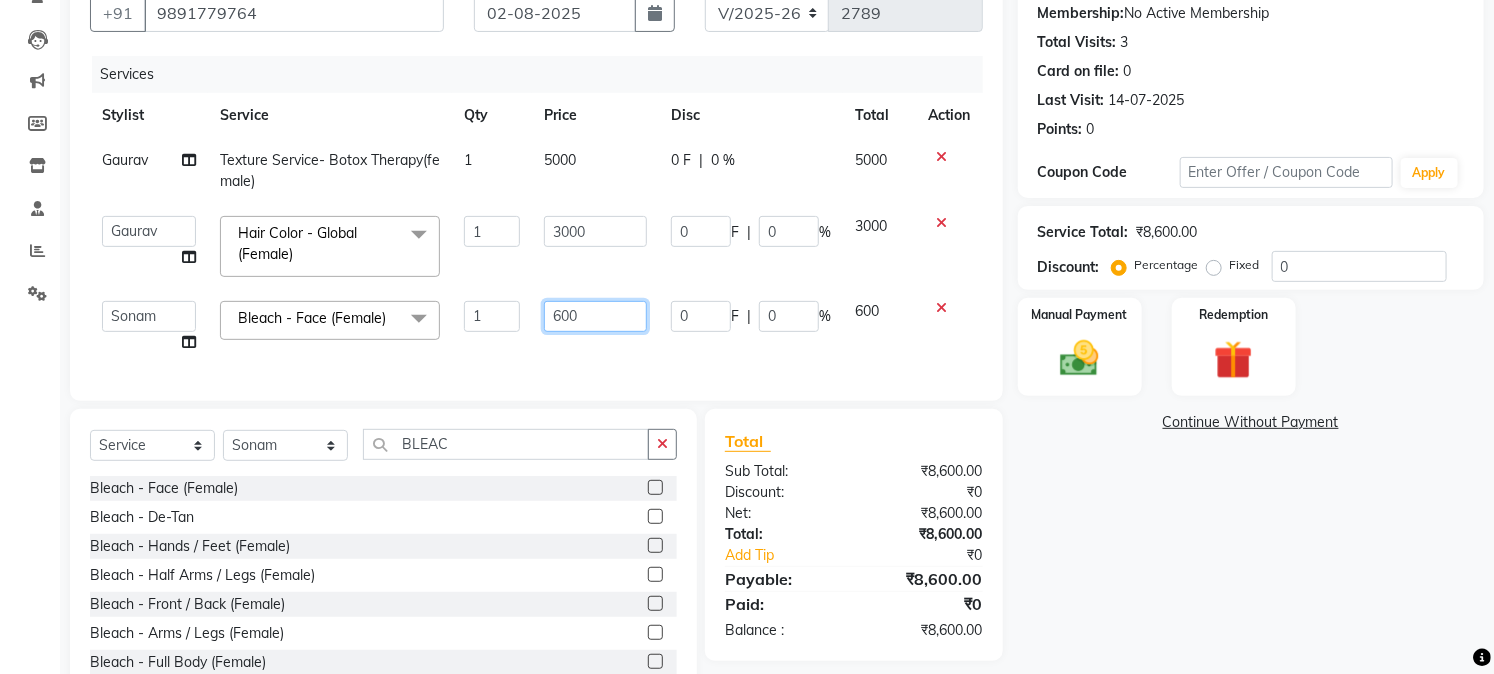 click on "600" 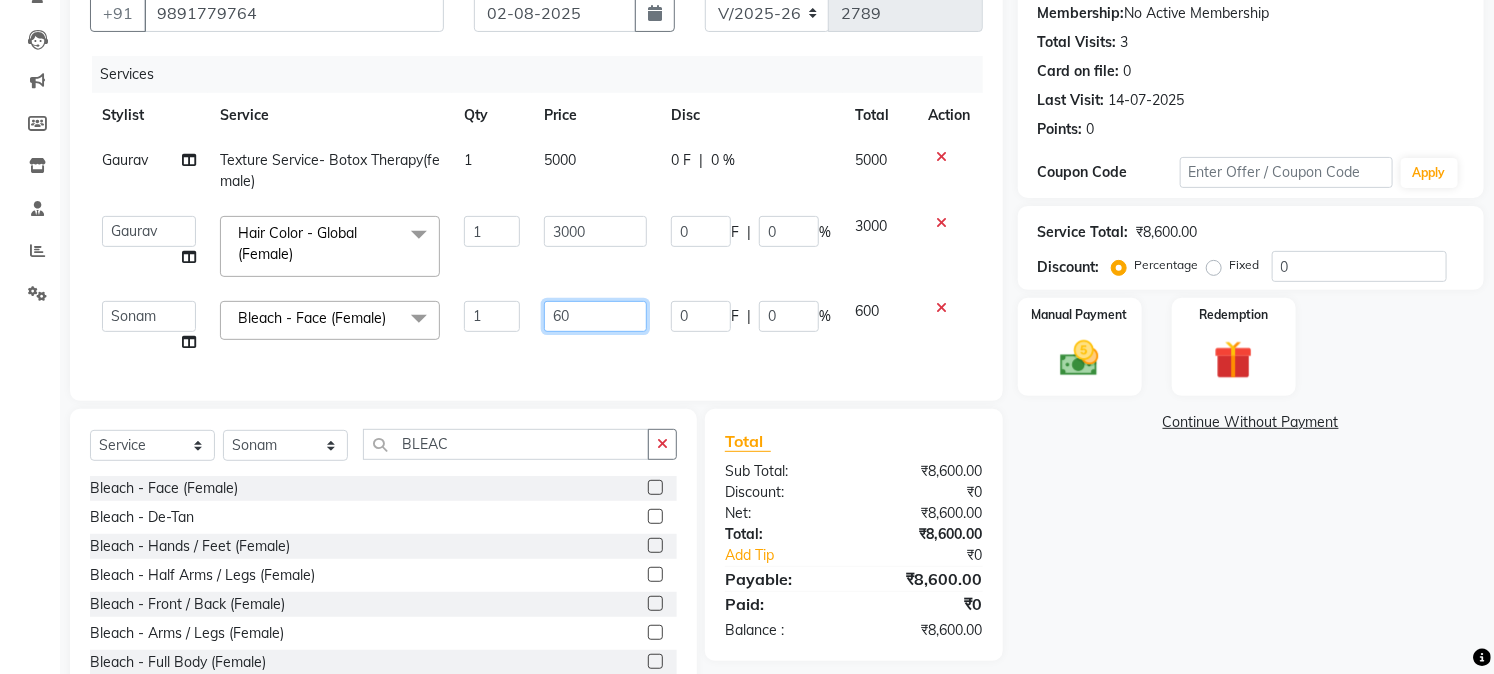 type on "6" 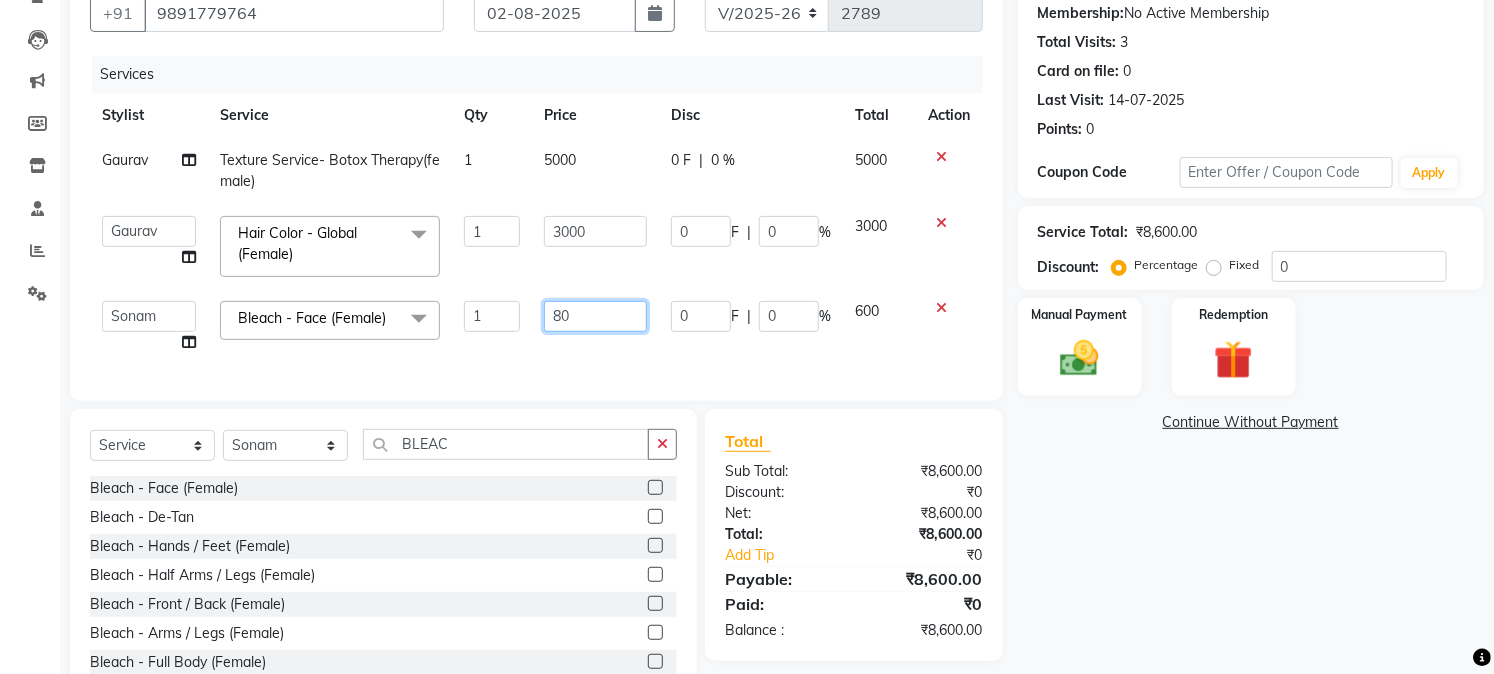 type on "800" 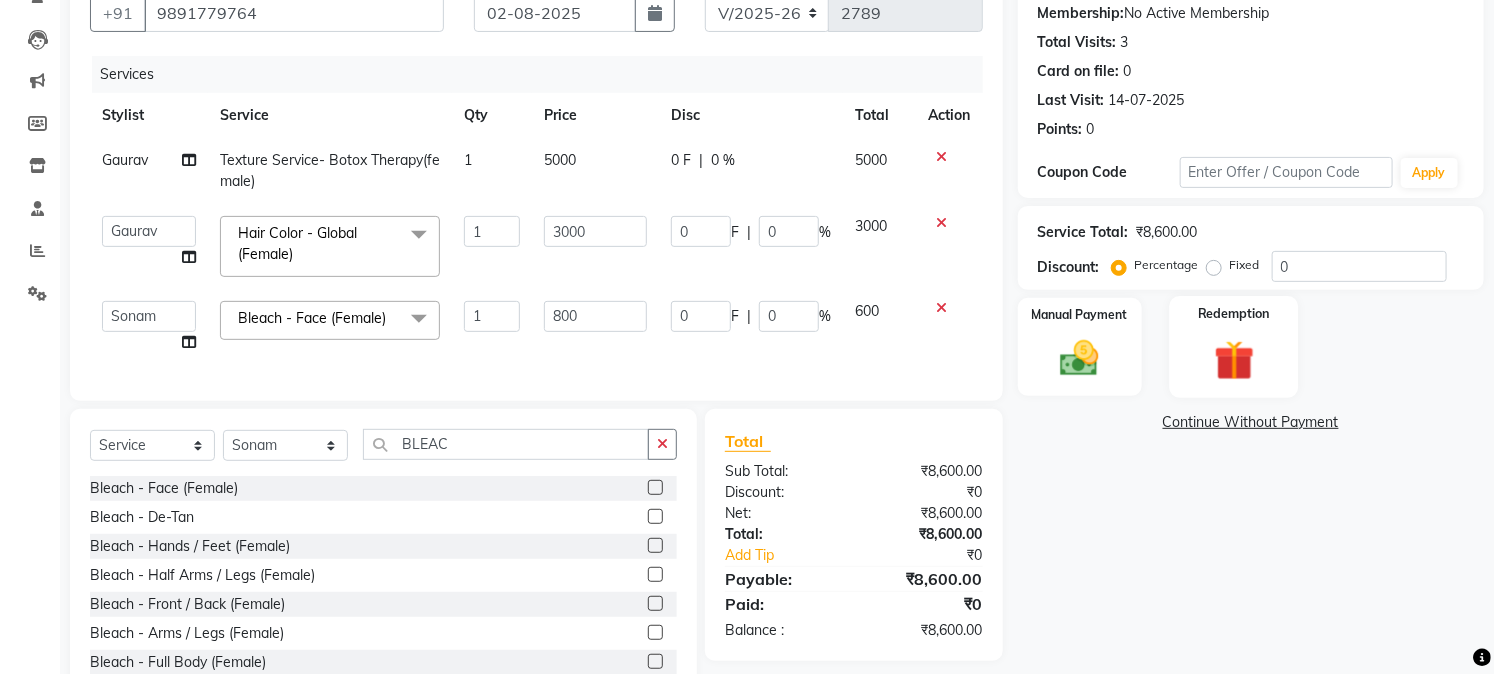 click on "Redemption" 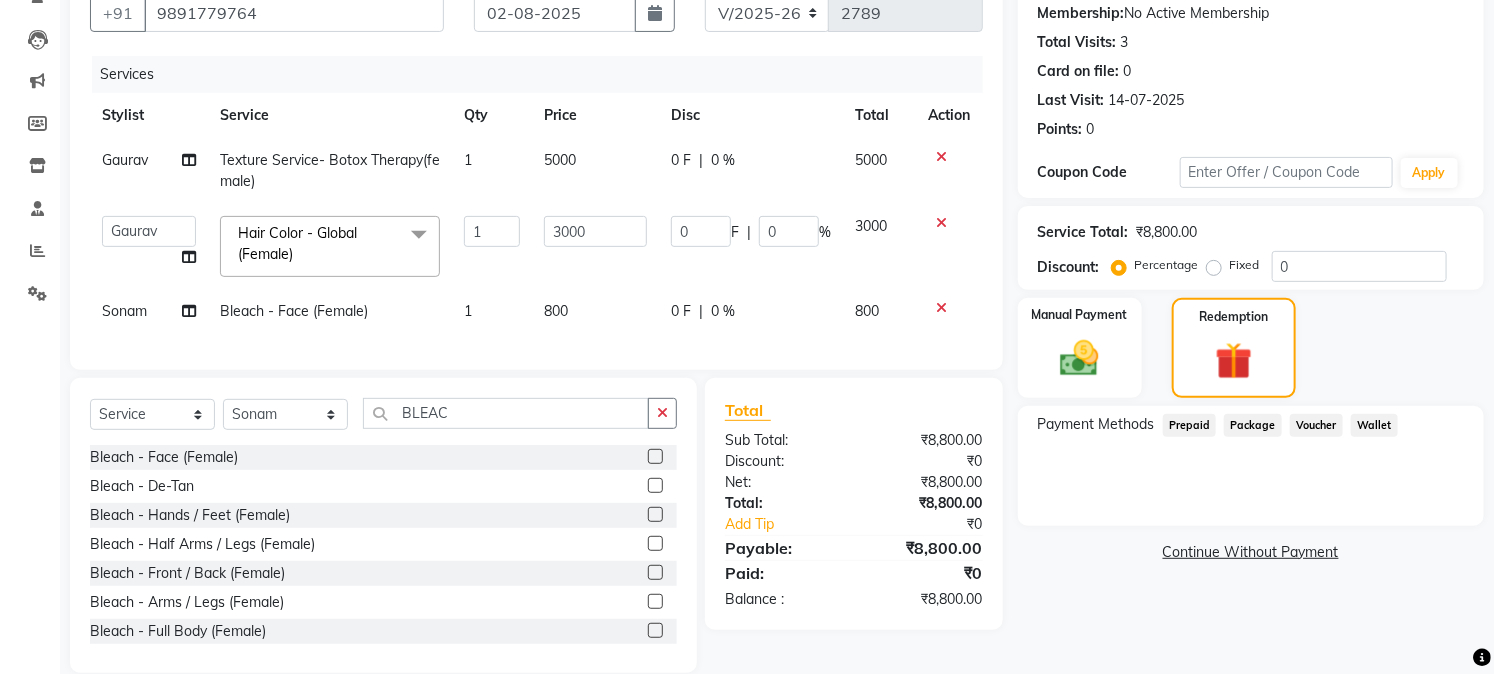 click on "Prepaid" 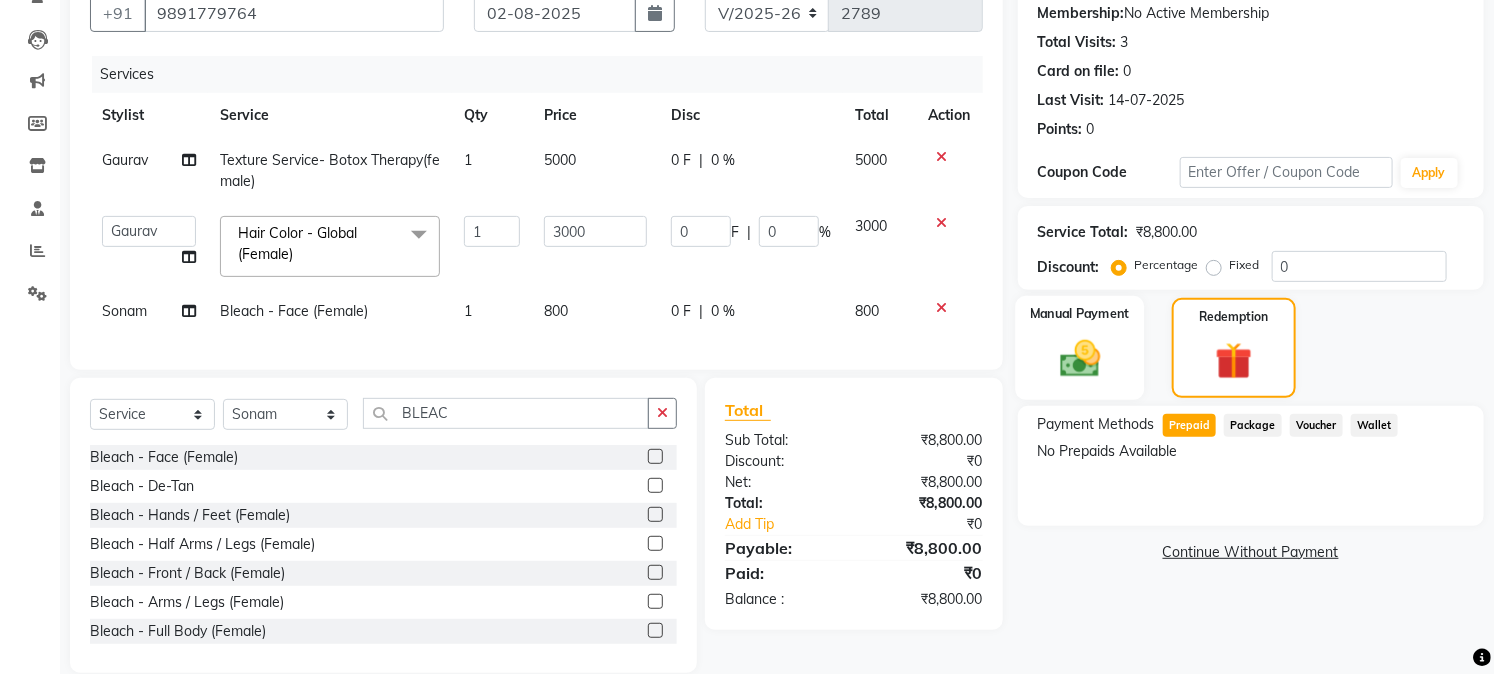 click 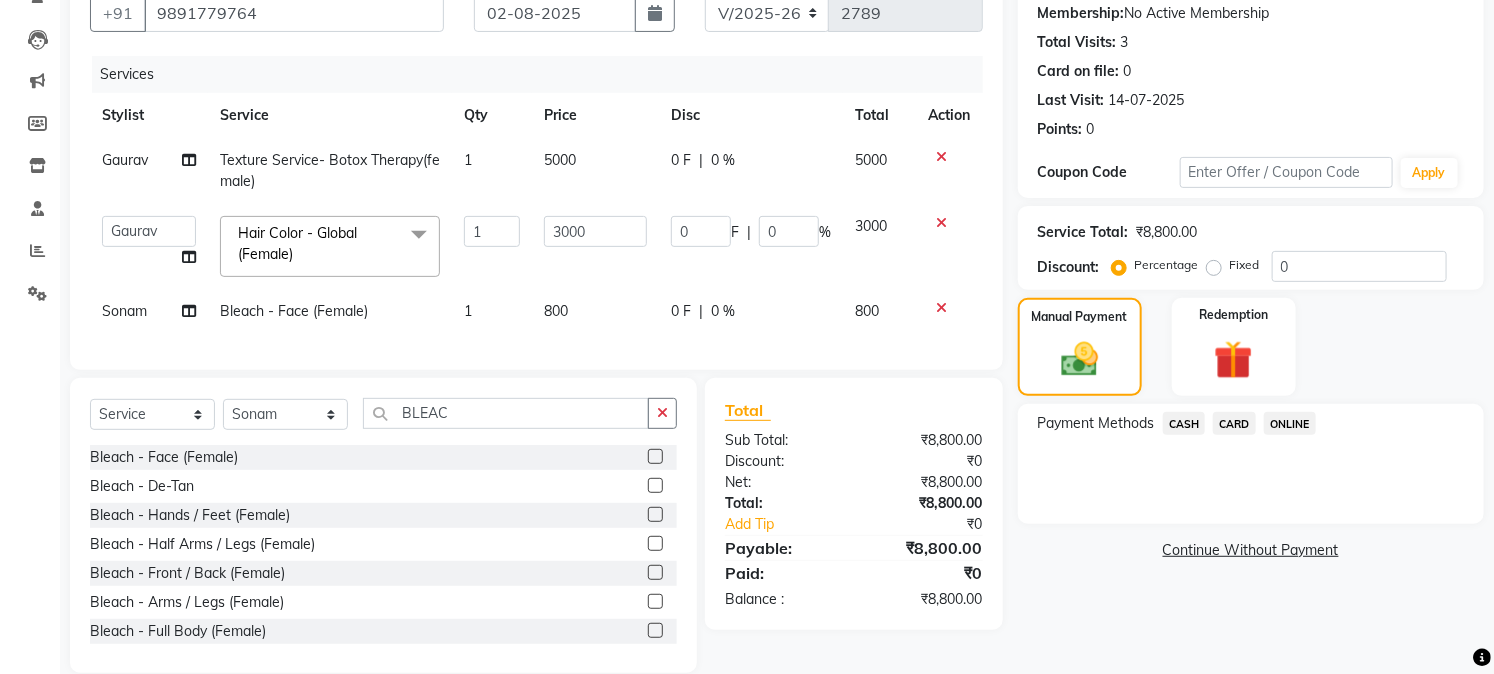 click on "ONLINE" 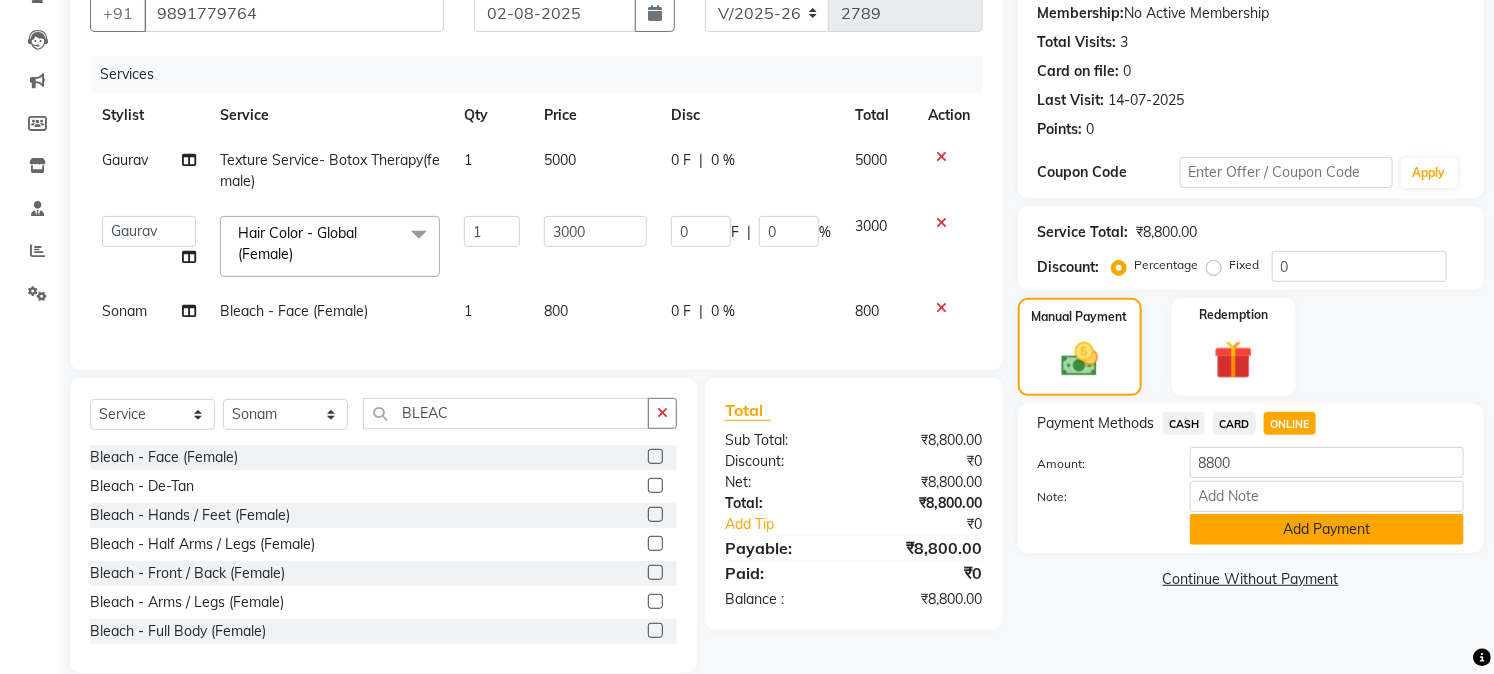 click on "Add Payment" 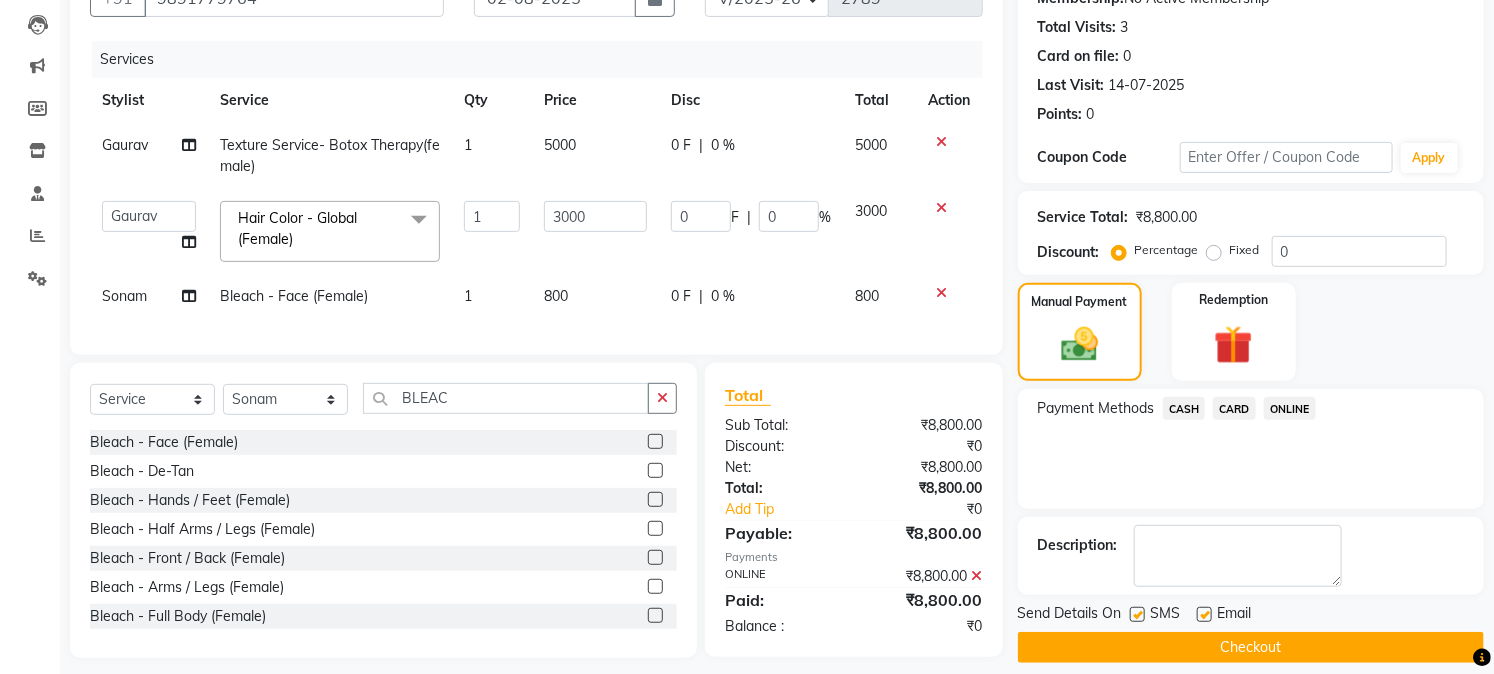 scroll, scrollTop: 237, scrollLeft: 0, axis: vertical 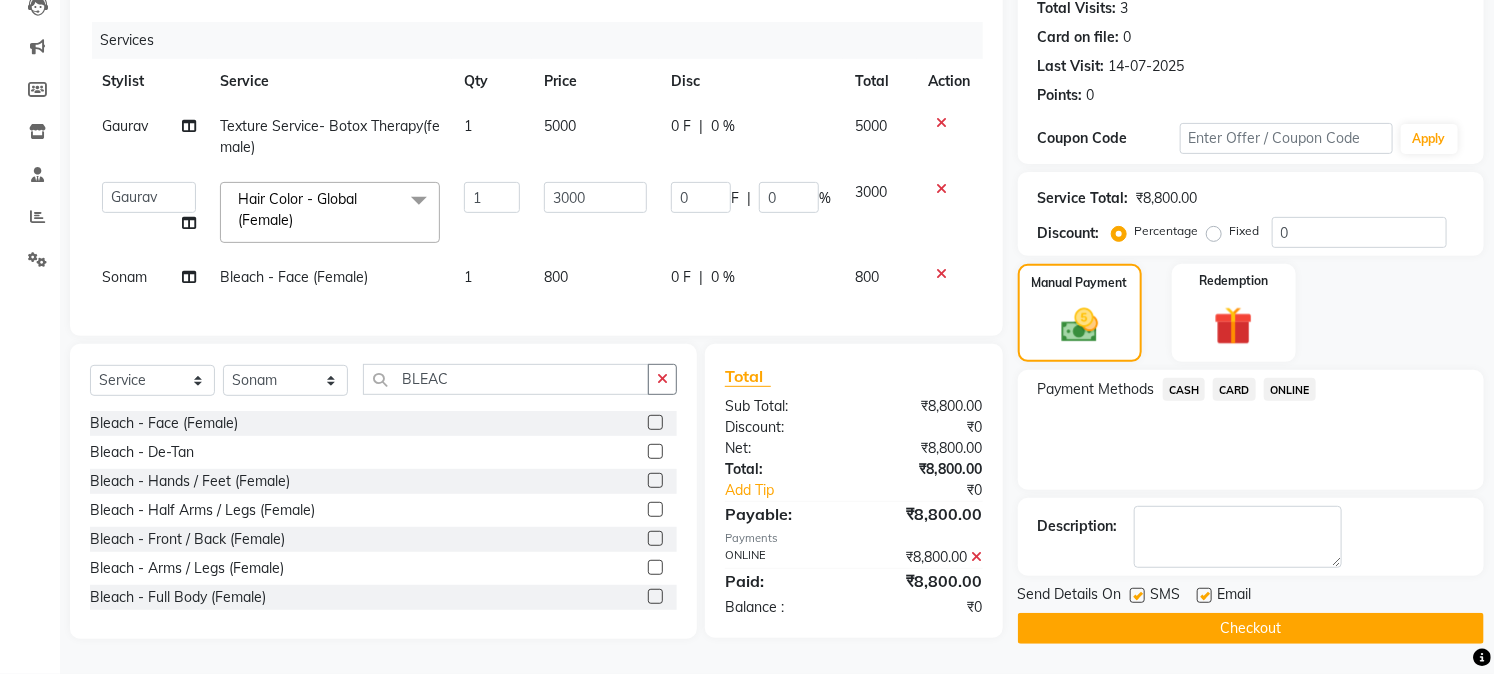 click on "Checkout" 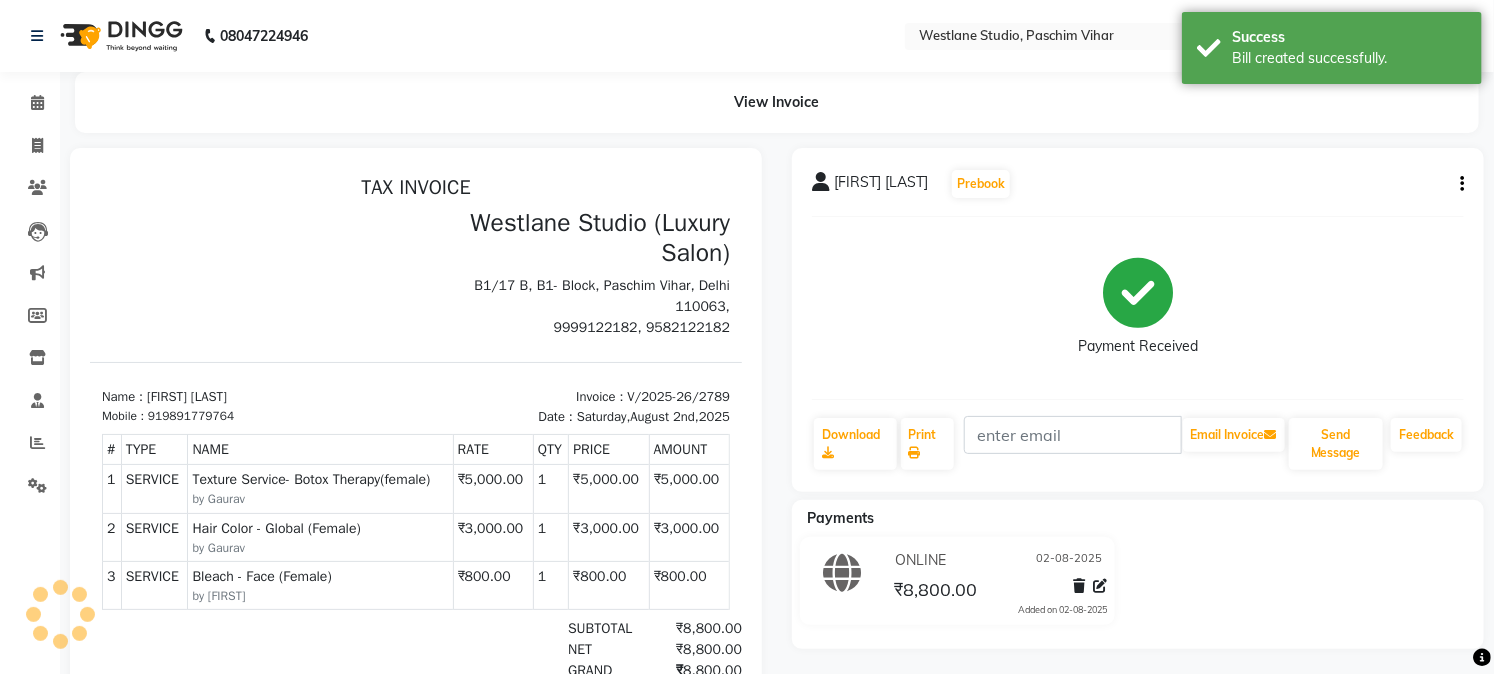 scroll, scrollTop: 0, scrollLeft: 0, axis: both 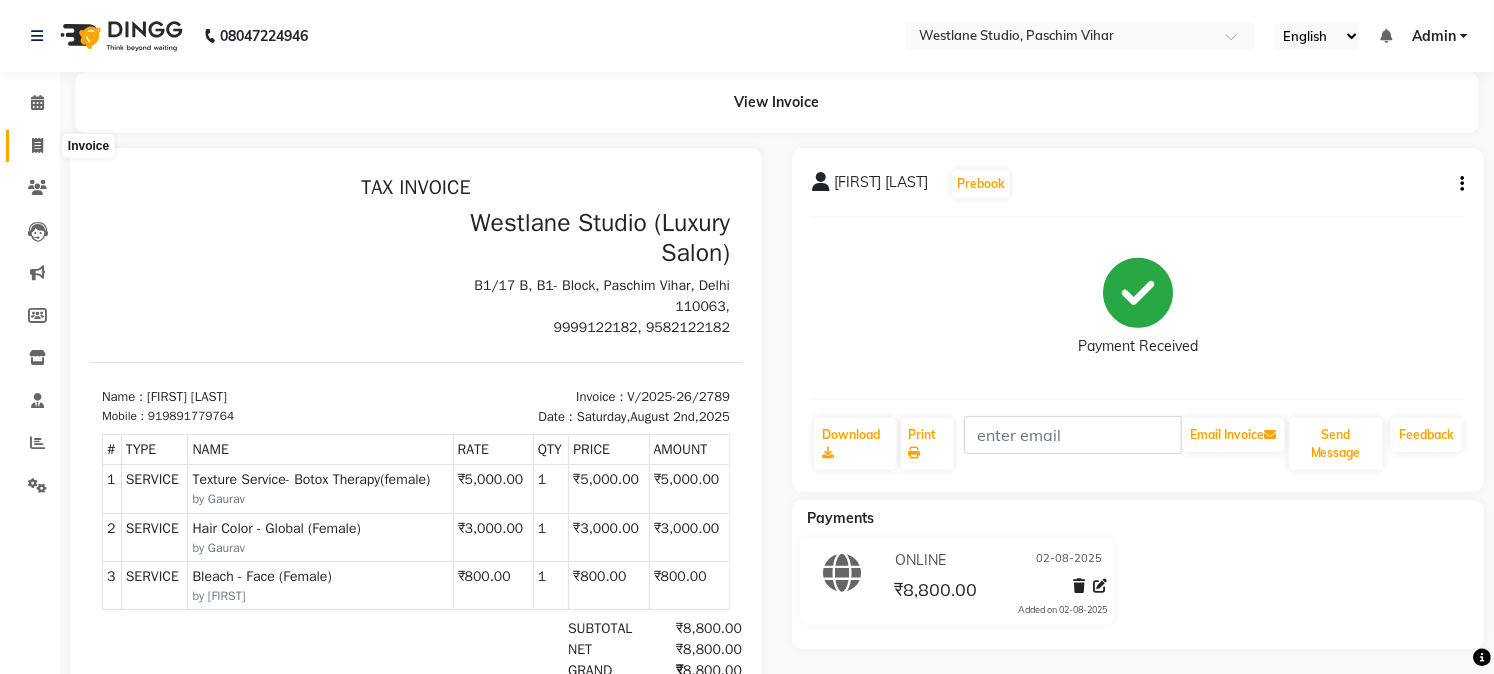 click 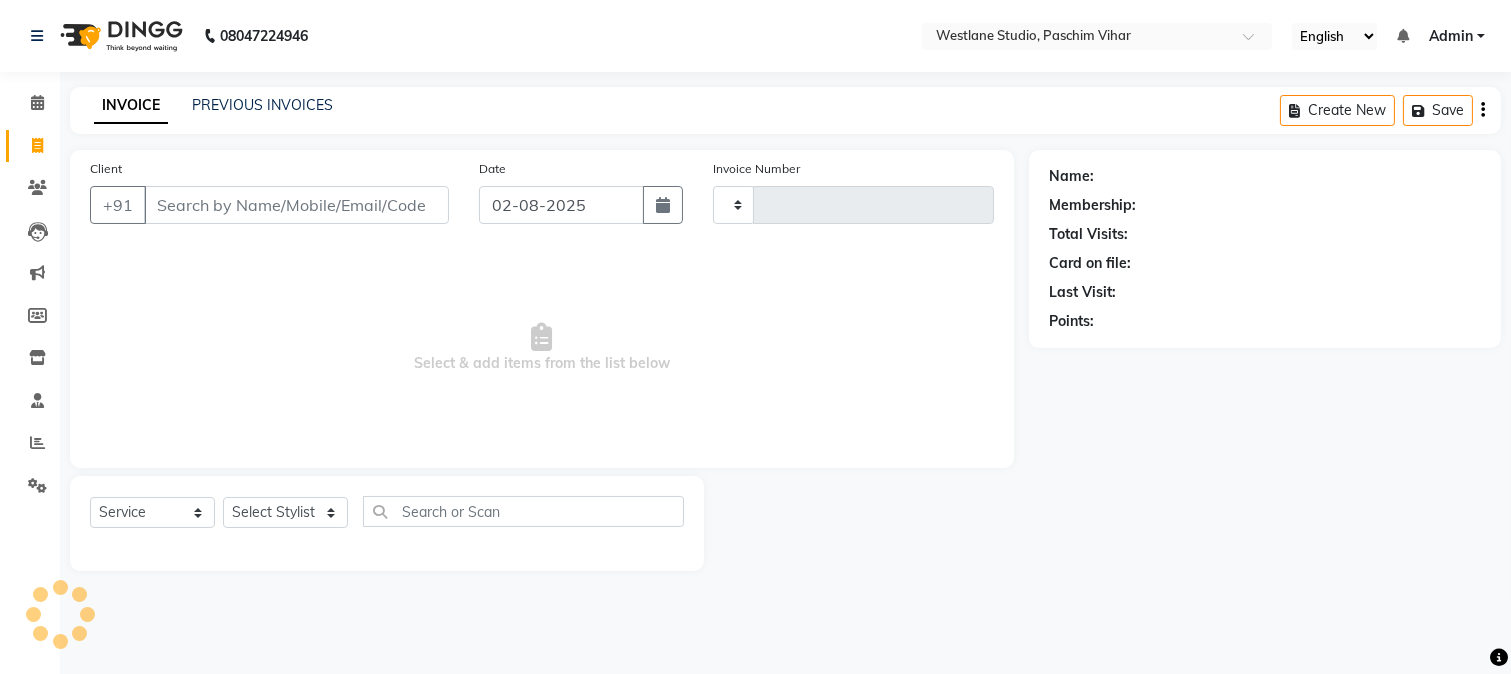 type on "2790" 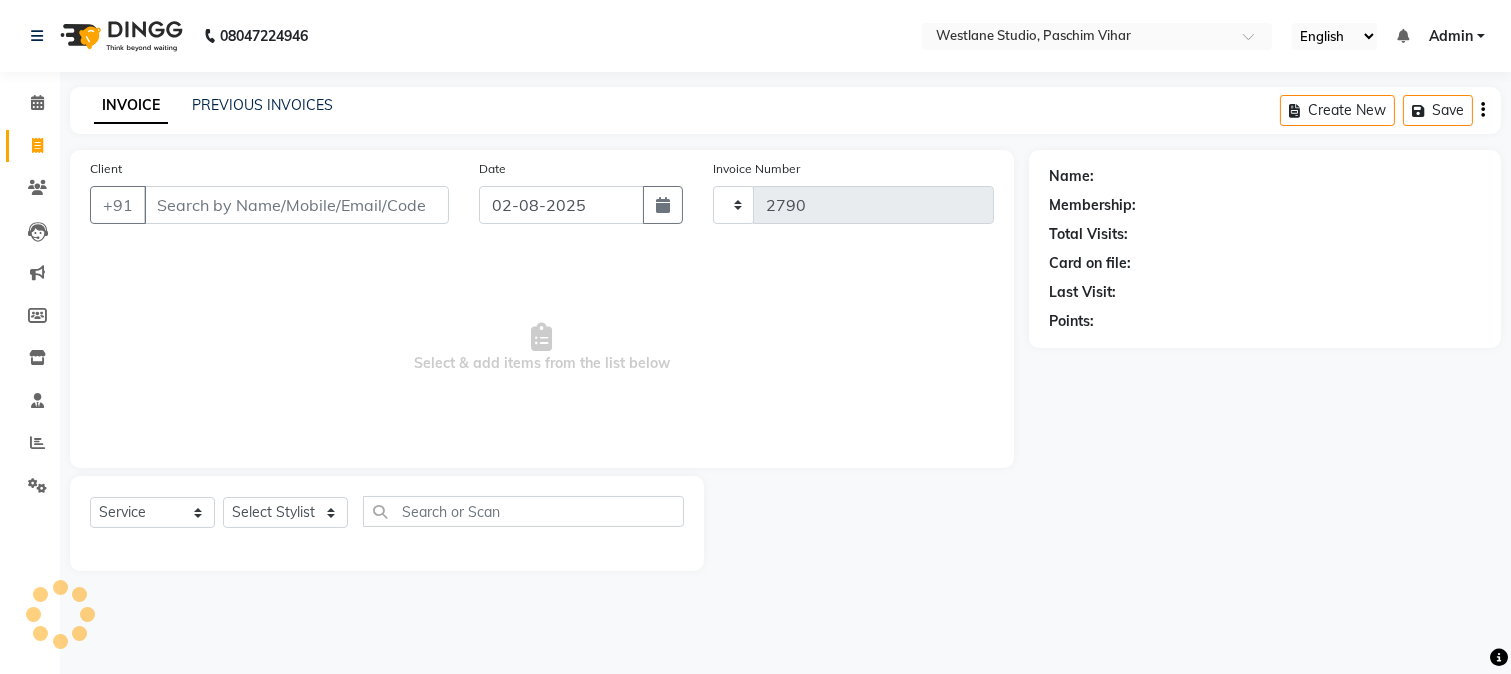 select on "223" 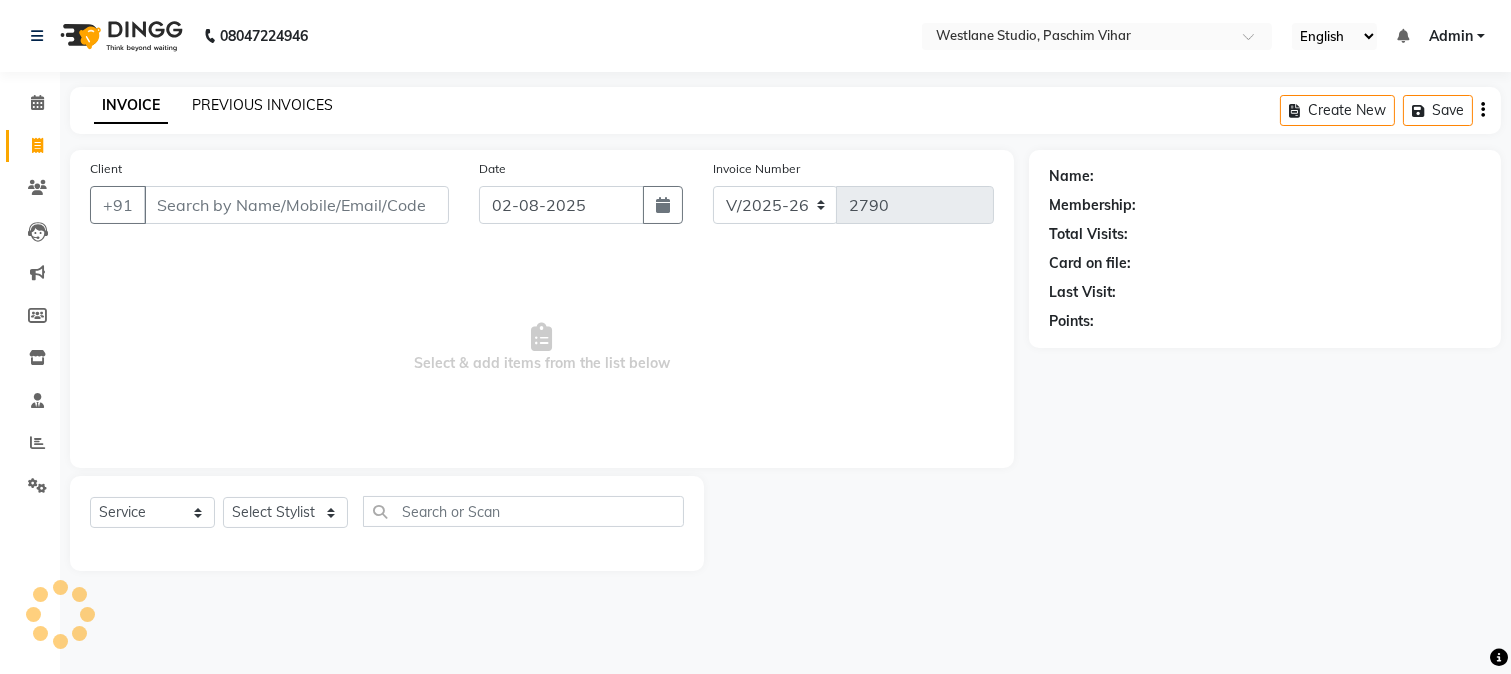 click on "PREVIOUS INVOICES" 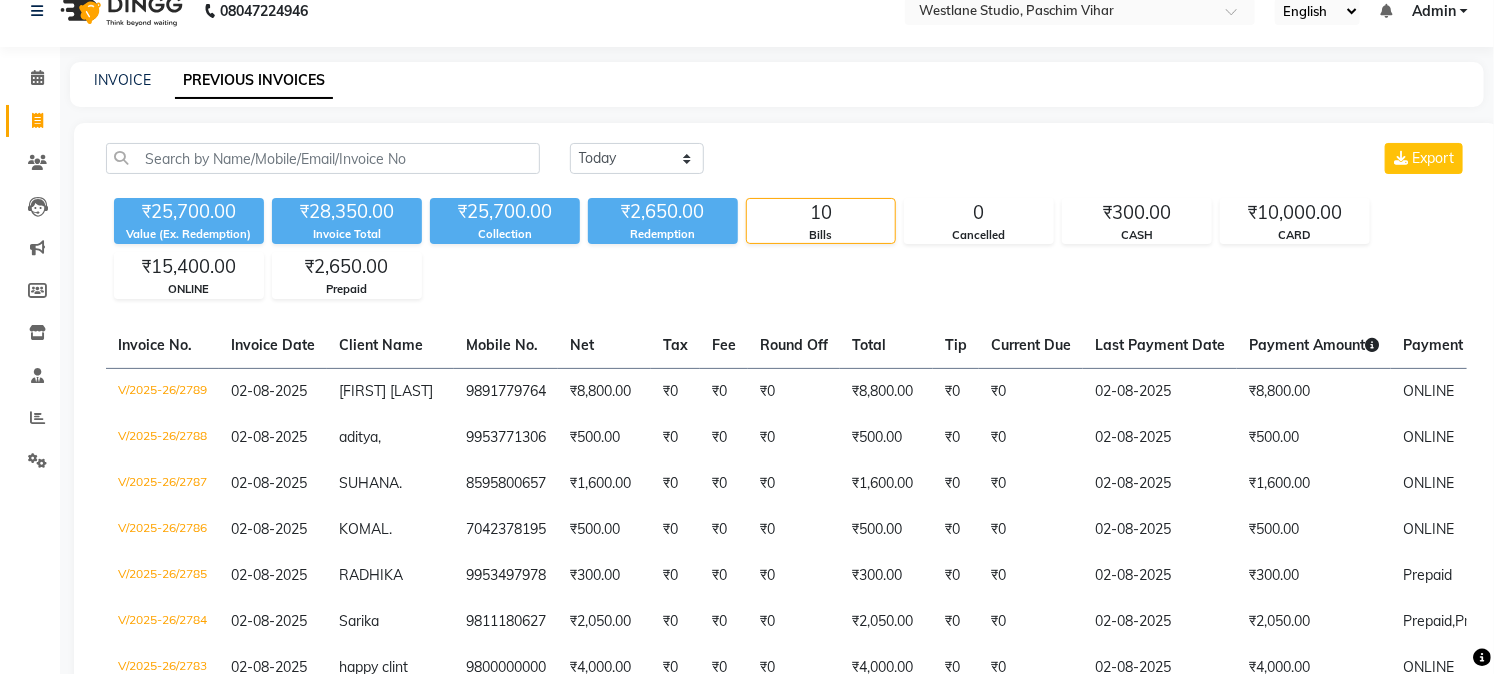 scroll, scrollTop: 0, scrollLeft: 0, axis: both 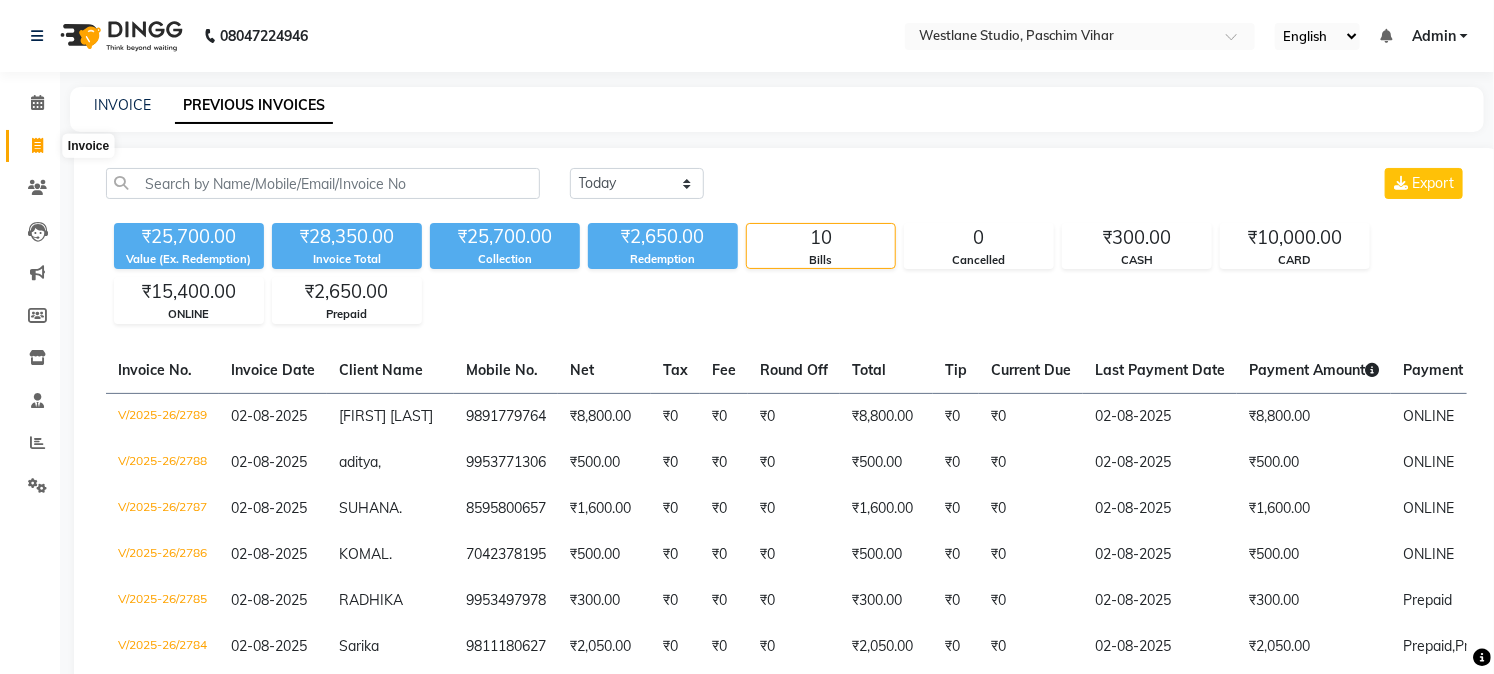 click 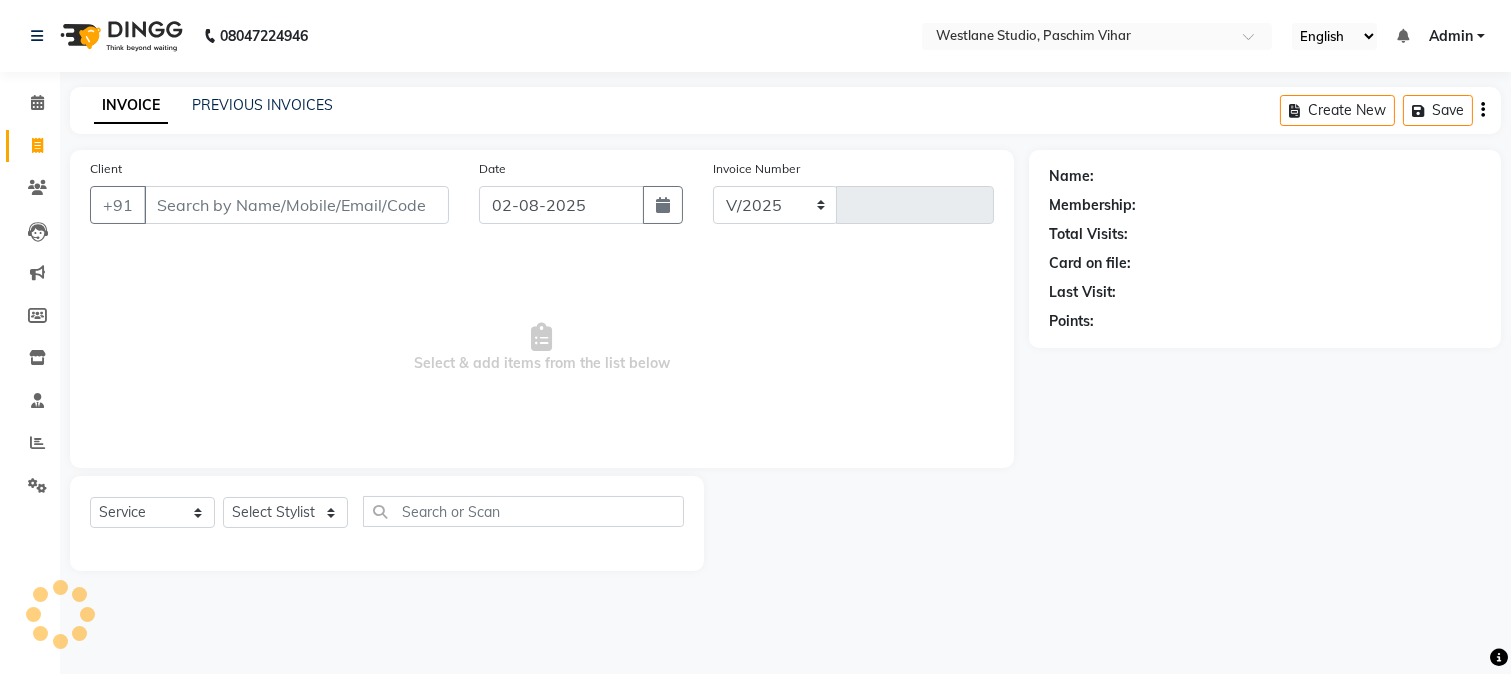 select on "223" 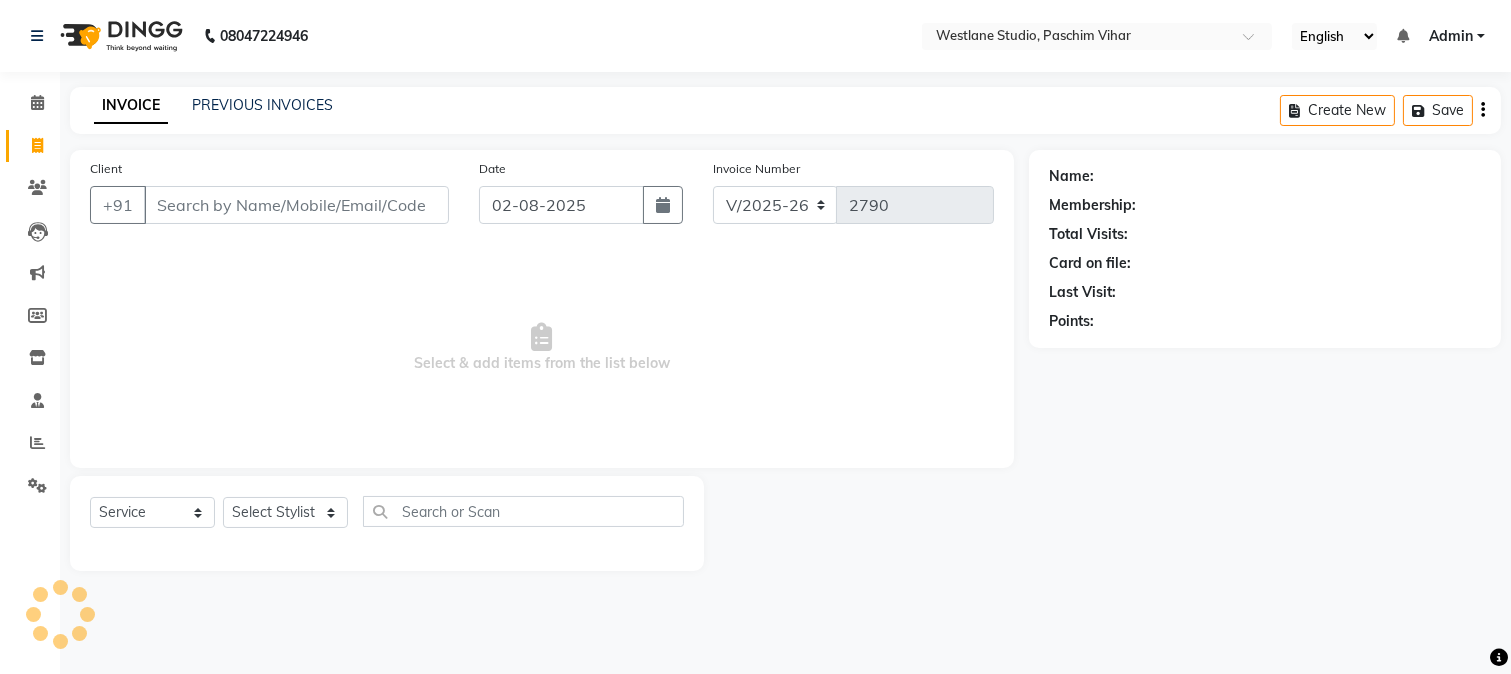click on "Client" at bounding box center (296, 205) 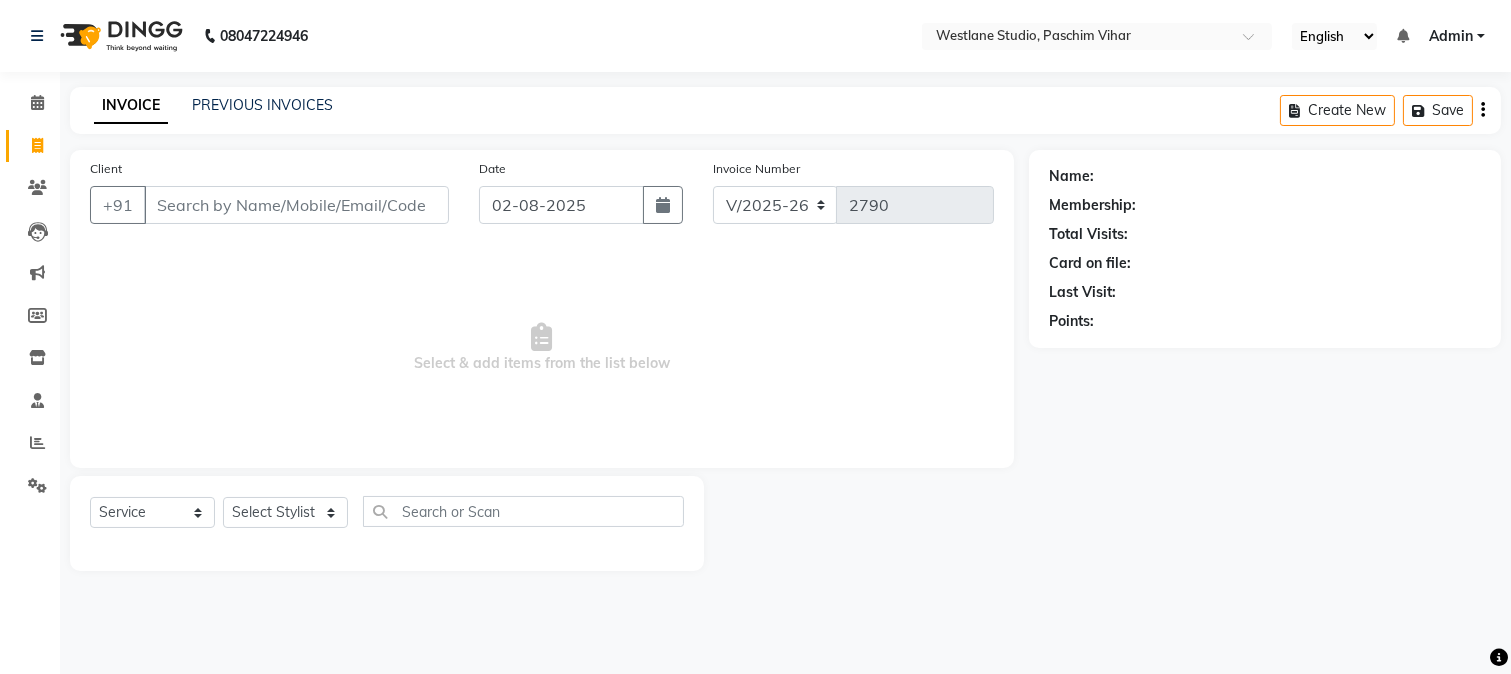 type on "r" 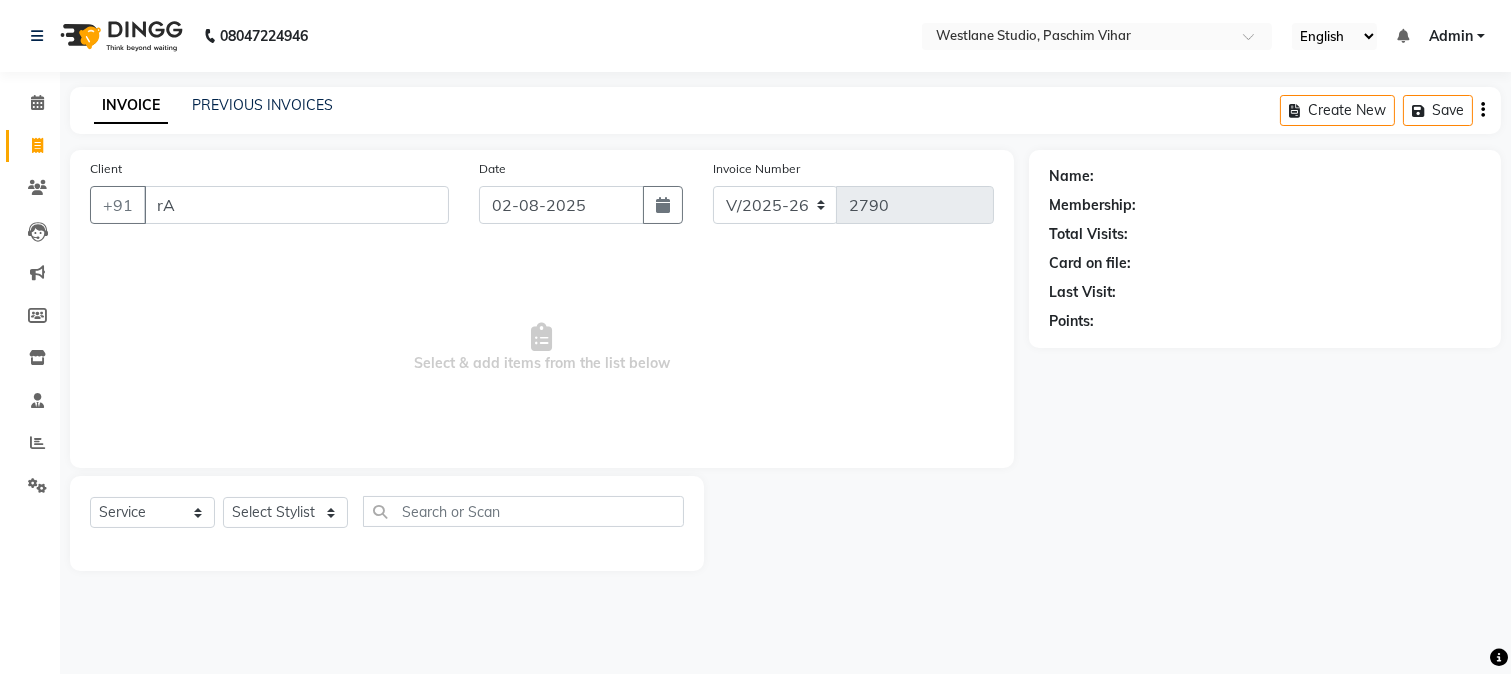 type on "r" 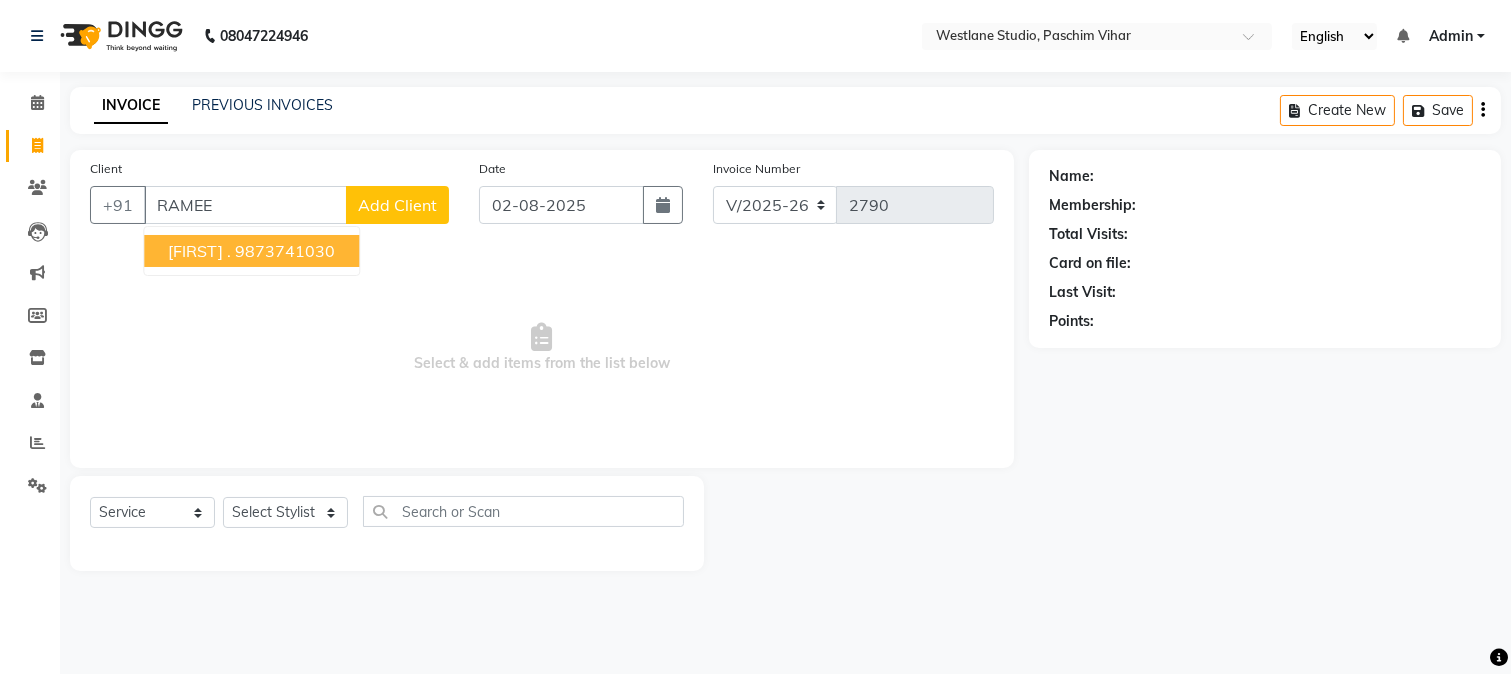 click on "9873741030" at bounding box center (285, 251) 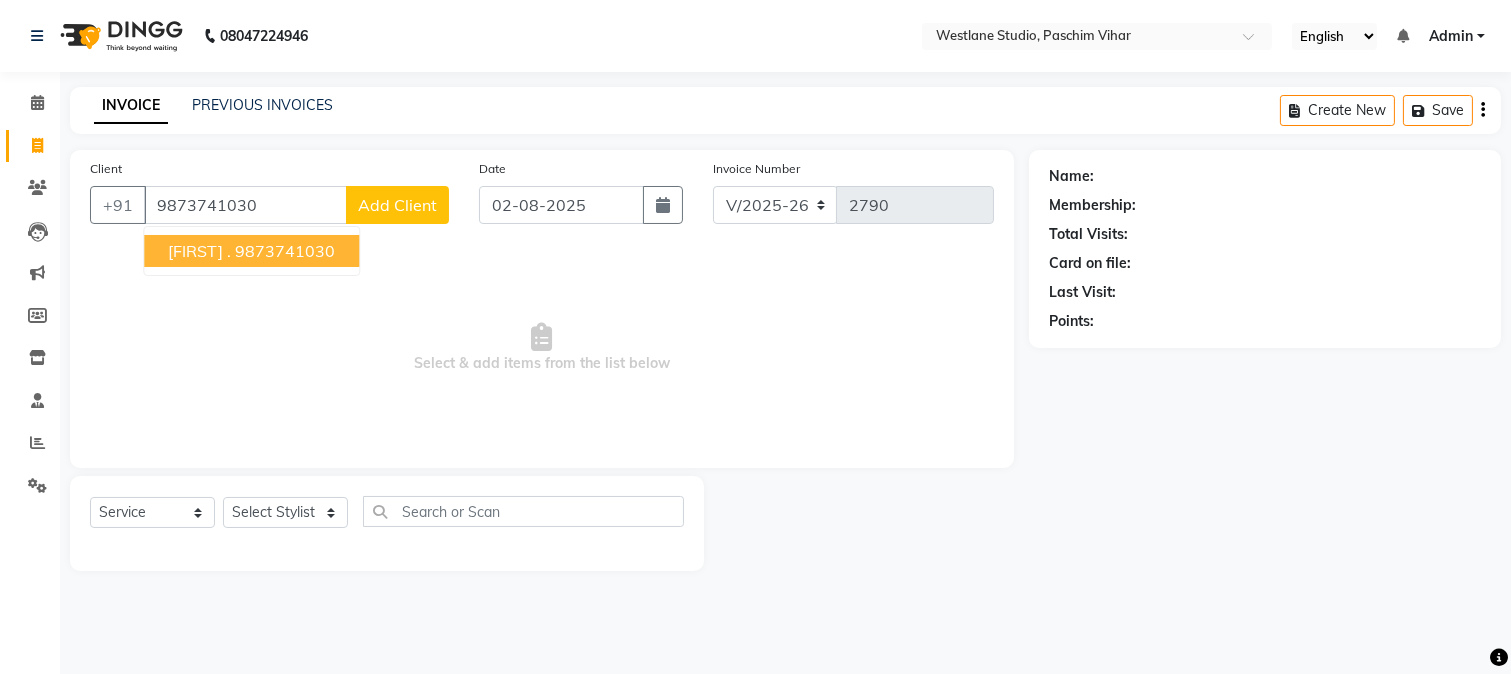 type on "9873741030" 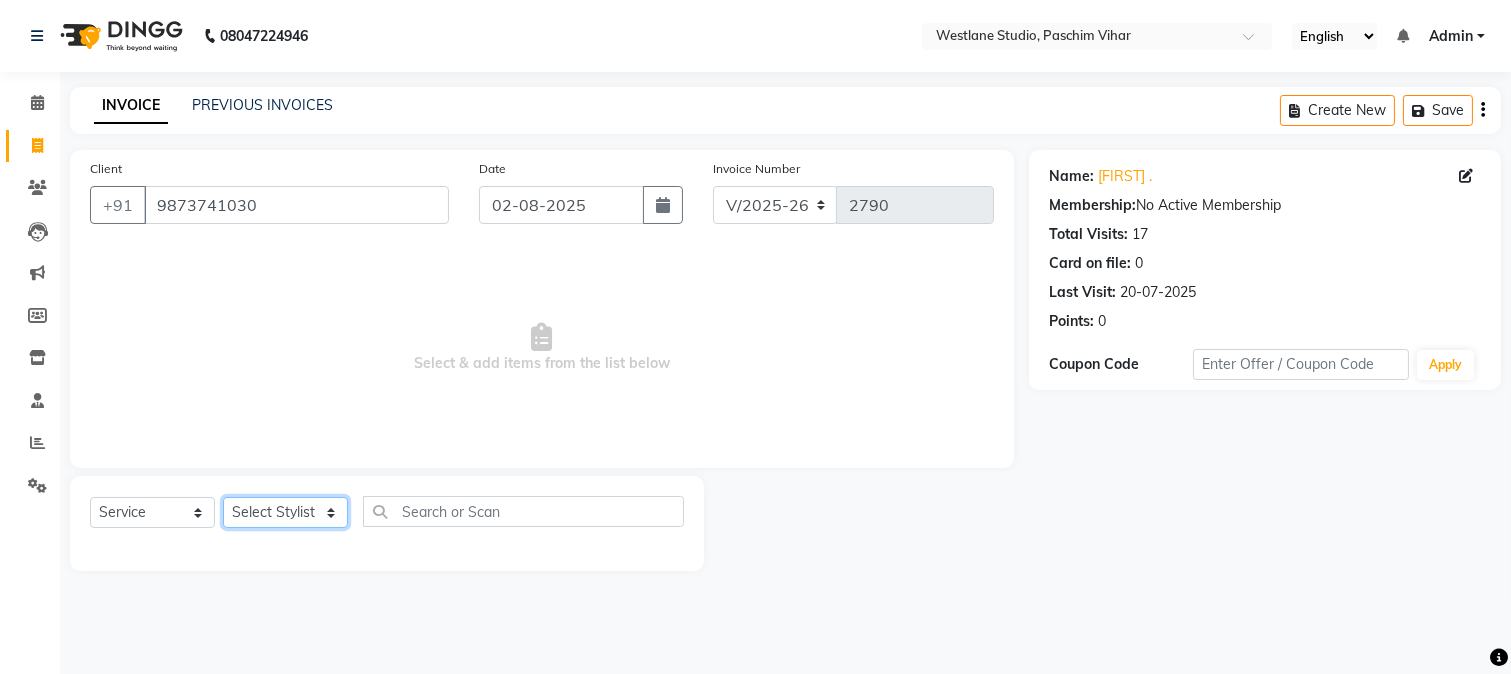 click on "Select Stylist Akash Anu Arun Gaurav  GULFAM jeeshan MANISH NADEEM ALI Nitin Sajwan Raja  Ranjeet RENU RIDHIMA BHATIA Rohit SAGAR Shakel SOHEIL Sonam SUNIL USHA" 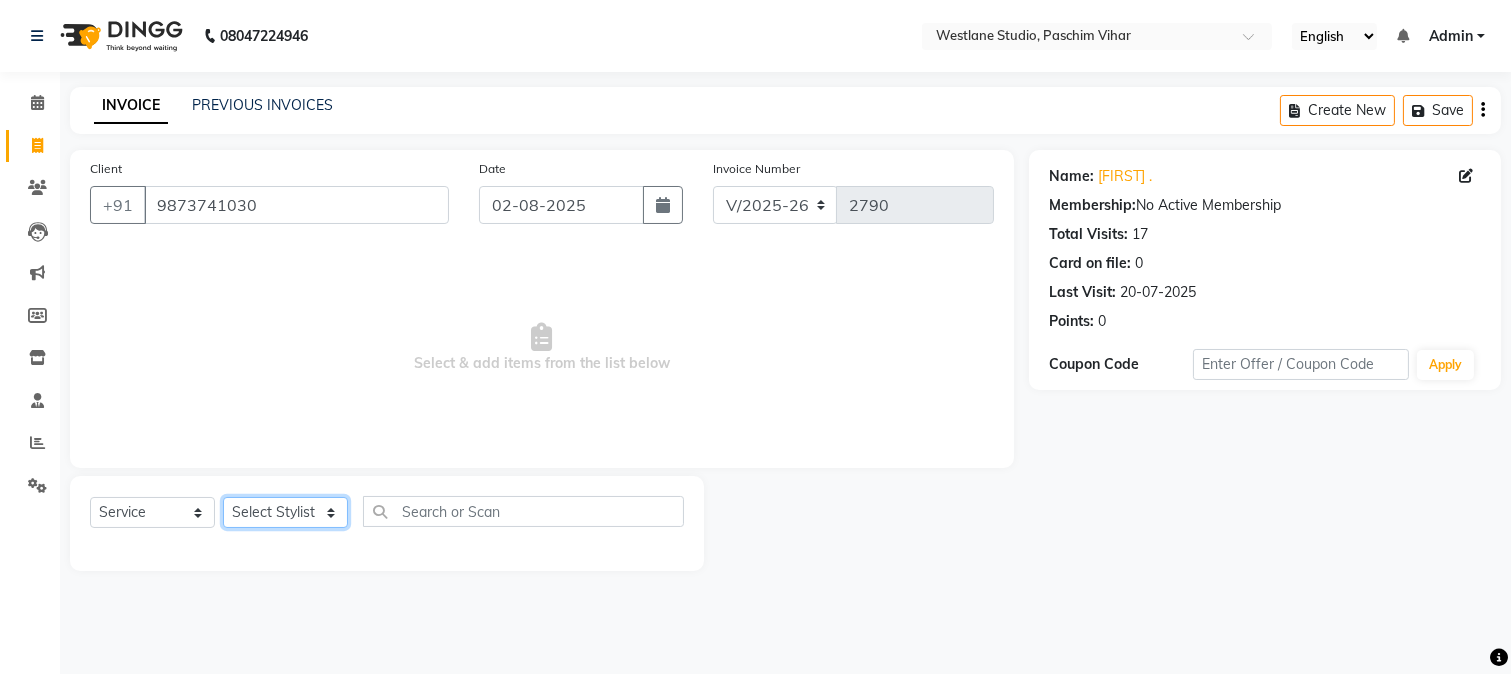 select on "82365" 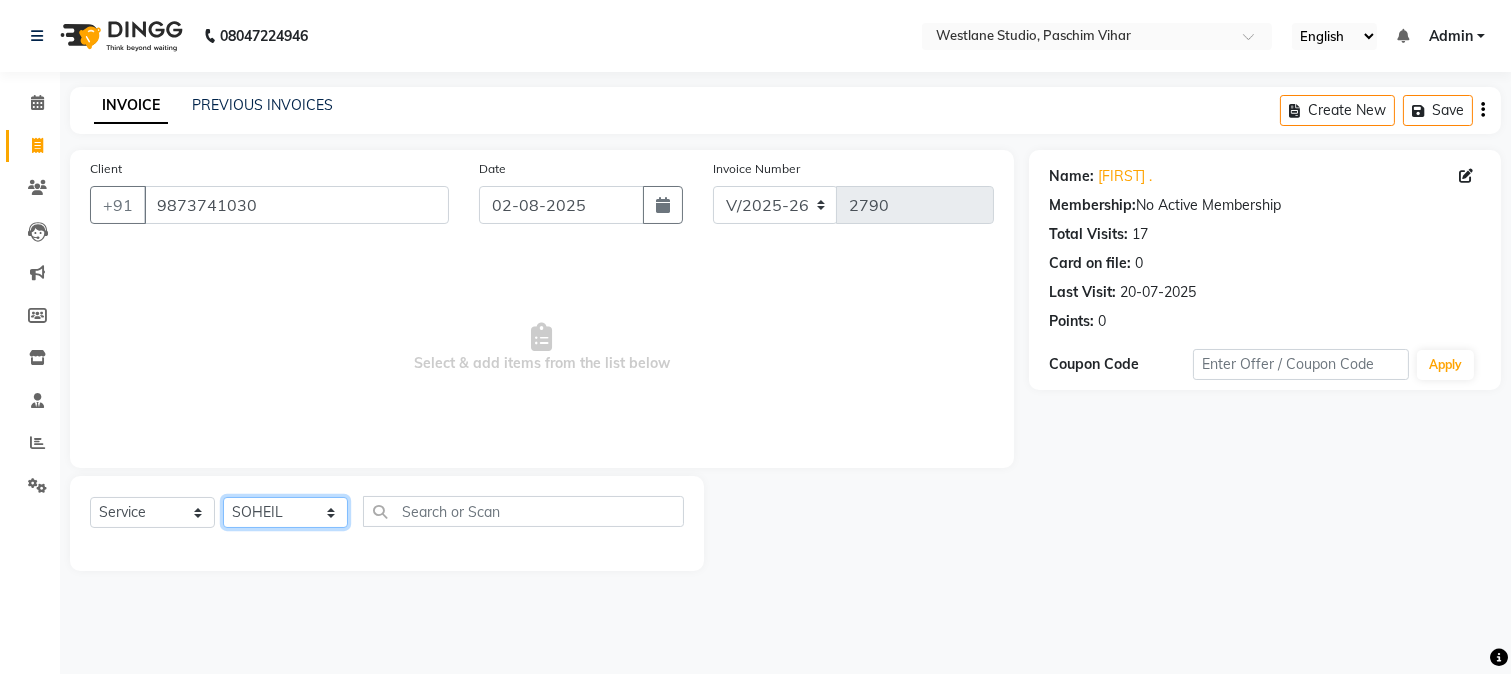 click on "Select Stylist Akash Anu Arun Gaurav  GULFAM jeeshan MANISH NADEEM ALI Nitin Sajwan Raja  Ranjeet RENU RIDHIMA BHATIA Rohit SAGAR Shakel SOHEIL Sonam SUNIL USHA" 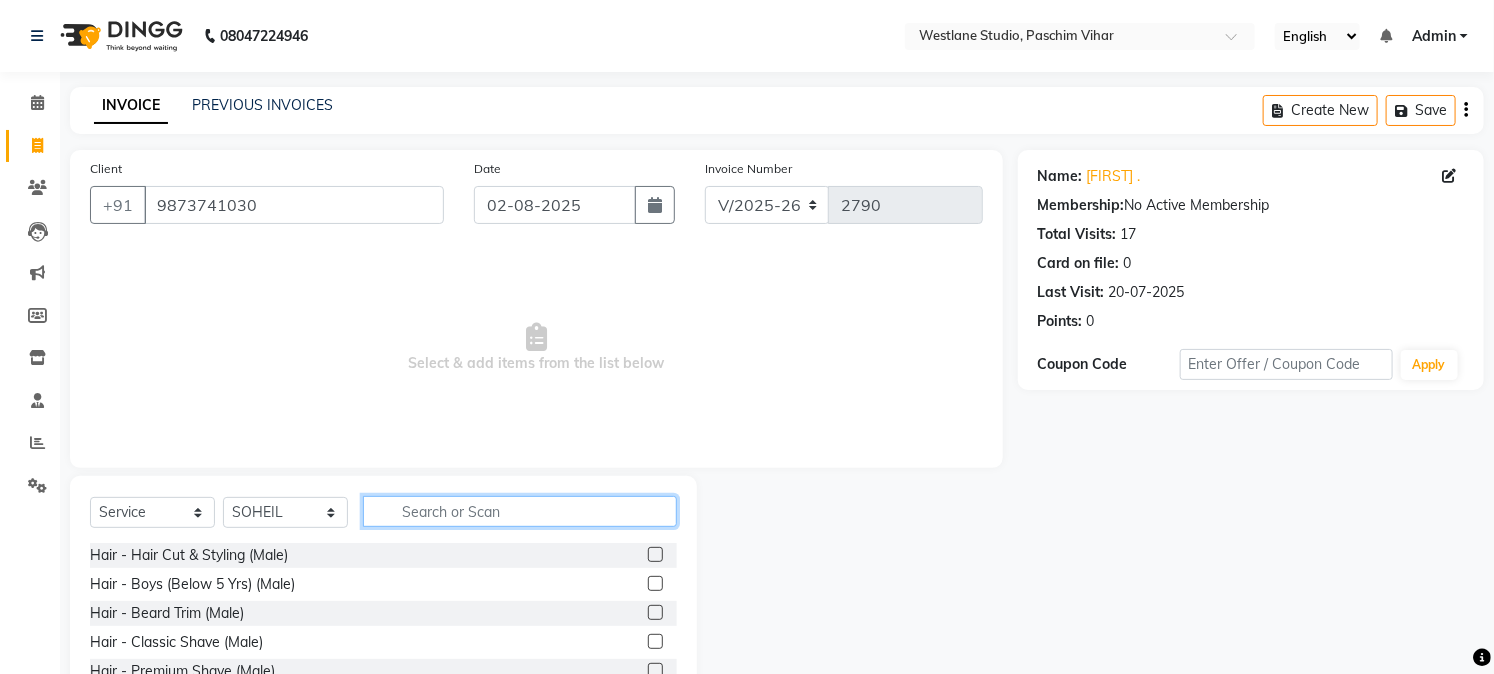click 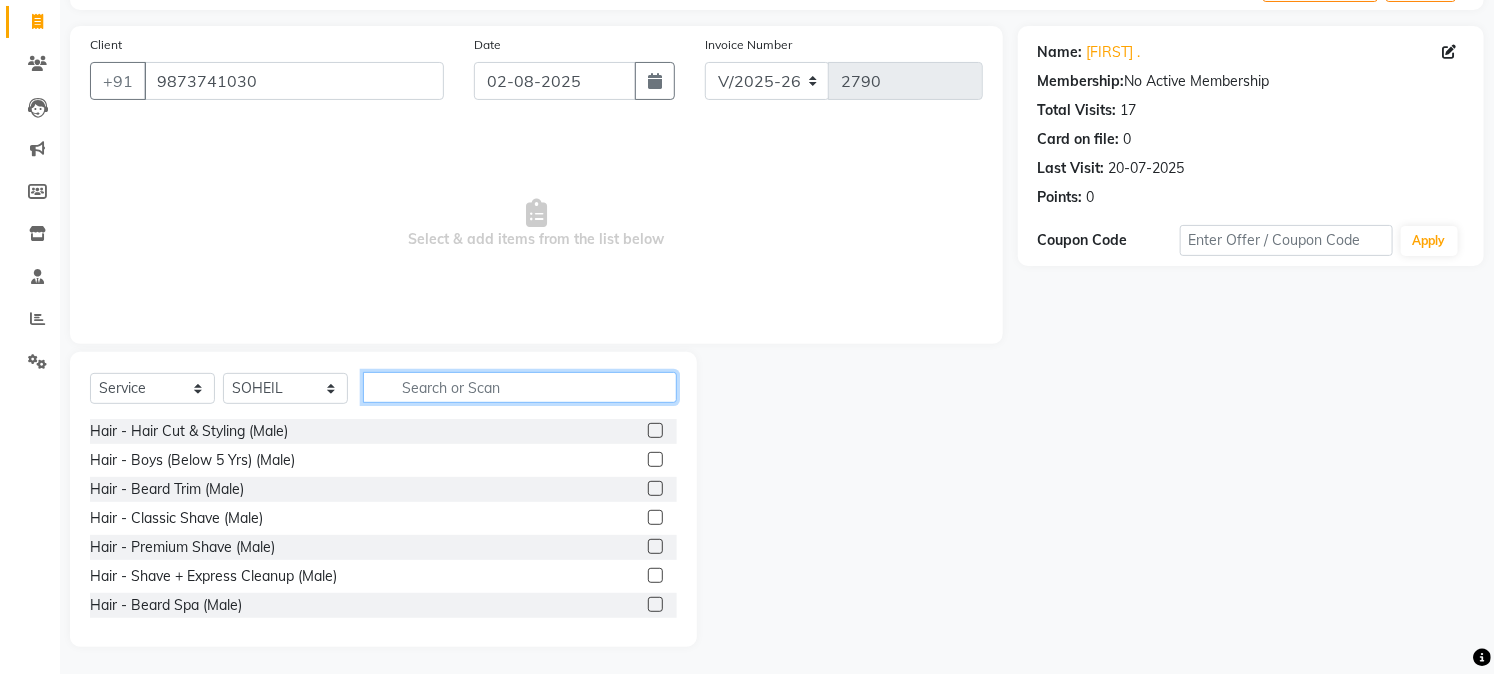 scroll, scrollTop: 126, scrollLeft: 0, axis: vertical 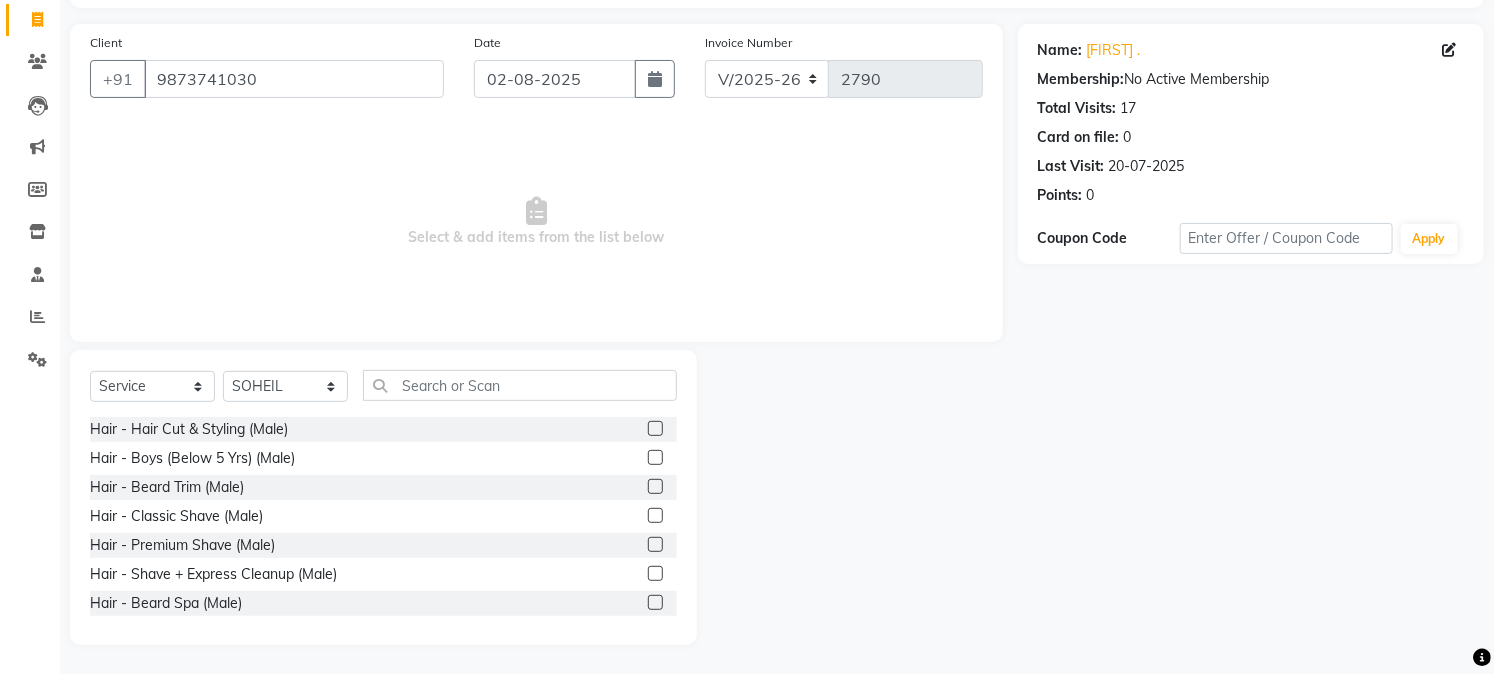 click 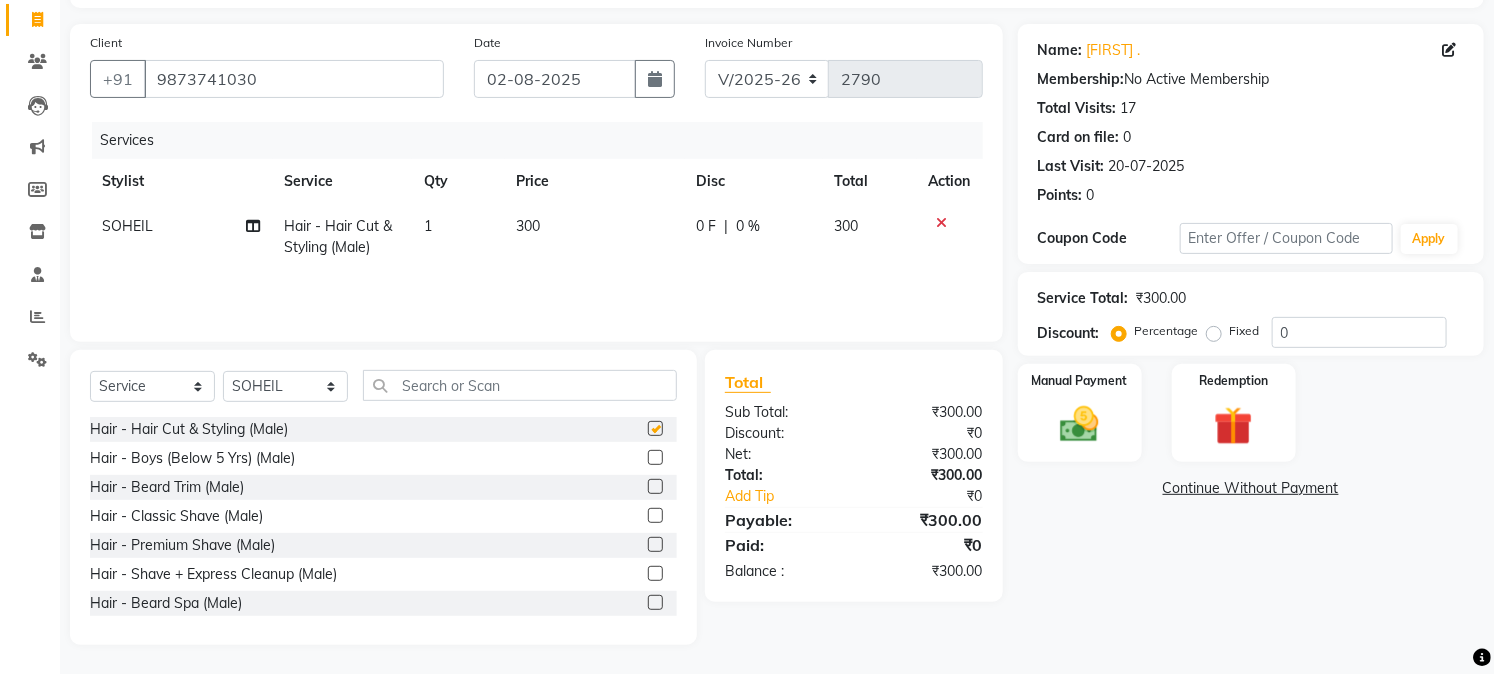 checkbox on "false" 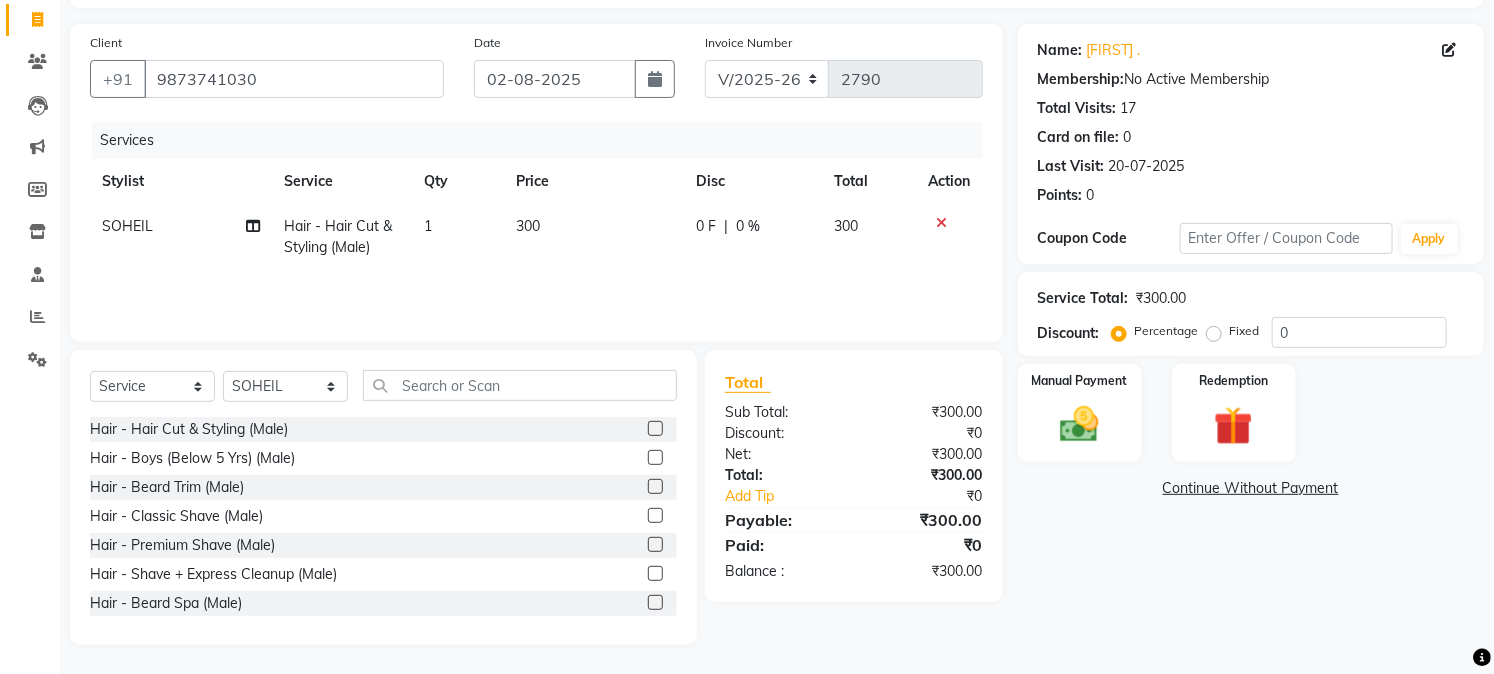 click 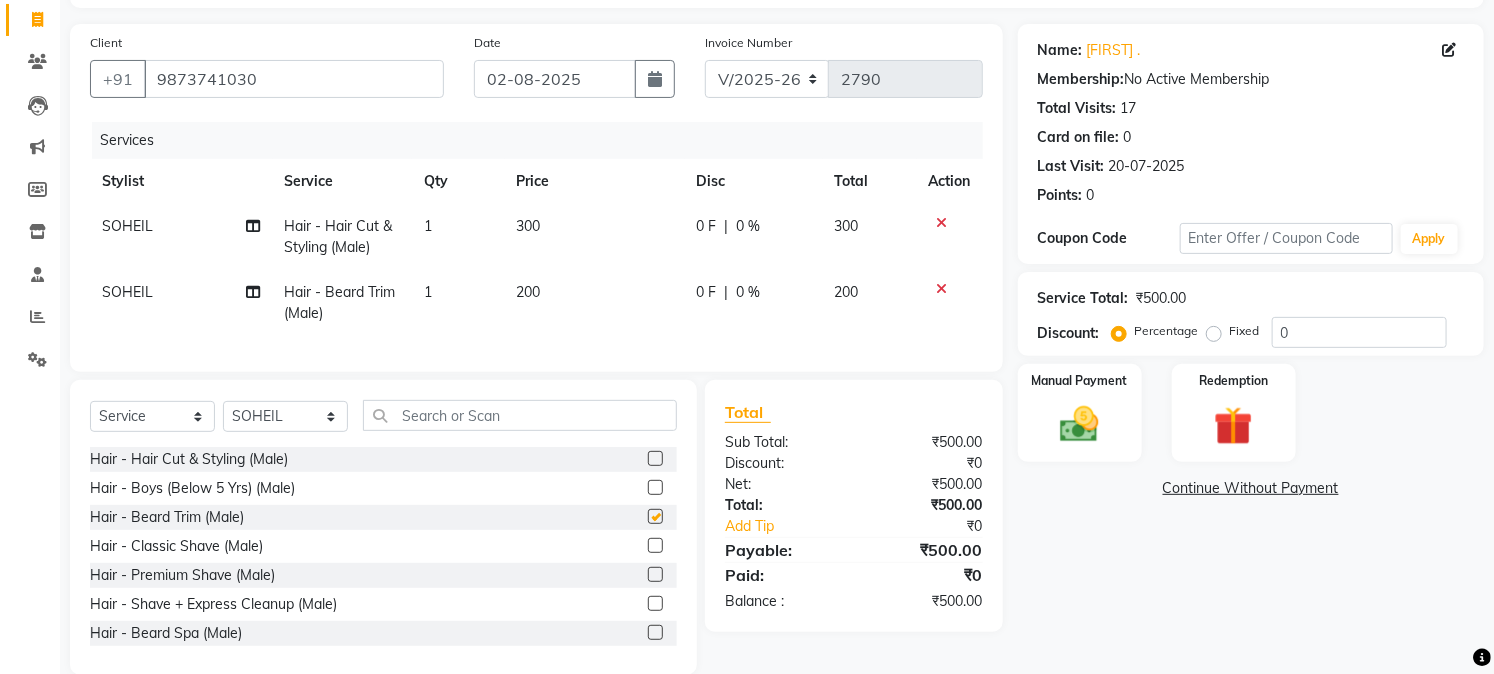 checkbox on "false" 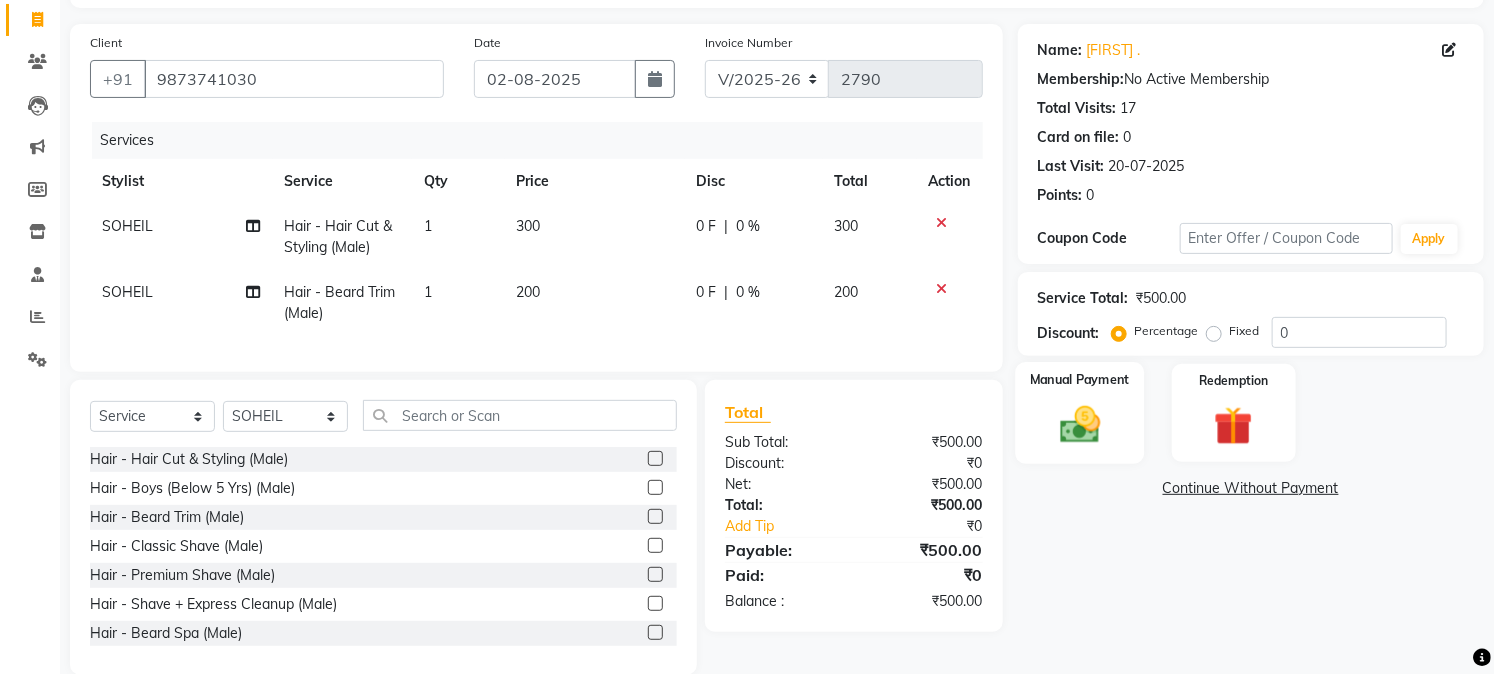 click 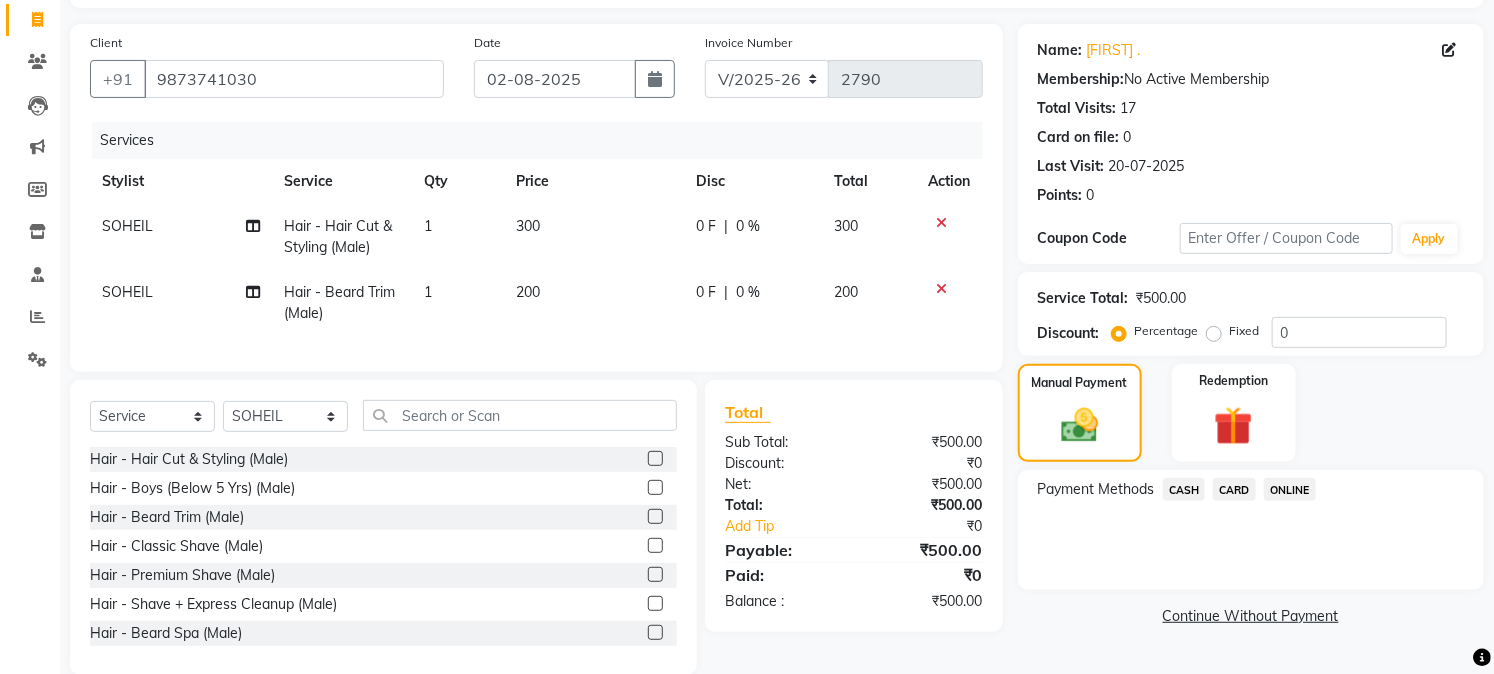 click on "ONLINE" 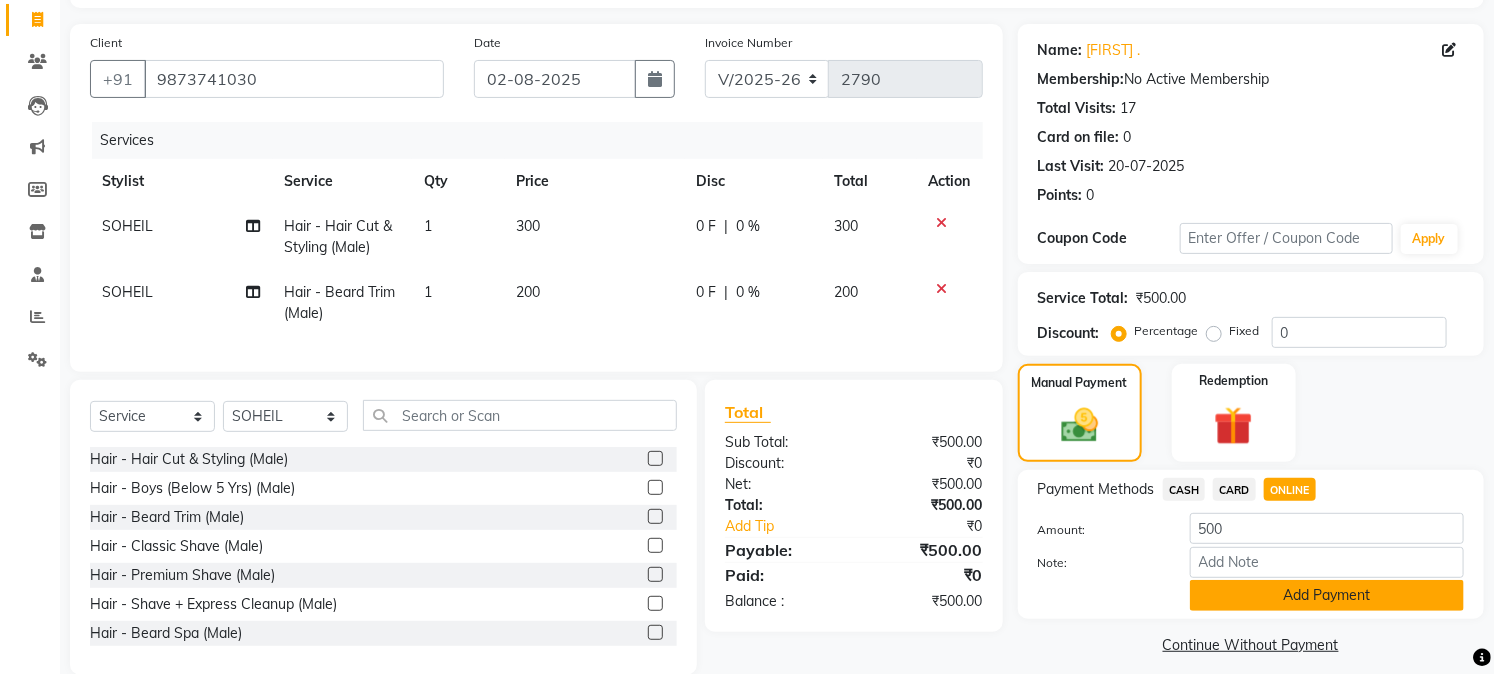 click on "Add Payment" 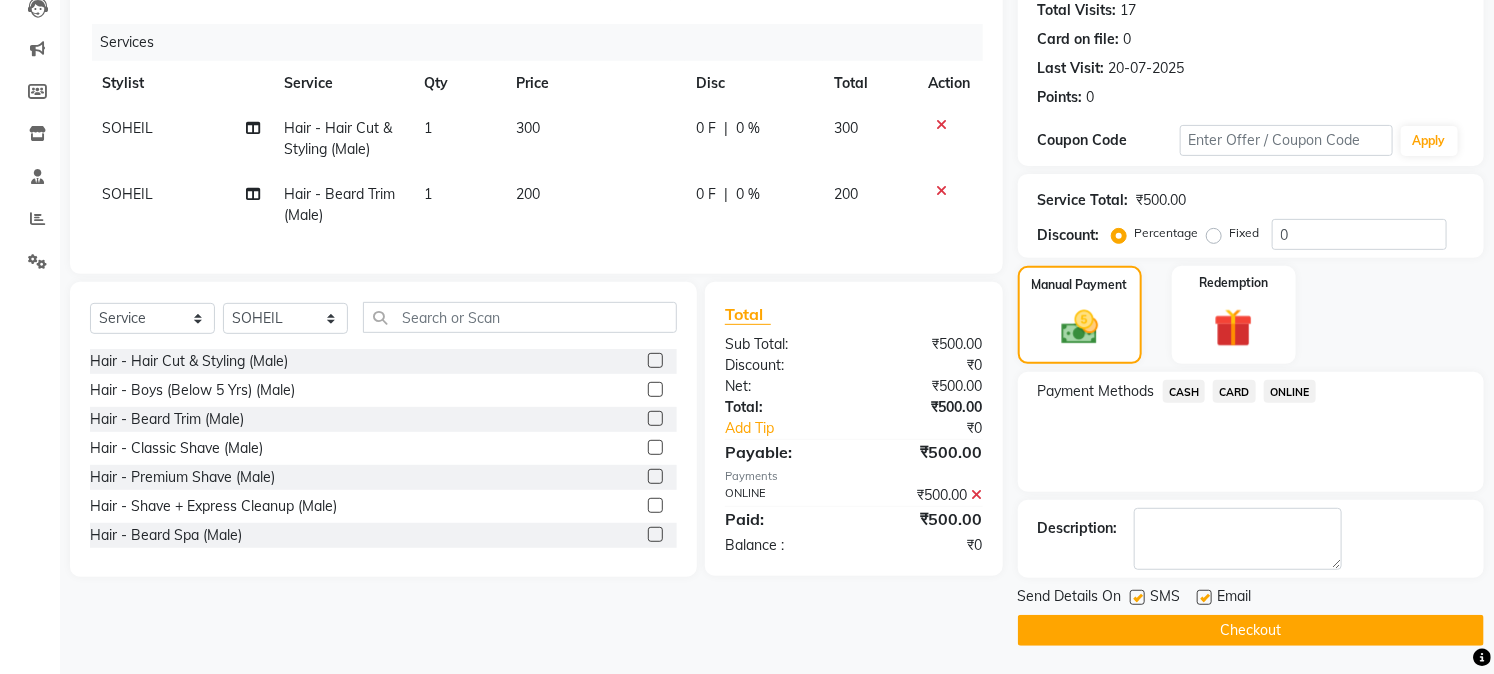 scroll, scrollTop: 225, scrollLeft: 0, axis: vertical 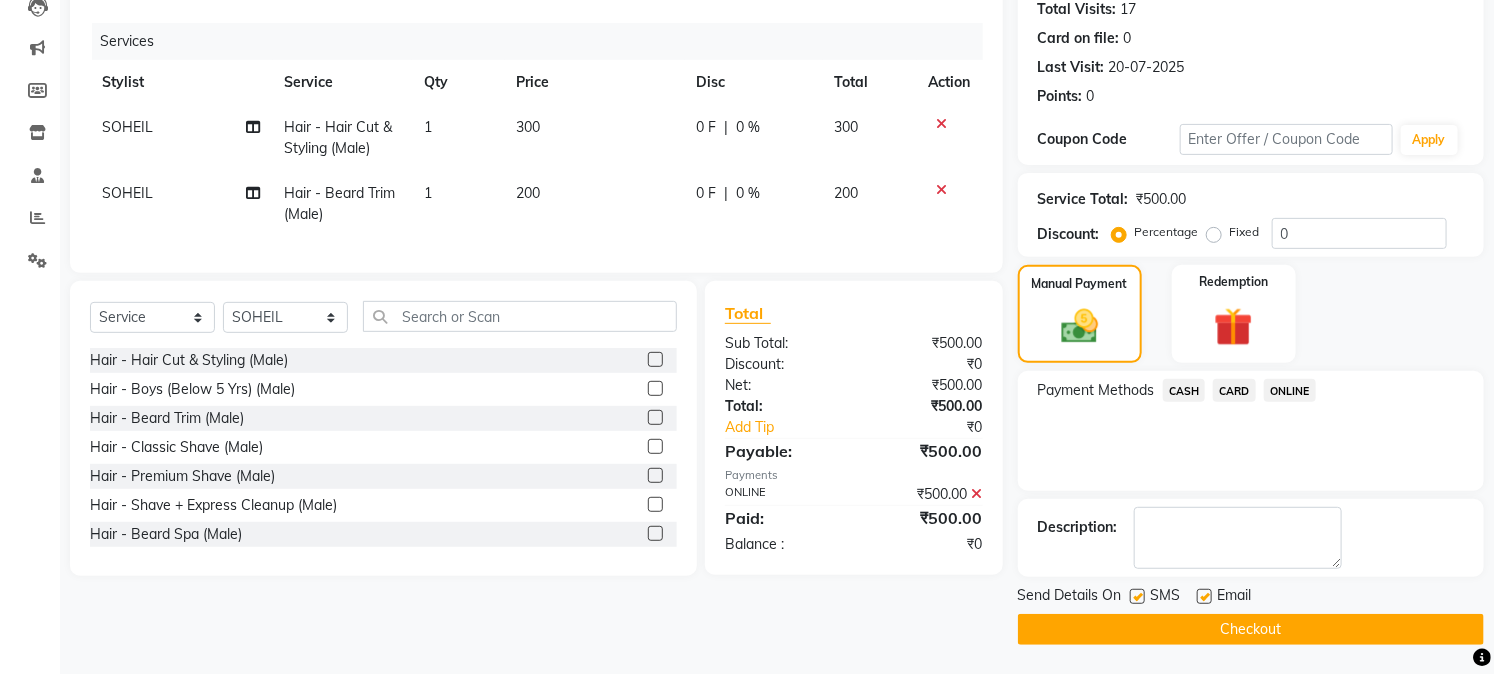 click on "Checkout" 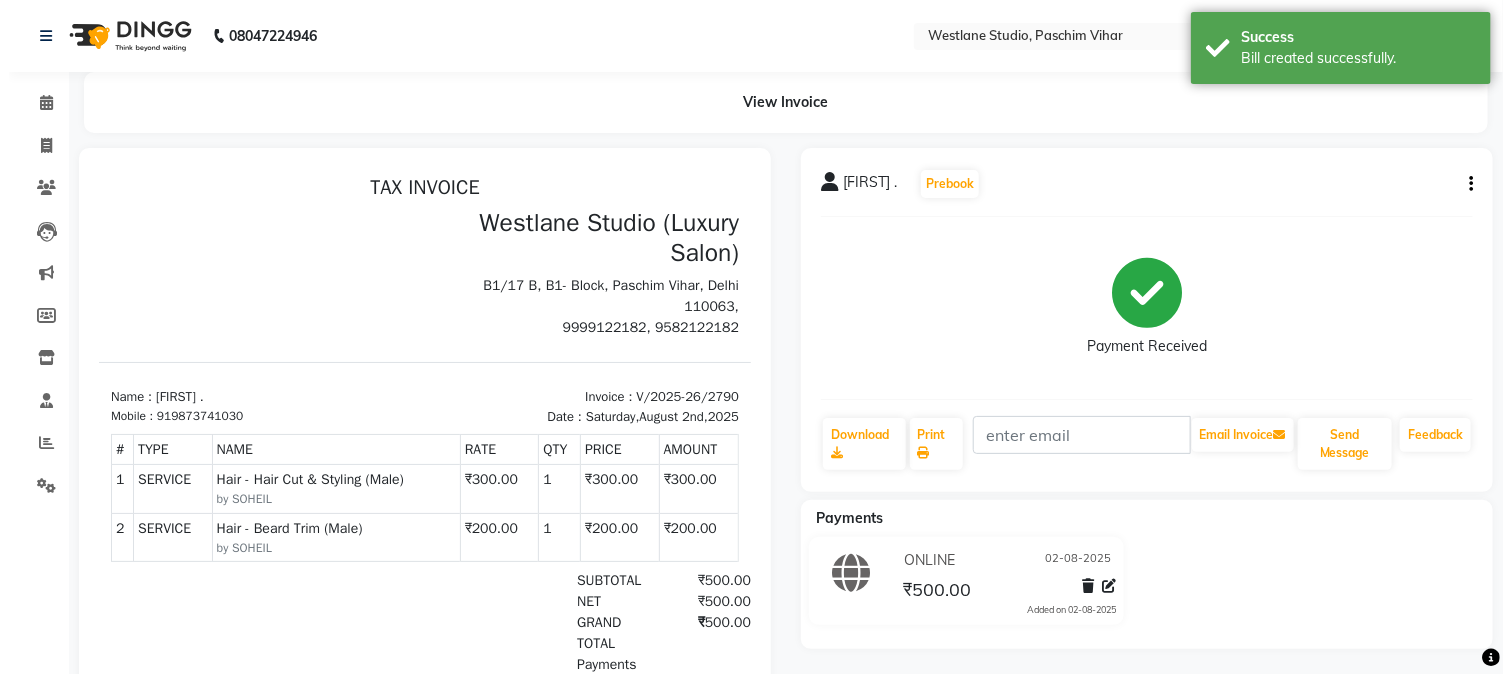 scroll, scrollTop: 0, scrollLeft: 0, axis: both 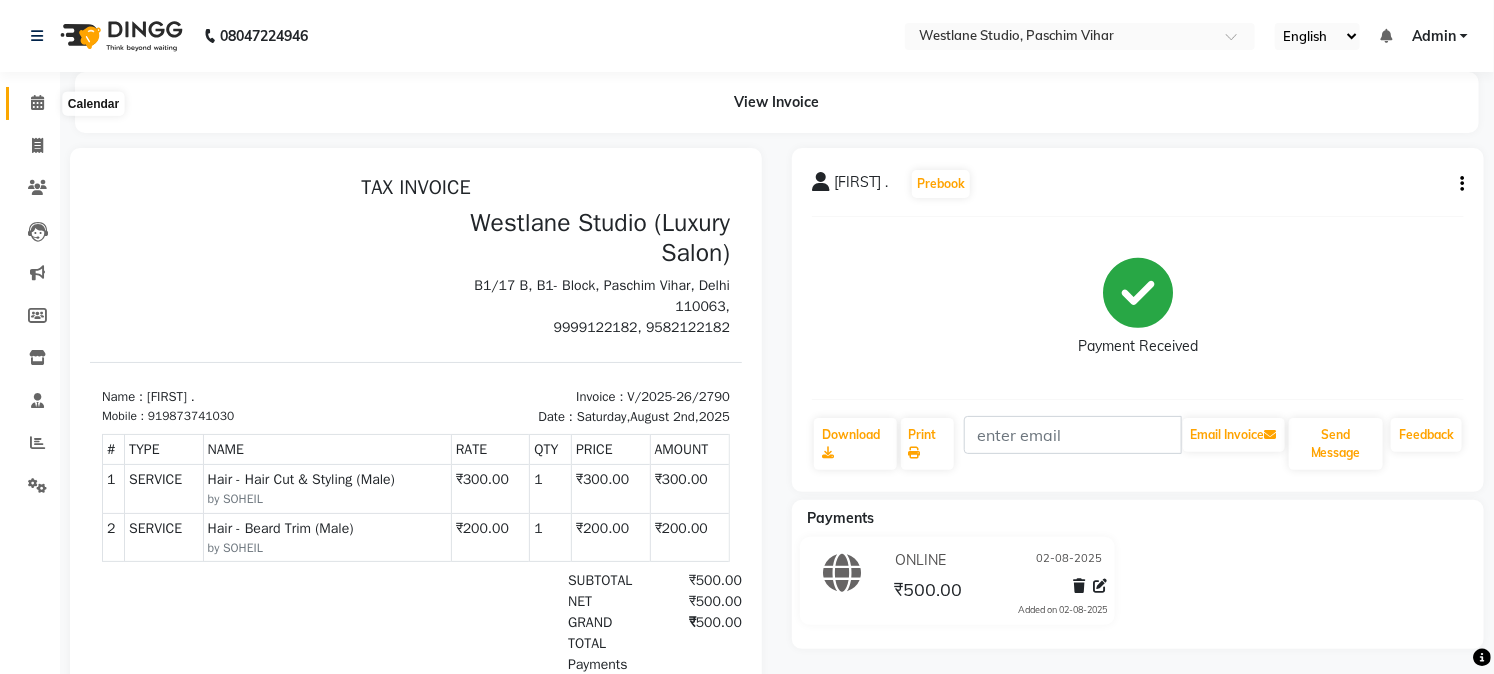 click 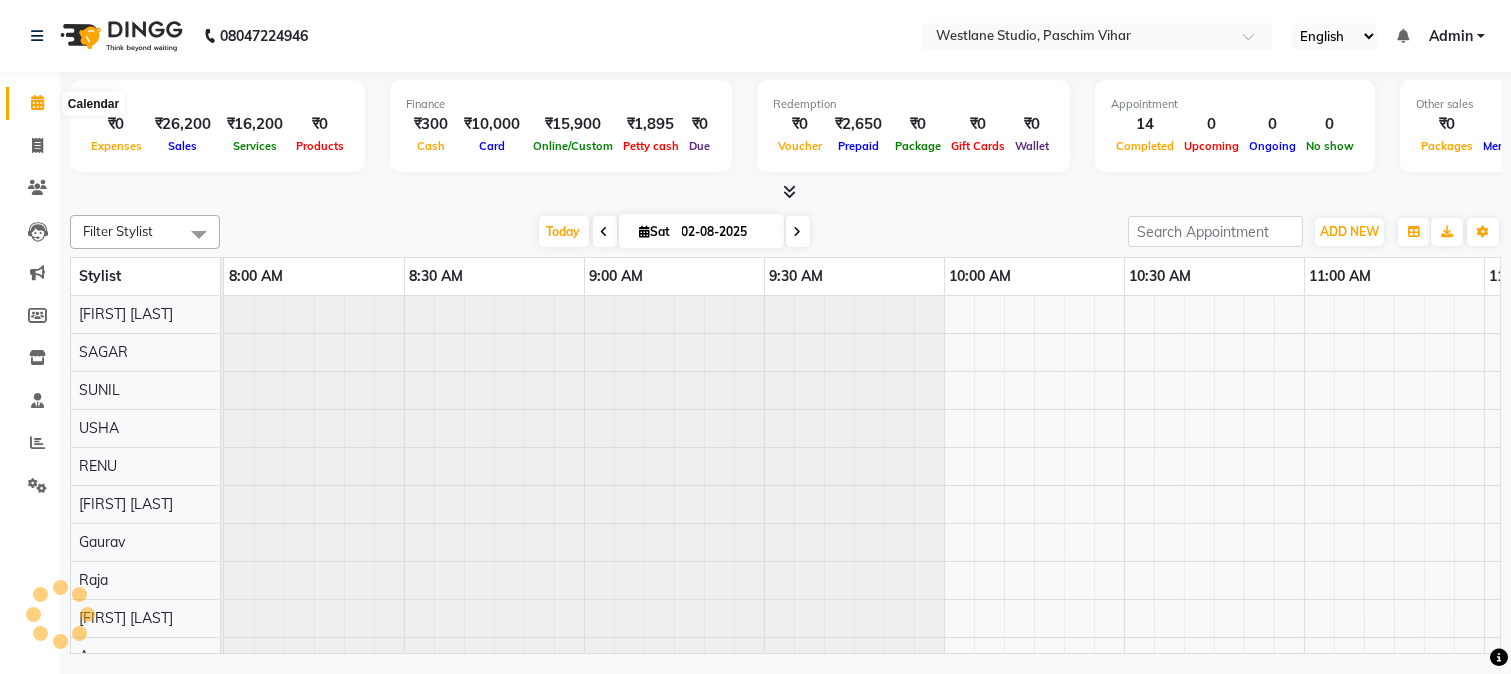 scroll, scrollTop: 0, scrollLeft: 0, axis: both 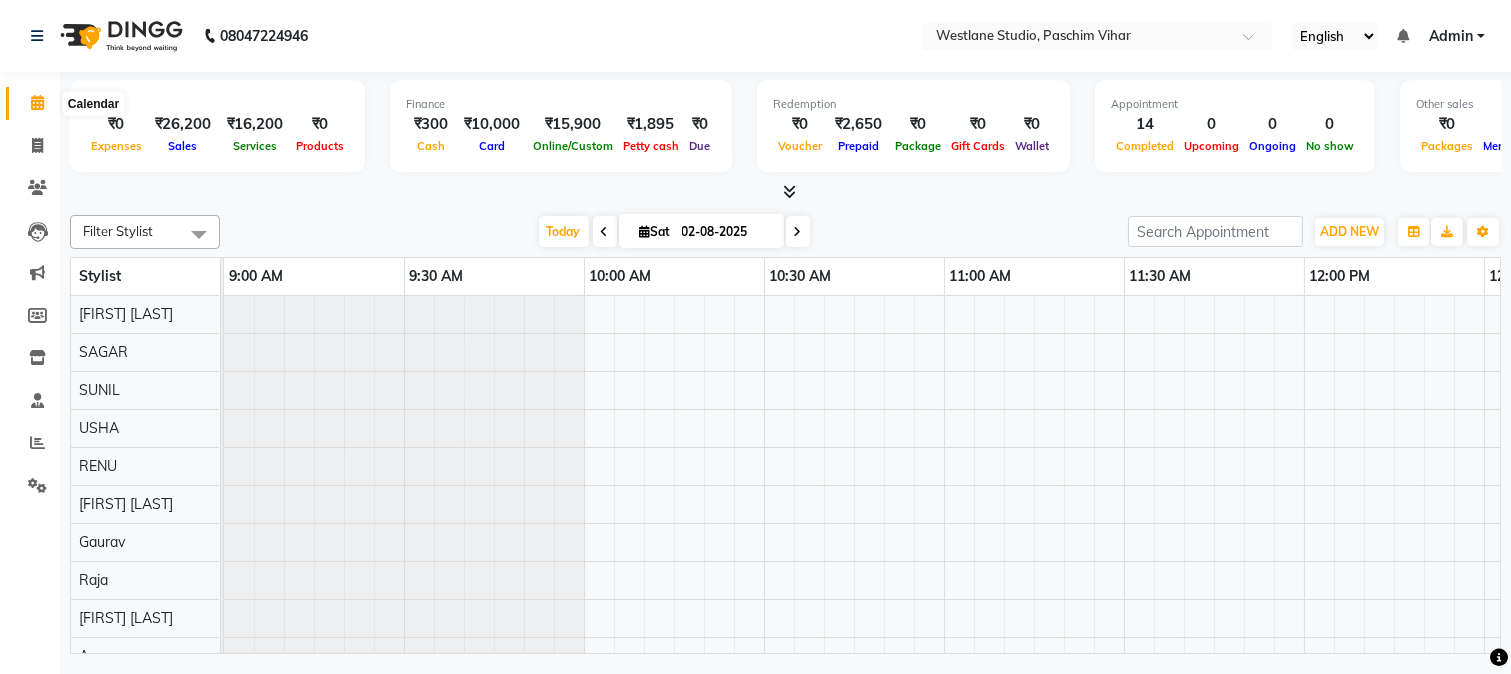 click 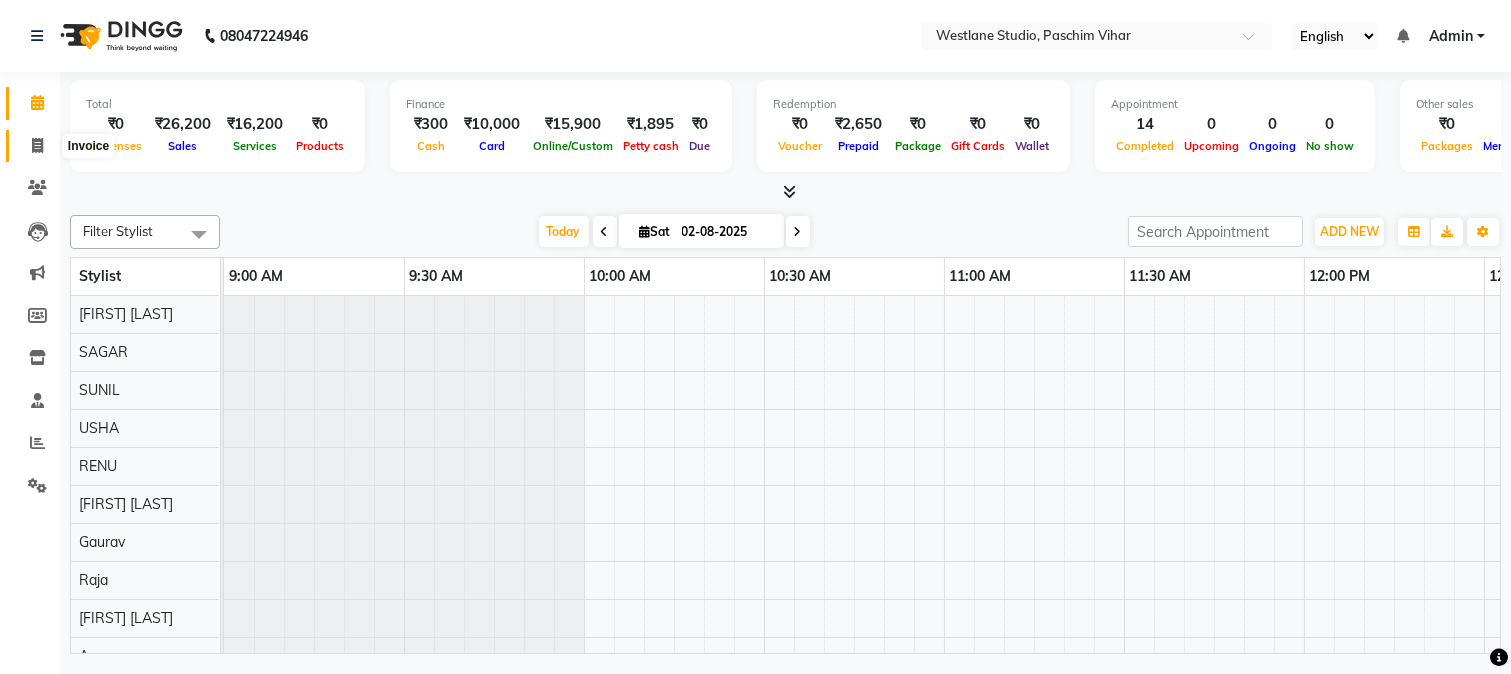click 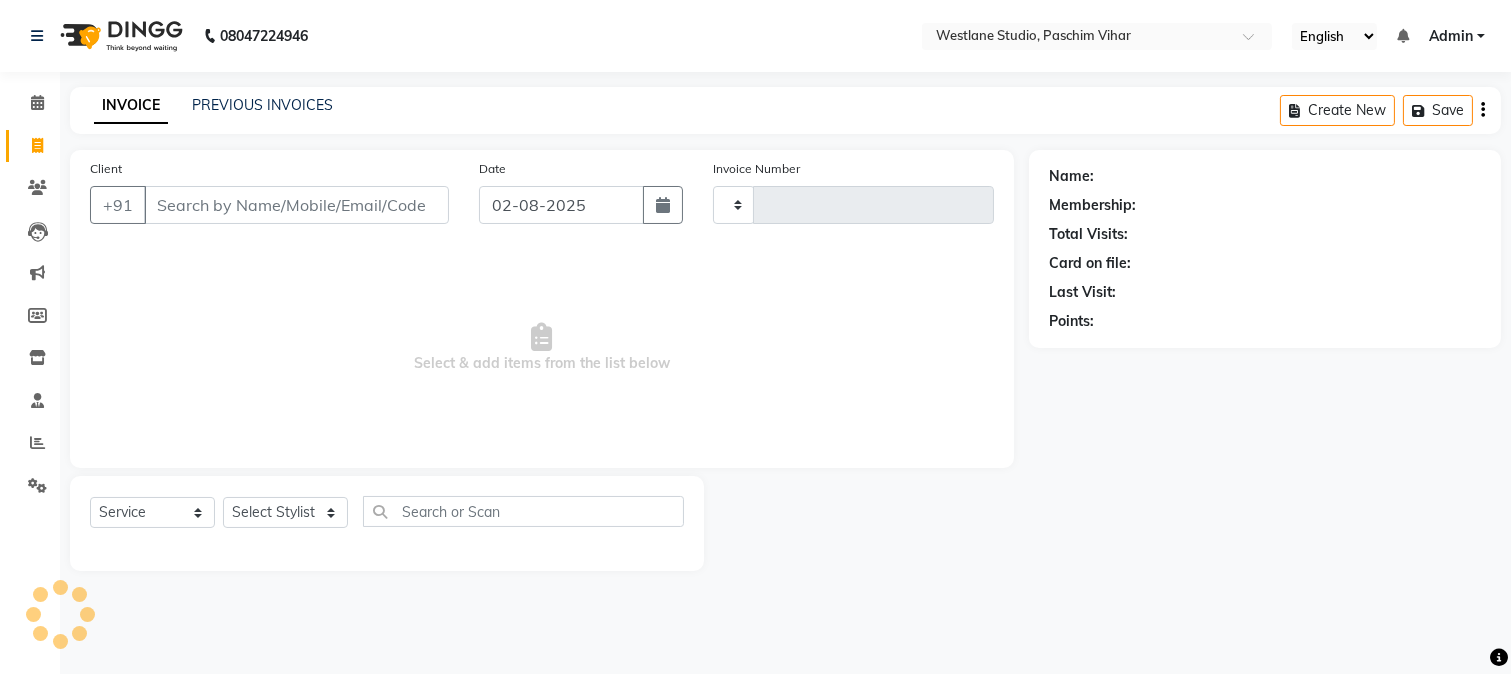 type on "2791" 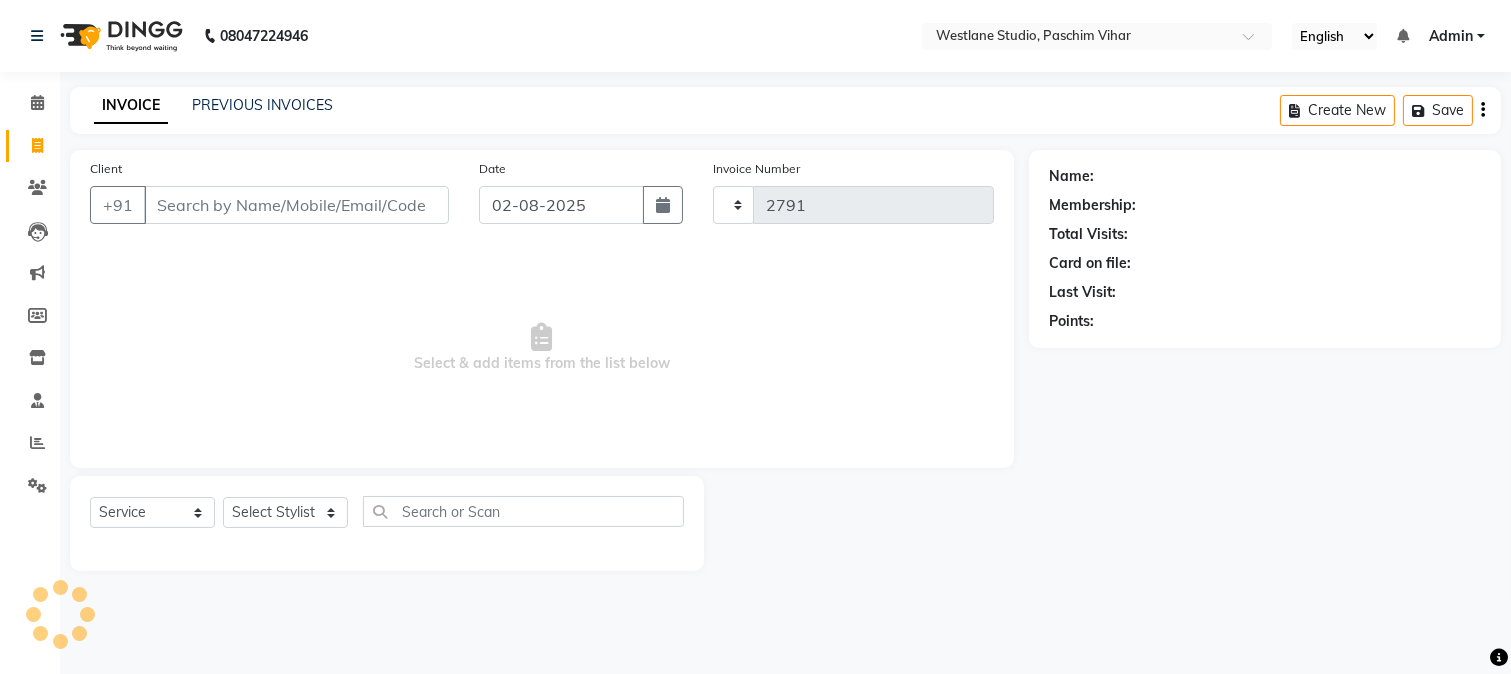 select on "223" 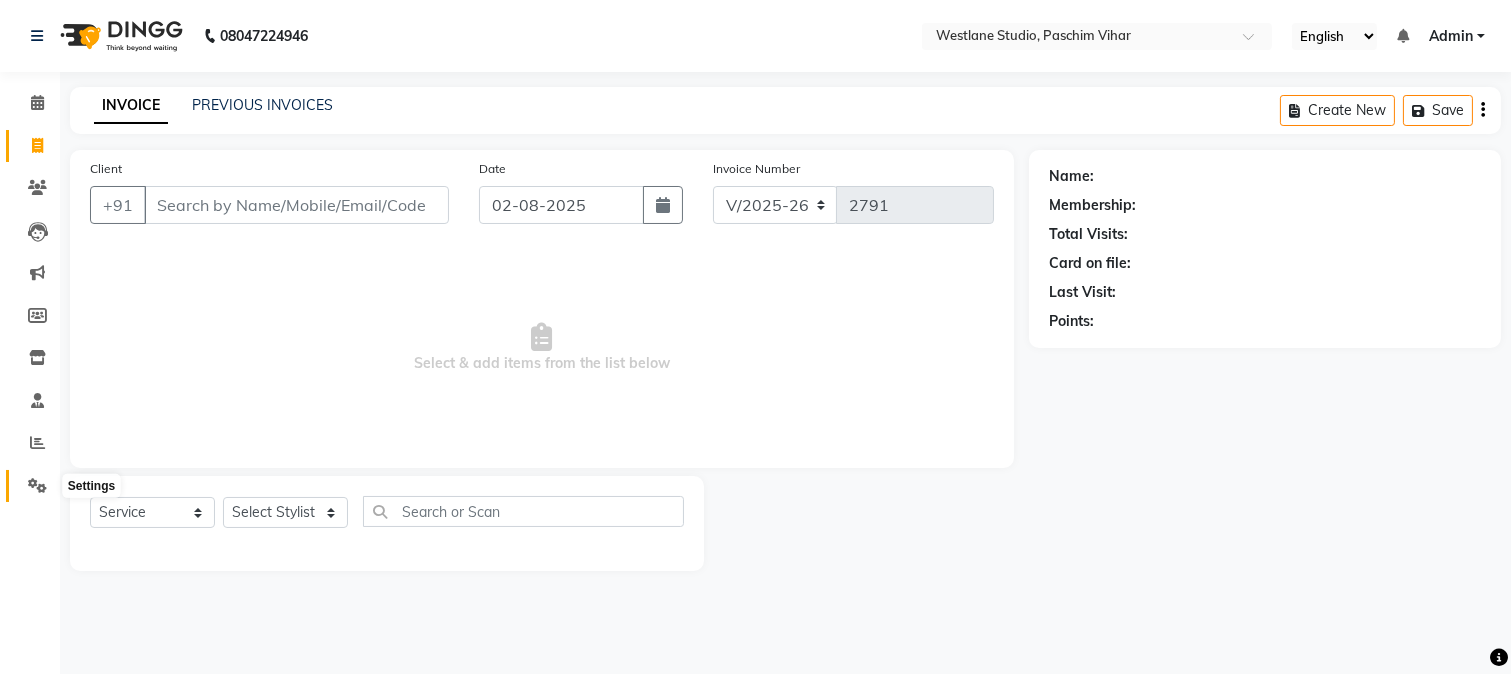 click 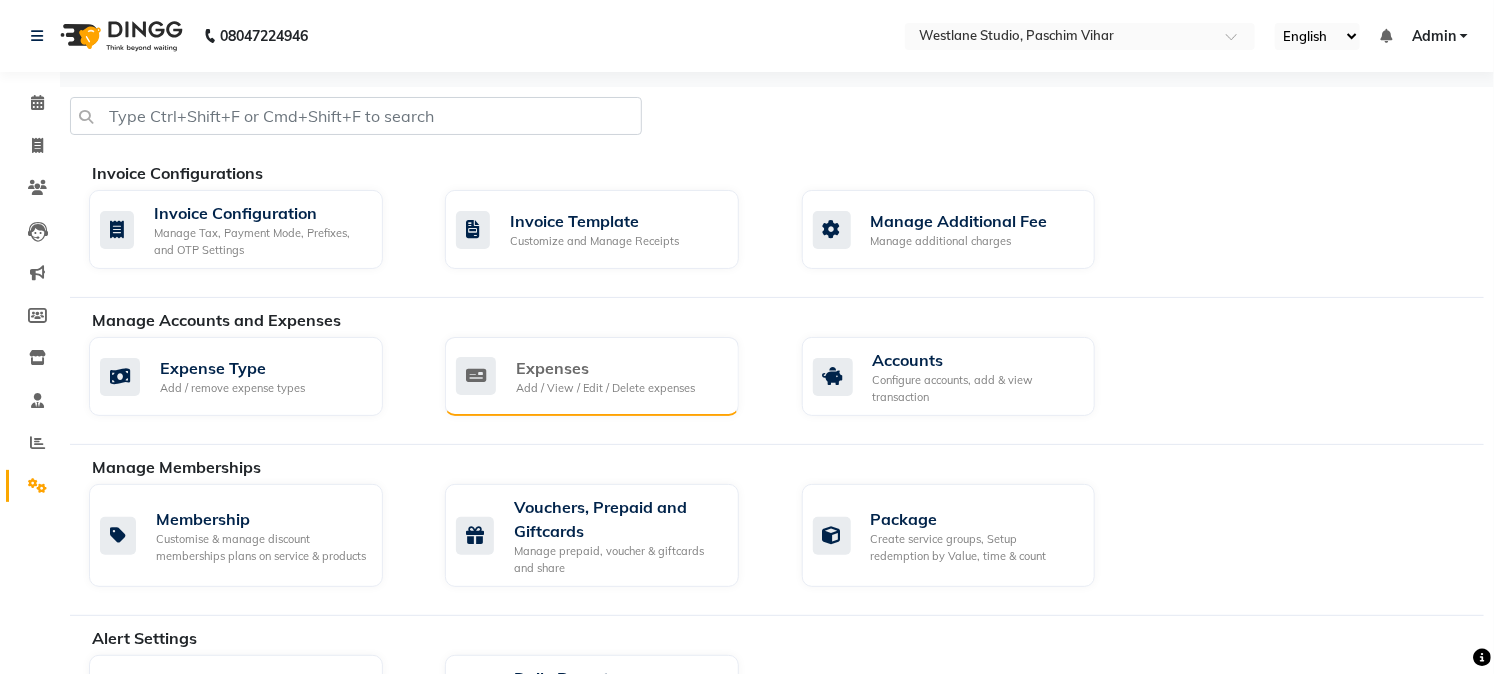 click on "Expenses" 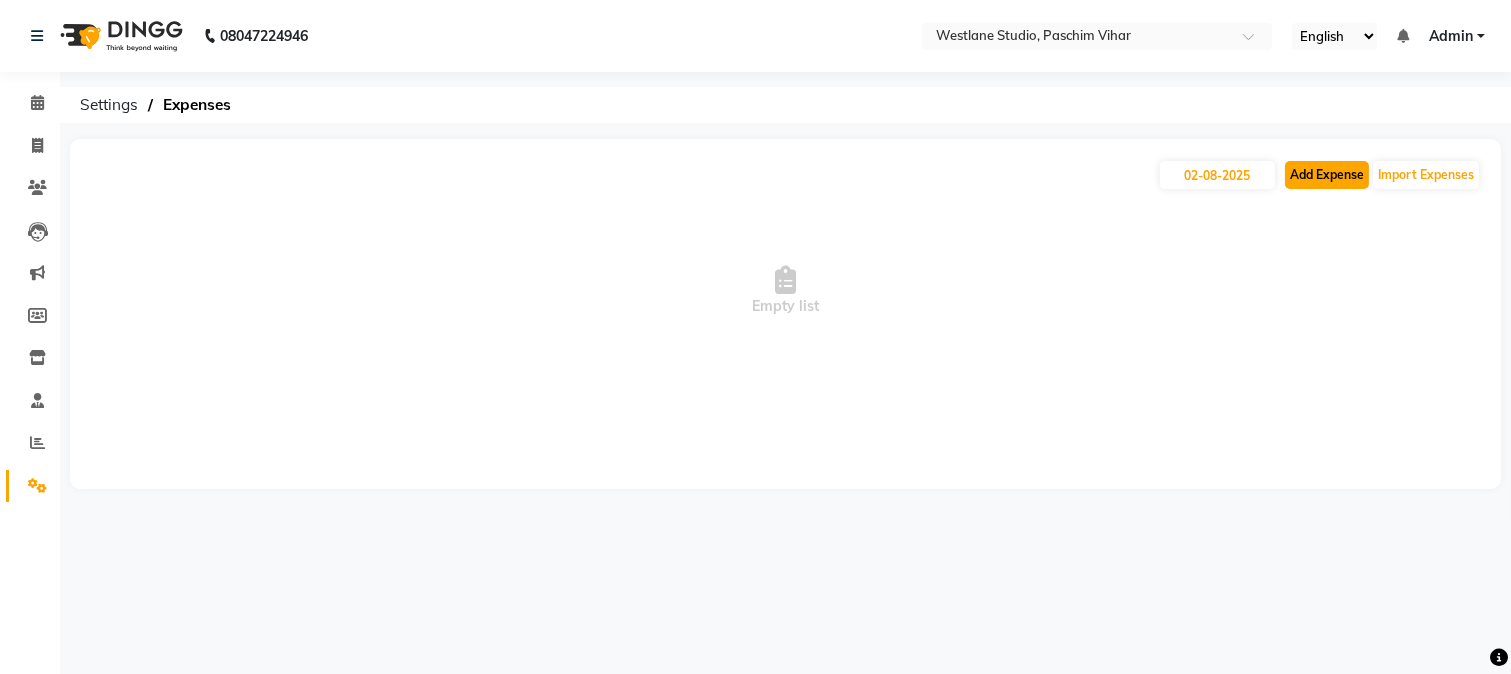 click on "Add Expense" 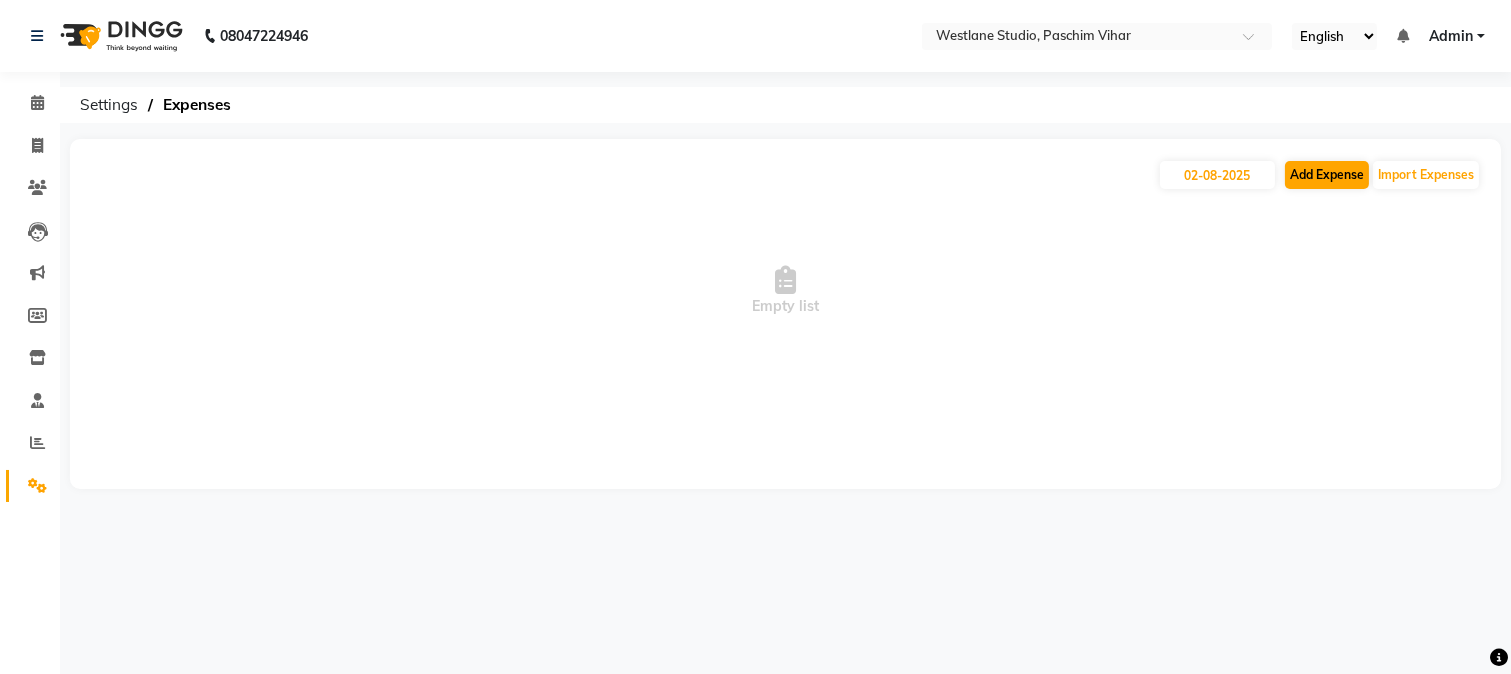 select on "1" 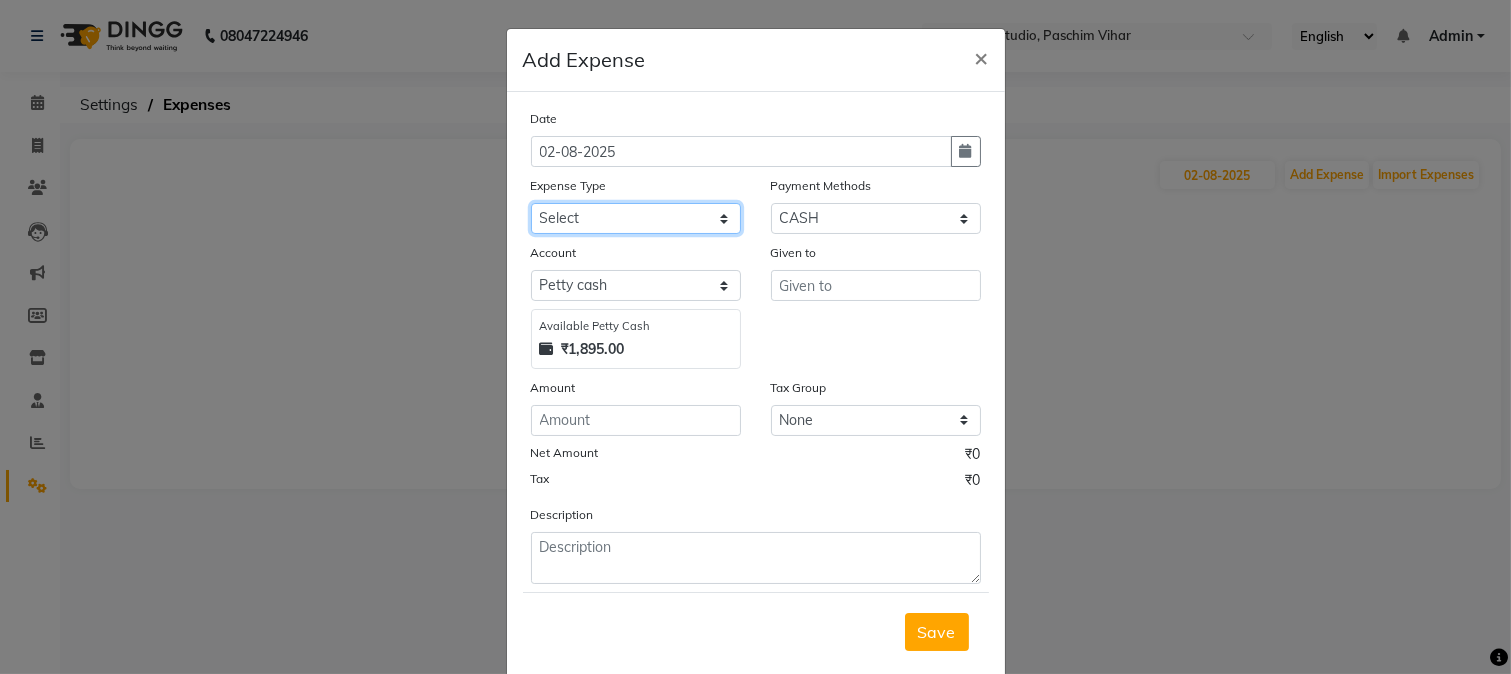 click on "Select Advance Salary Bank charges Cash transfer to bank Cash transfer to hub Client Snacks Conveyance Custoomer TIP electricity Equipment Festival Expense Incentive Insurance LOREAL PRODUCTS Maintenance Marketing Miscellaneous Other Pantry Product Rent Salary Staff Snacks Tea & Refreshment TIP Utilities water" 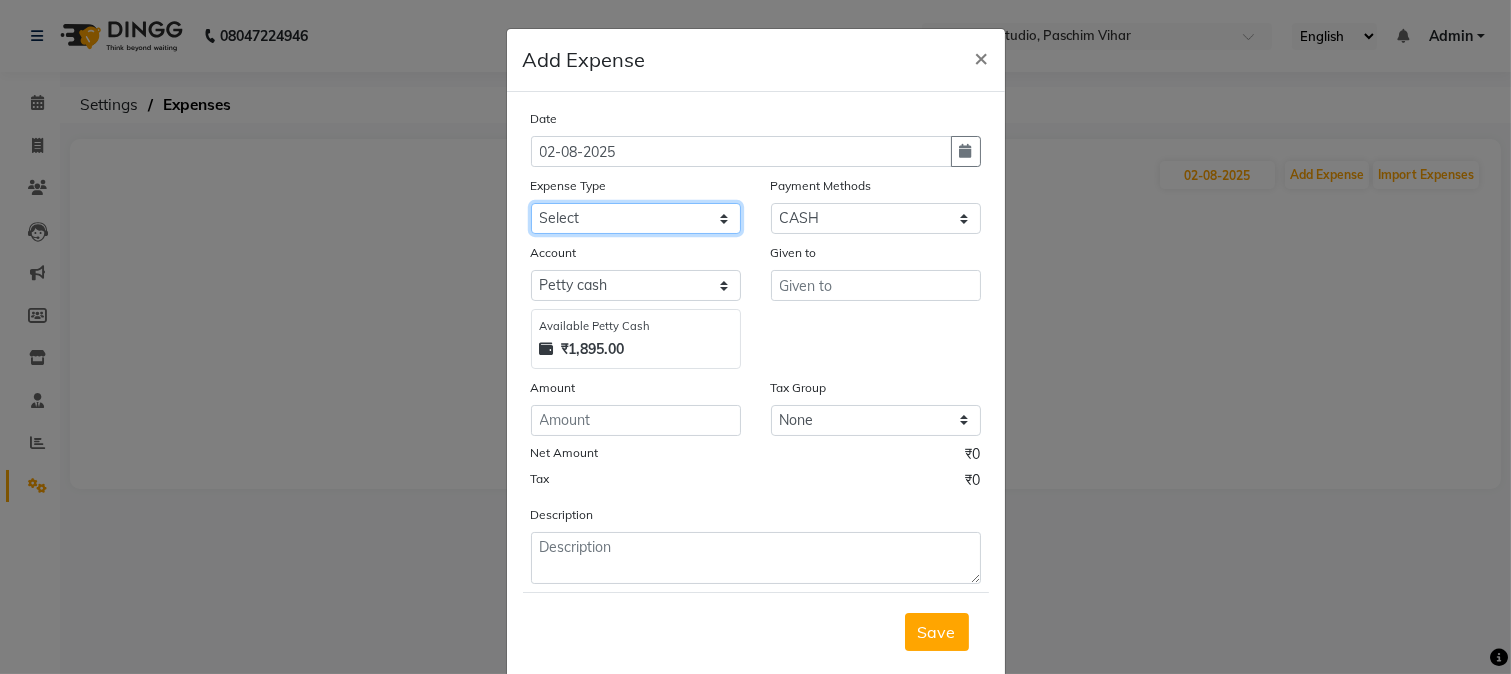 select on "100" 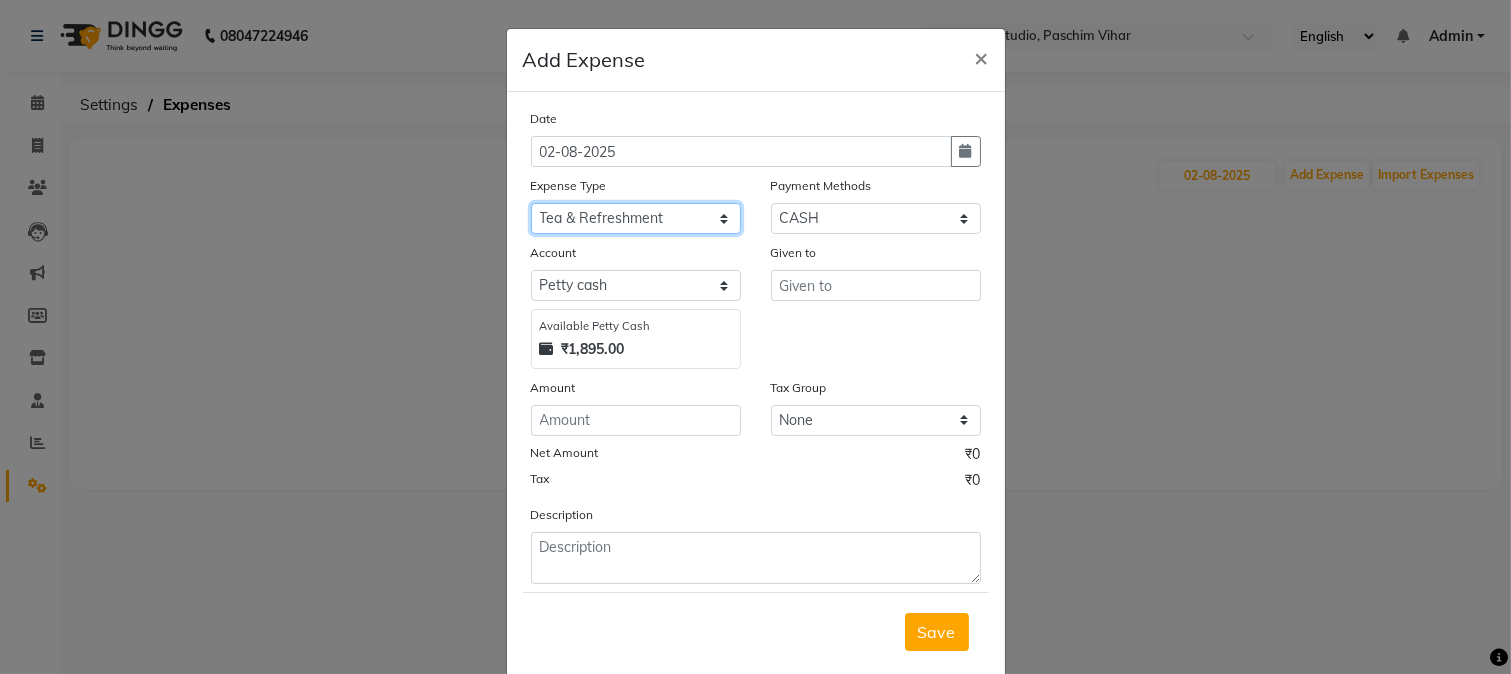 click on "Select Advance Salary Bank charges Cash transfer to bank Cash transfer to hub Client Snacks Conveyance Custoomer TIP electricity Equipment Festival Expense Incentive Insurance LOREAL PRODUCTS Maintenance Marketing Miscellaneous Other Pantry Product Rent Salary Staff Snacks Tea & Refreshment TIP Utilities water" 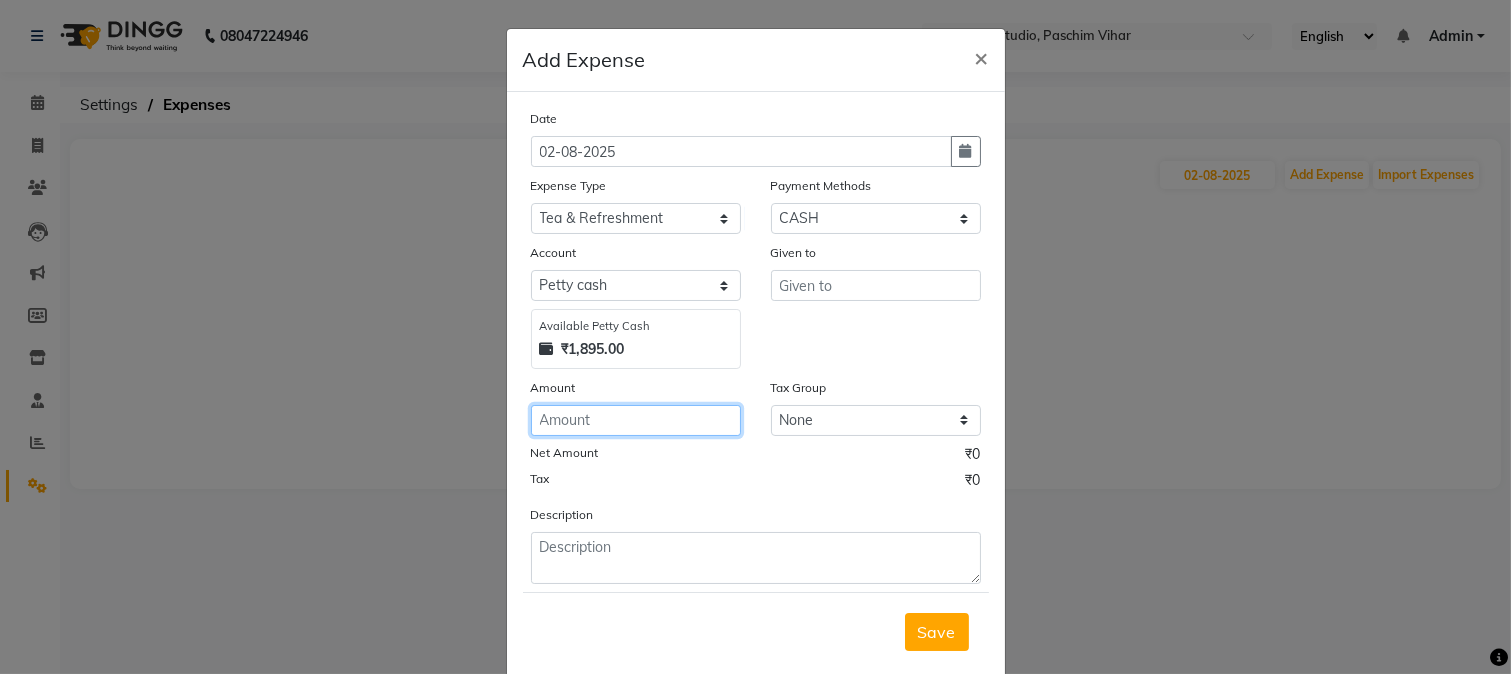 click 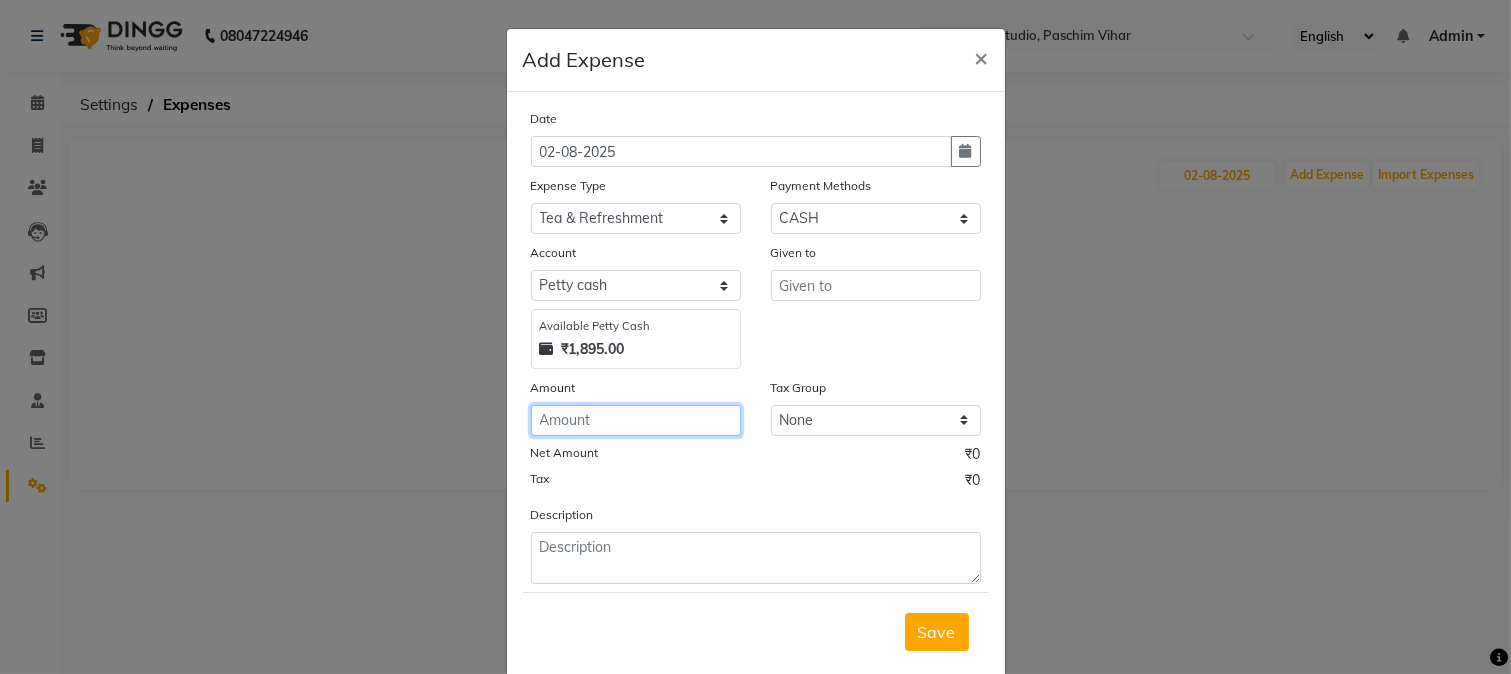 click 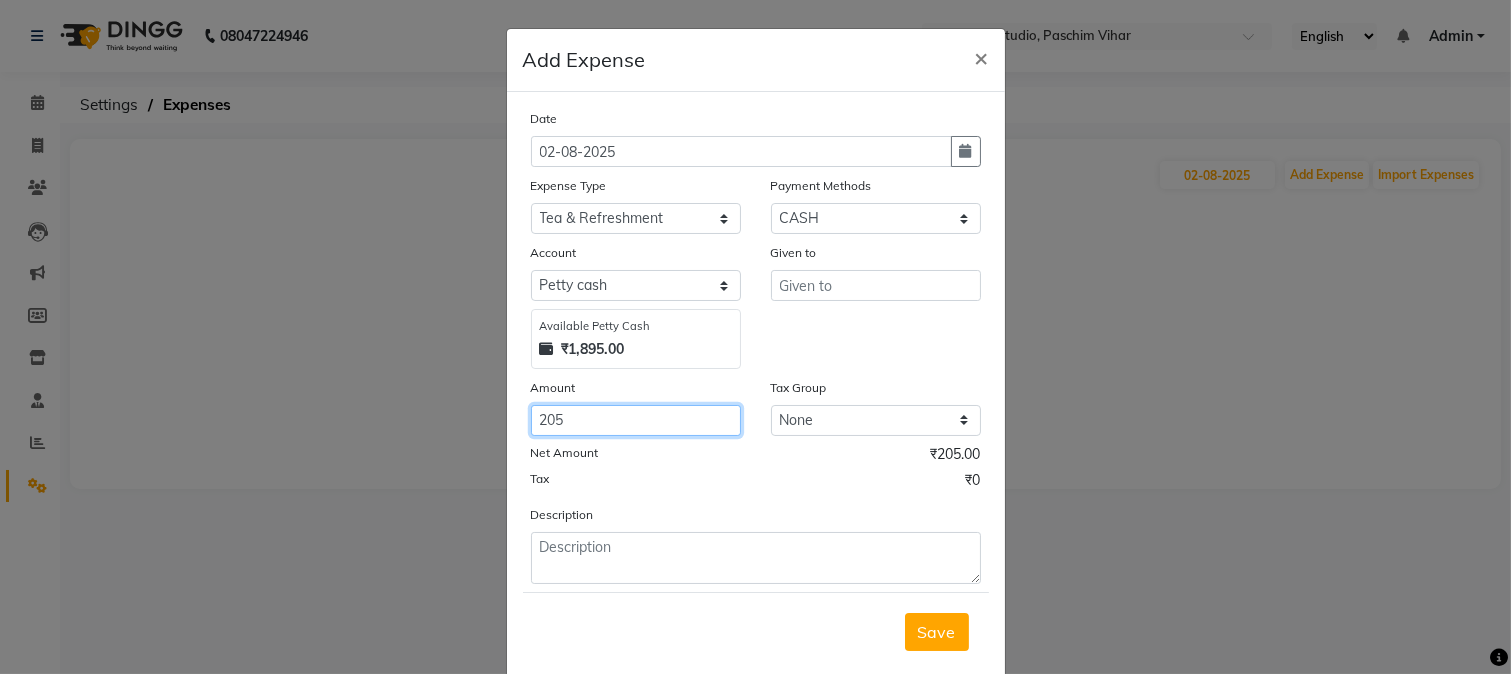 type on "205" 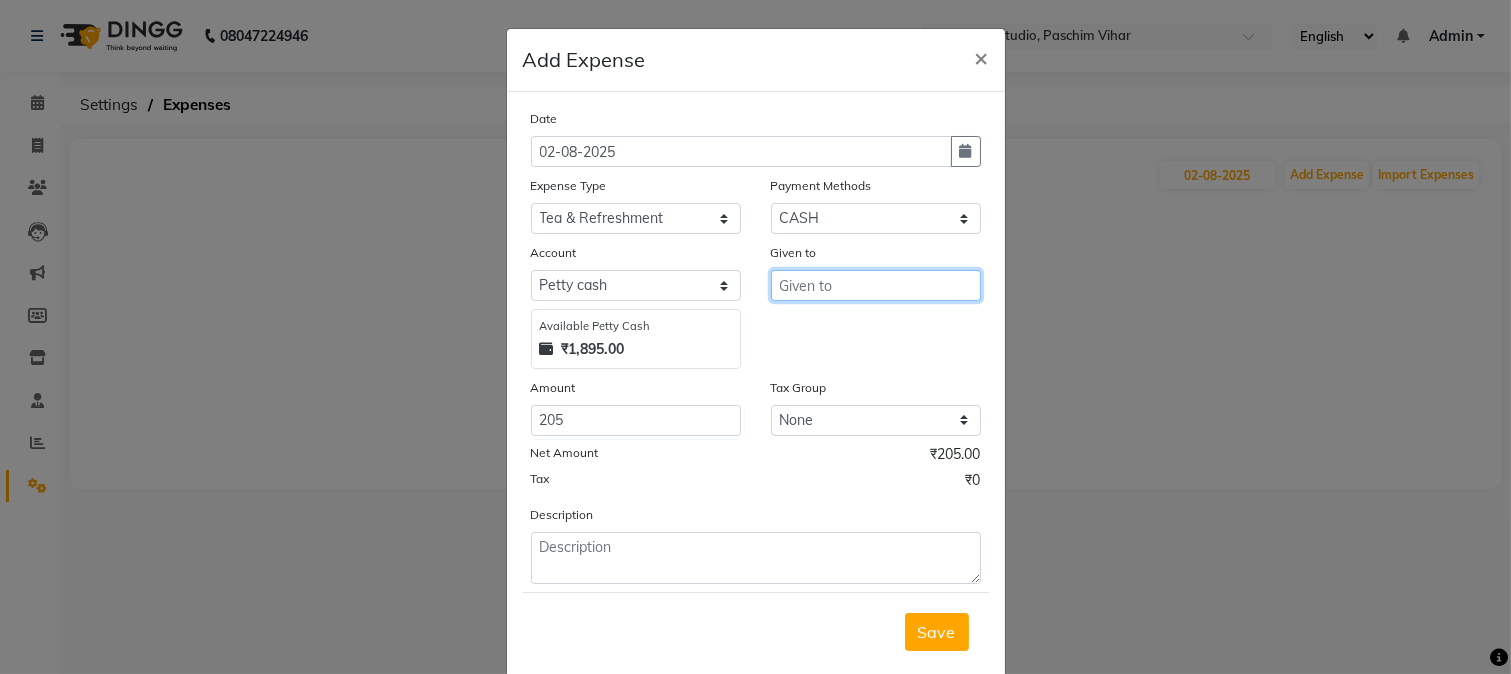 click at bounding box center [876, 285] 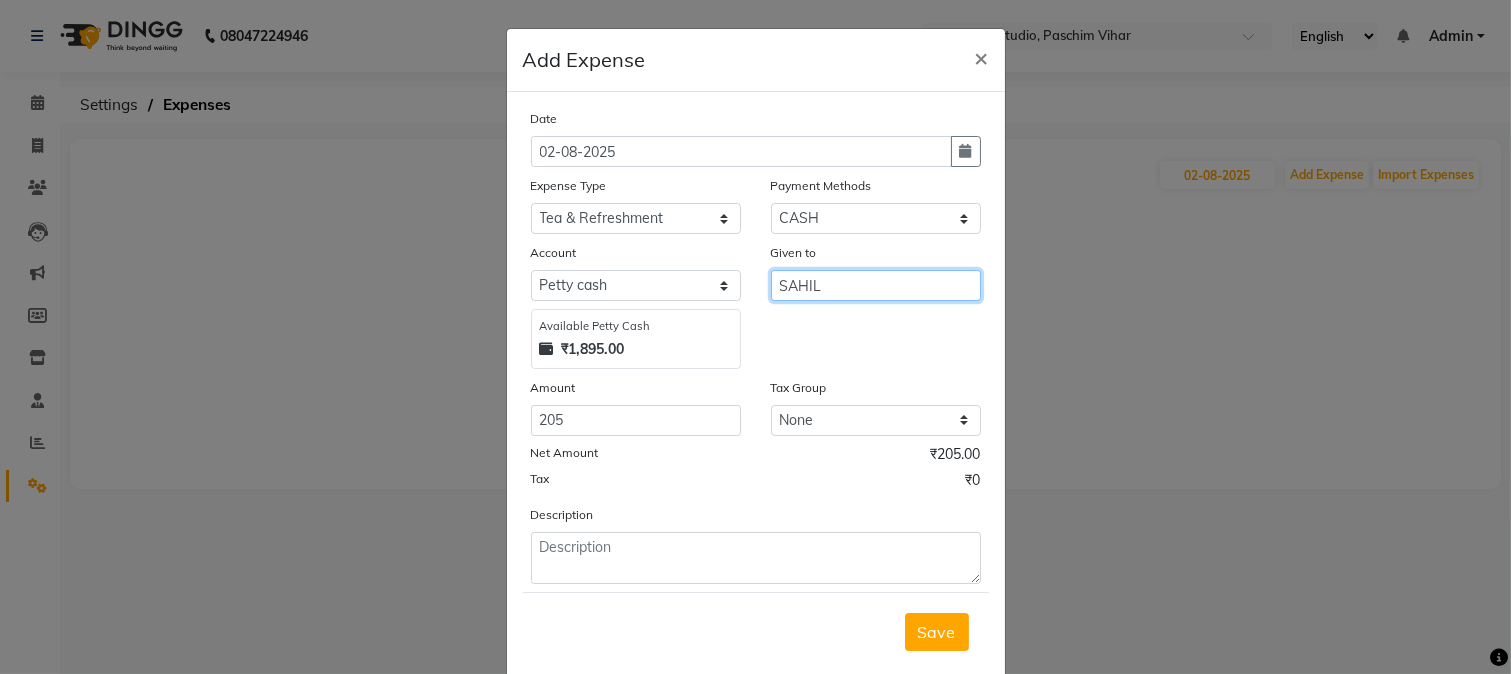 type on "SAHIL" 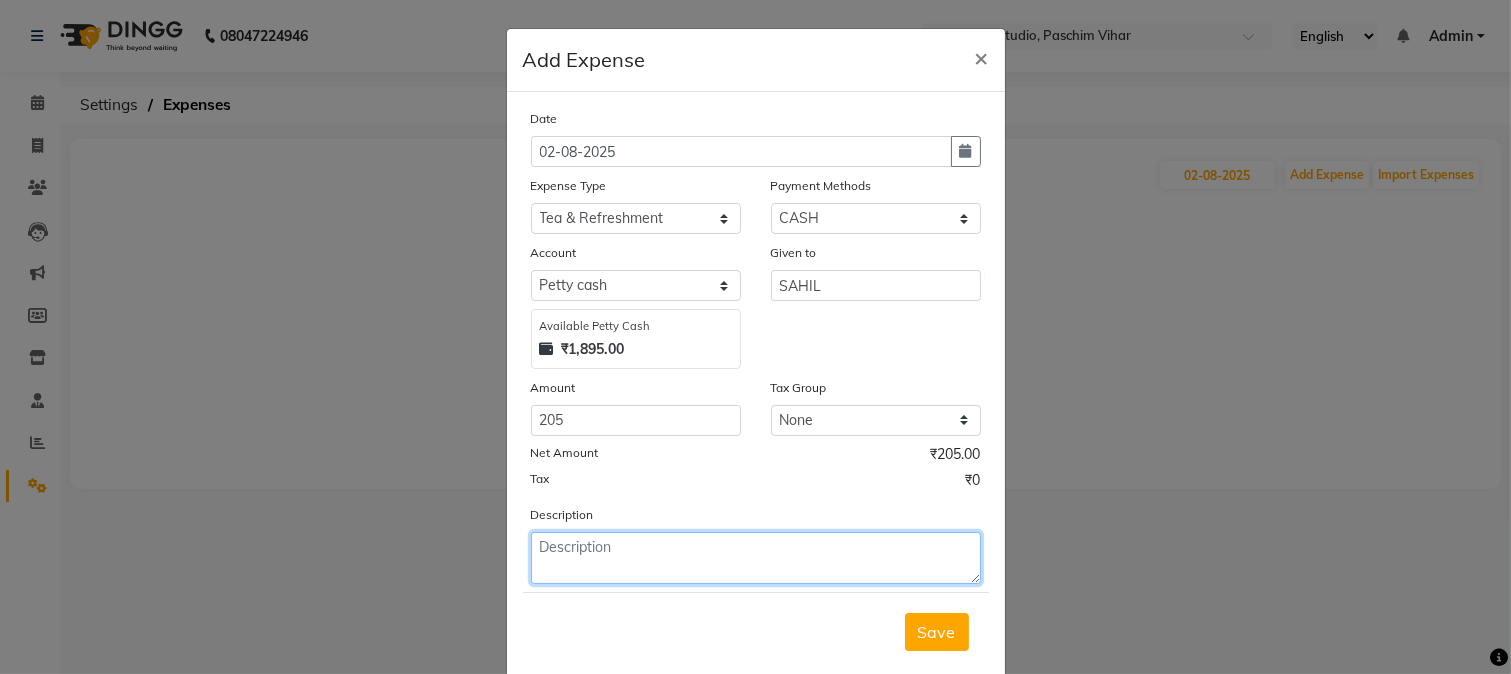 click 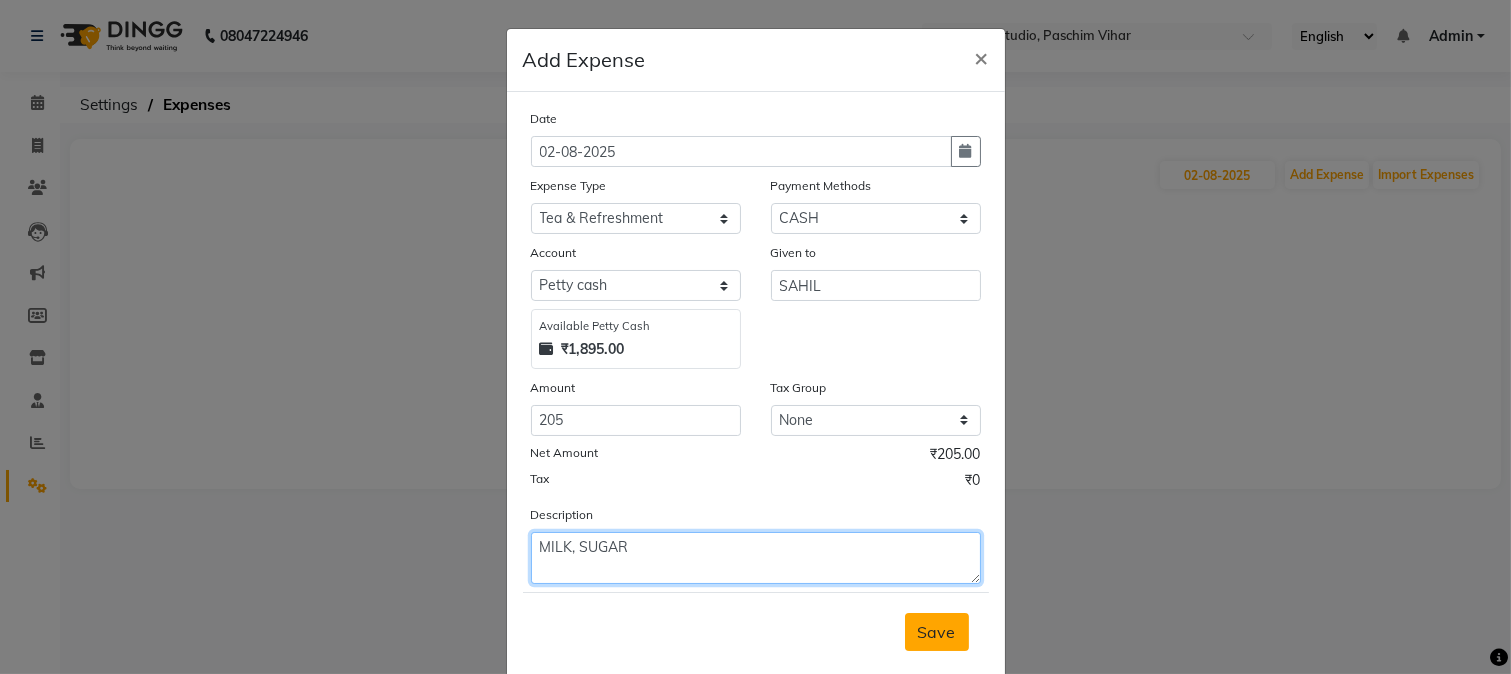 type on "MILK, SUGAR" 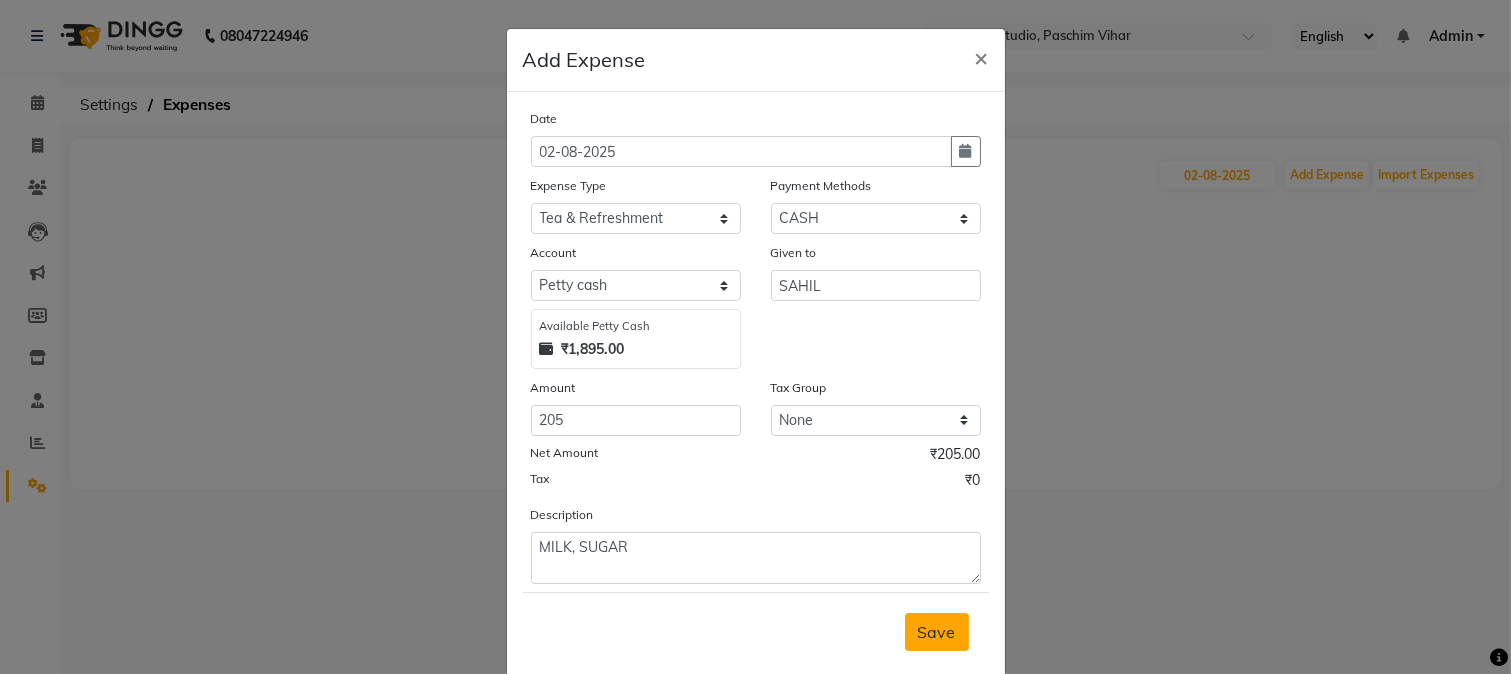 click on "Save" at bounding box center [937, 632] 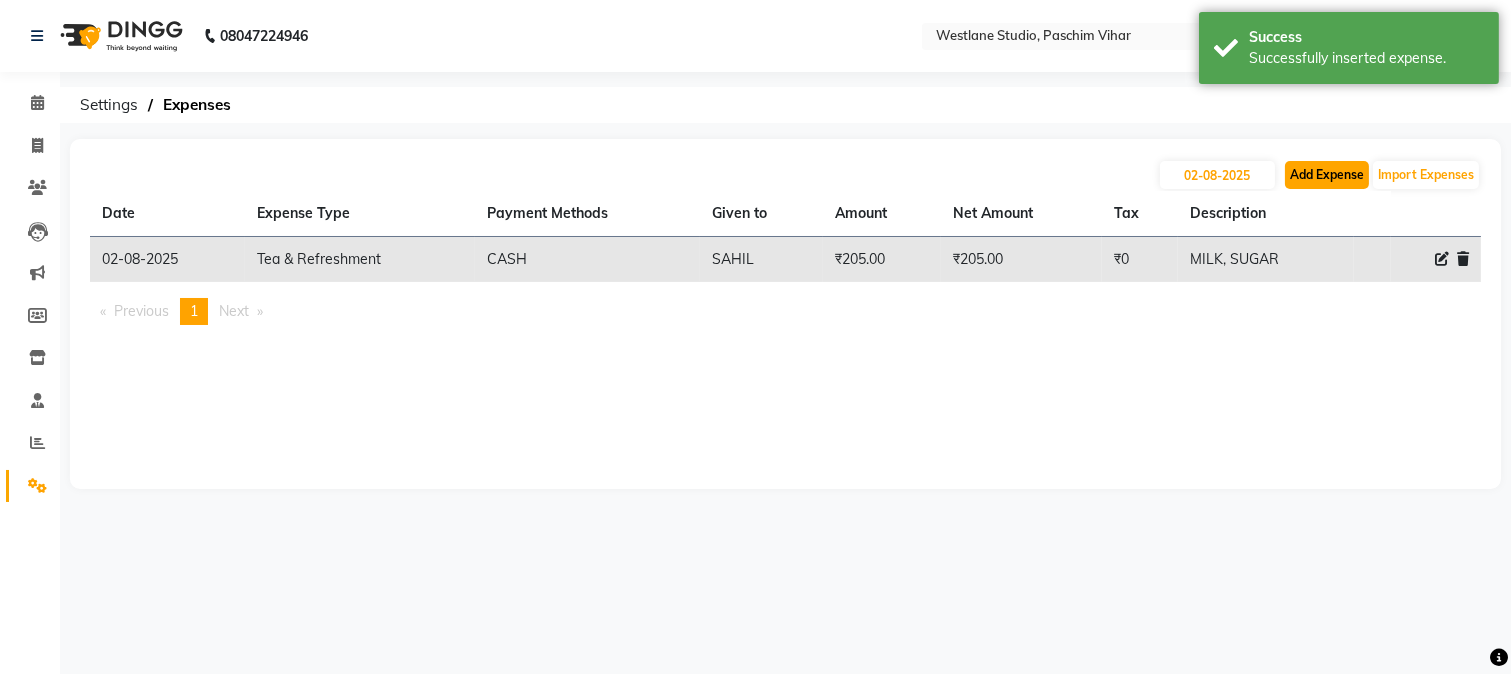 click on "Add Expense" 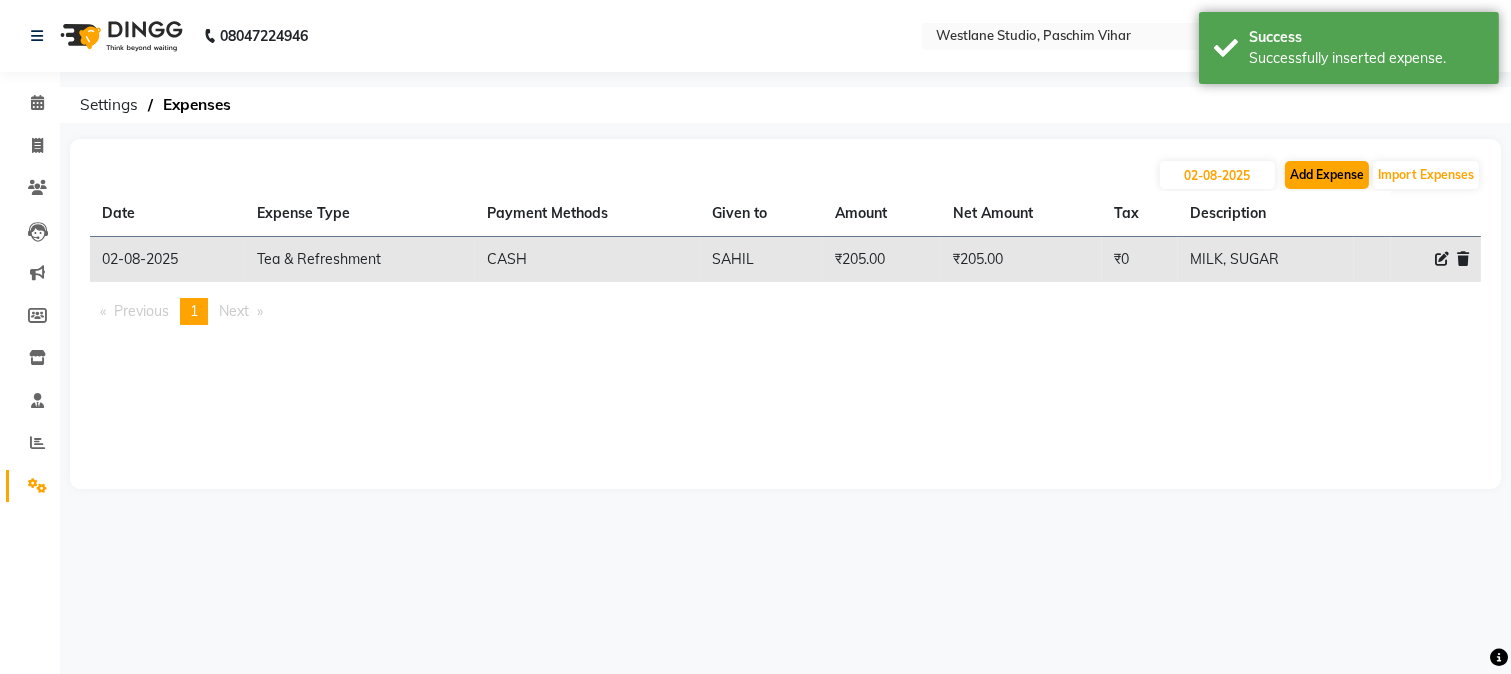 select on "1" 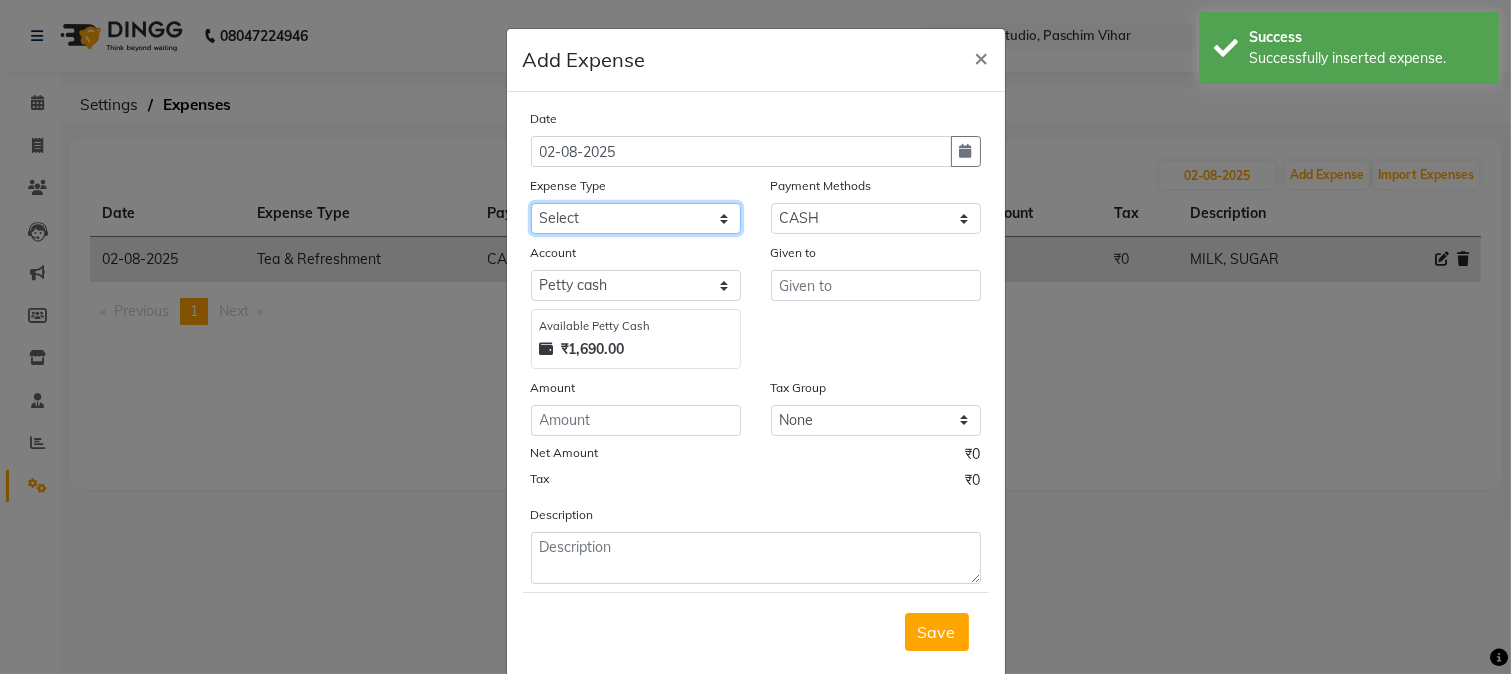 click on "Select Advance Salary Bank charges Cash transfer to bank Cash transfer to hub Client Snacks Conveyance Custoomer TIP electricity Equipment Festival Expense Incentive Insurance LOREAL PRODUCTS Maintenance Marketing Miscellaneous Other Pantry Product Rent Salary Staff Snacks Tea & Refreshment TIP Utilities water" 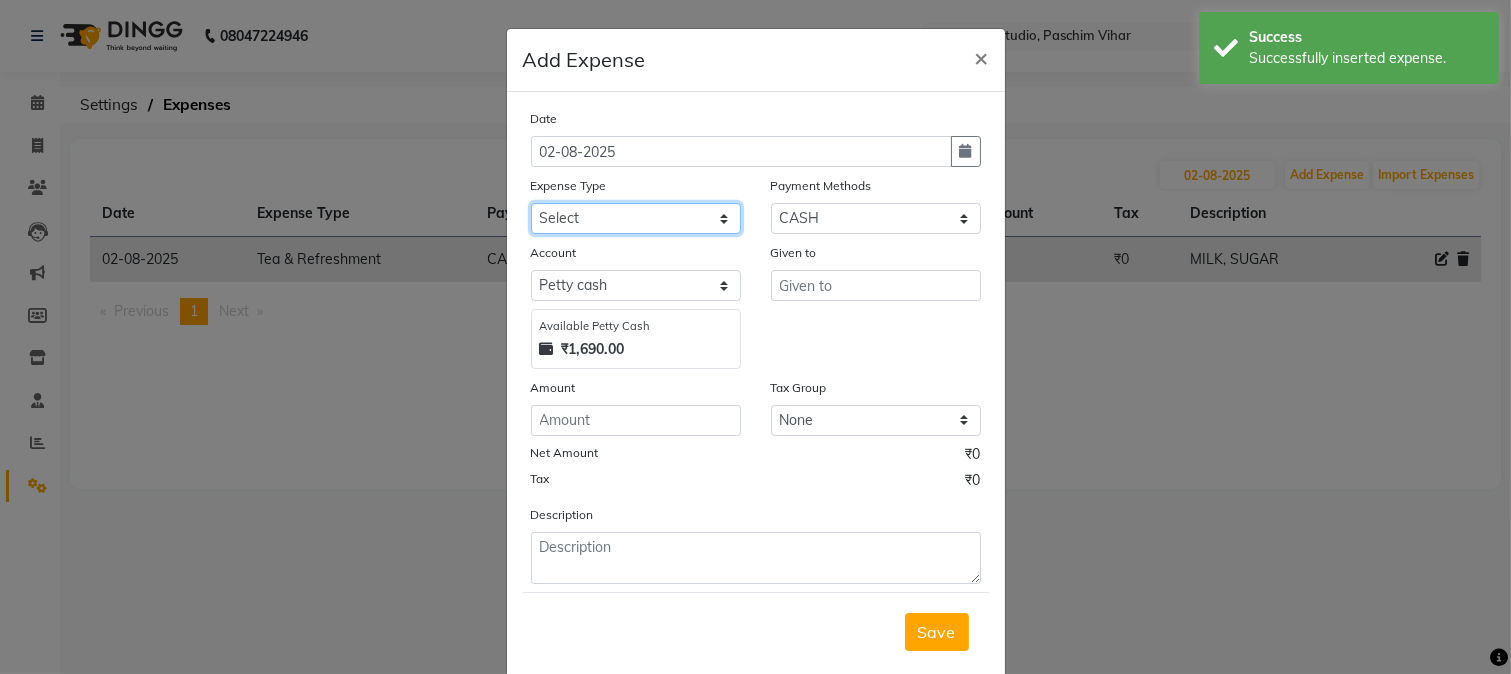 select on "91" 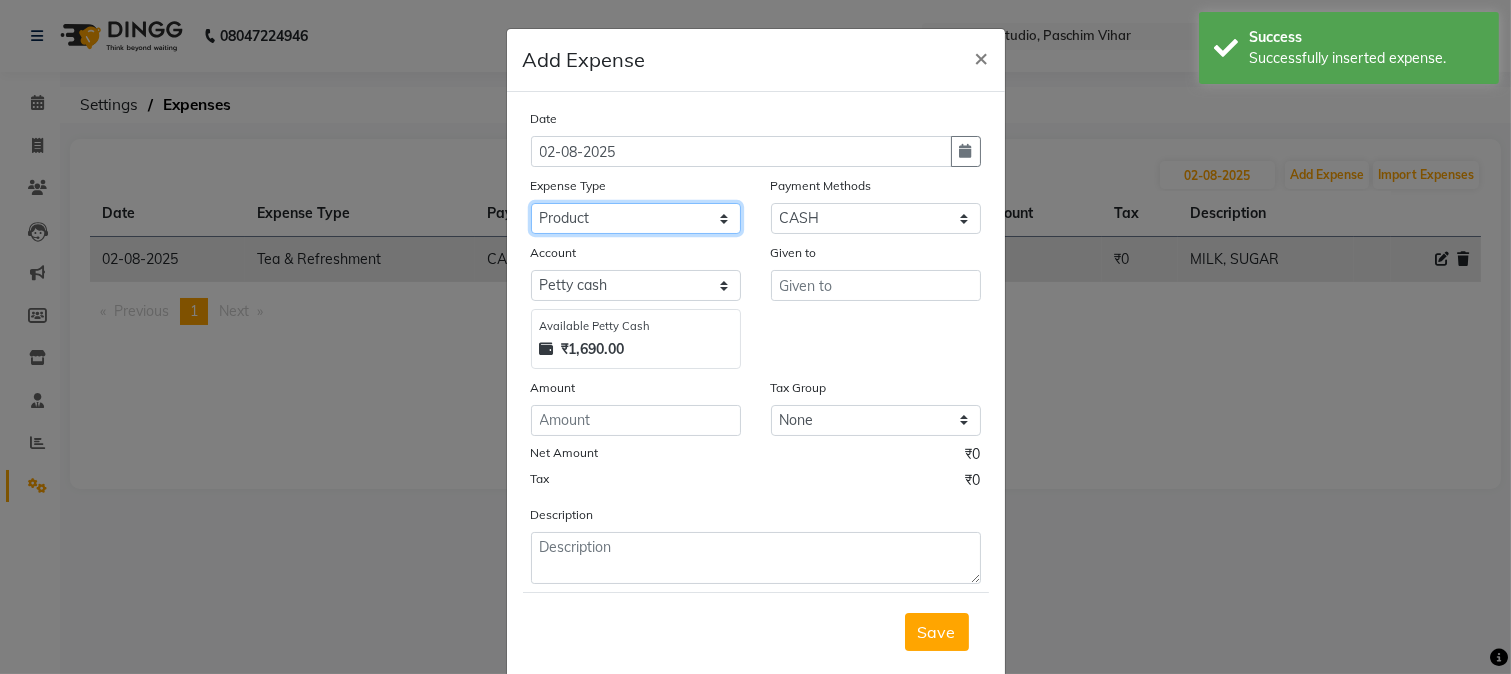 click on "Select Advance Salary Bank charges Cash transfer to bank Cash transfer to hub Client Snacks Conveyance Custoomer TIP electricity Equipment Festival Expense Incentive Insurance LOREAL PRODUCTS Maintenance Marketing Miscellaneous Other Pantry Product Rent Salary Staff Snacks Tea & Refreshment TIP Utilities water" 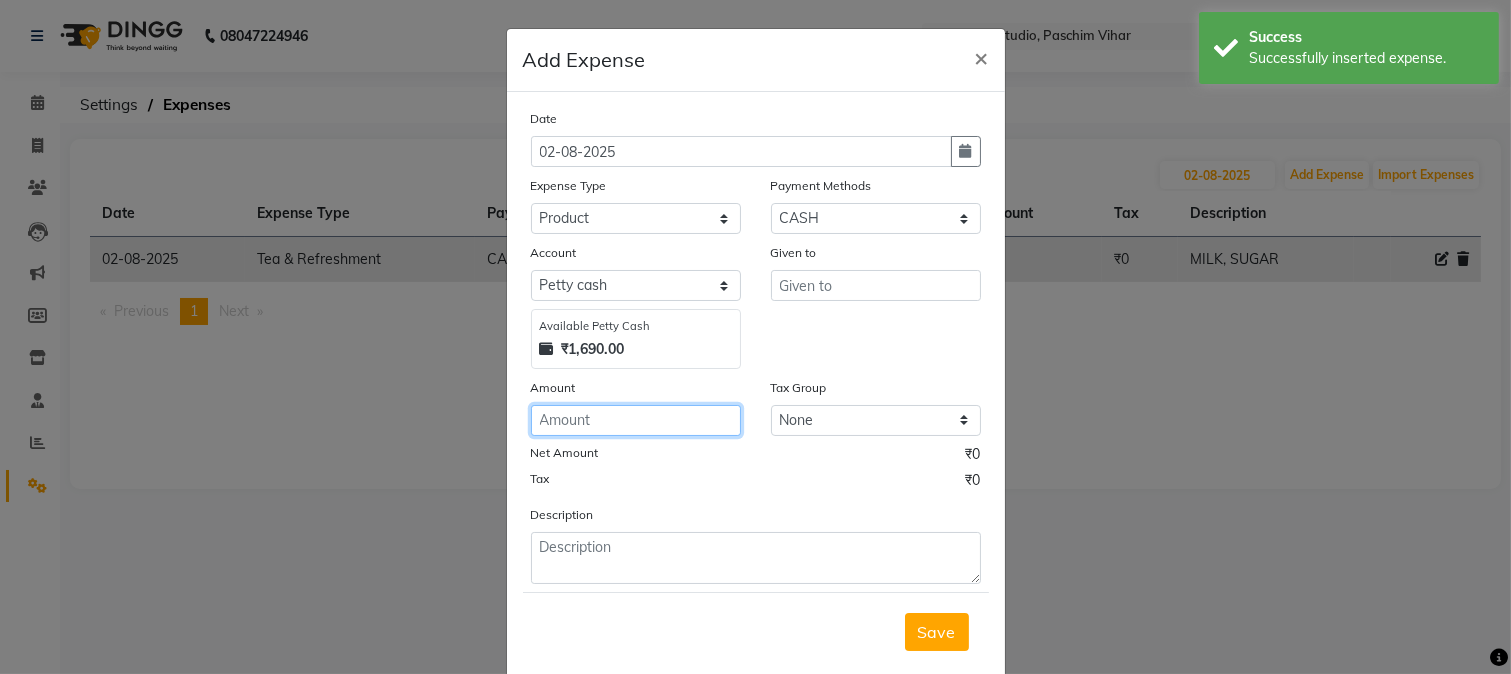 click 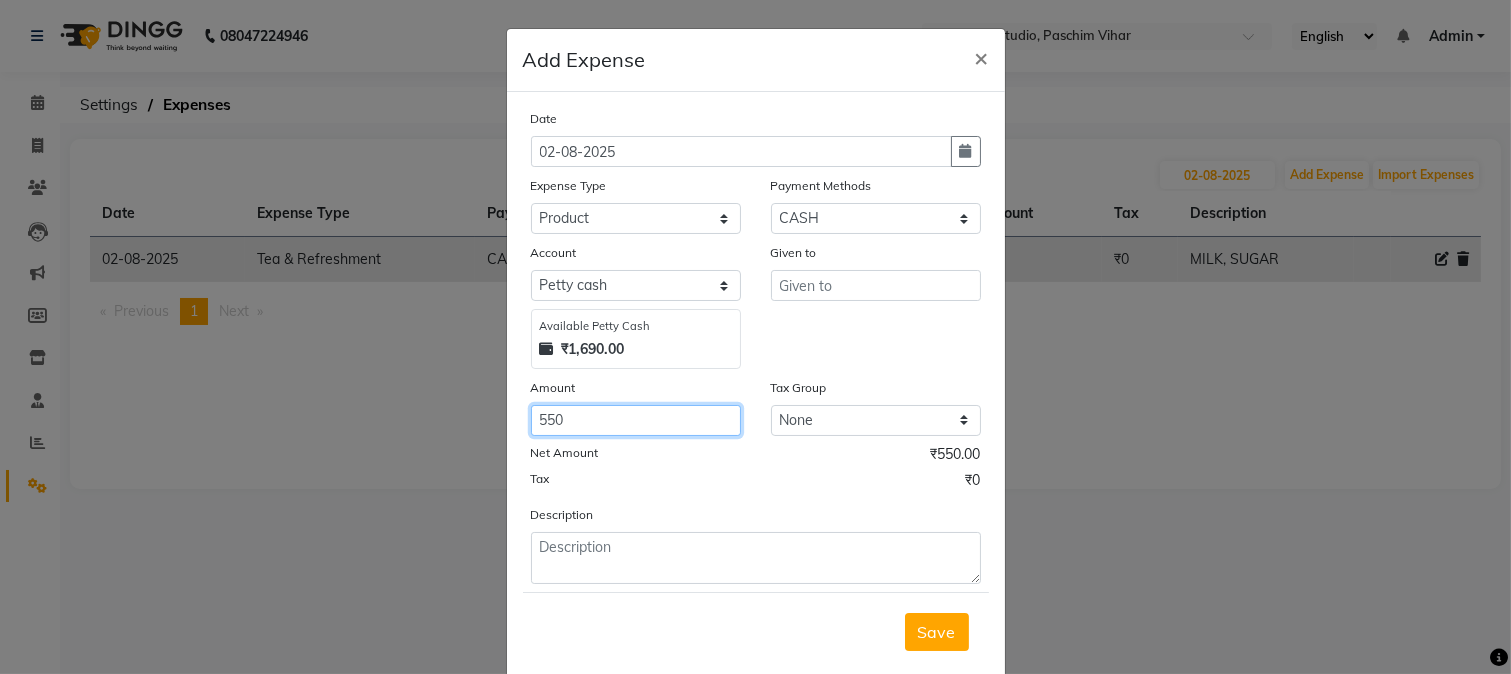 type on "550" 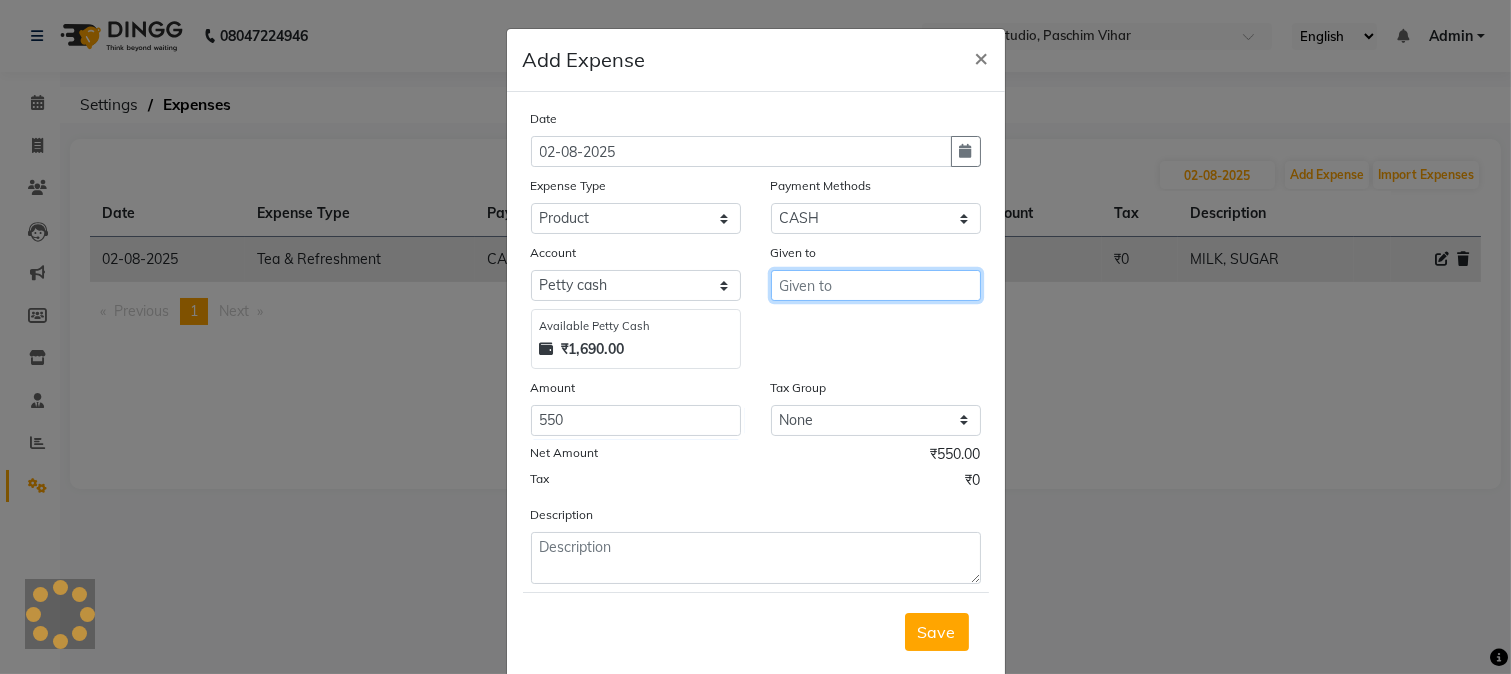 click at bounding box center (876, 285) 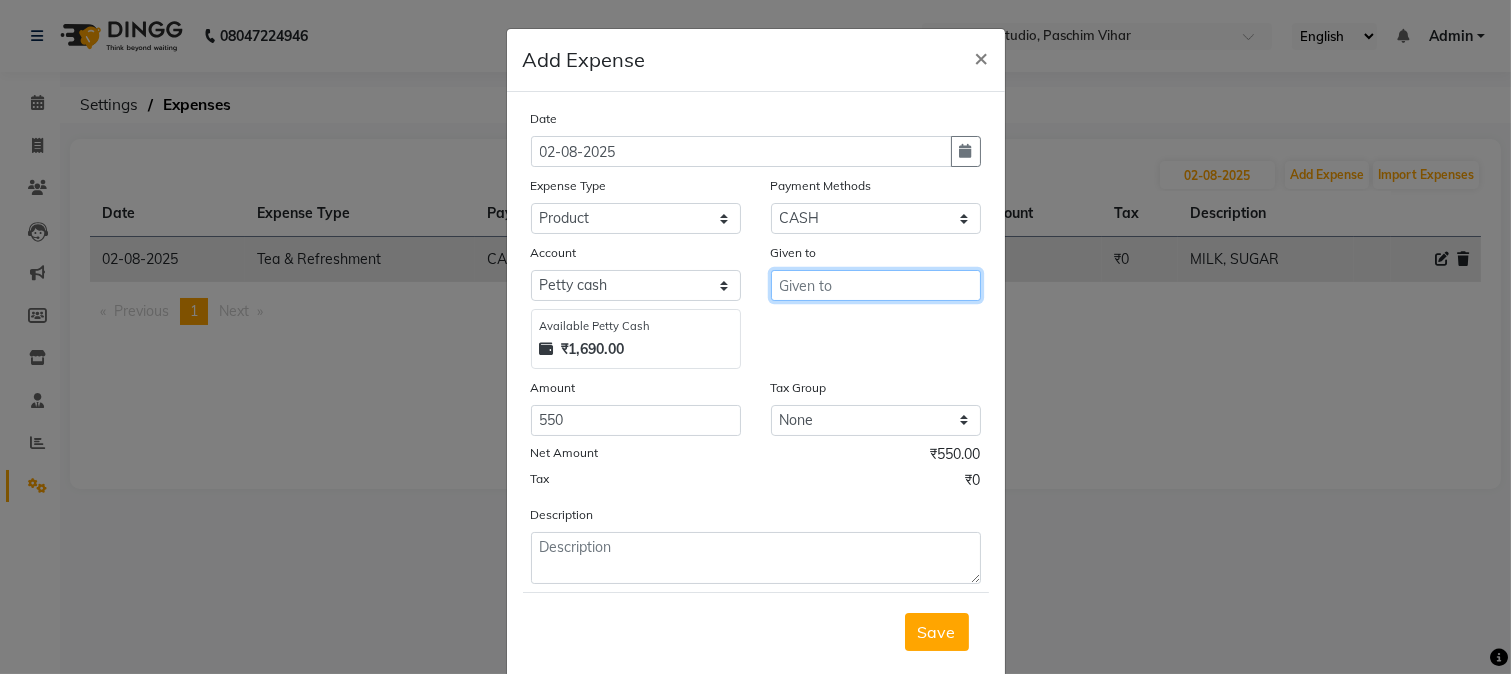 type on "I" 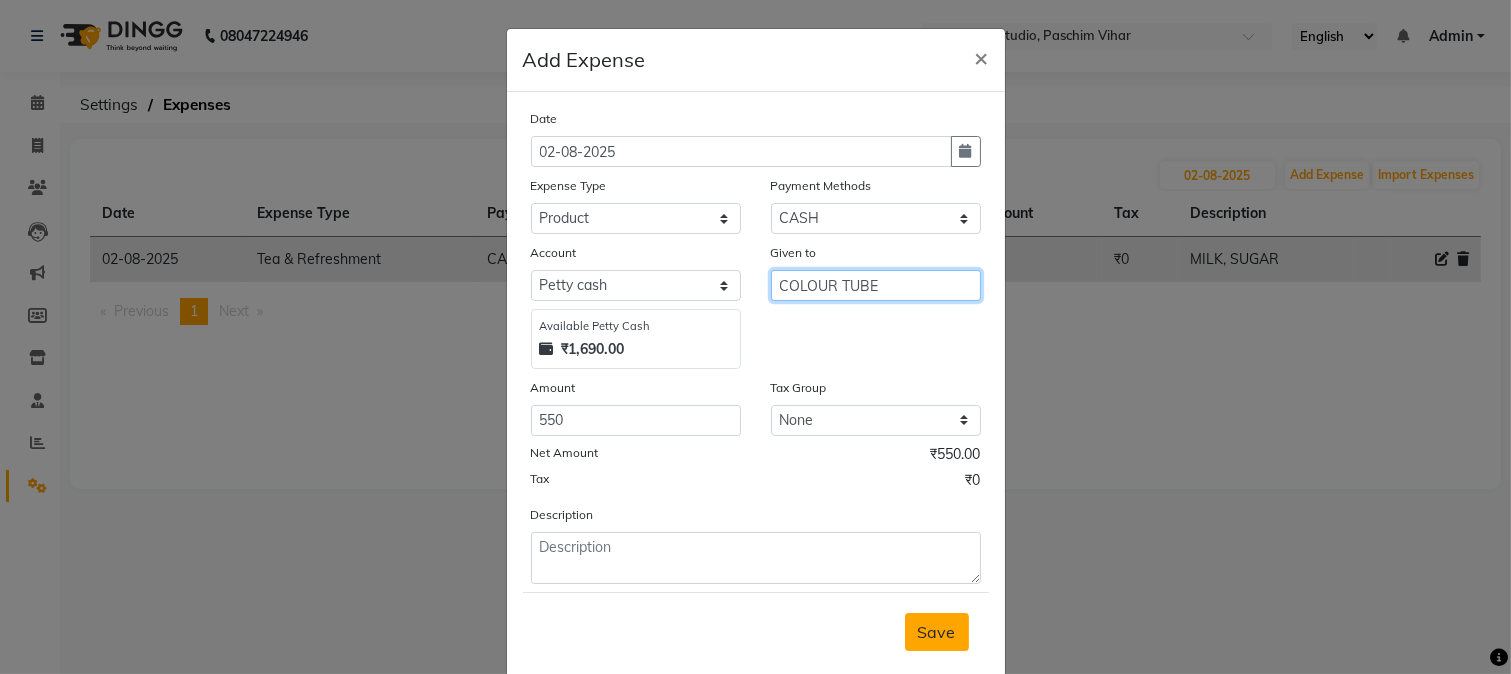 type on "COLOUR TUBE" 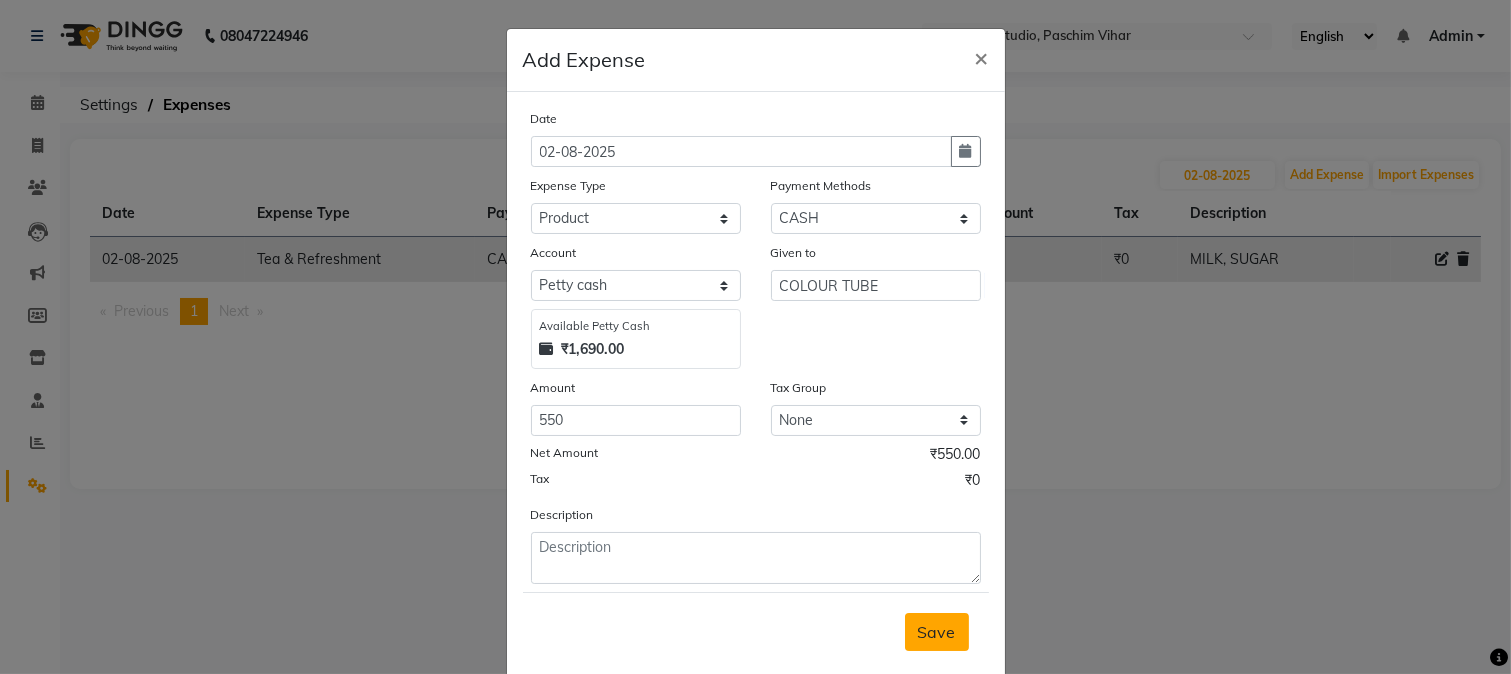 click on "Save" at bounding box center [937, 632] 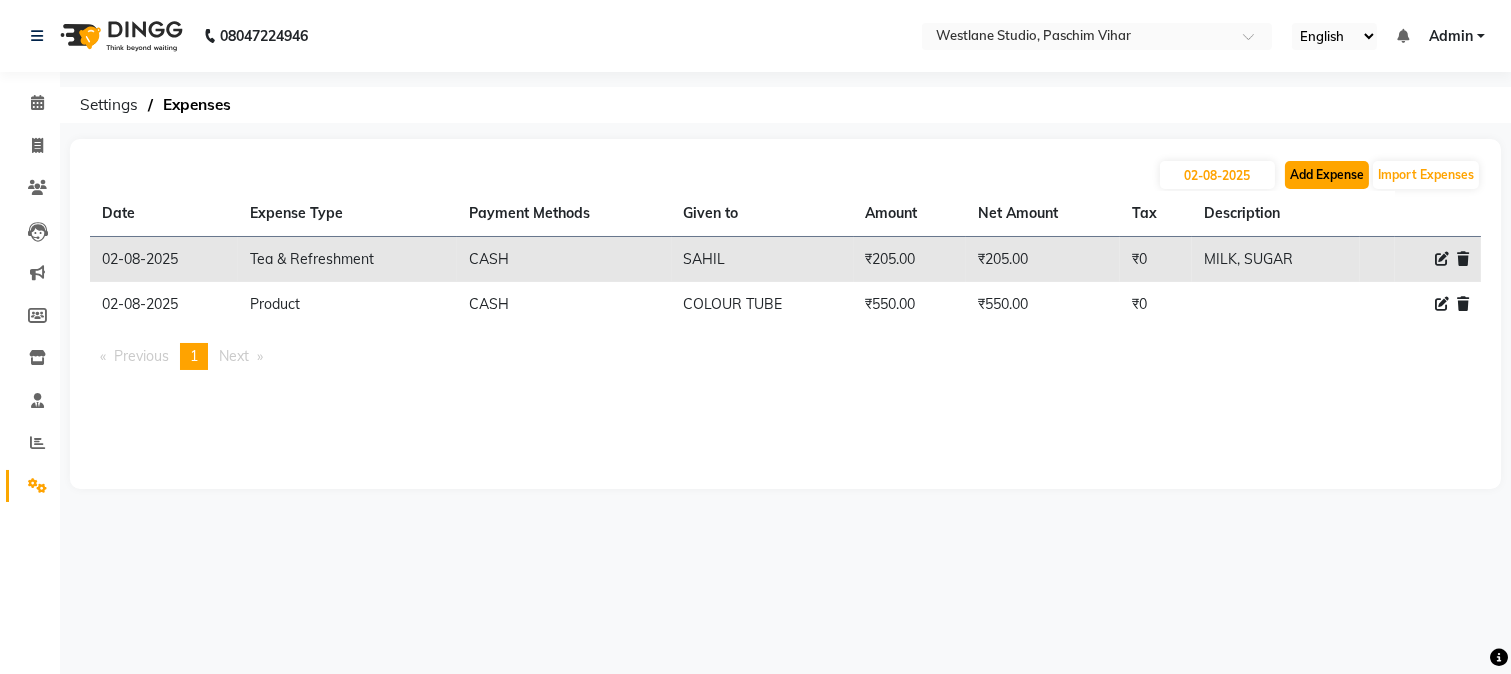click on "Add Expense" 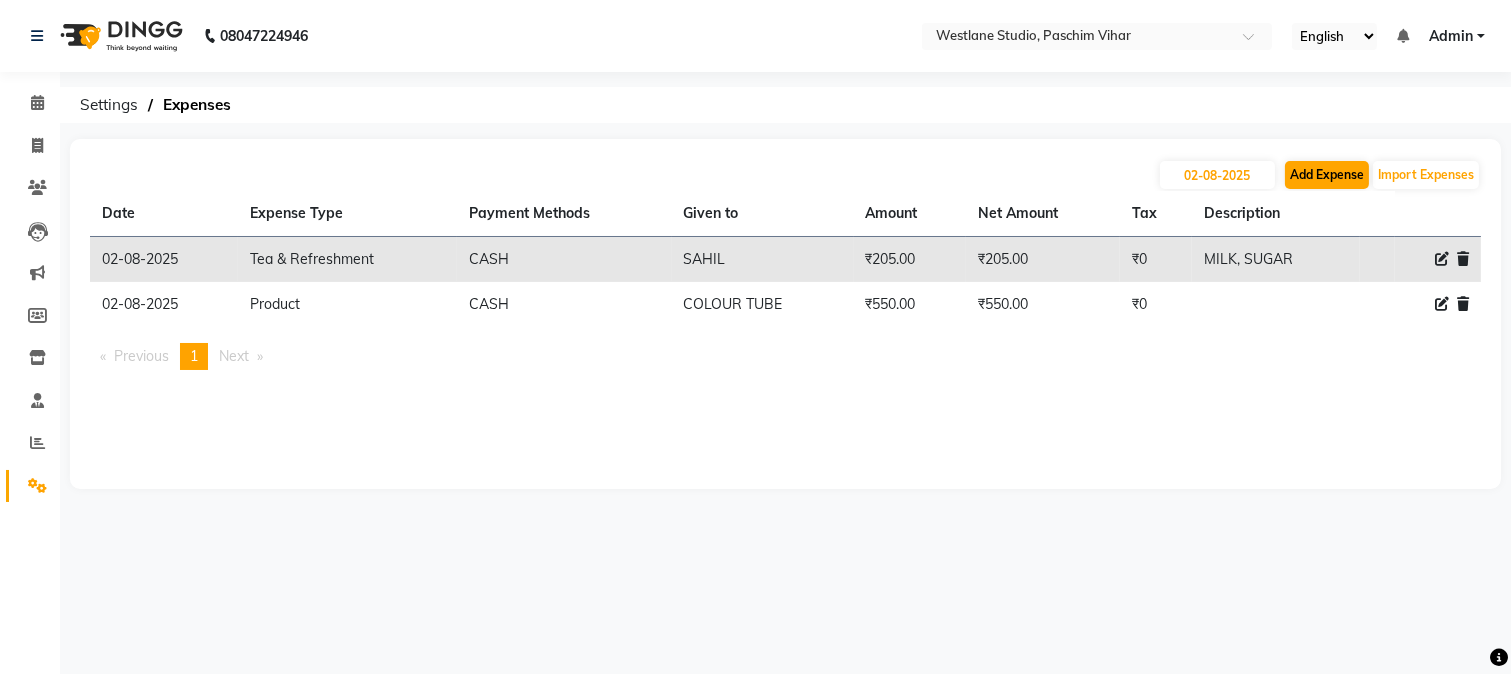select on "1" 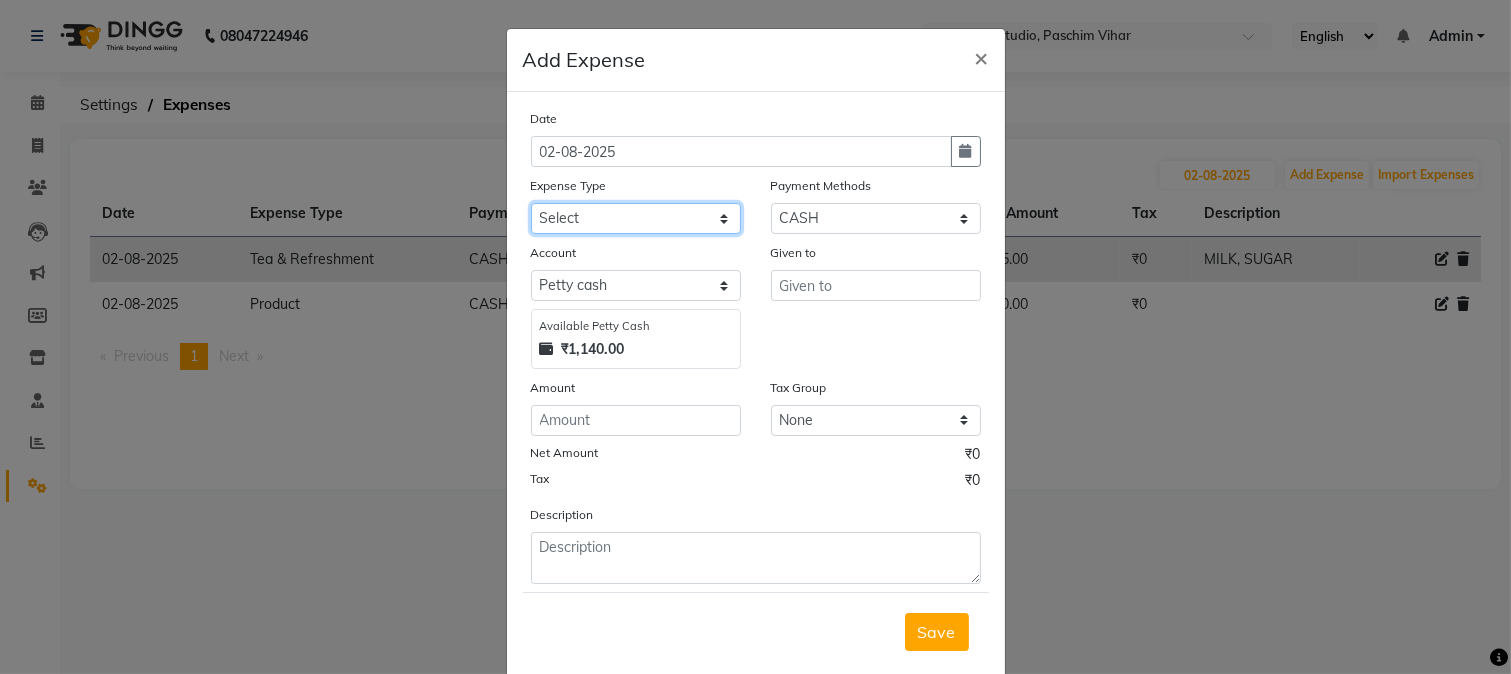 drag, startPoint x: 634, startPoint y: 217, endPoint x: 641, endPoint y: 230, distance: 14.764823 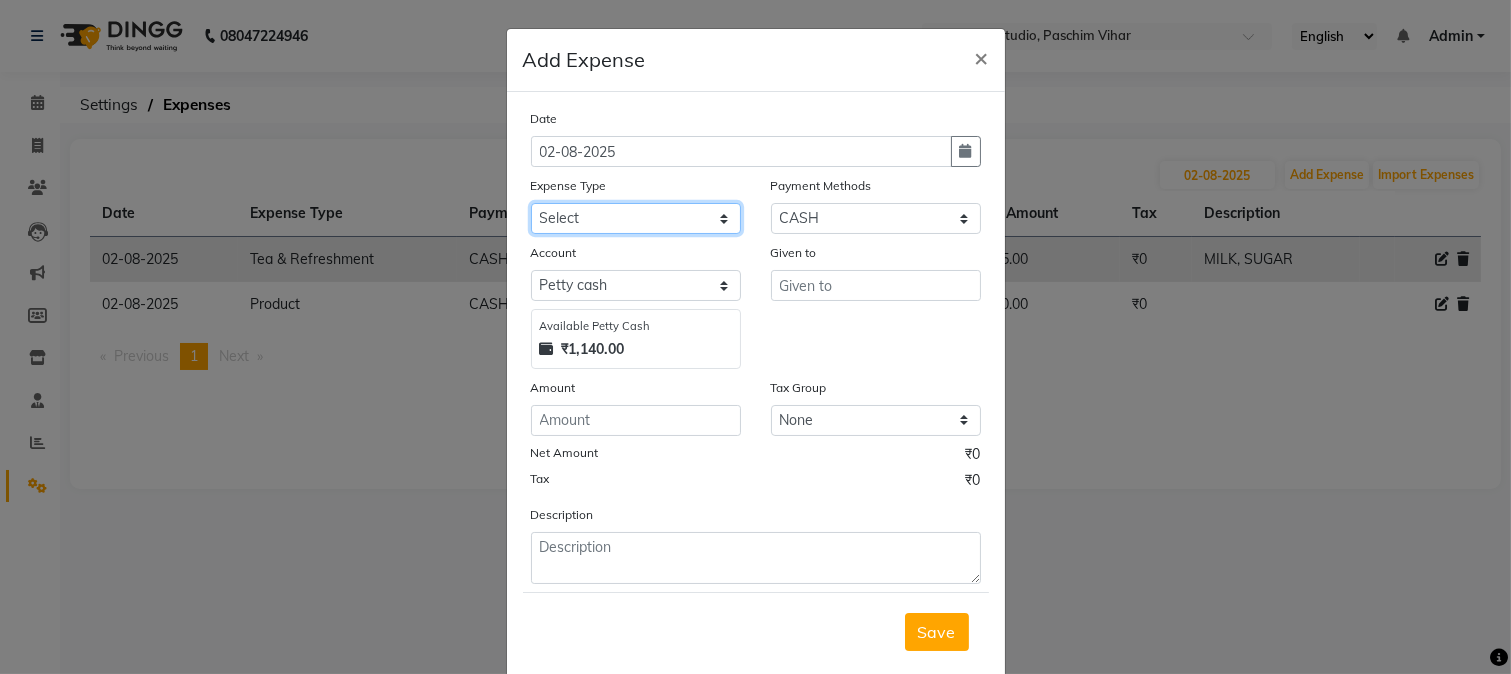 select on "85" 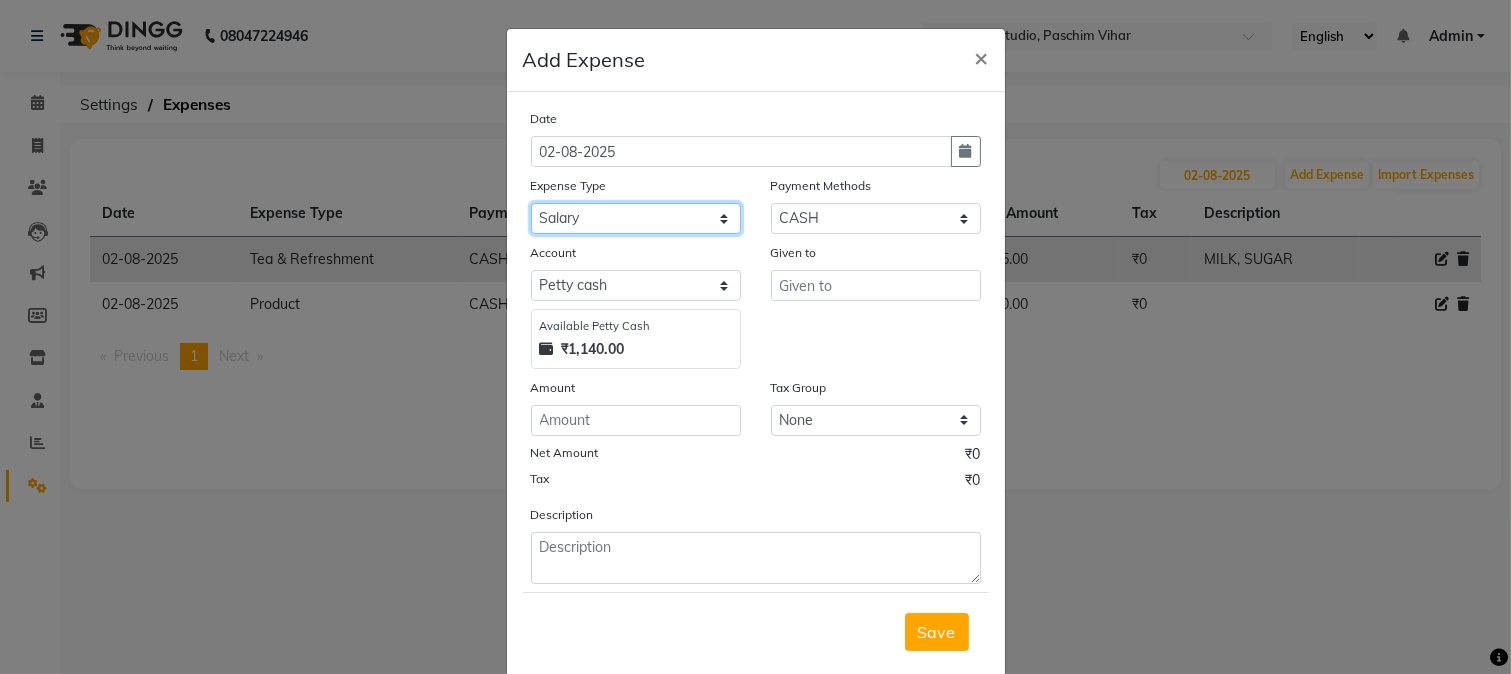 click on "Select Advance Salary Bank charges Cash transfer to bank Cash transfer to hub Client Snacks Conveyance Custoomer TIP electricity Equipment Festival Expense Incentive Insurance LOREAL PRODUCTS Maintenance Marketing Miscellaneous Other Pantry Product Rent Salary Staff Snacks Tea & Refreshment TIP Utilities water" 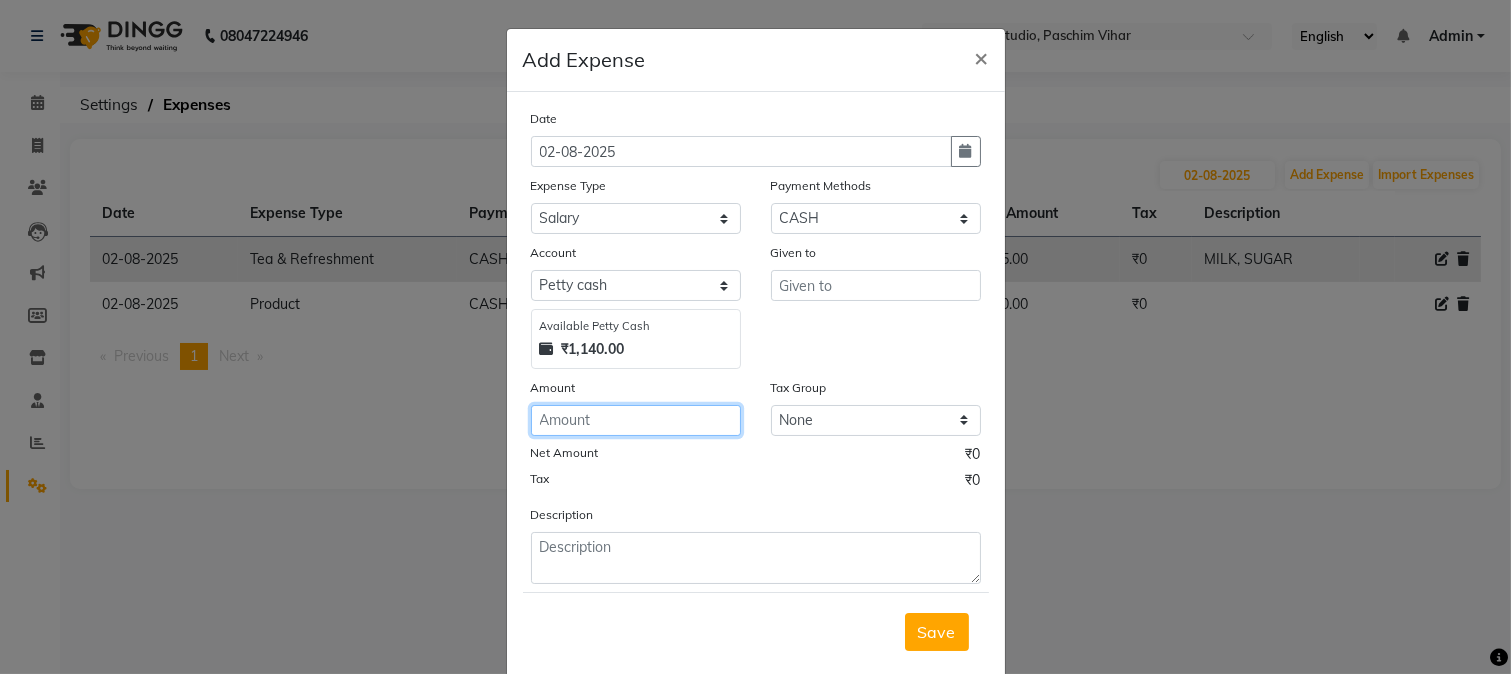 click 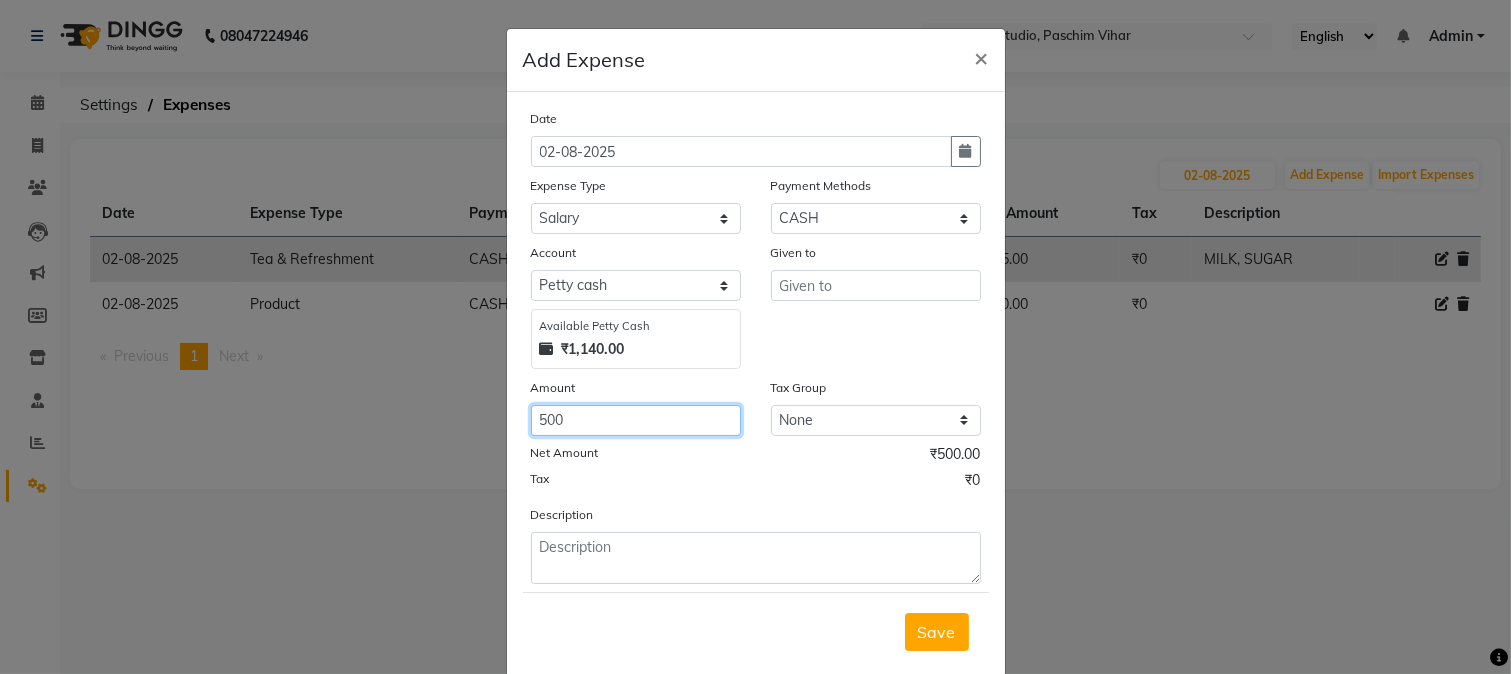type on "500" 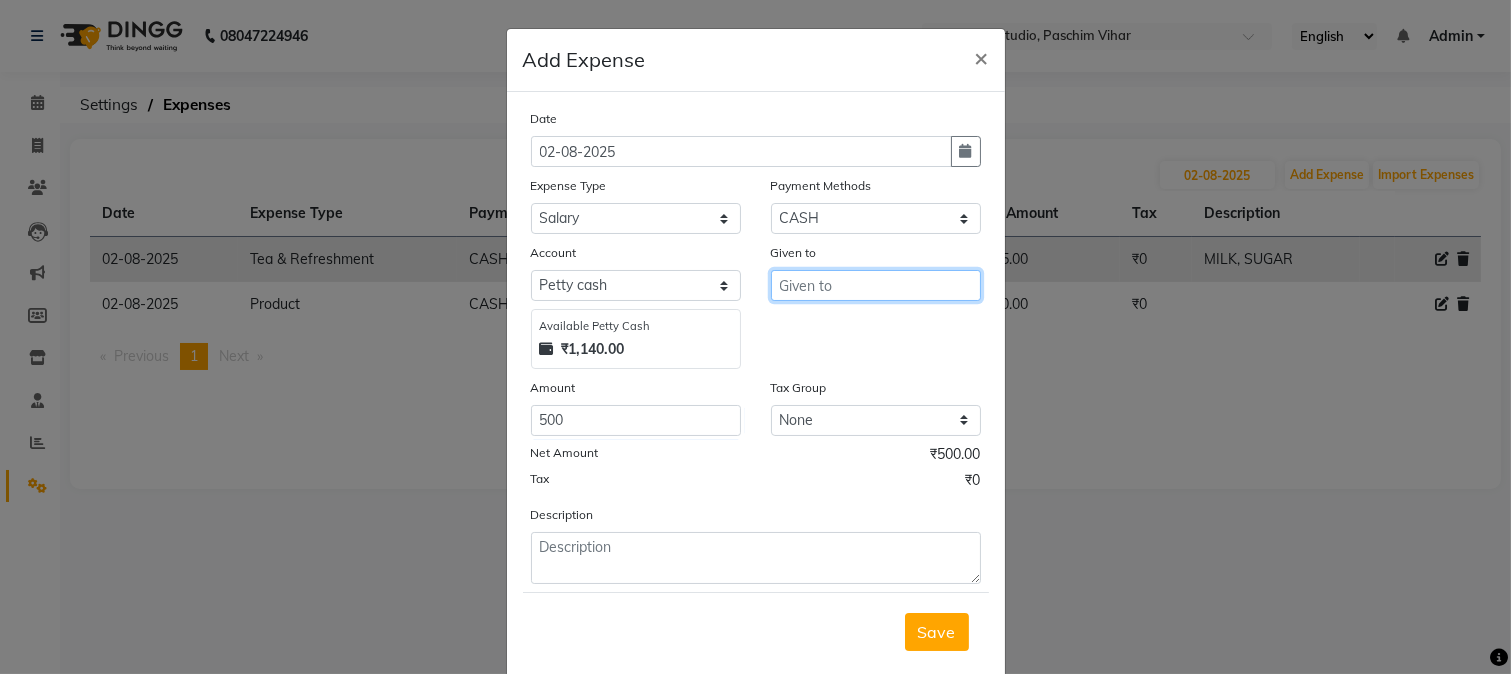 click at bounding box center [876, 285] 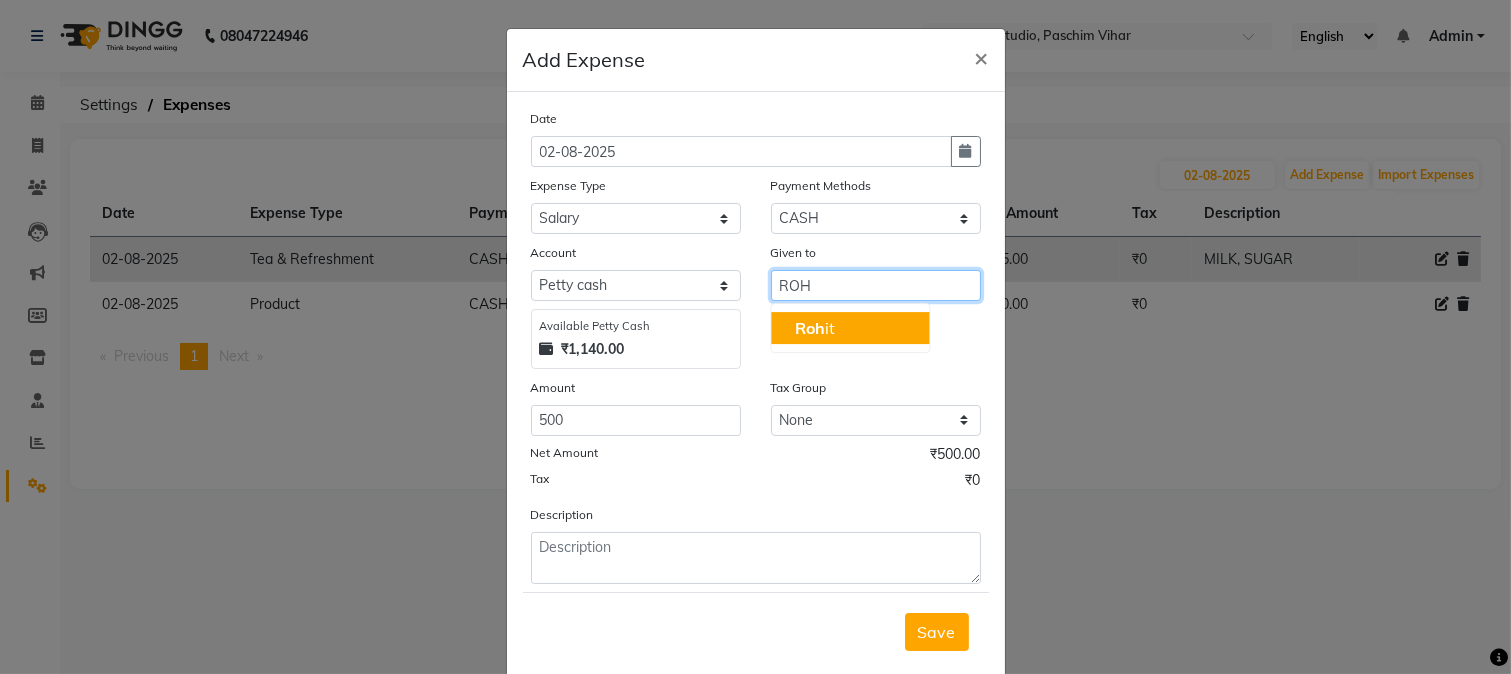 click on "[FIRST] [LAST]" at bounding box center (850, 328) 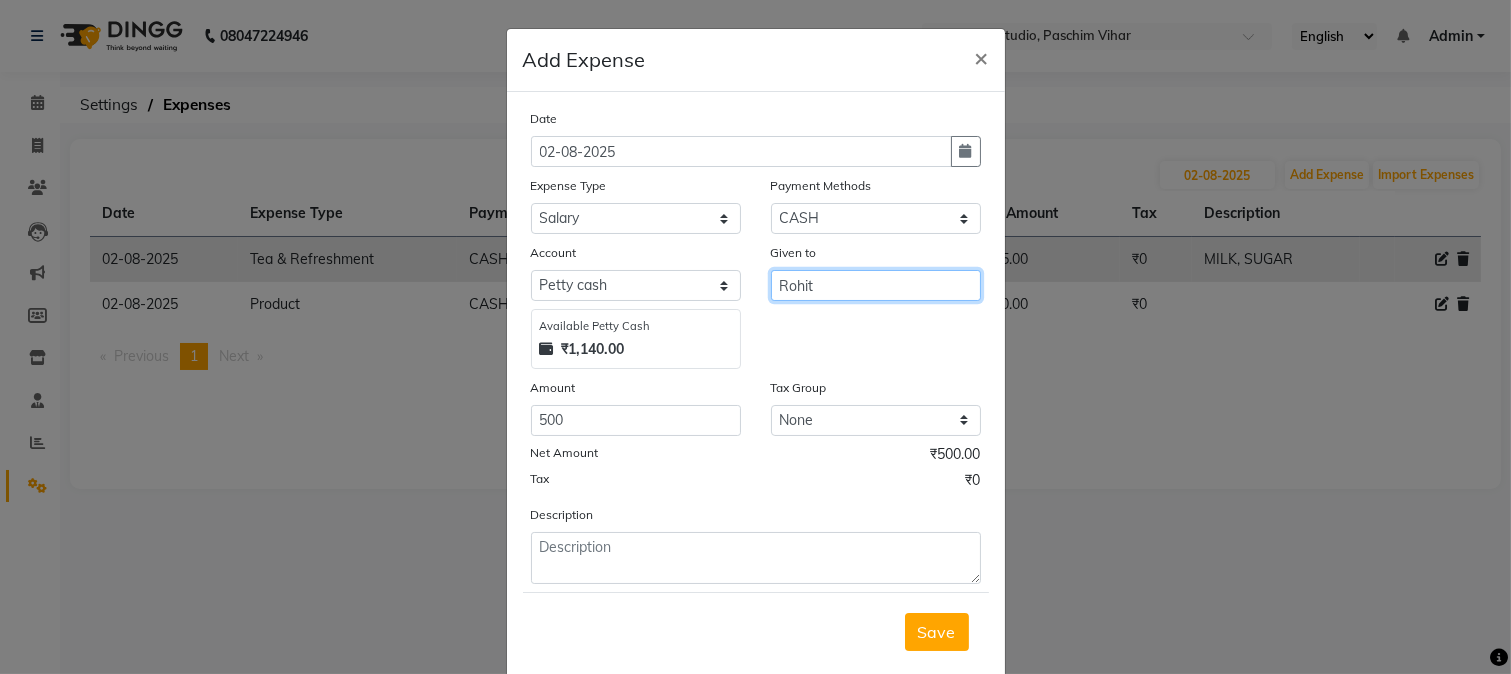 type on "Rohit" 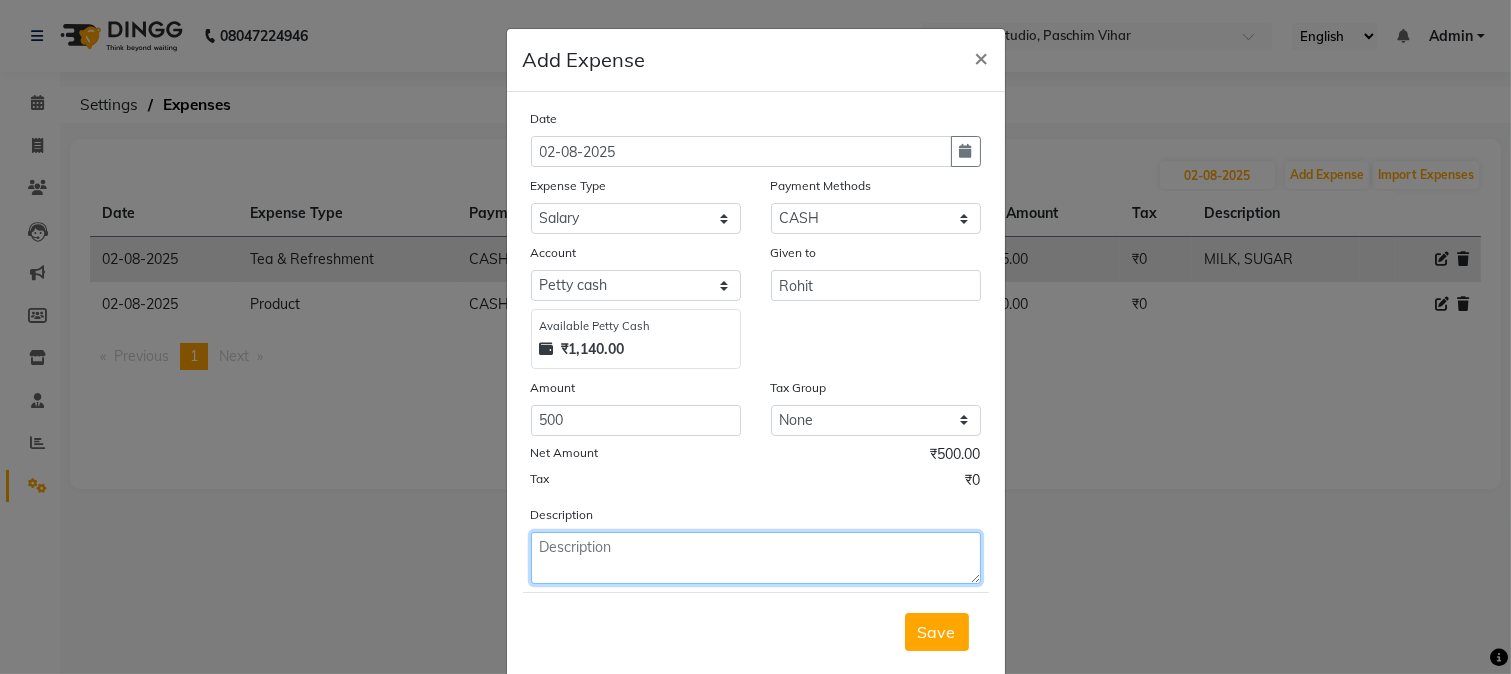click 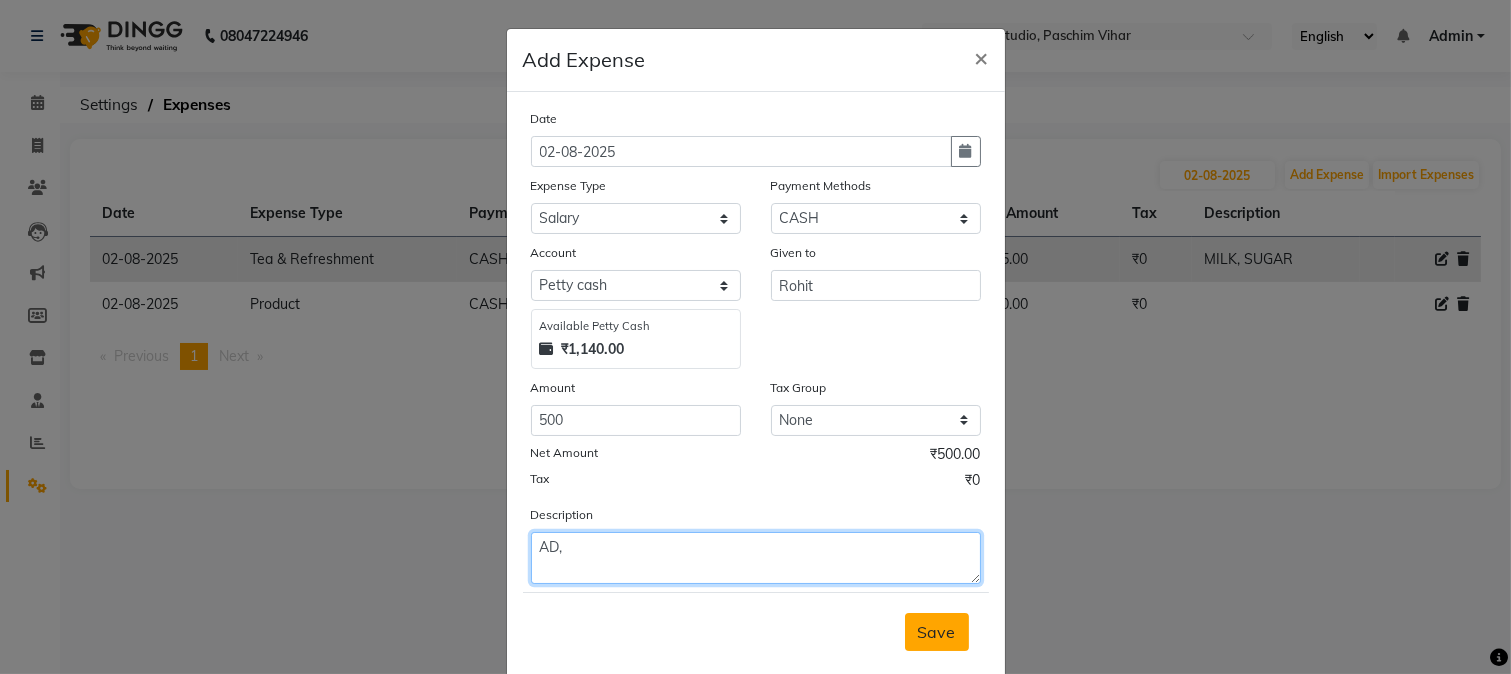 type on "AD," 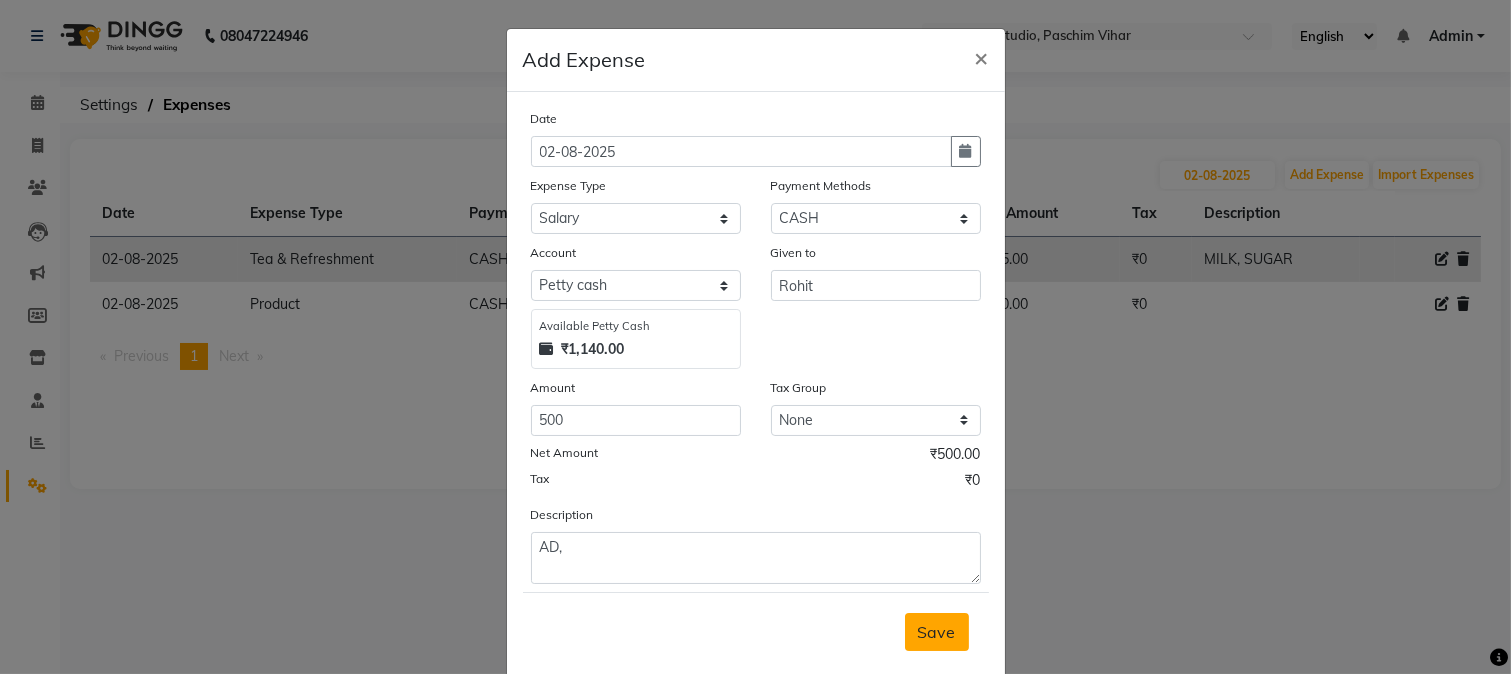 click on "Save" at bounding box center (937, 632) 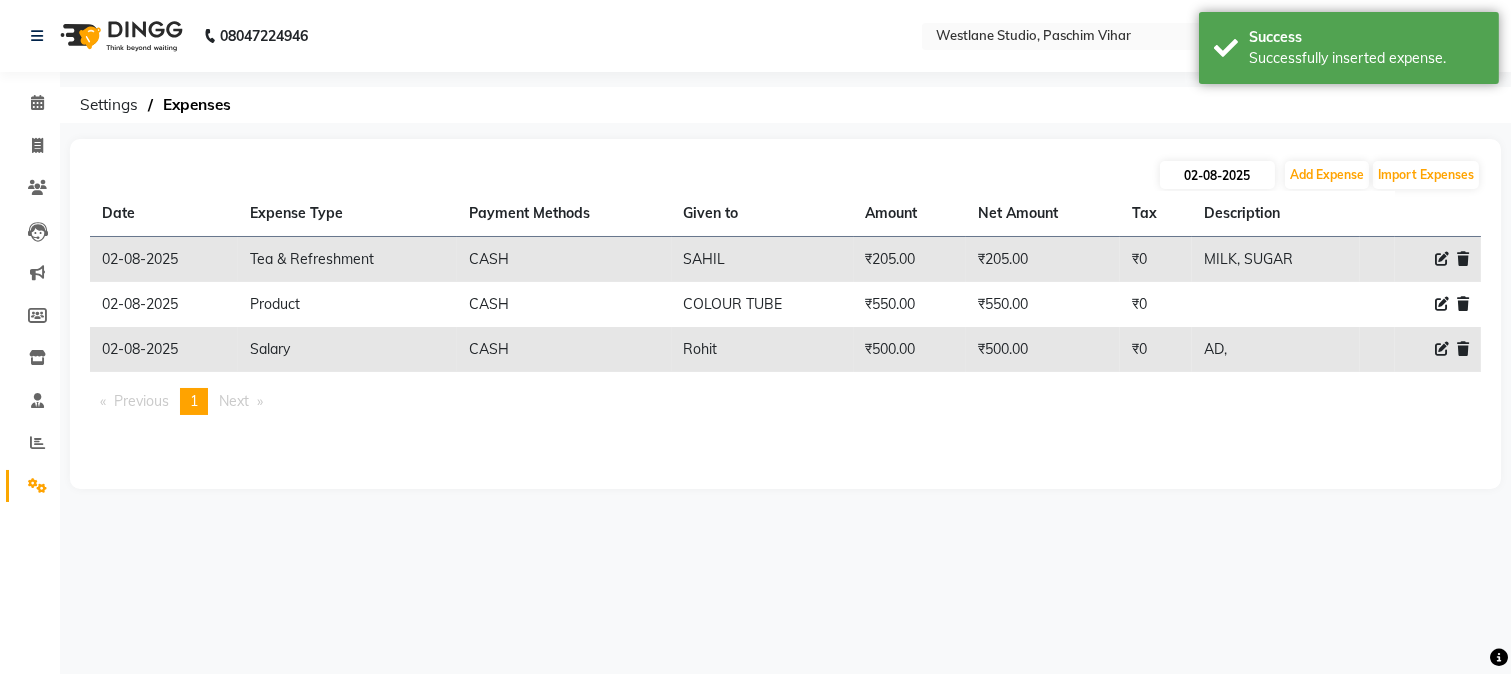 click on "[DATE] Add Expense Import Expenses Date Expense Type Payment Methods Given to Amount Net Amount Tax Description [DATE] Tea & Refreshment CASH [FIRST] ₹205.00 ₹205.00 ₹0 MILK, SUGAR [DATE] Product CASH COLOUR TUBE ₹550.00 ₹550.00 ₹0 [DATE] Salary CASH [FIRST] ₹500.00 ₹500.00 ₹0 AD, Previous page 1 / 1 You're on page 1 Next page" 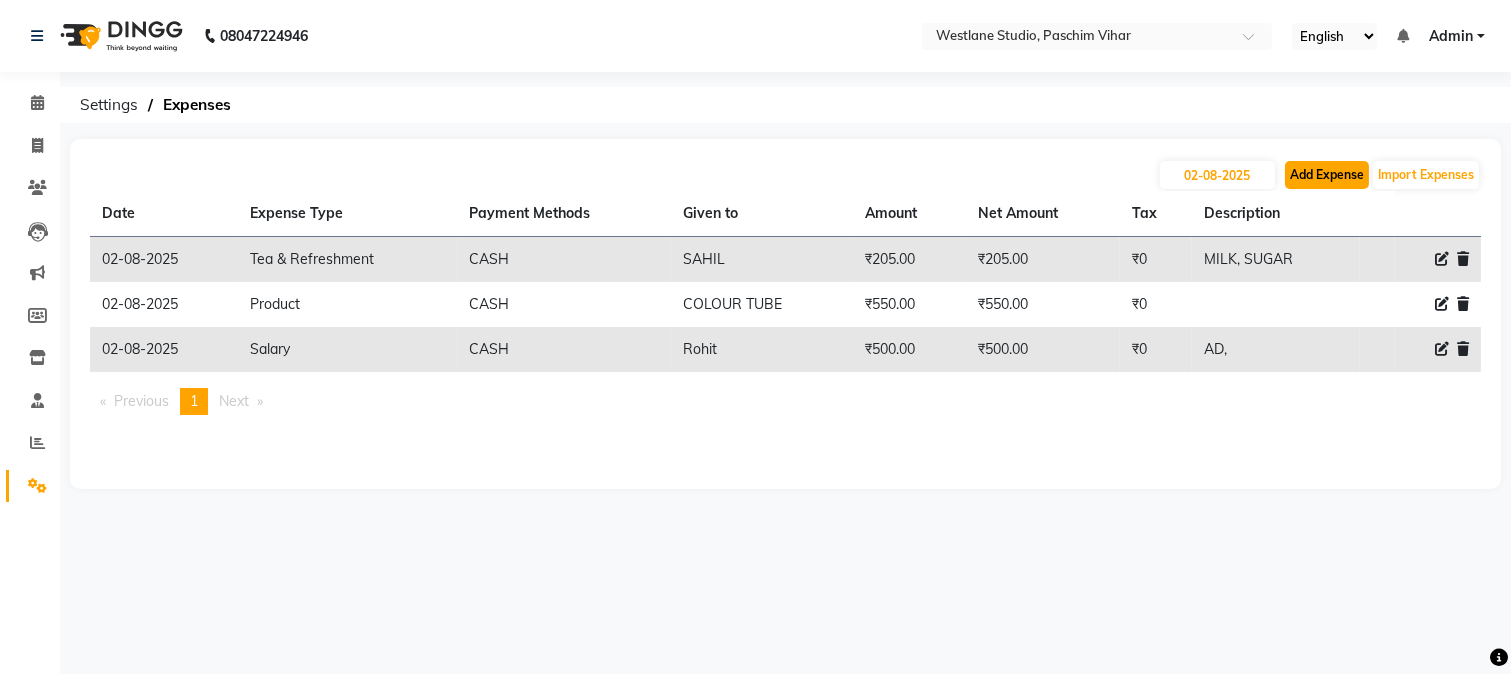 click on "Add Expense" 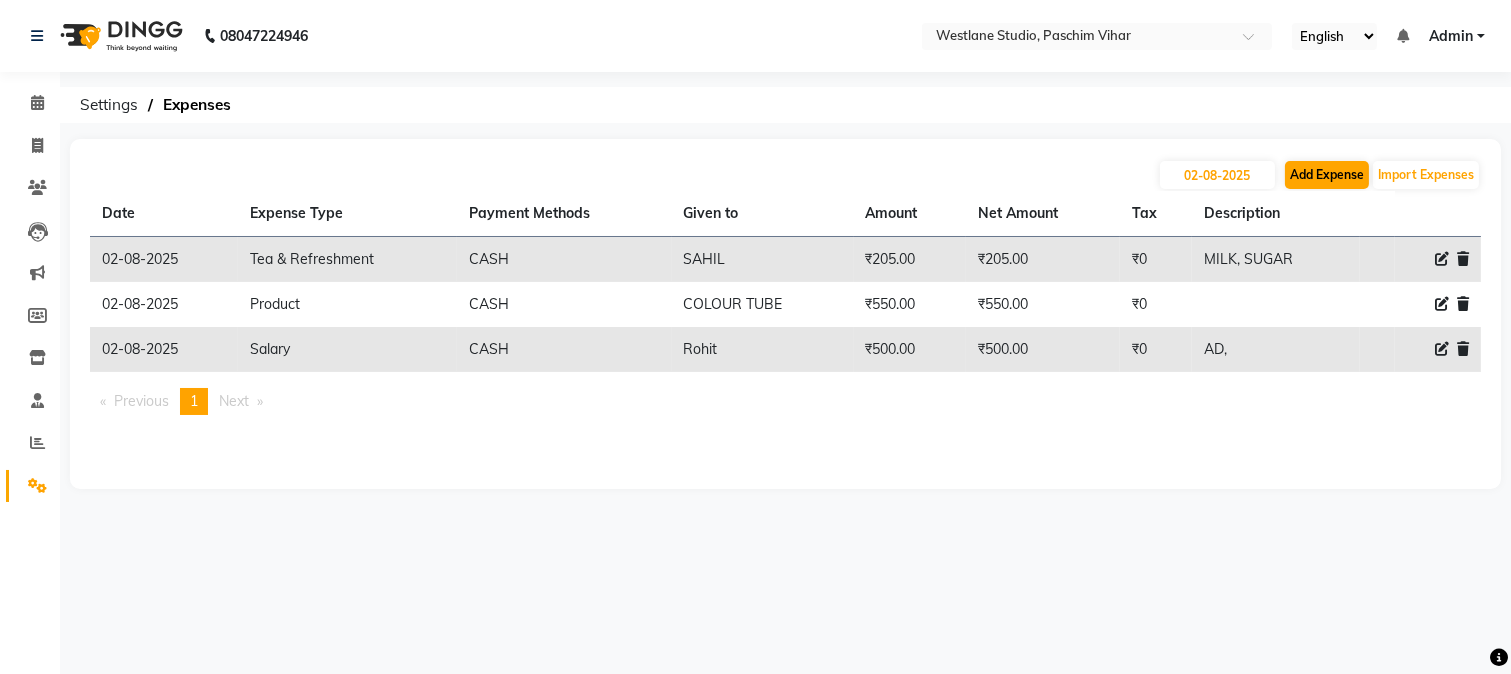 select on "1" 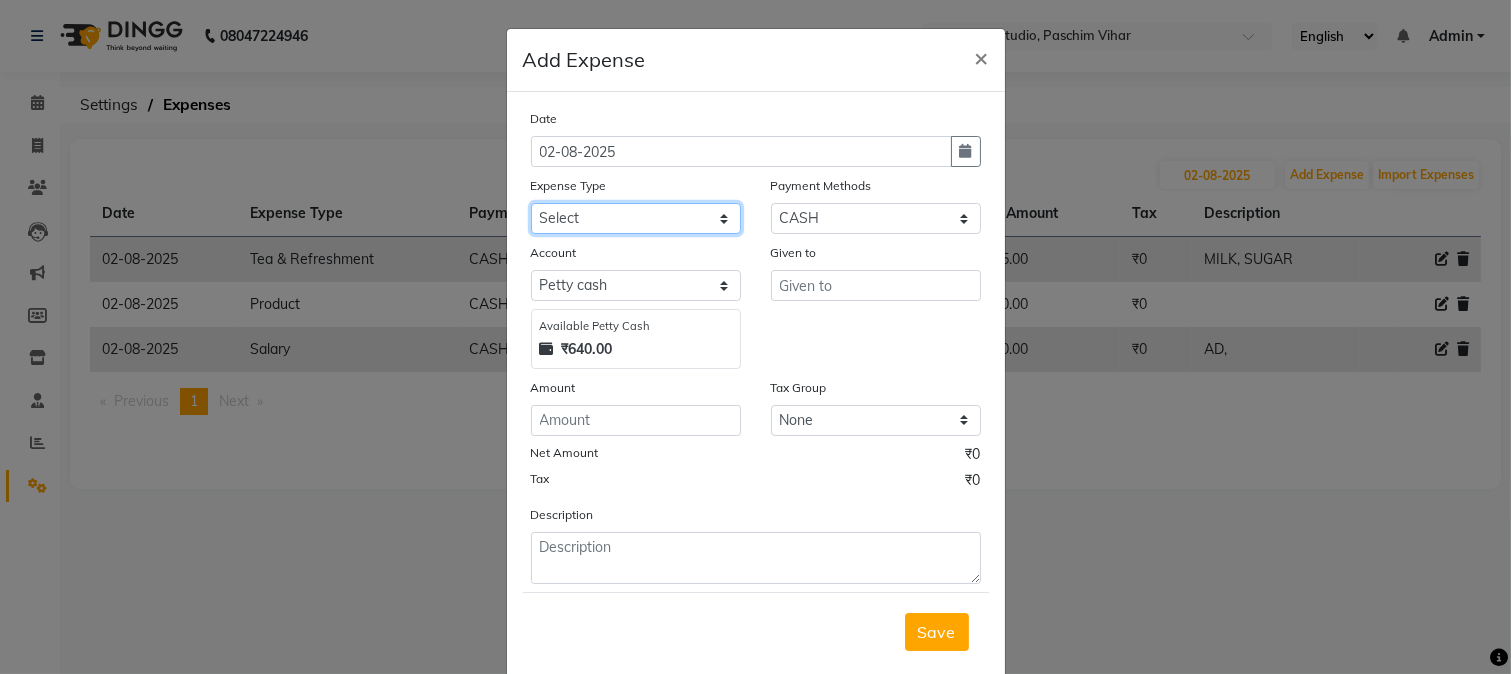 click on "Select Advance Salary Bank charges Cash transfer to bank Cash transfer to hub Client Snacks Conveyance Custoomer TIP electricity Equipment Festival Expense Incentive Insurance LOREAL PRODUCTS Maintenance Marketing Miscellaneous Other Pantry Product Rent Salary Staff Snacks Tea & Refreshment TIP Utilities water" 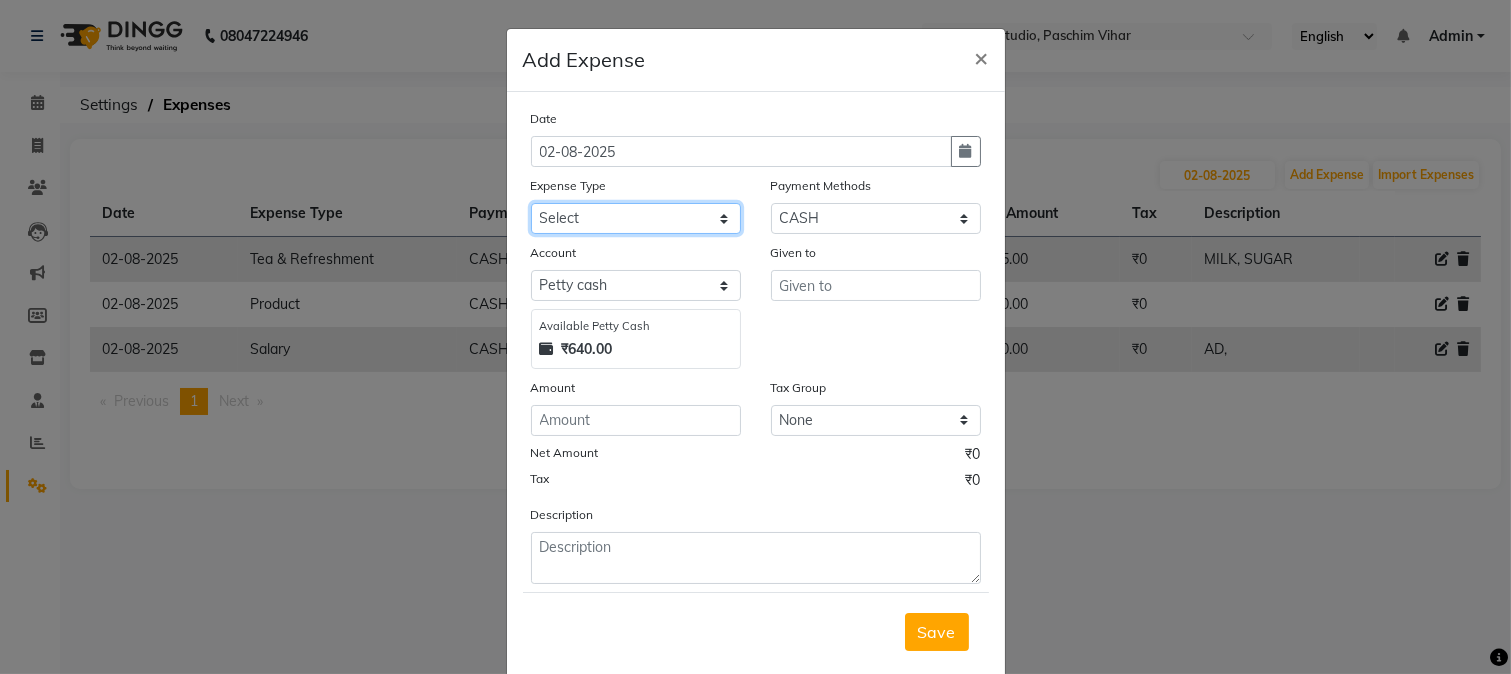 select on "95" 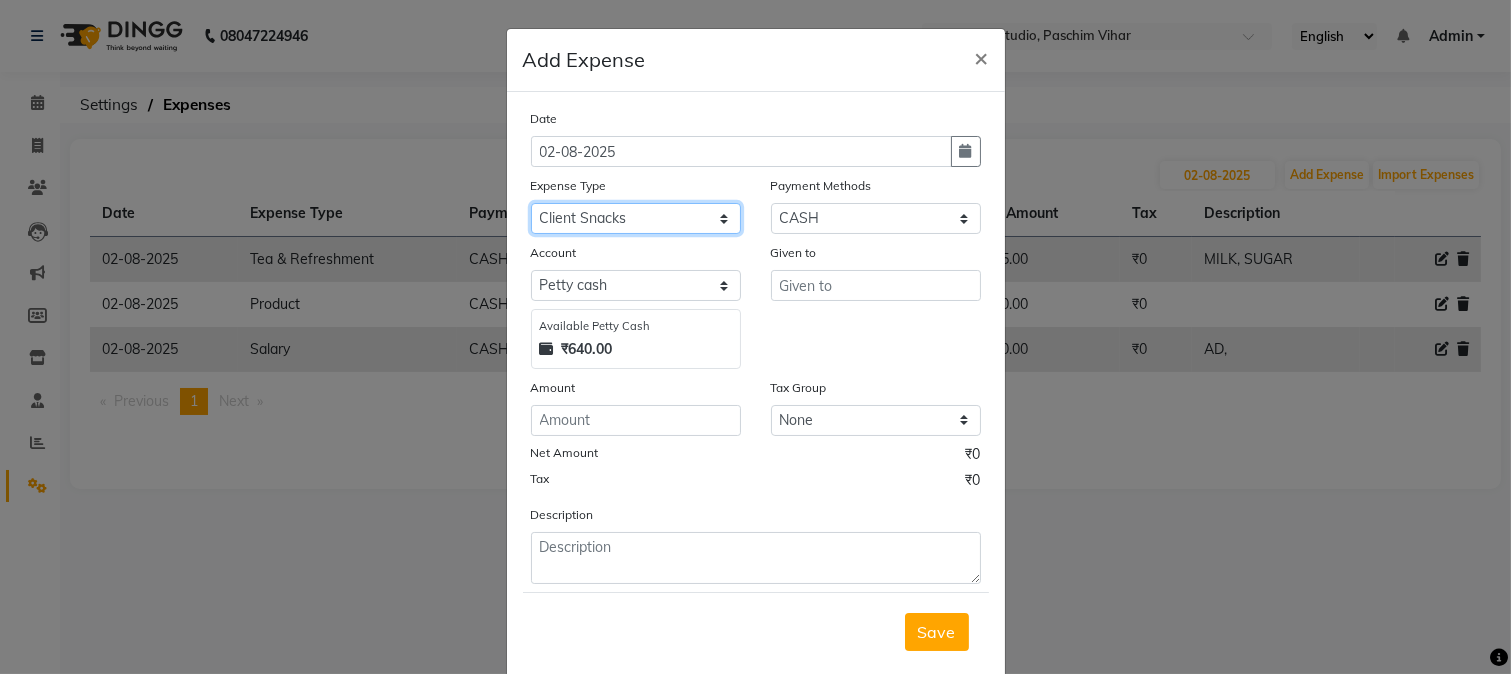click on "Select Advance Salary Bank charges Cash transfer to bank Cash transfer to hub Client Snacks Conveyance Custoomer TIP electricity Equipment Festival Expense Incentive Insurance LOREAL PRODUCTS Maintenance Marketing Miscellaneous Other Pantry Product Rent Salary Staff Snacks Tea & Refreshment TIP Utilities water" 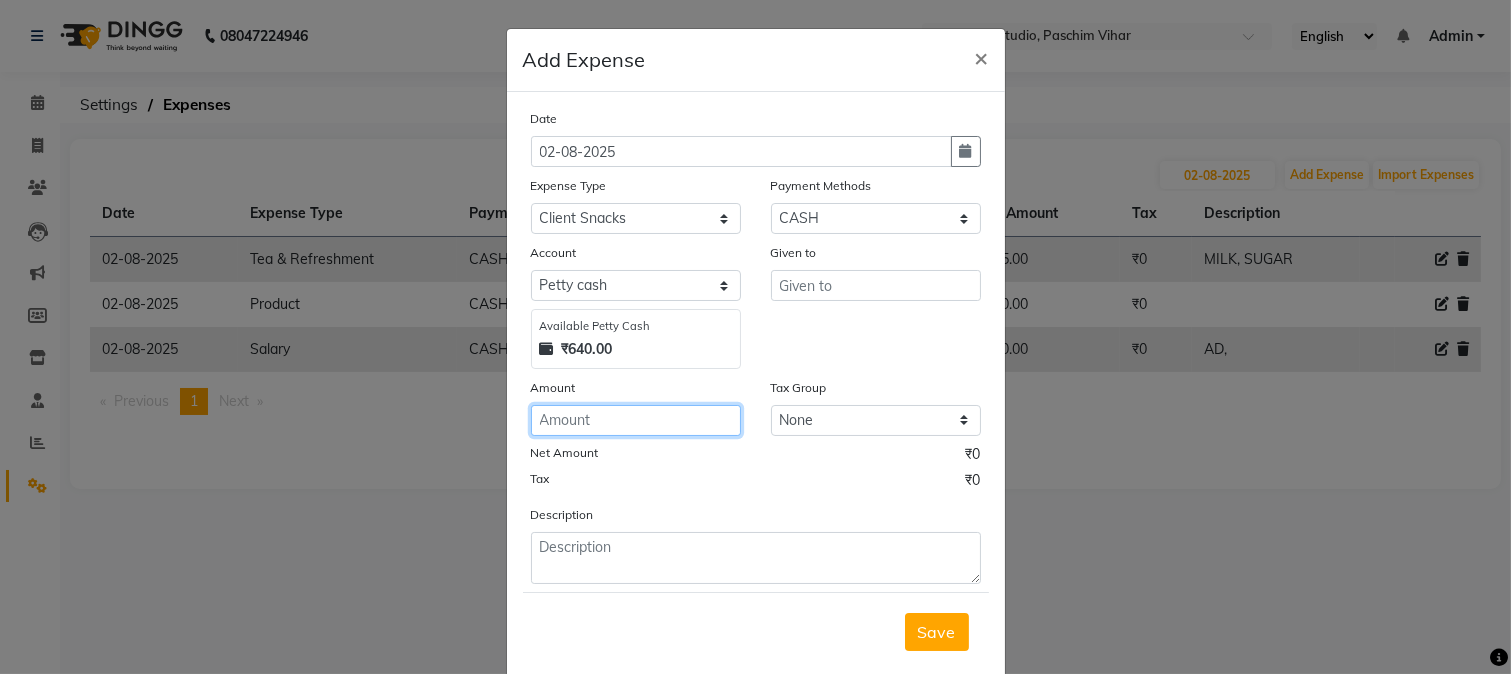 click 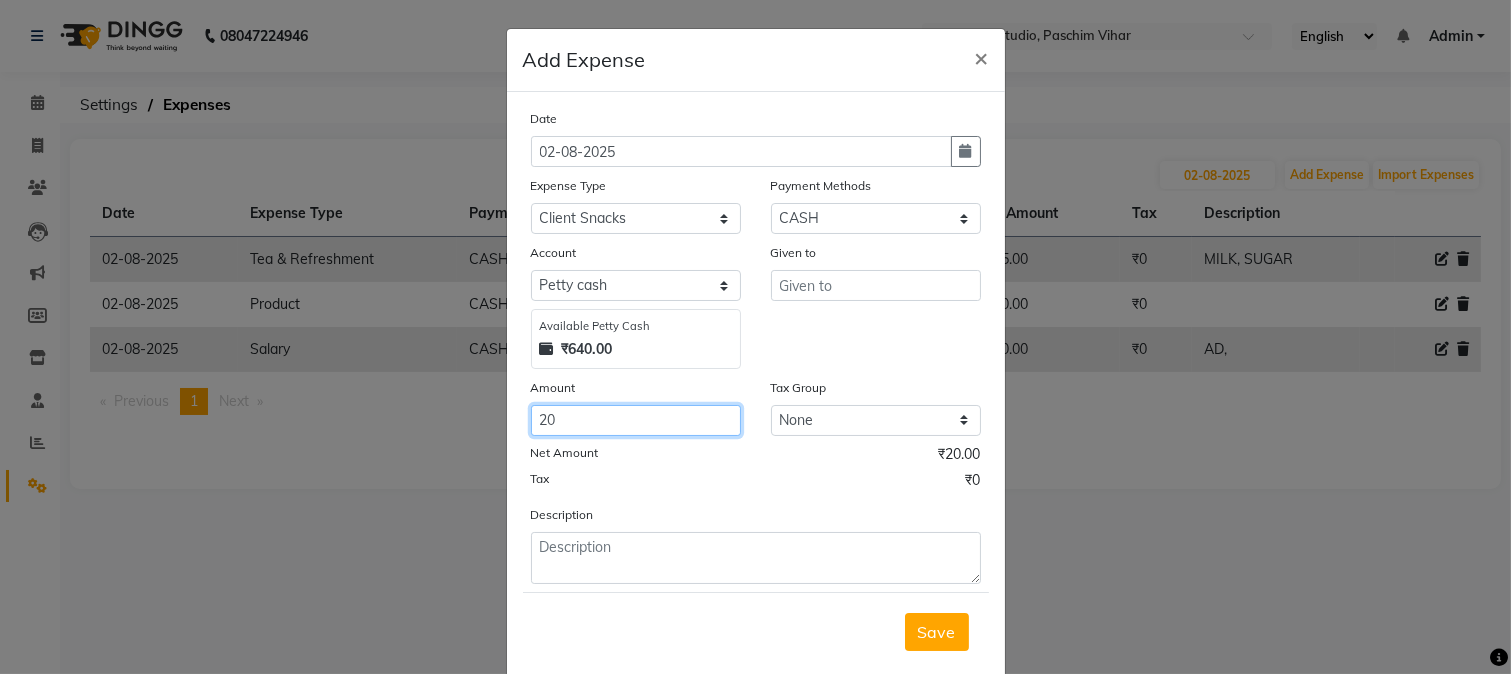 type on "20" 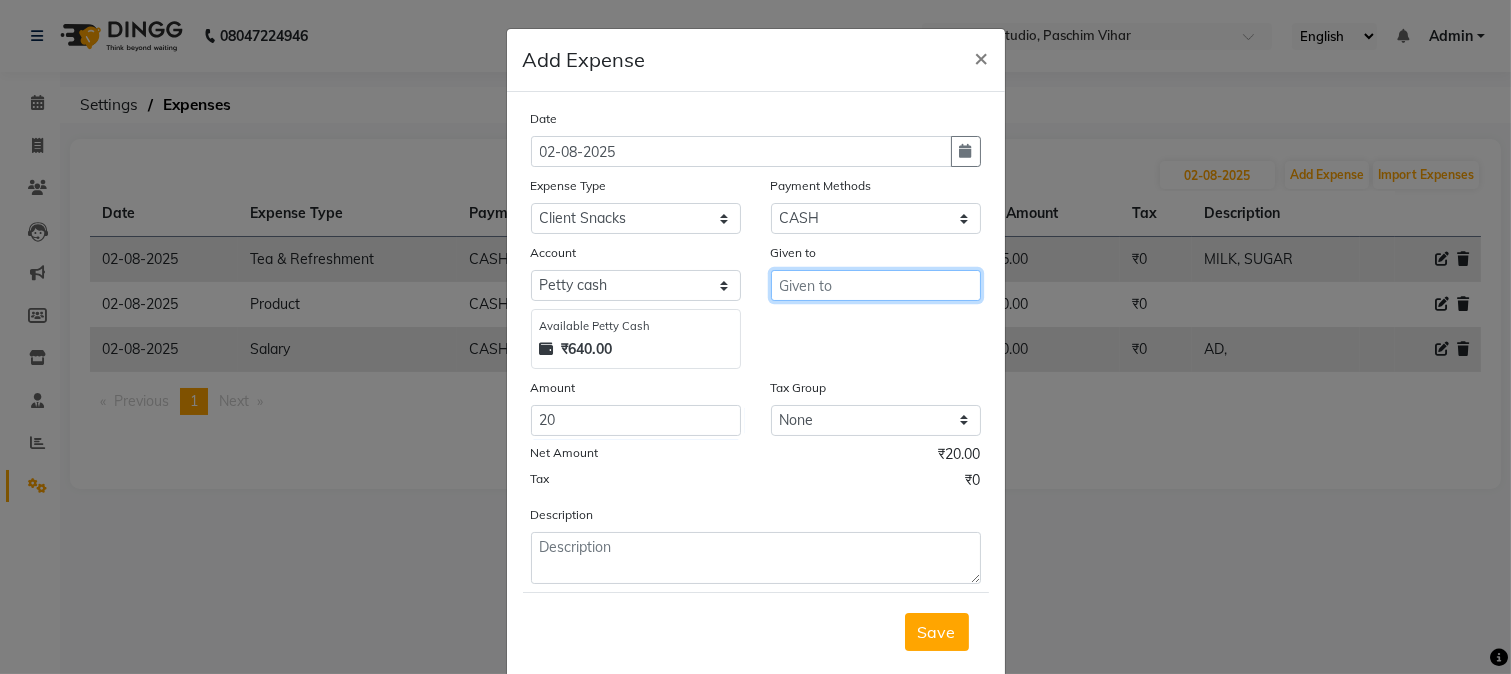click at bounding box center (876, 285) 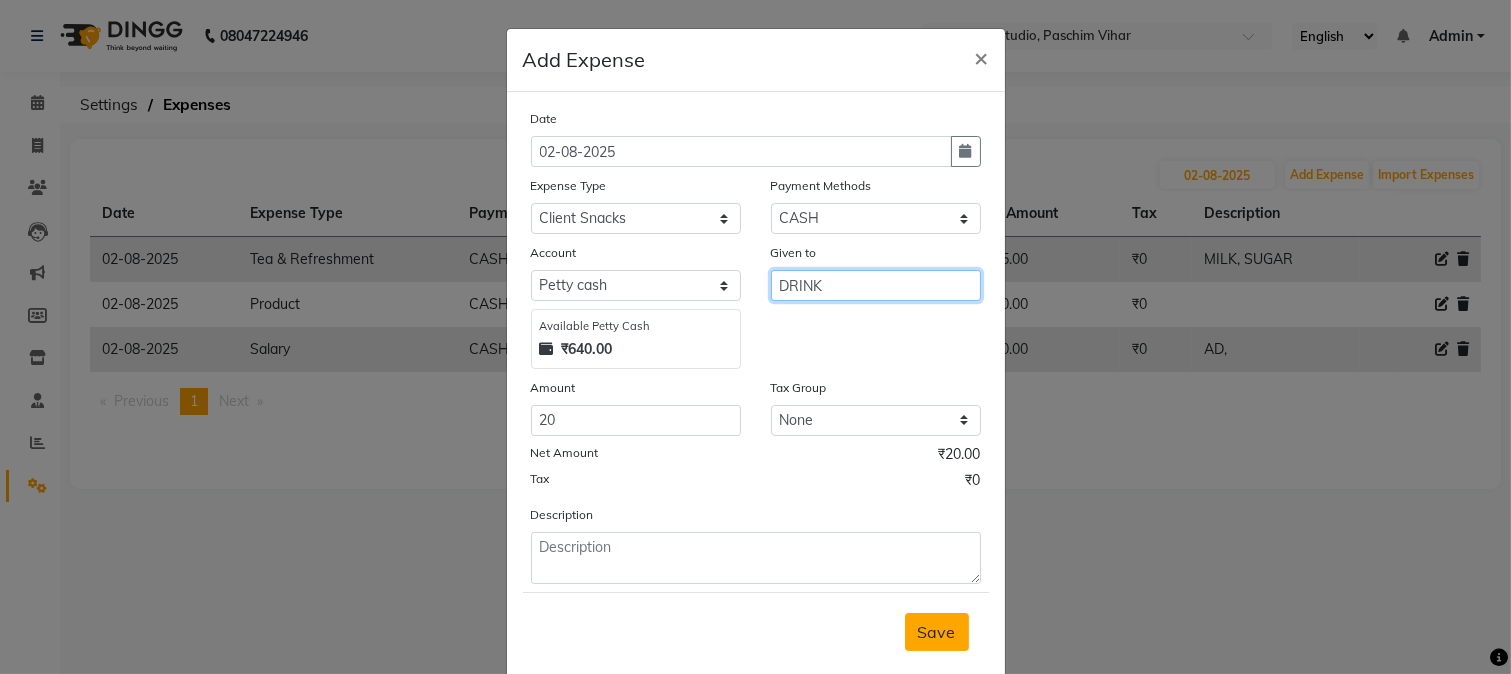 type on "DRINK" 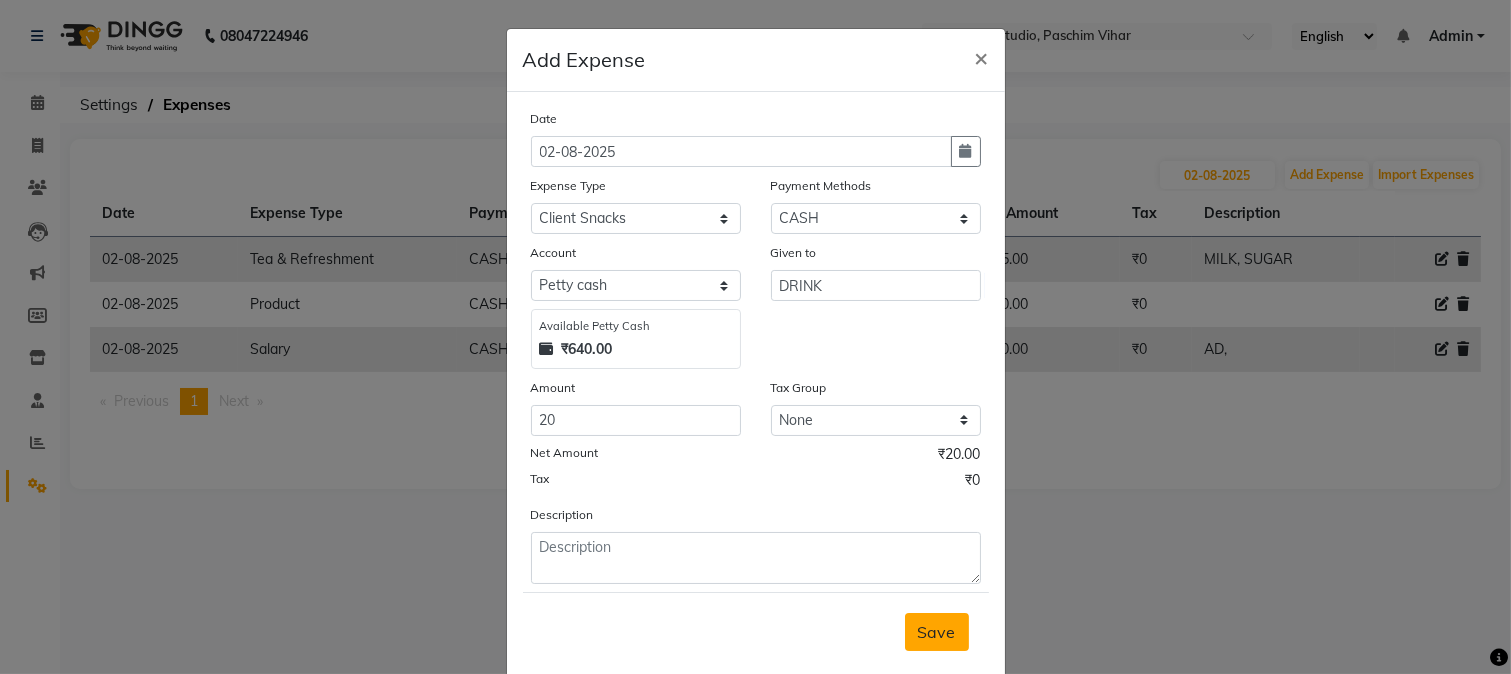 click on "Save" at bounding box center (937, 632) 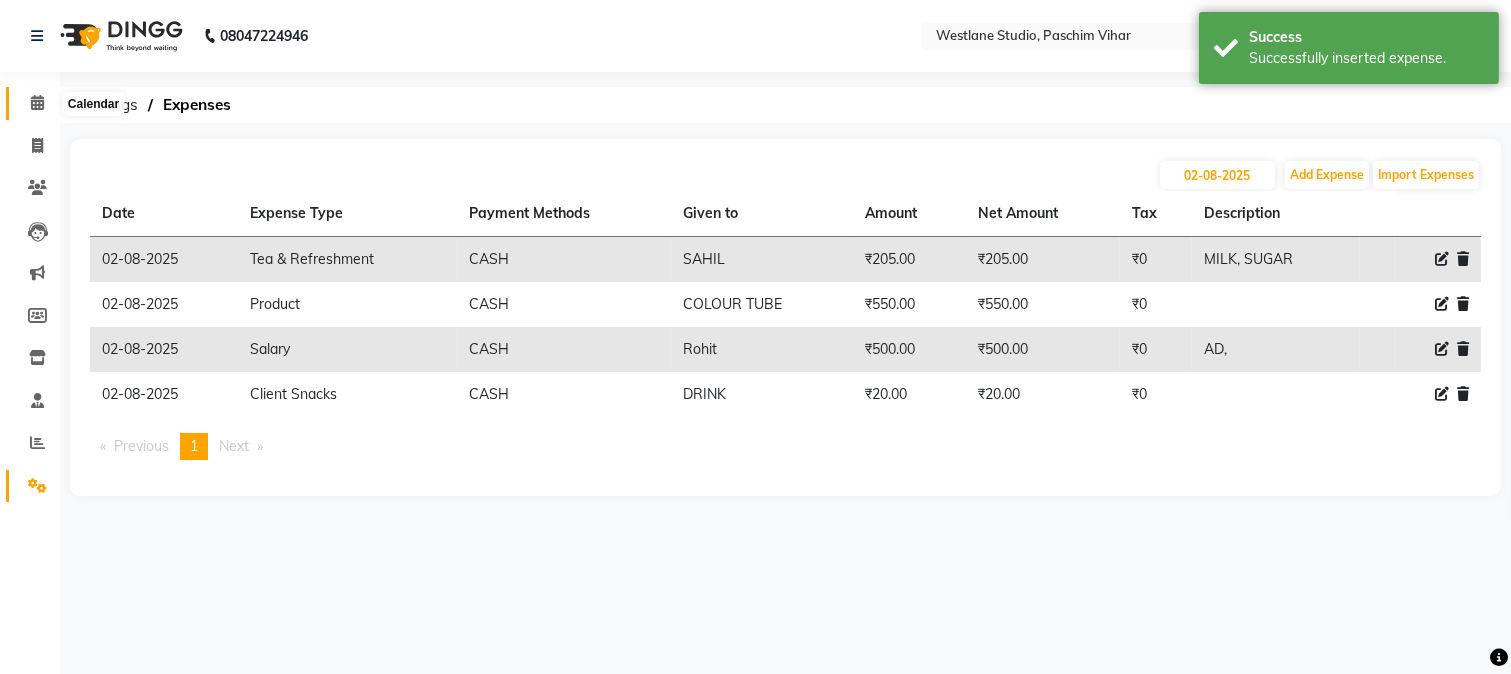 click 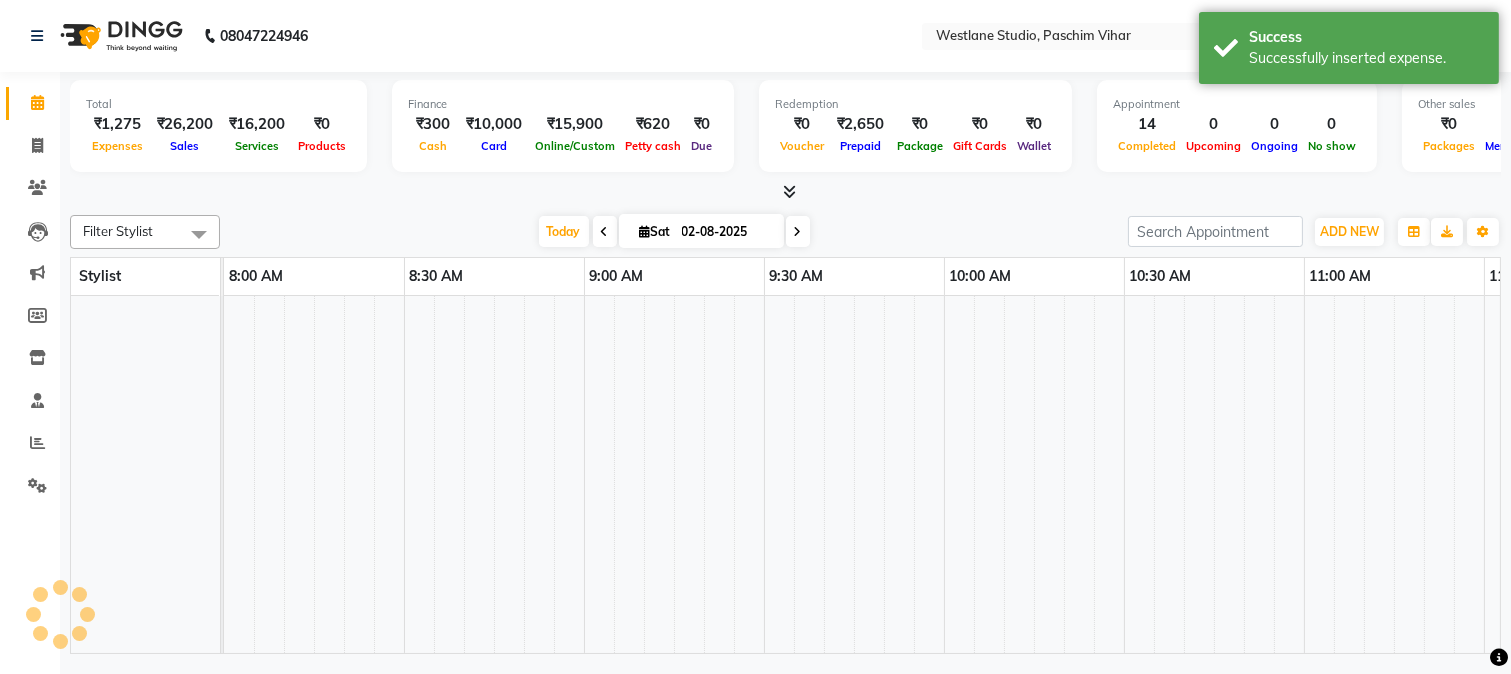 click 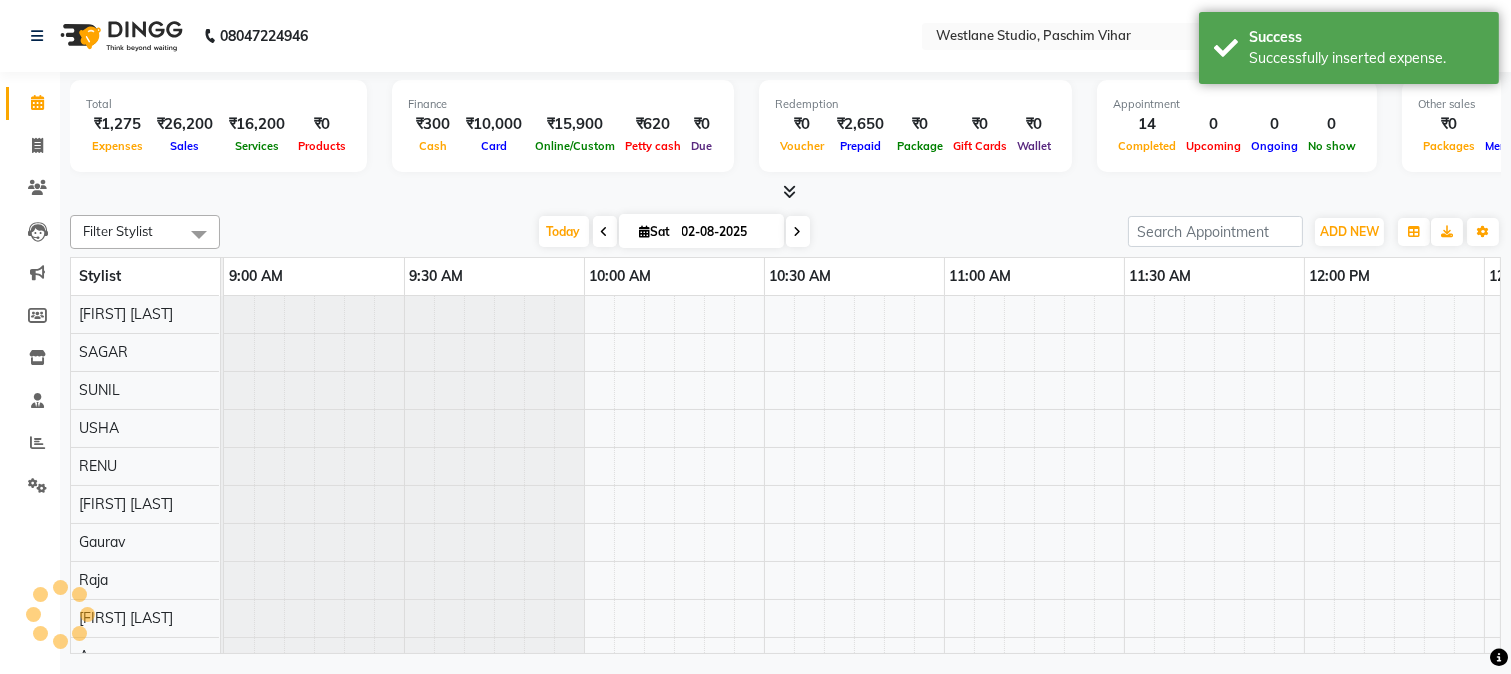 scroll, scrollTop: 0, scrollLeft: 0, axis: both 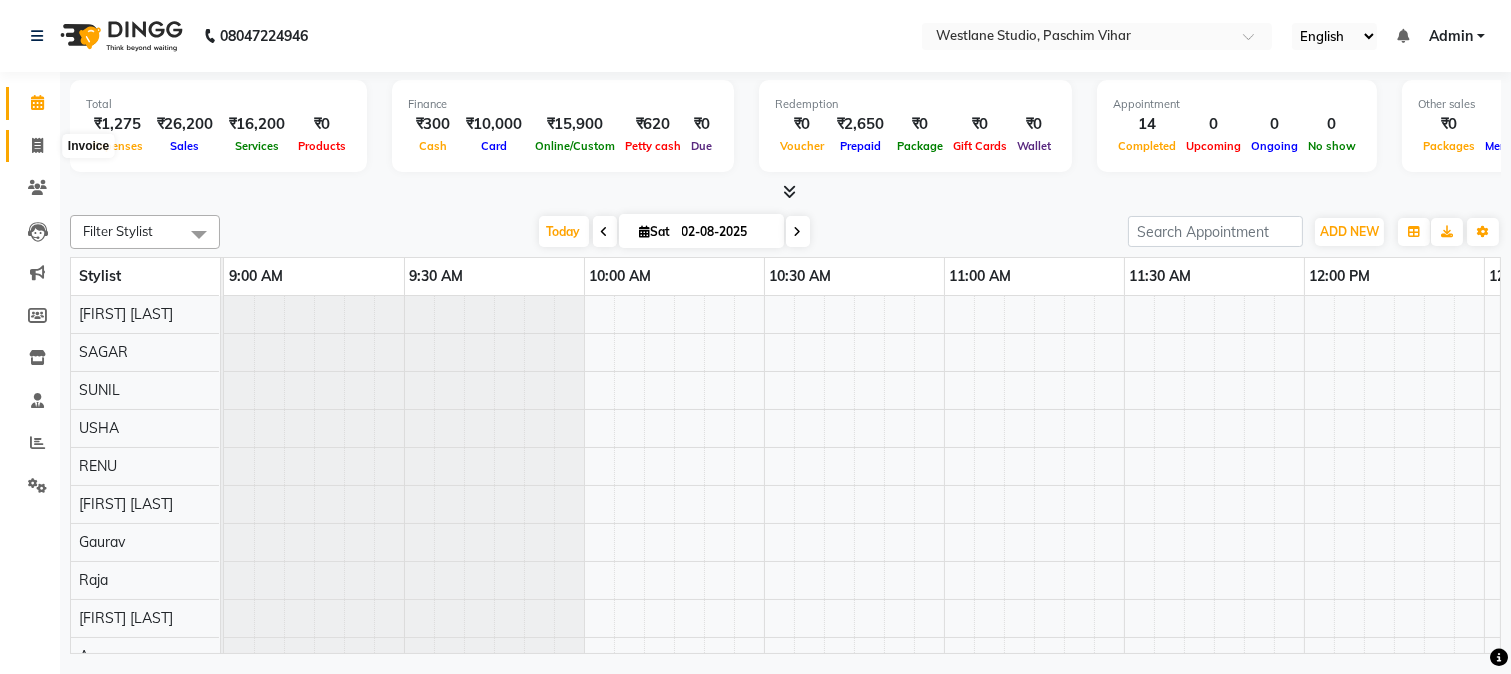 click 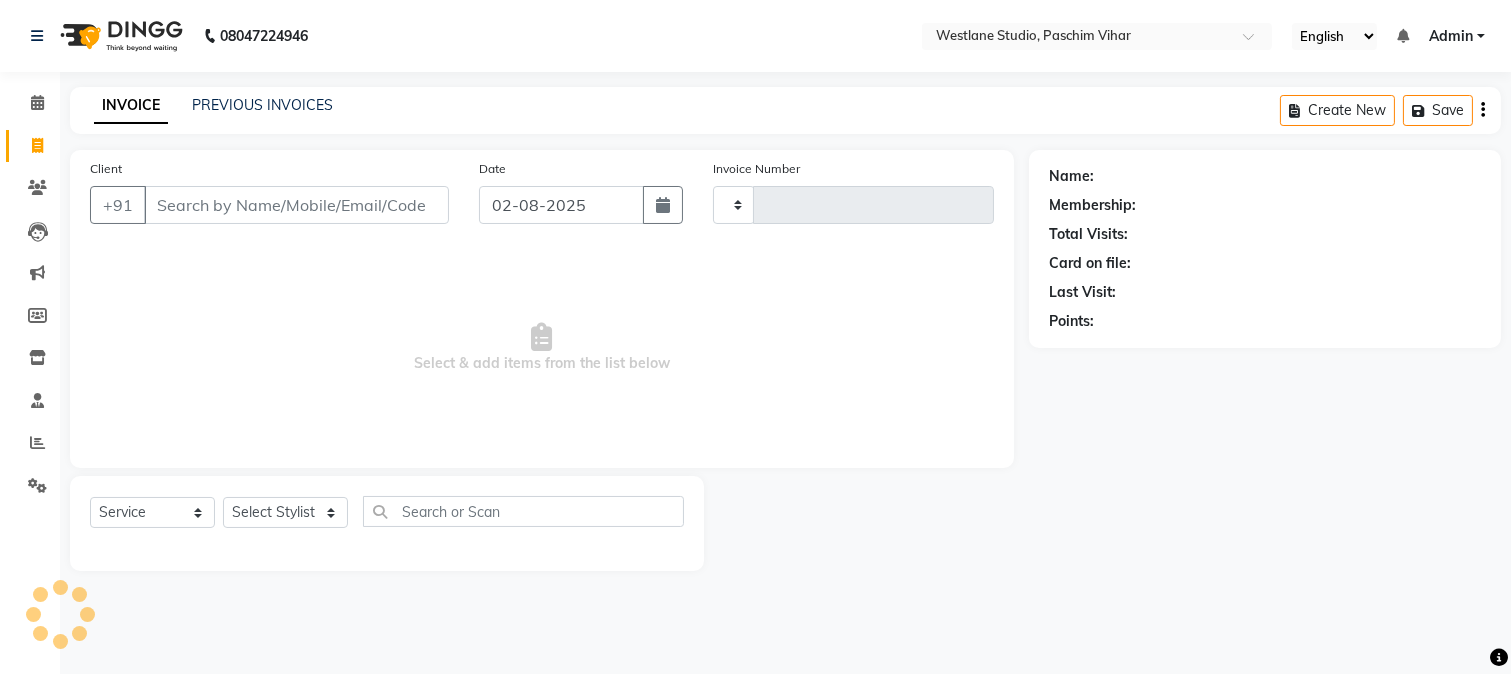 type on "2791" 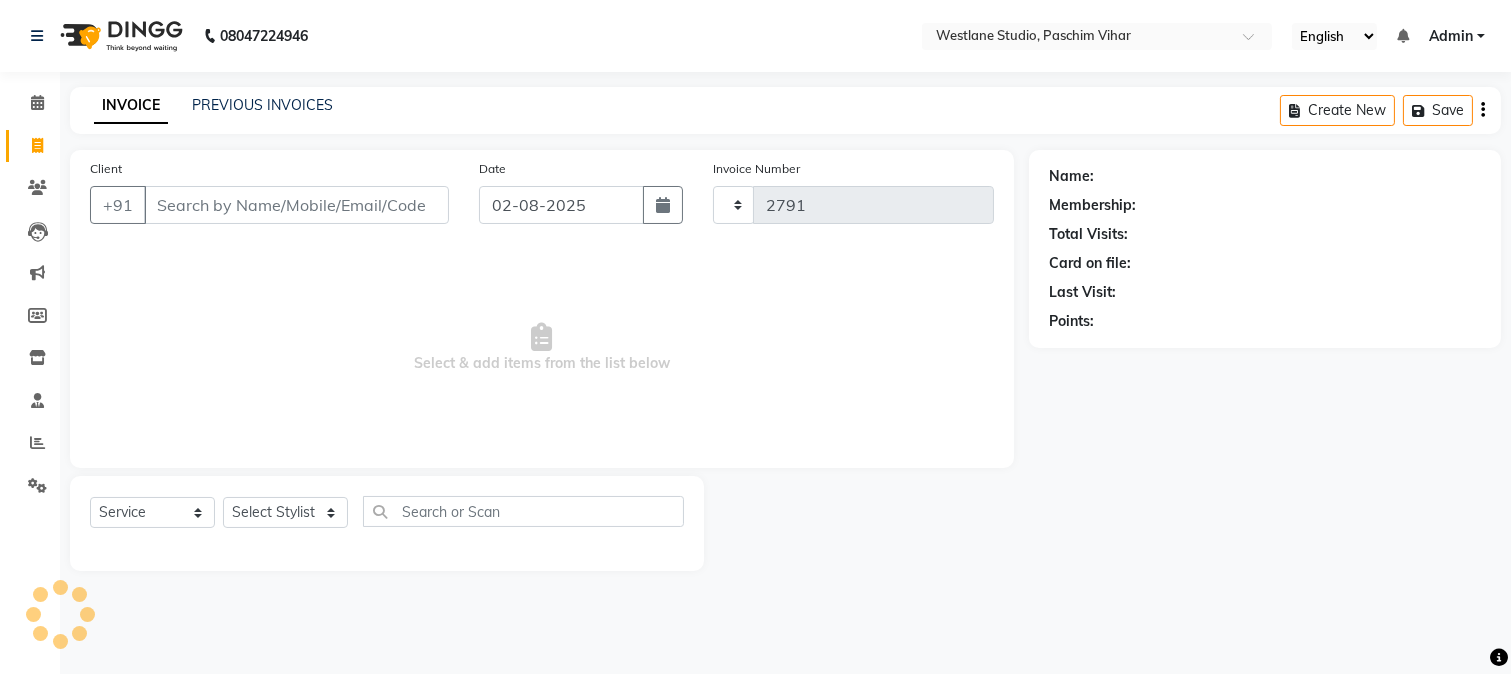select on "223" 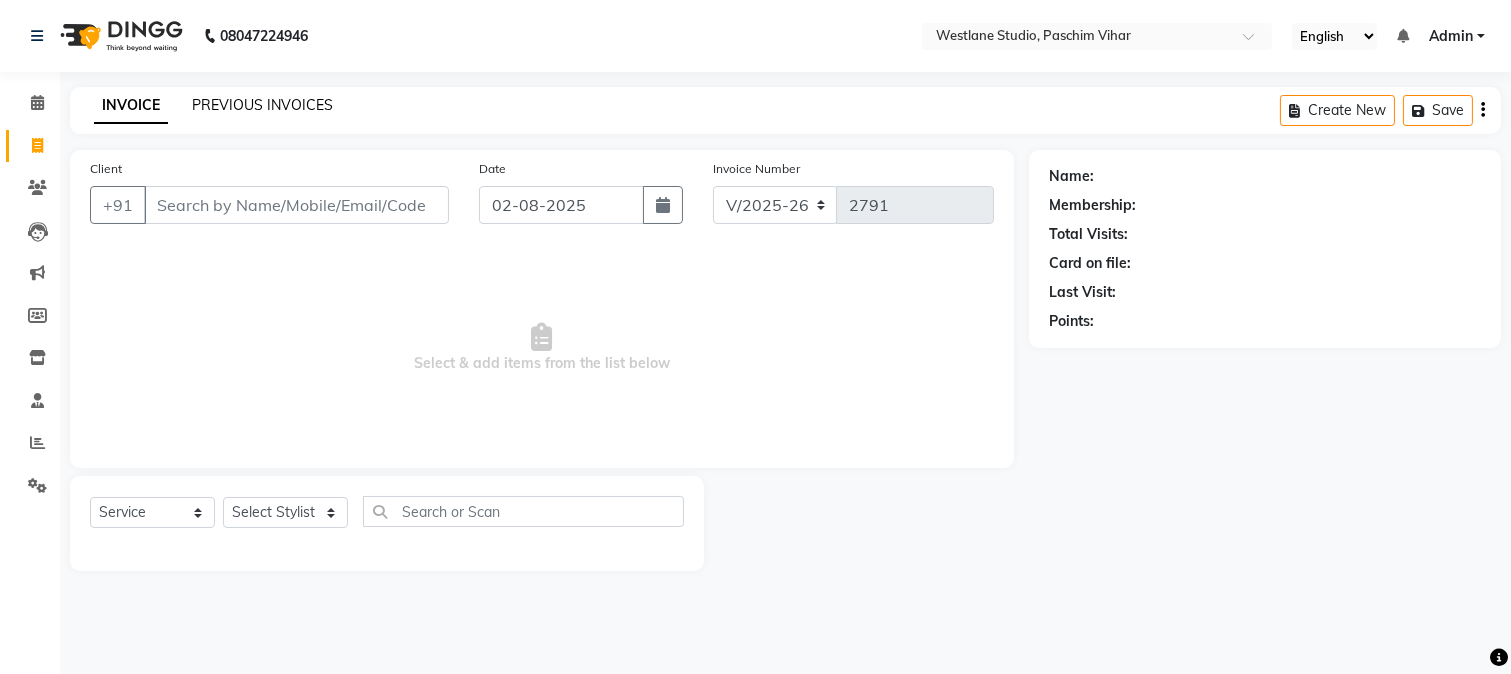 click on "PREVIOUS INVOICES" 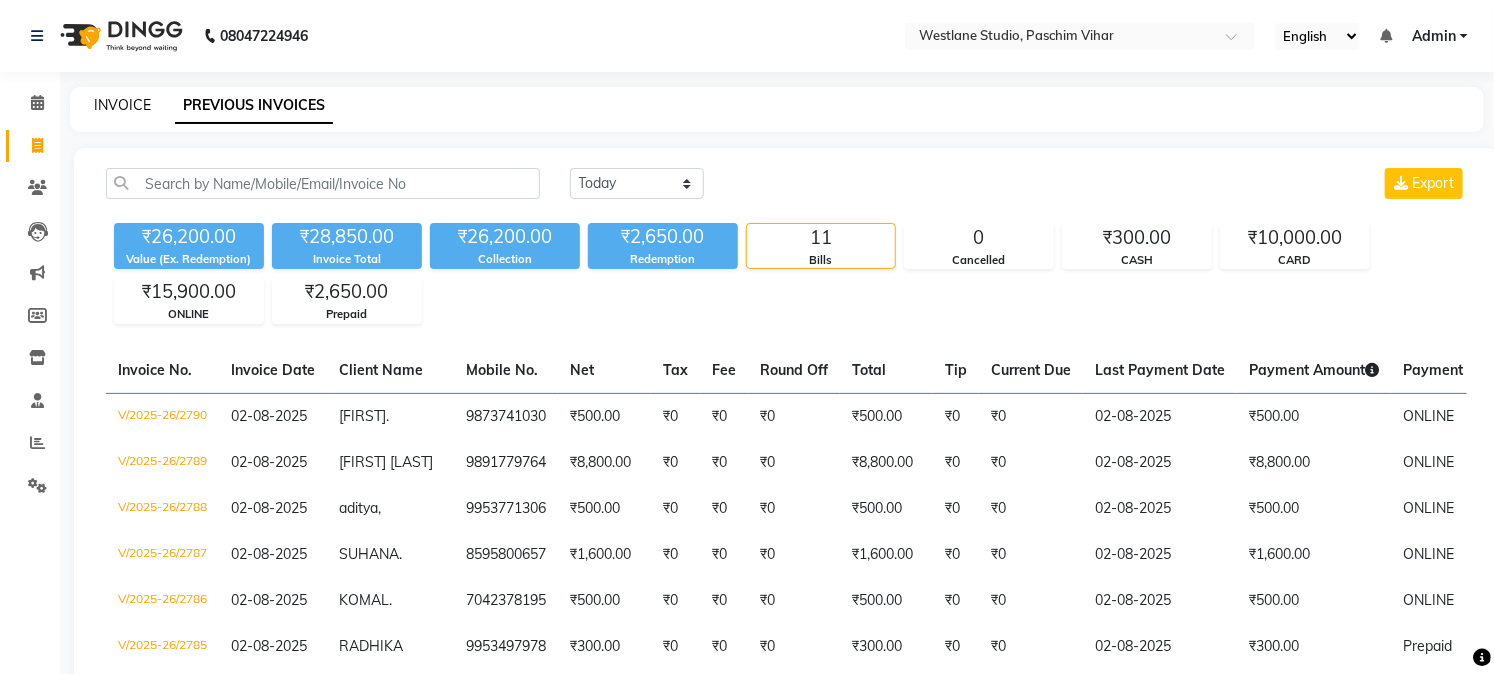 click on "INVOICE" 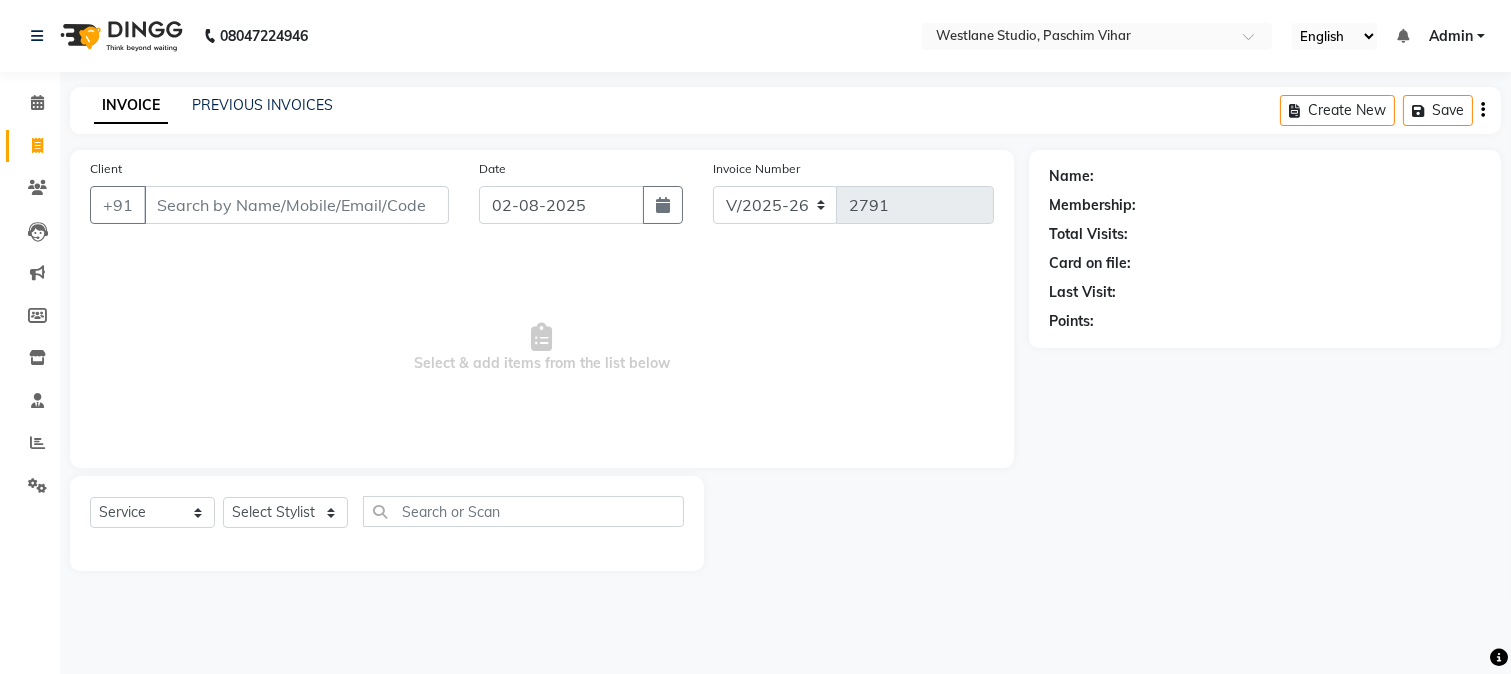 click on "08047224946 Select Location × Westlane Studio, Paschim Vihar English ENGLISH Español العربية मराठी हिंदी ગુજરાતી தமிழ் 中文 Notifications nothing to show Admin Manage Profile Change Password Sign out  Version:3.15.11  ☀ Westlane Studio, Paschim Vihar  Calendar  Invoice  Clients  Leads   Marketing  Members  Inventory  Staff  Reports  Settings Completed InProgress Upcoming Dropped Tentative Check-In Confirm Bookings Generate Report Segments Page Builder INVOICE PREVIOUS INVOICES Create New   Save  Client +91 Date 02-08-2025 Invoice Number V/2025 V/2025-26 2791  Select & add items from the list below  Select  Service  Product  Membership  Package Voucher Prepaid Gift Card  Select Stylist Akash Anu Arun Gaurav  GULFAM jeeshan MANISH NADEEM ALI Nitin Sajwan Raja  Ranjeet RENU RIDHIMA BHATIA Rohit SAGAR Shakel SOHEIL Sonam SUNIL USHA Name: Membership: Total Visits: Card on file: Last Visit:  Points:
Help" at bounding box center (755, 337) 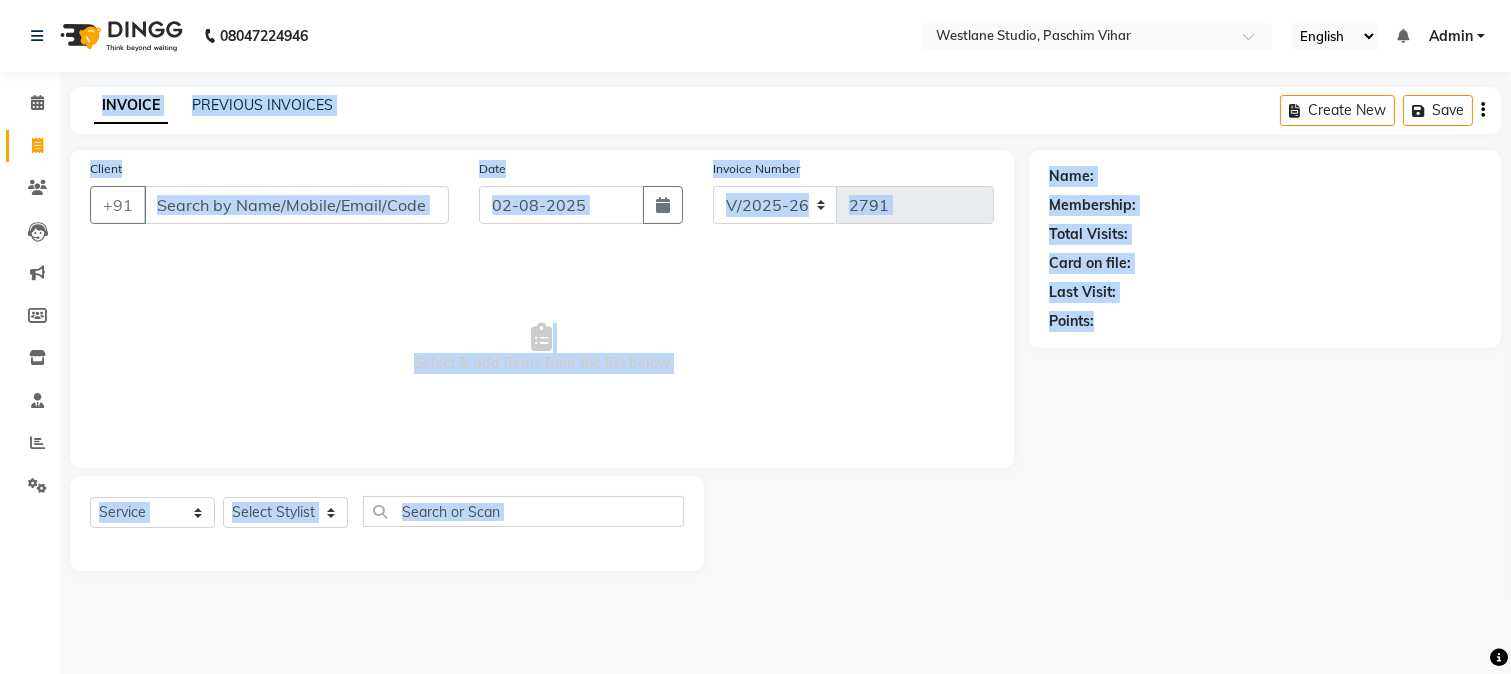 click on "Name: Membership: Total Visits: Card on file: Last Visit:  Points:" 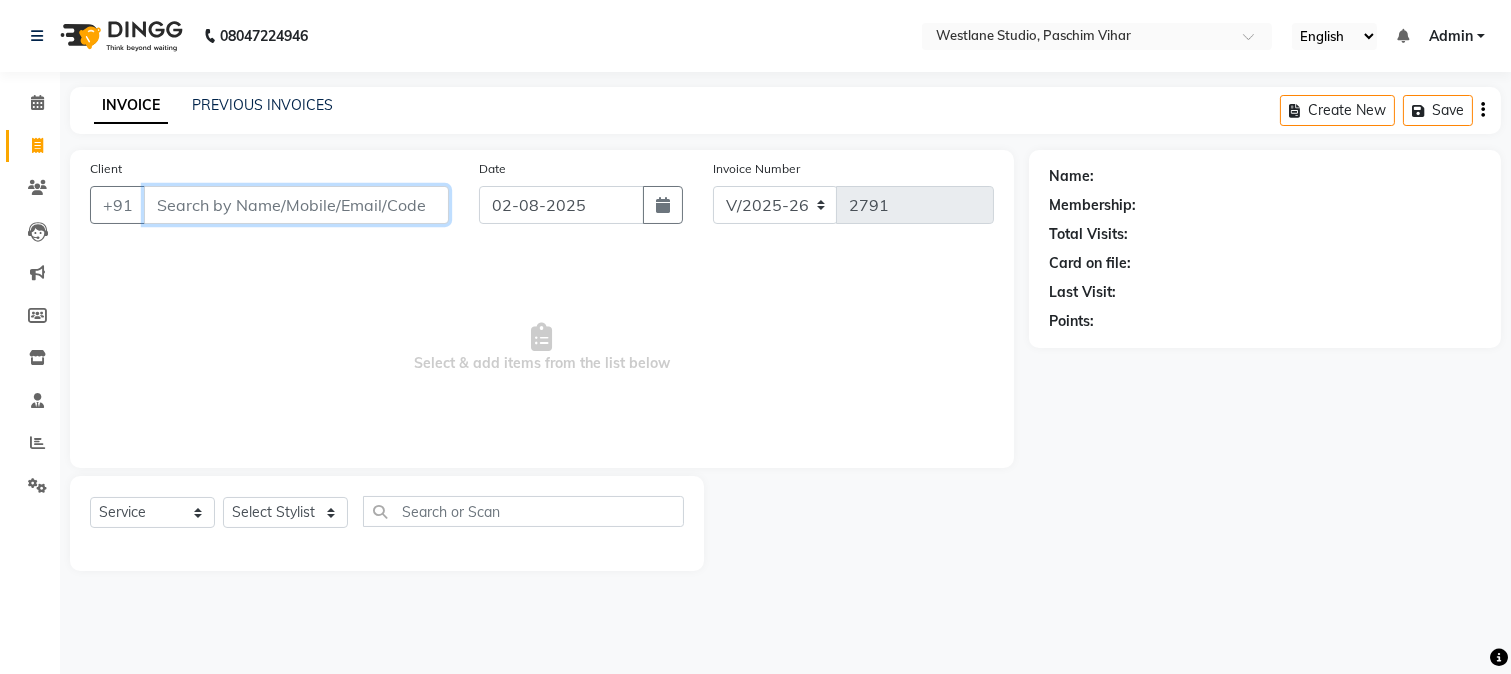 click on "Client" at bounding box center [296, 205] 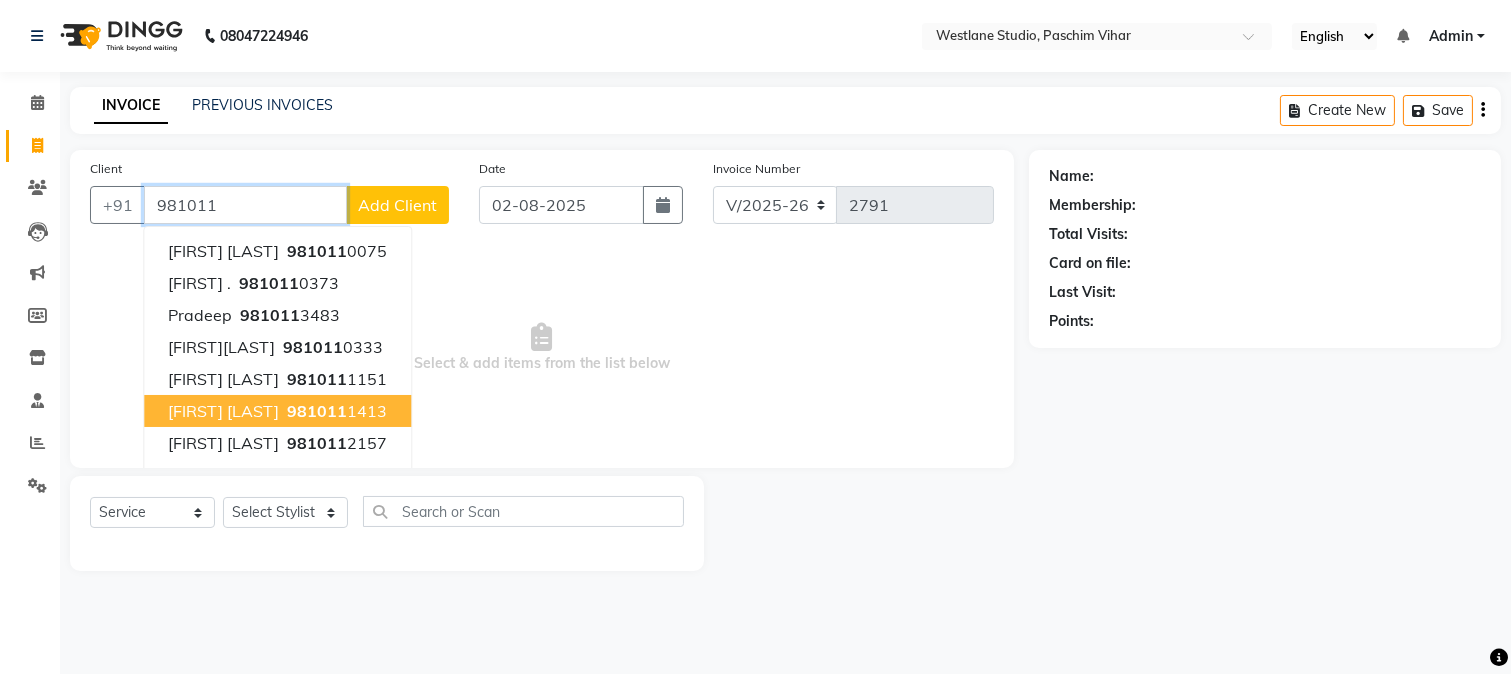 click on "981011 1413" at bounding box center [335, 411] 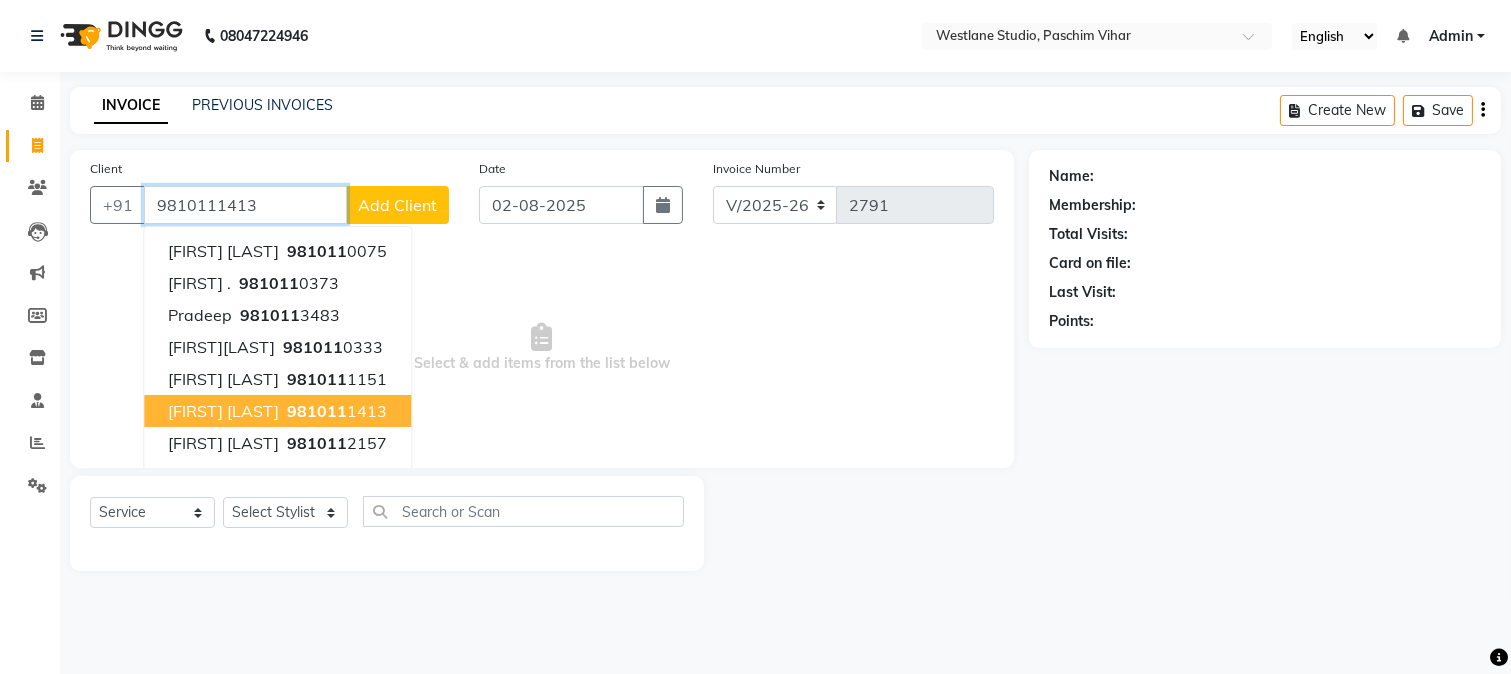 type on "9810111413" 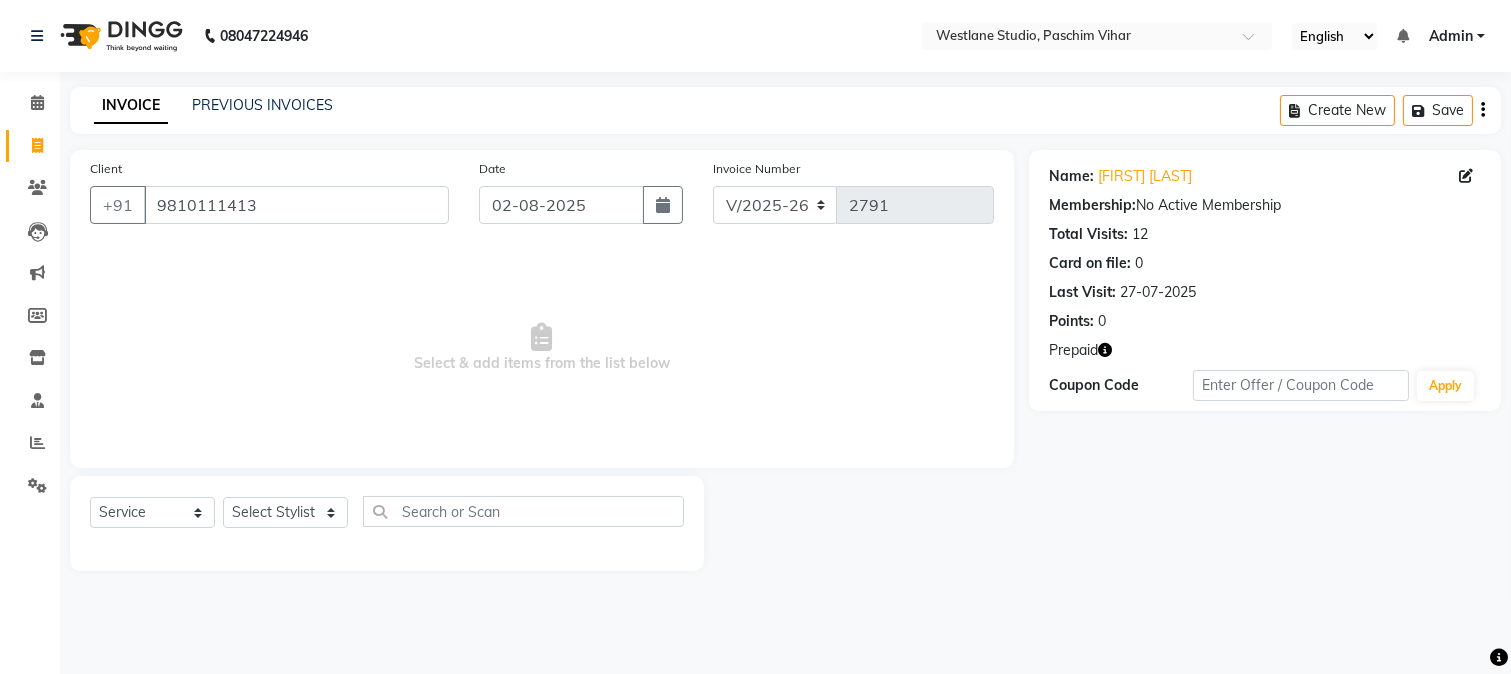 drag, startPoint x: 798, startPoint y: 673, endPoint x: 421, endPoint y: 296, distance: 533.1585 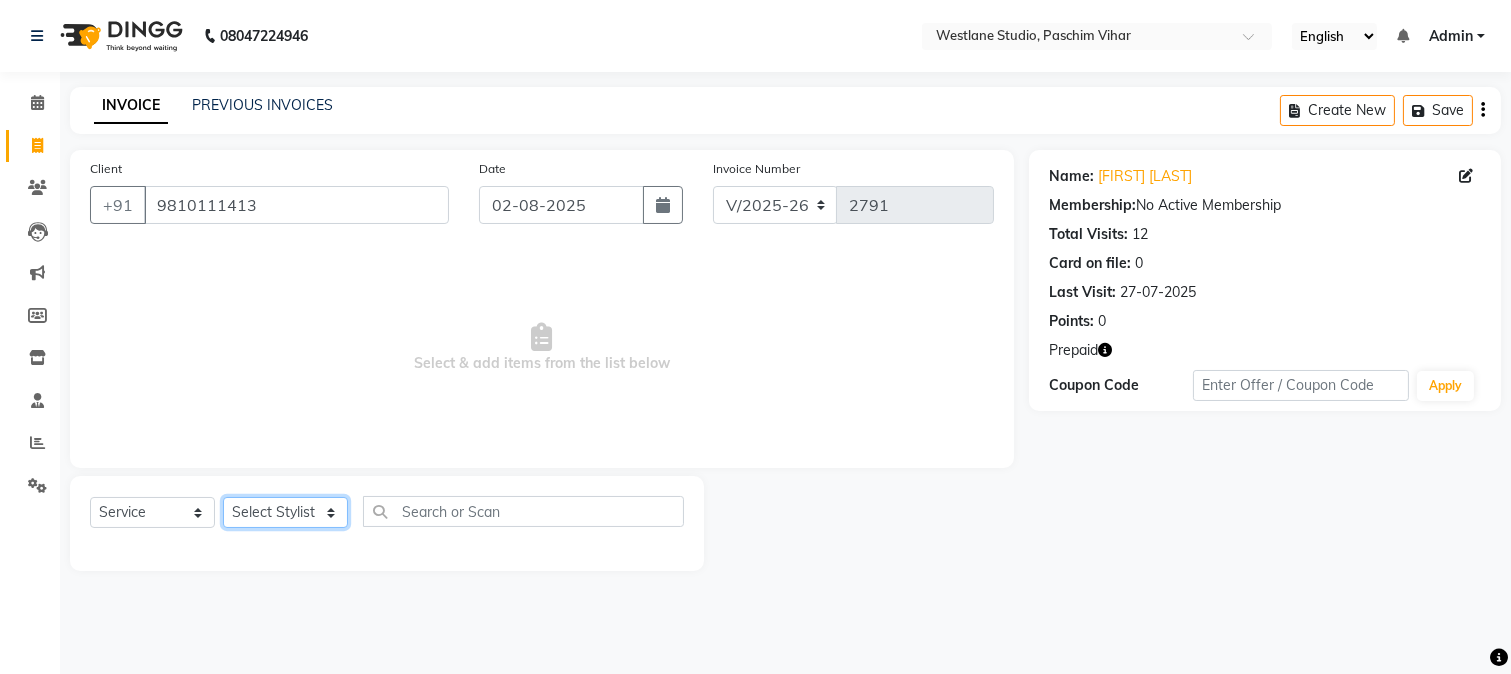 click on "Select Stylist Akash Anu Arun Gaurav  GULFAM jeeshan MANISH NADEEM ALI Nitin Sajwan Raja  Ranjeet RENU RIDHIMA BHATIA Rohit SAGAR Shakel SOHEIL Sonam SUNIL USHA" 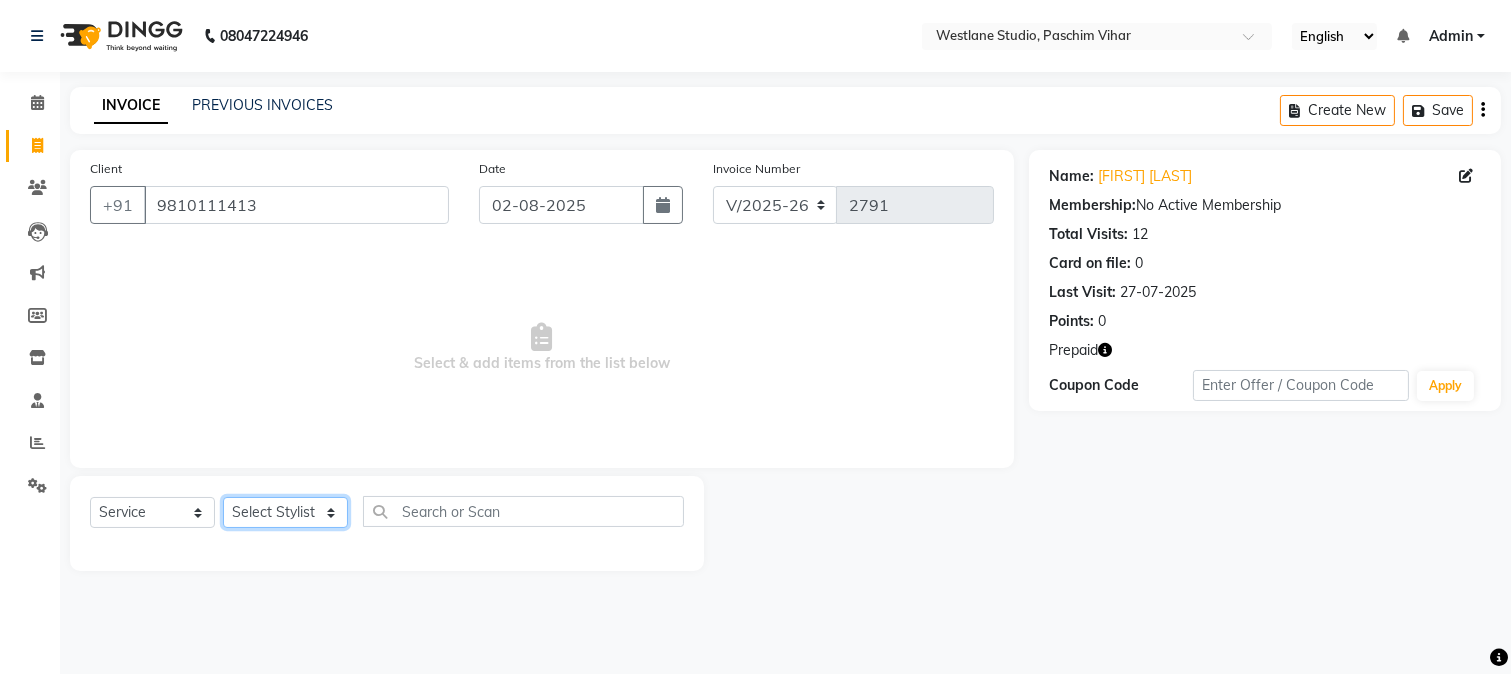 select on "14818" 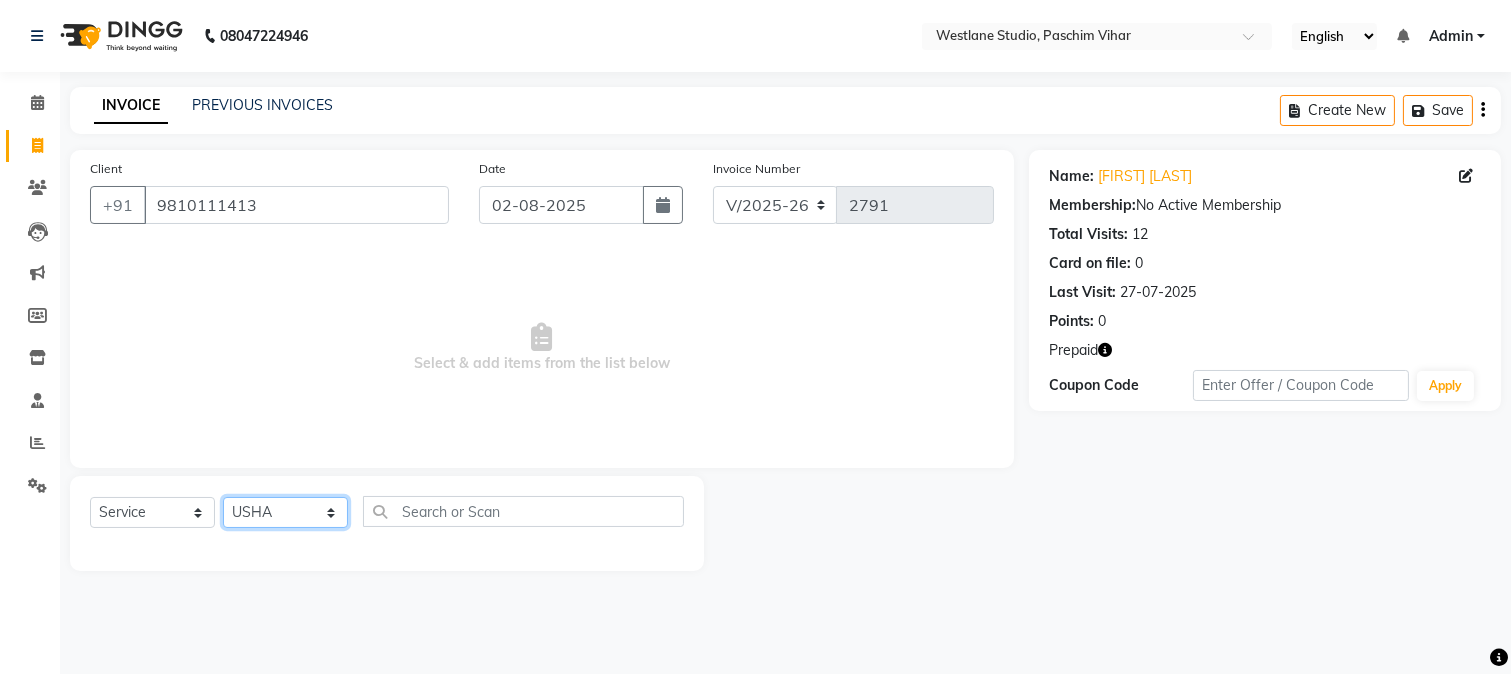 click on "Select Stylist Akash Anu Arun Gaurav  GULFAM jeeshan MANISH NADEEM ALI Nitin Sajwan Raja  Ranjeet RENU RIDHIMA BHATIA Rohit SAGAR Shakel SOHEIL Sonam SUNIL USHA" 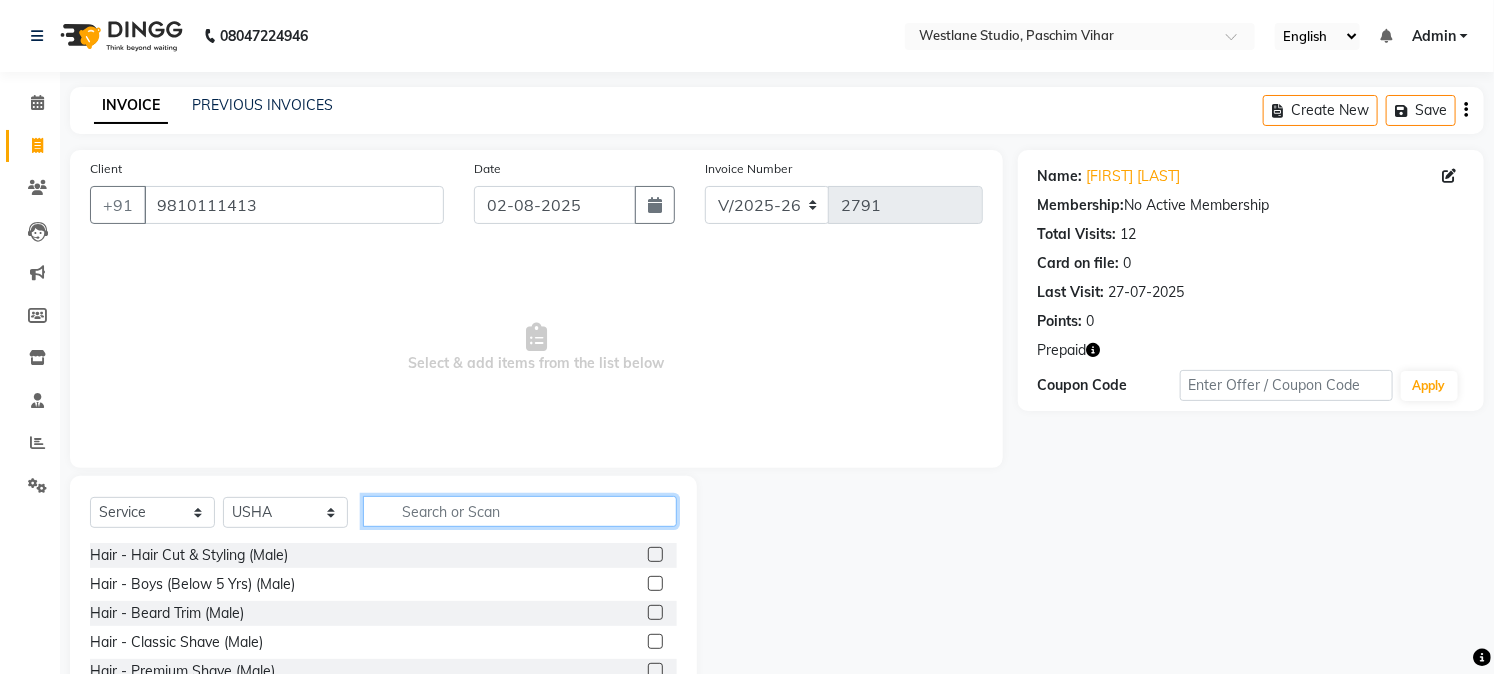 click 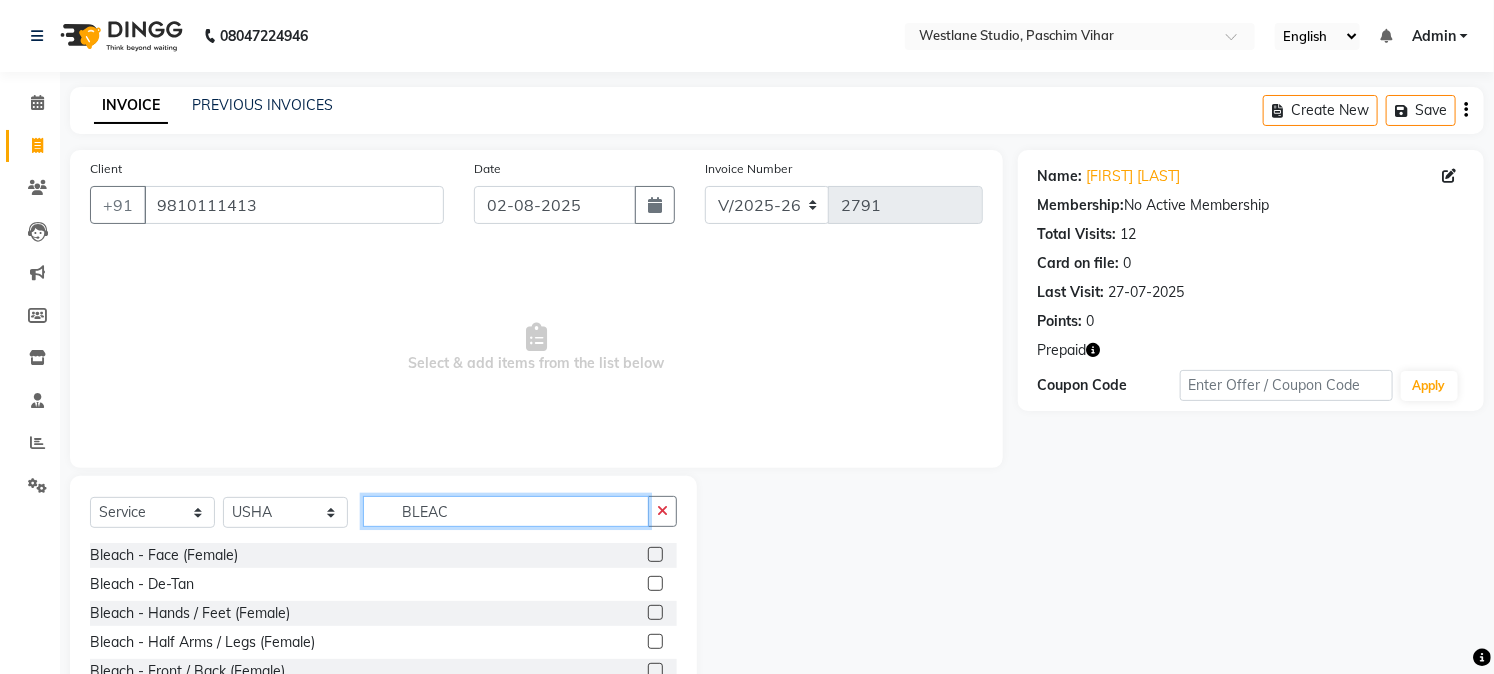 type on "BLEAC" 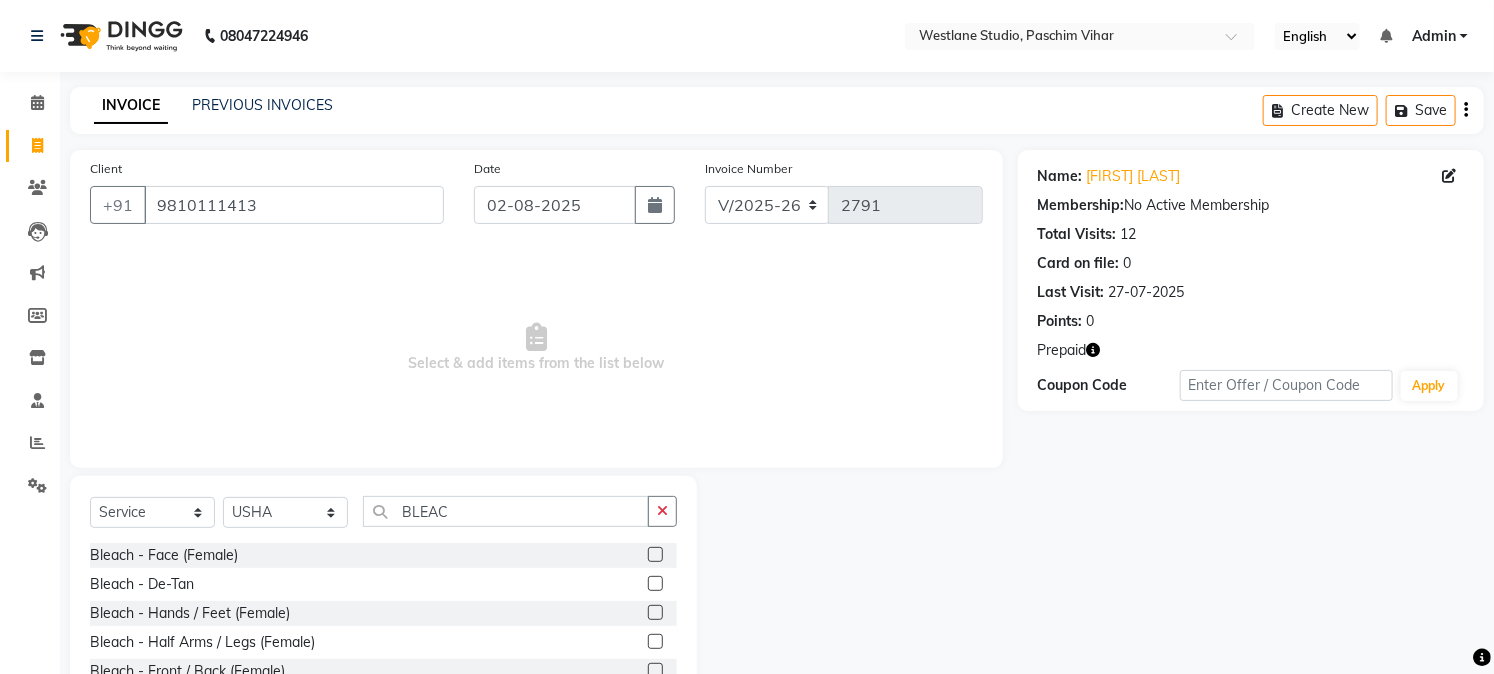 click 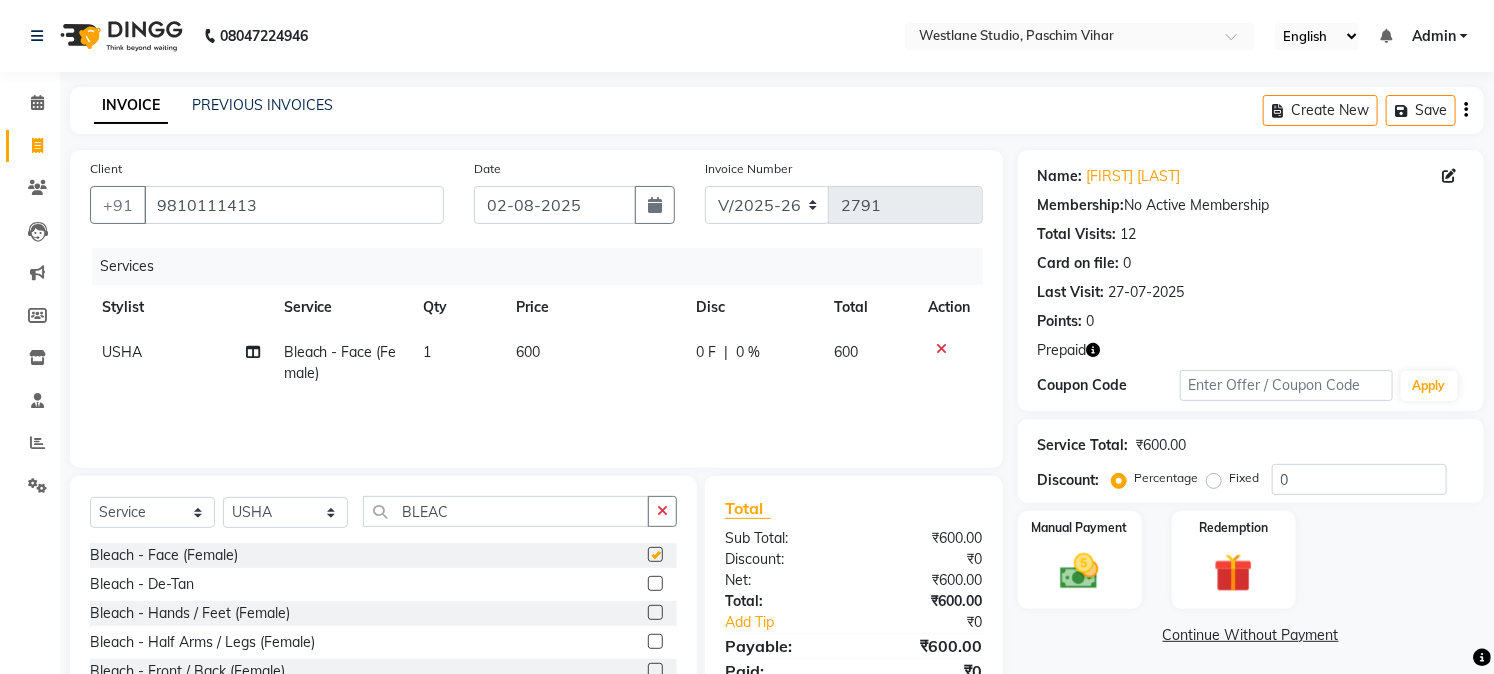 checkbox on "false" 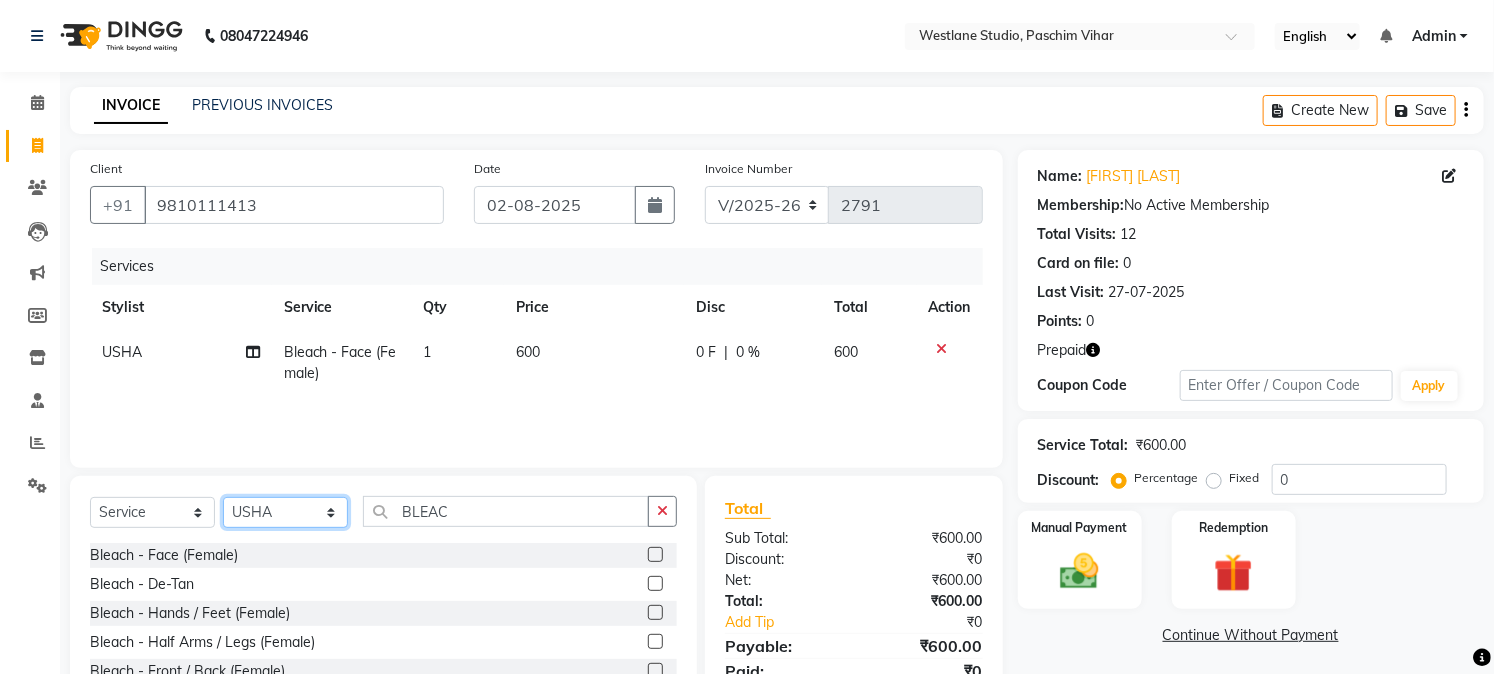 click on "Select Stylist Akash Anu Arun Gaurav  GULFAM jeeshan MANISH NADEEM ALI Nitin Sajwan Raja  Ranjeet RENU RIDHIMA BHATIA Rohit SAGAR Shakel SOHEIL Sonam SUNIL USHA" 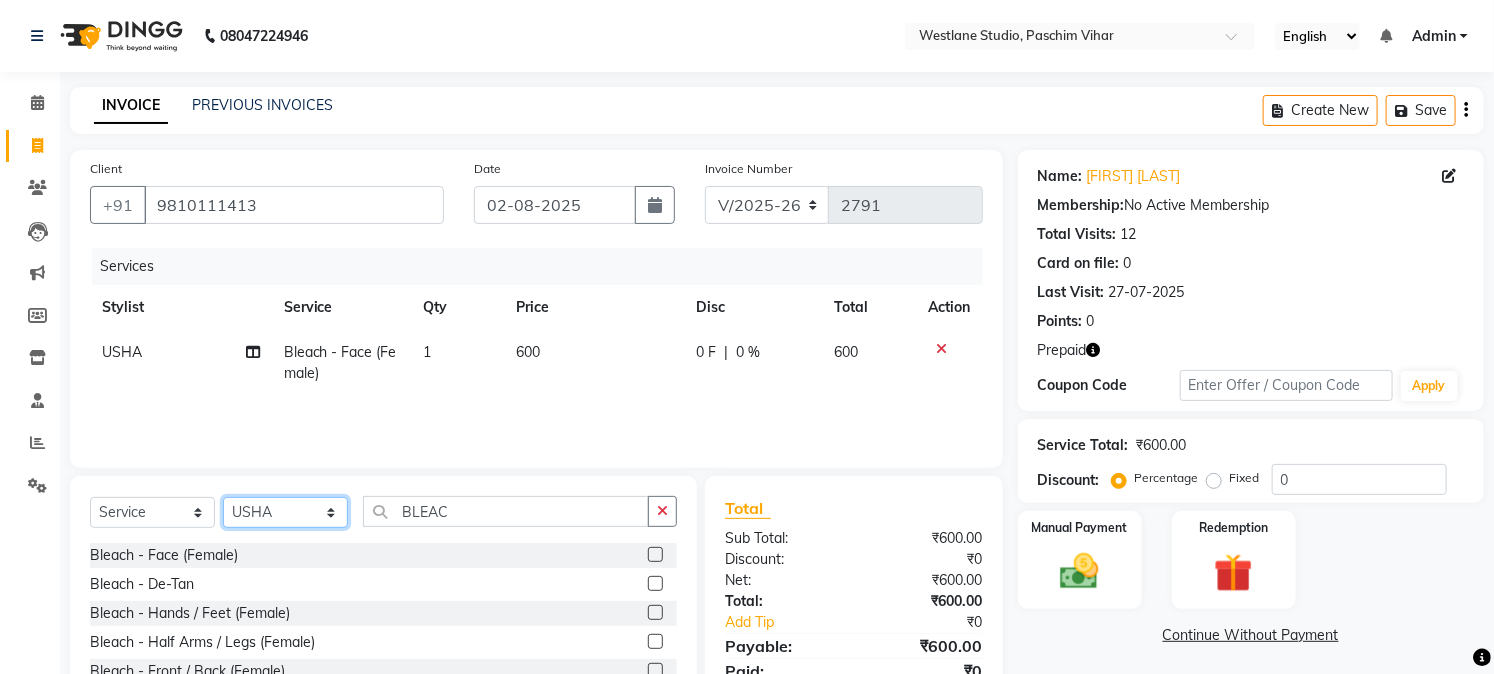 select on "59702" 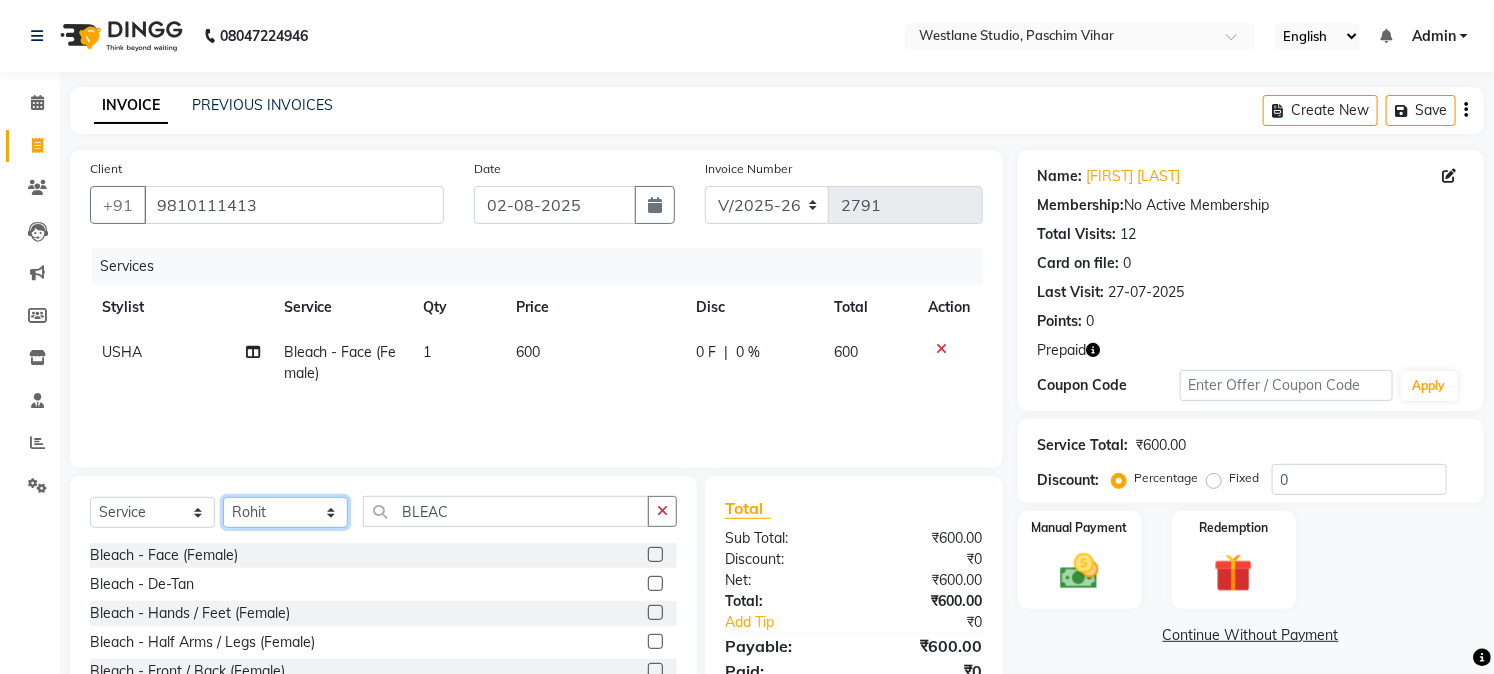 click on "Select Stylist Akash Anu Arun Gaurav  GULFAM jeeshan MANISH NADEEM ALI Nitin Sajwan Raja  Ranjeet RENU RIDHIMA BHATIA Rohit SAGAR Shakel SOHEIL Sonam SUNIL USHA" 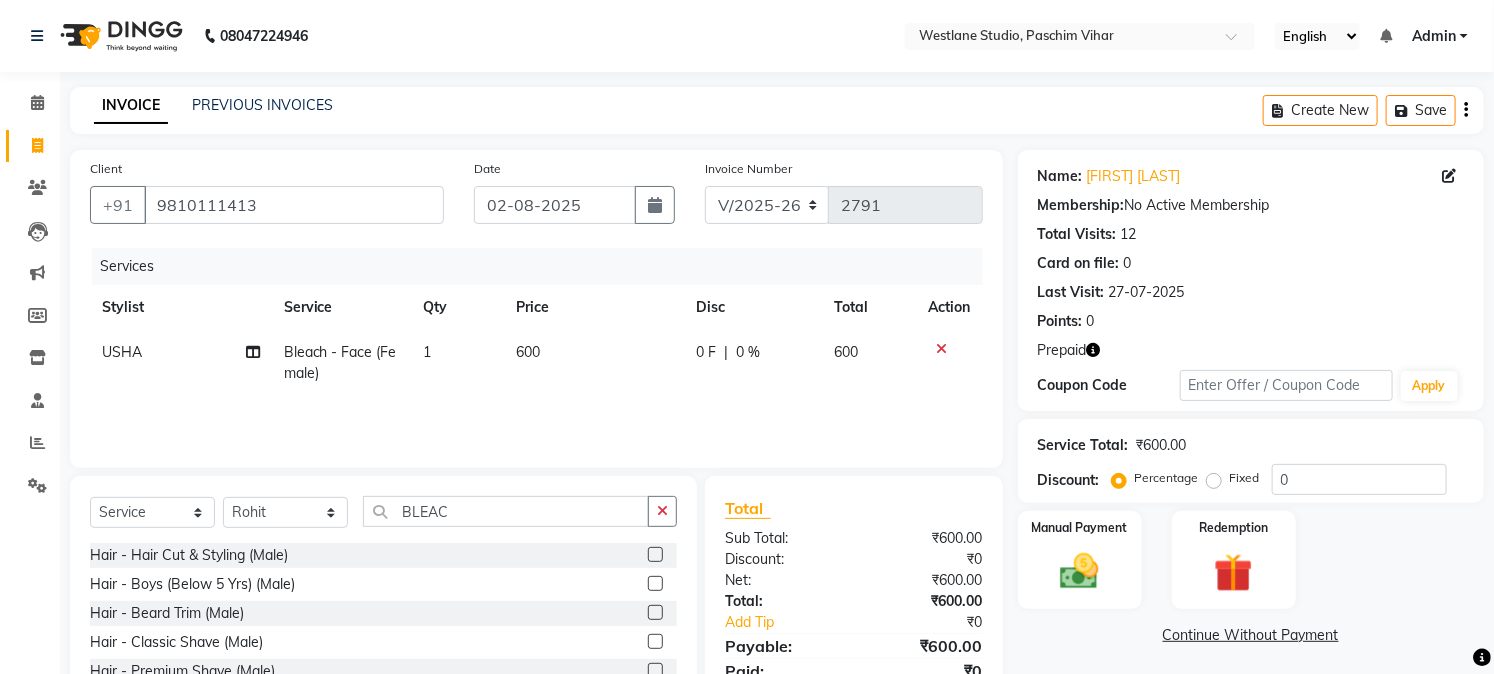 click 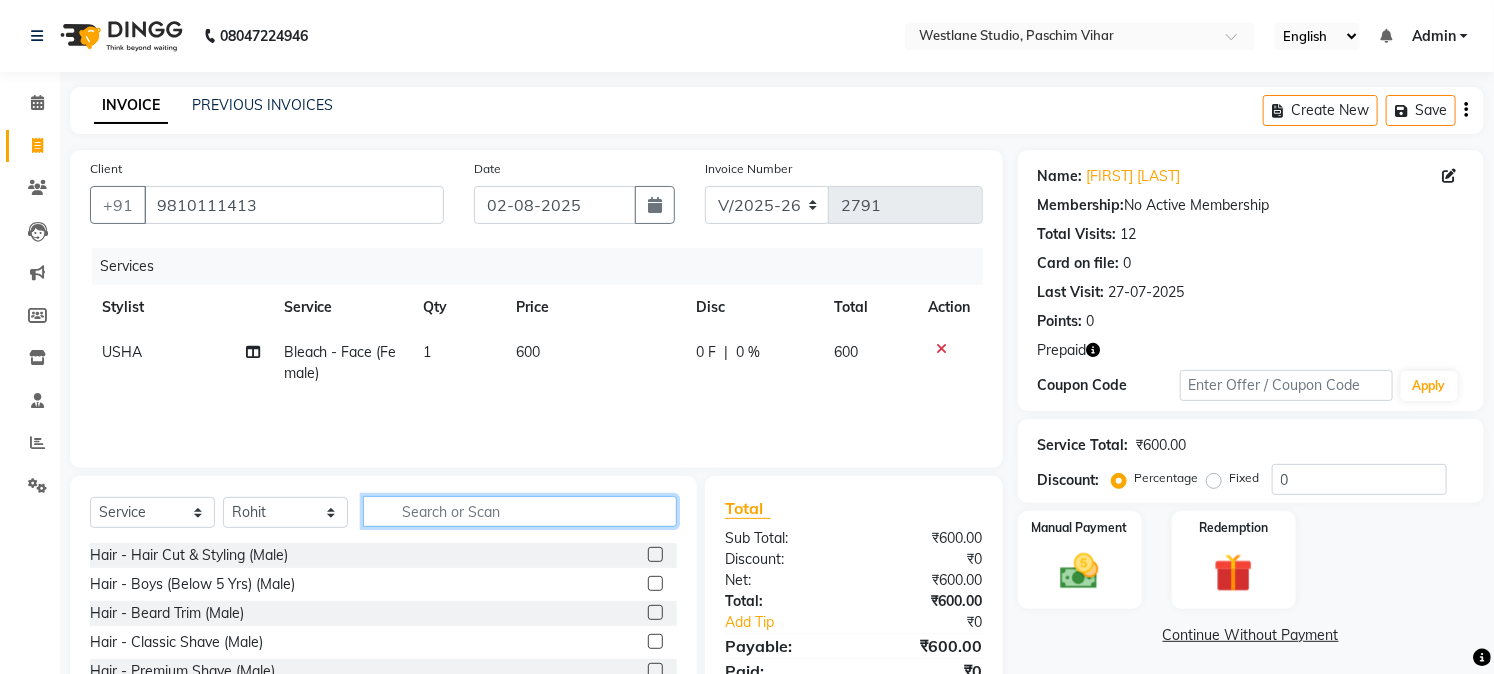 click 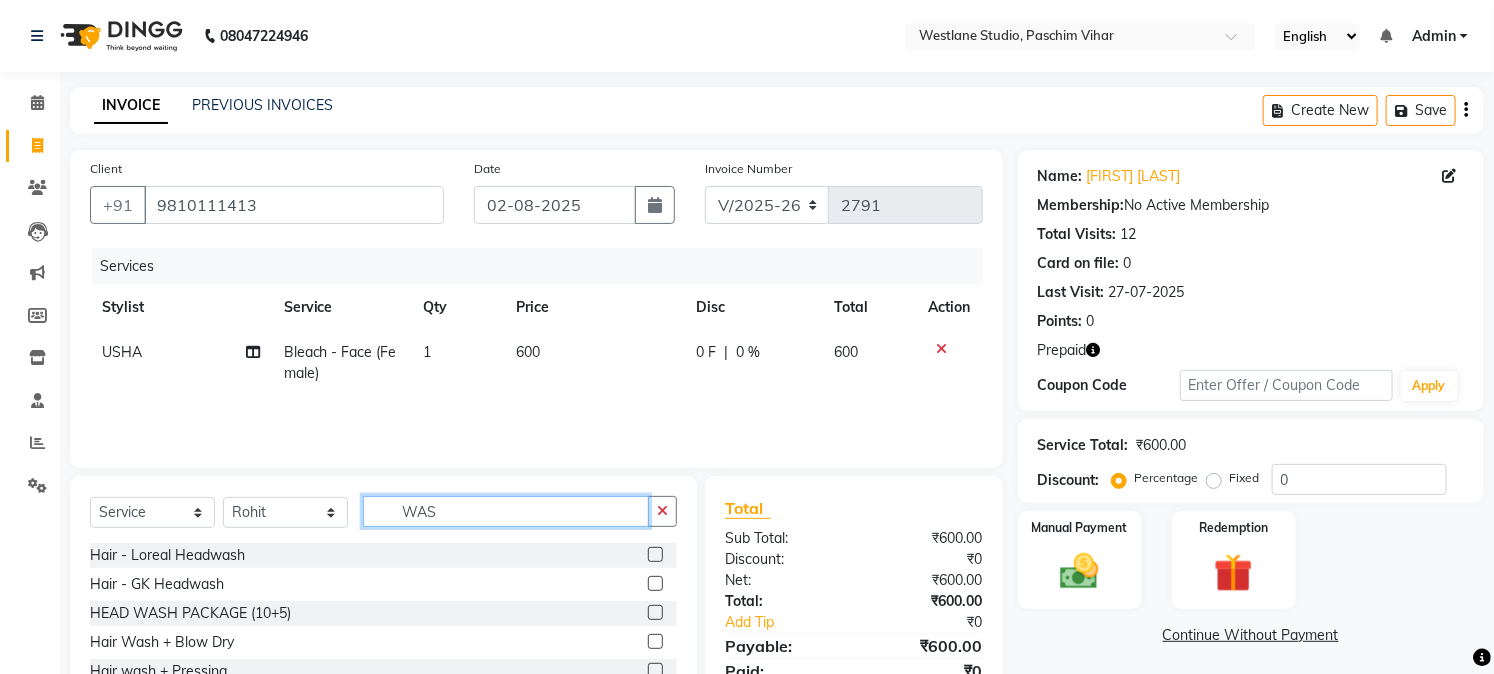 type on "WAS" 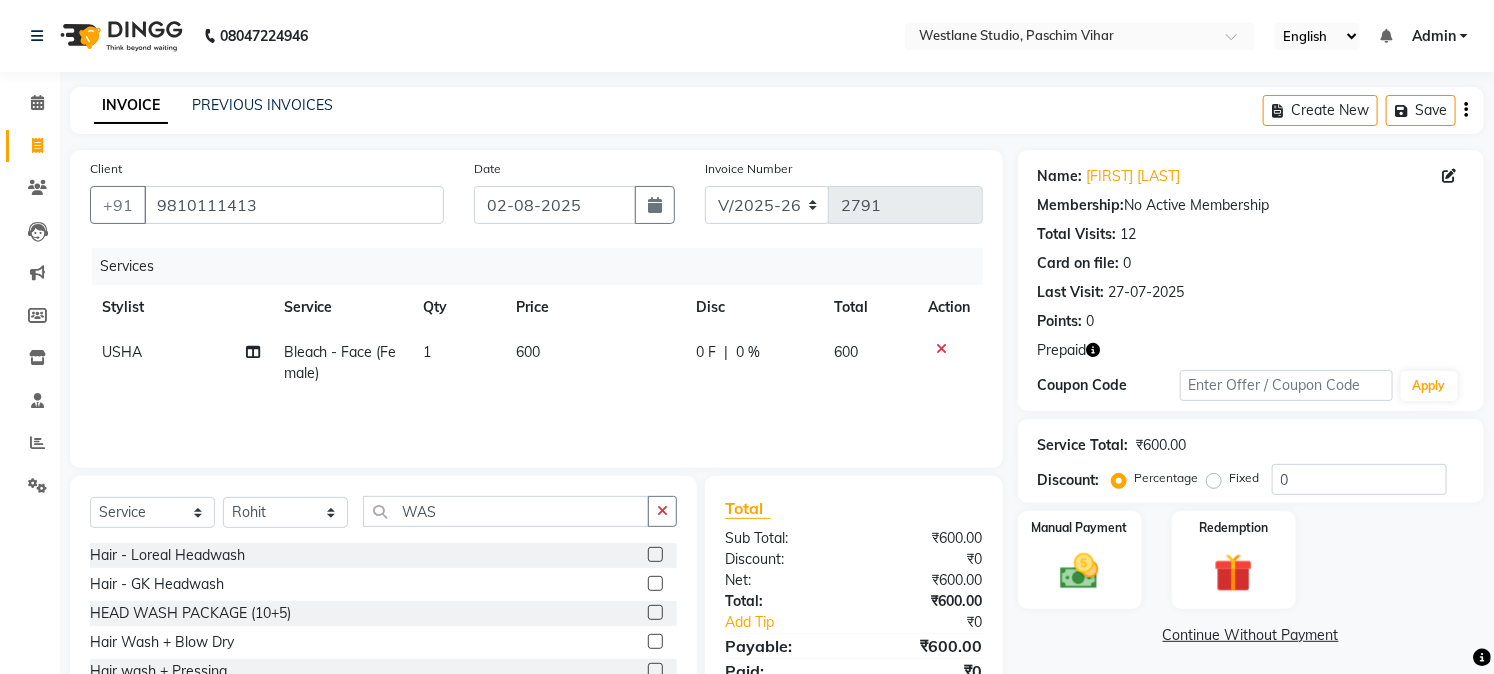 click 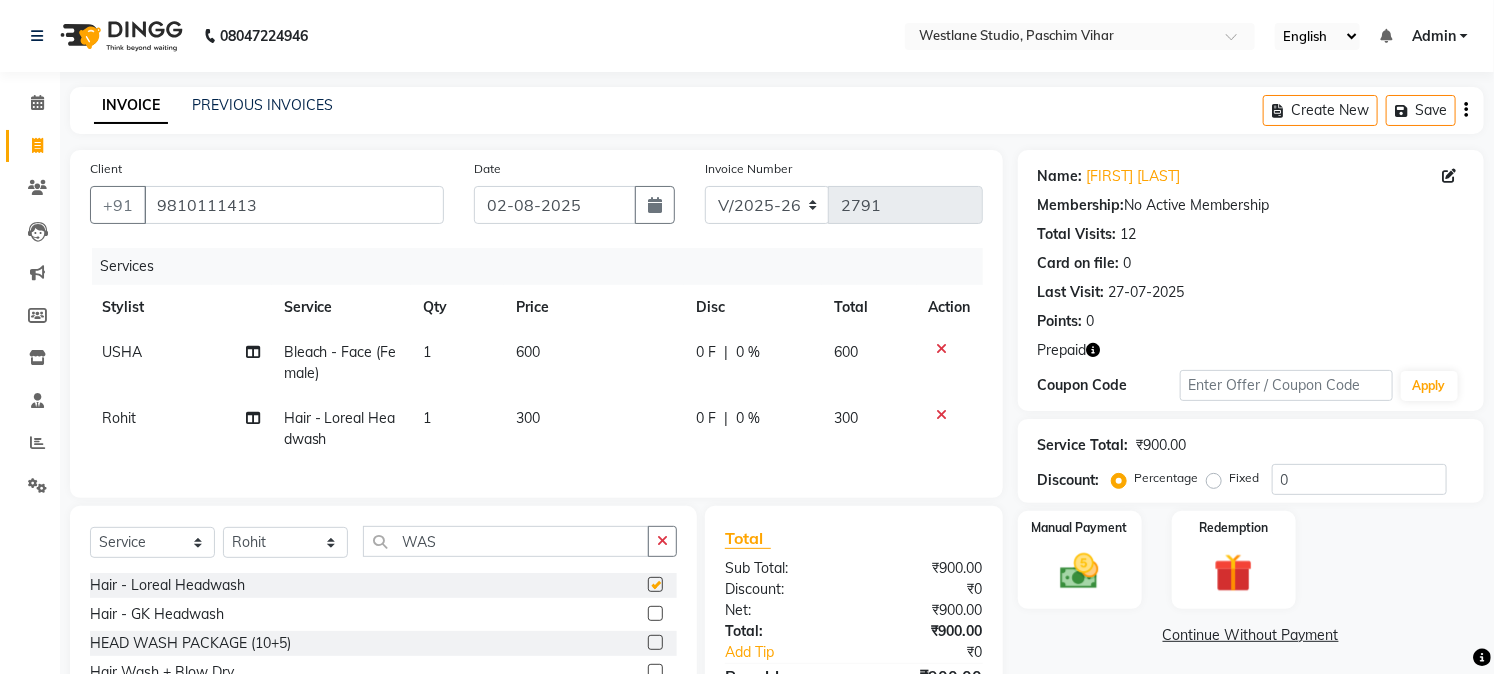 checkbox on "false" 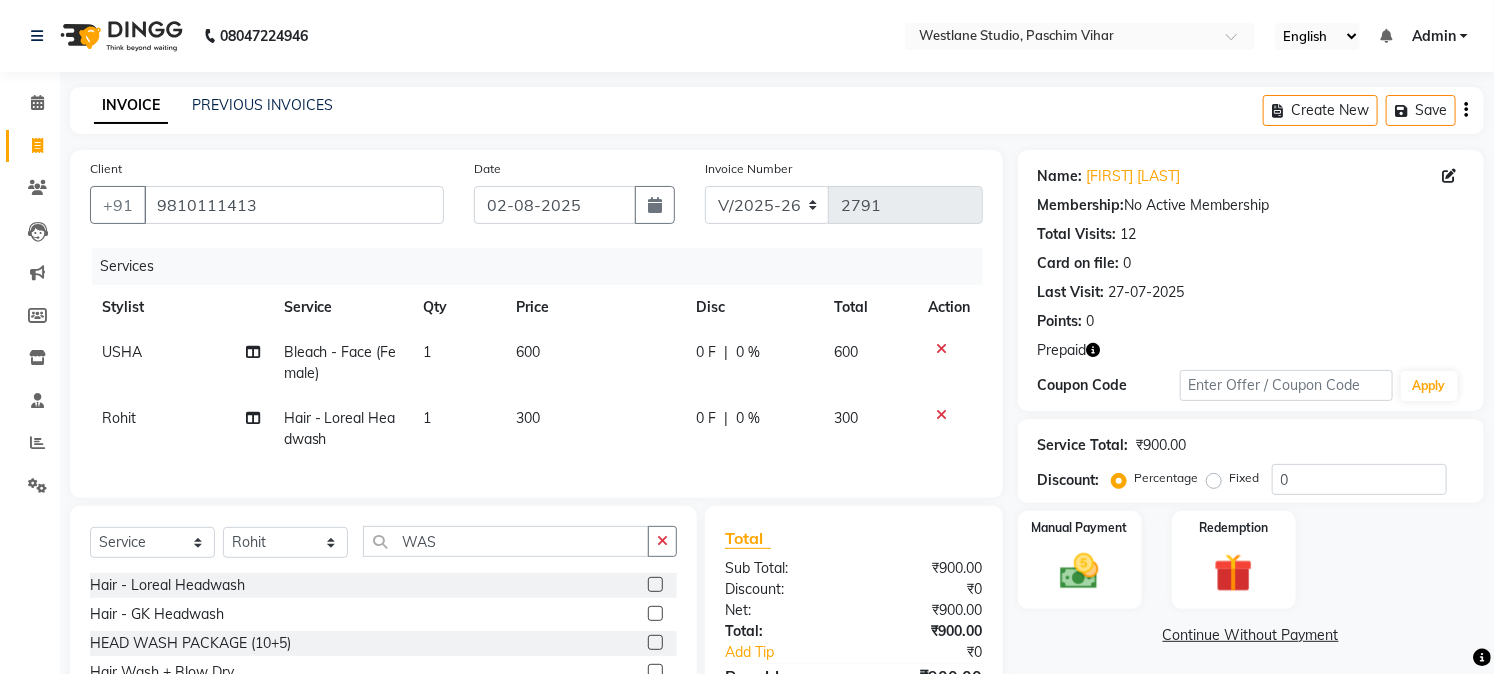 click on "600" 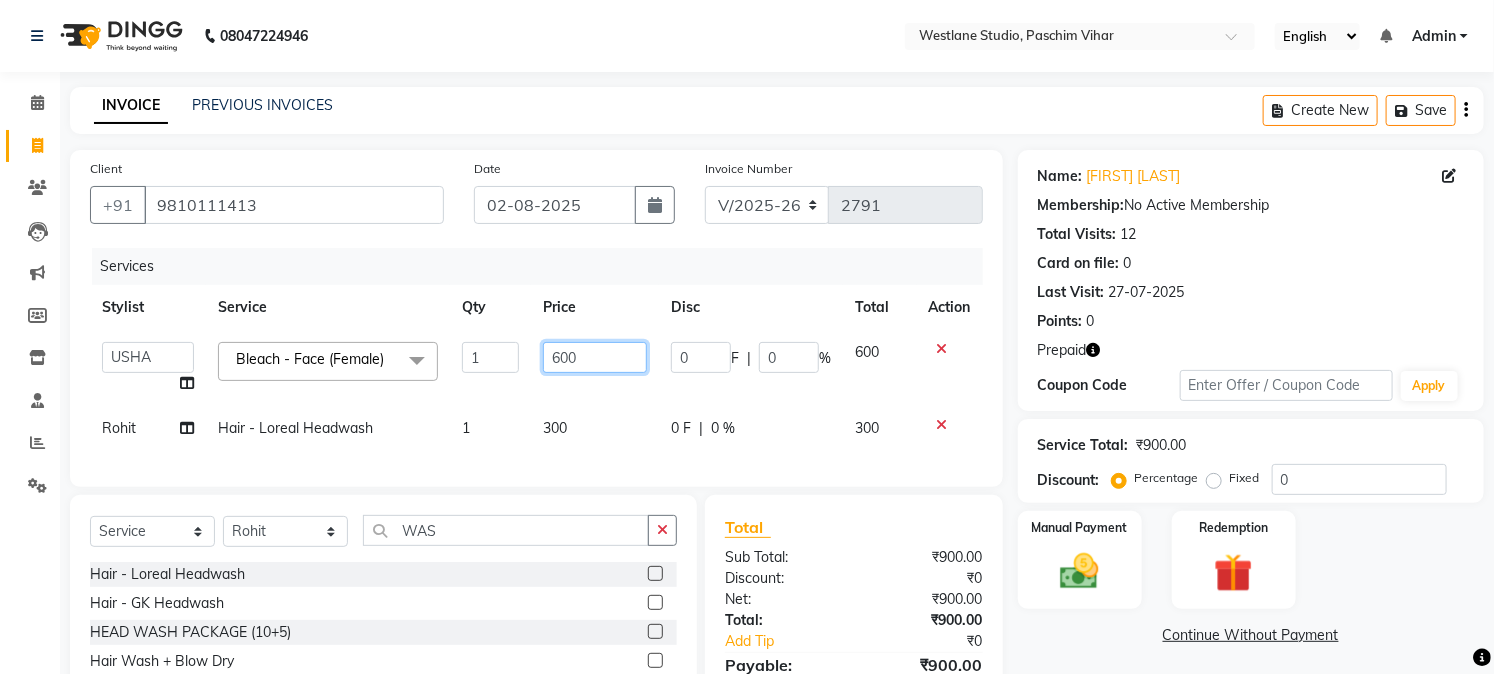 click on "600" 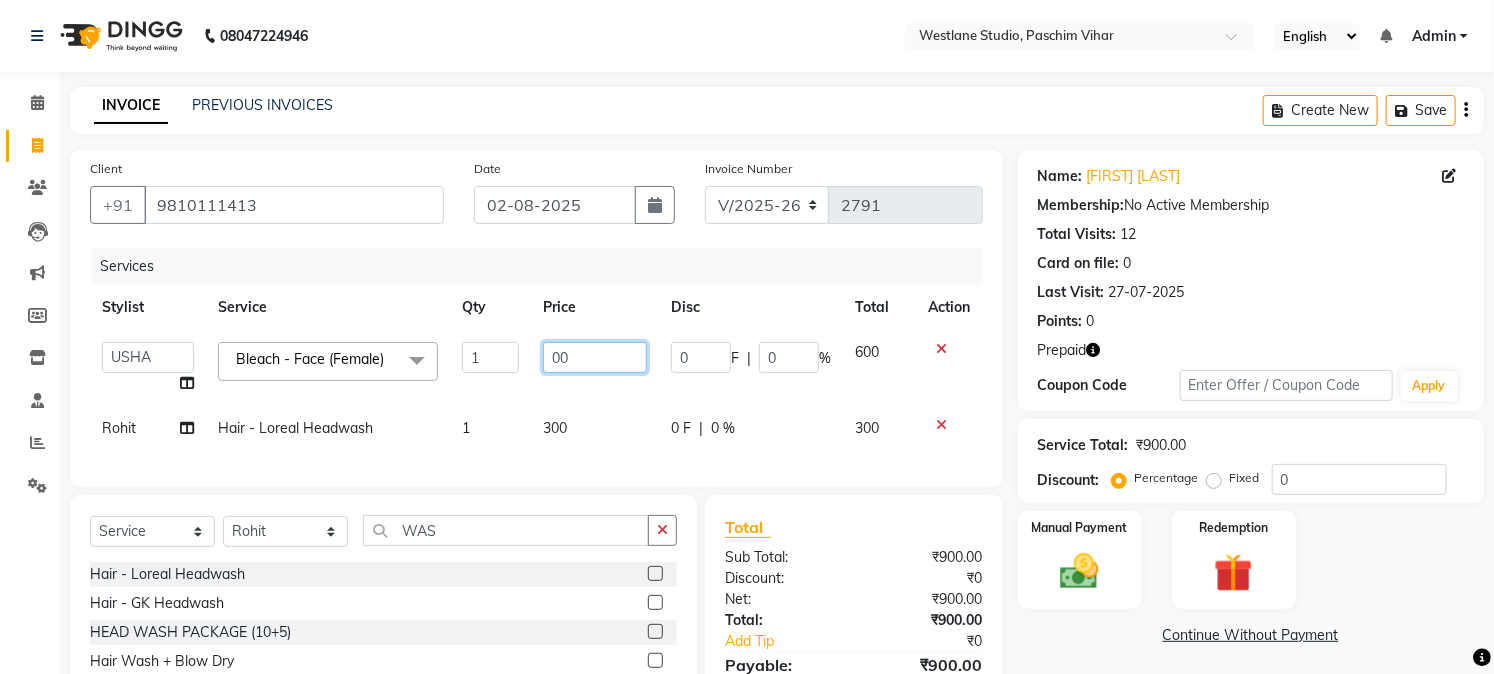 type on "800" 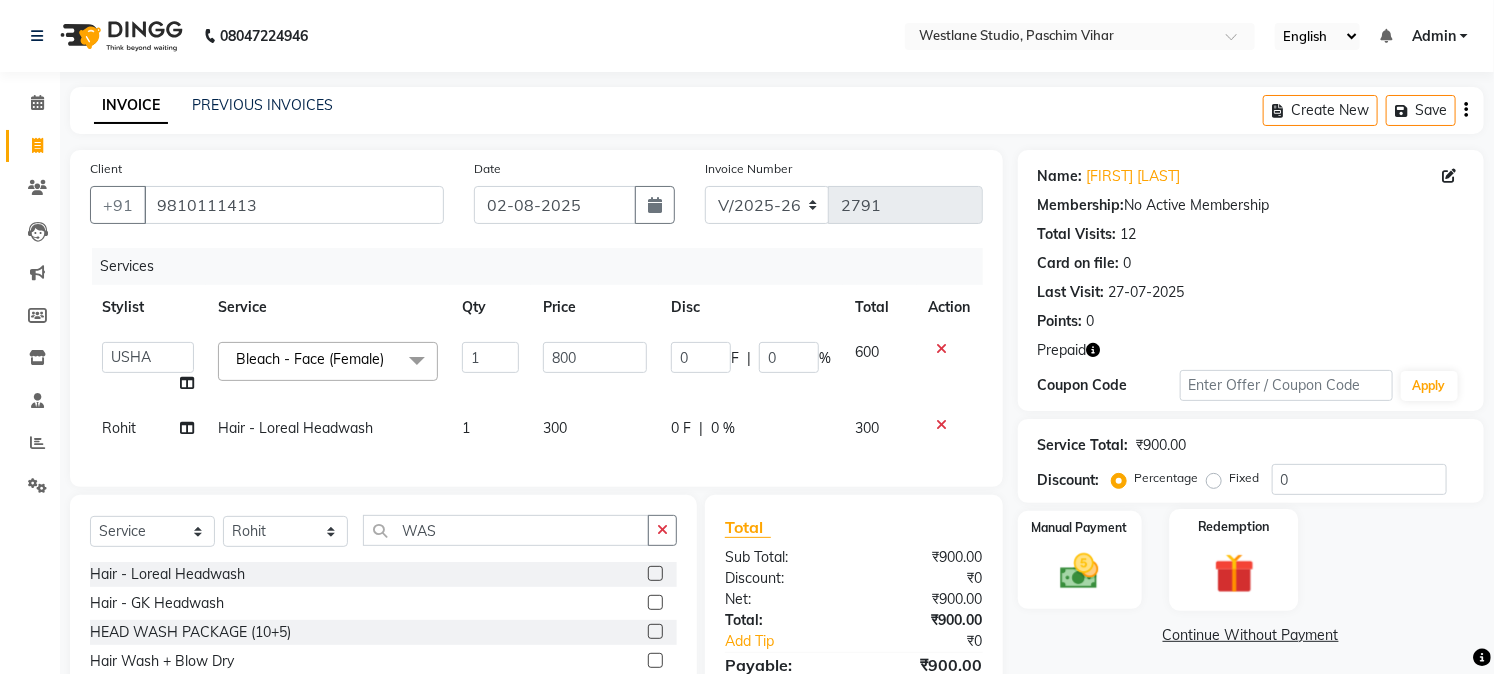 click 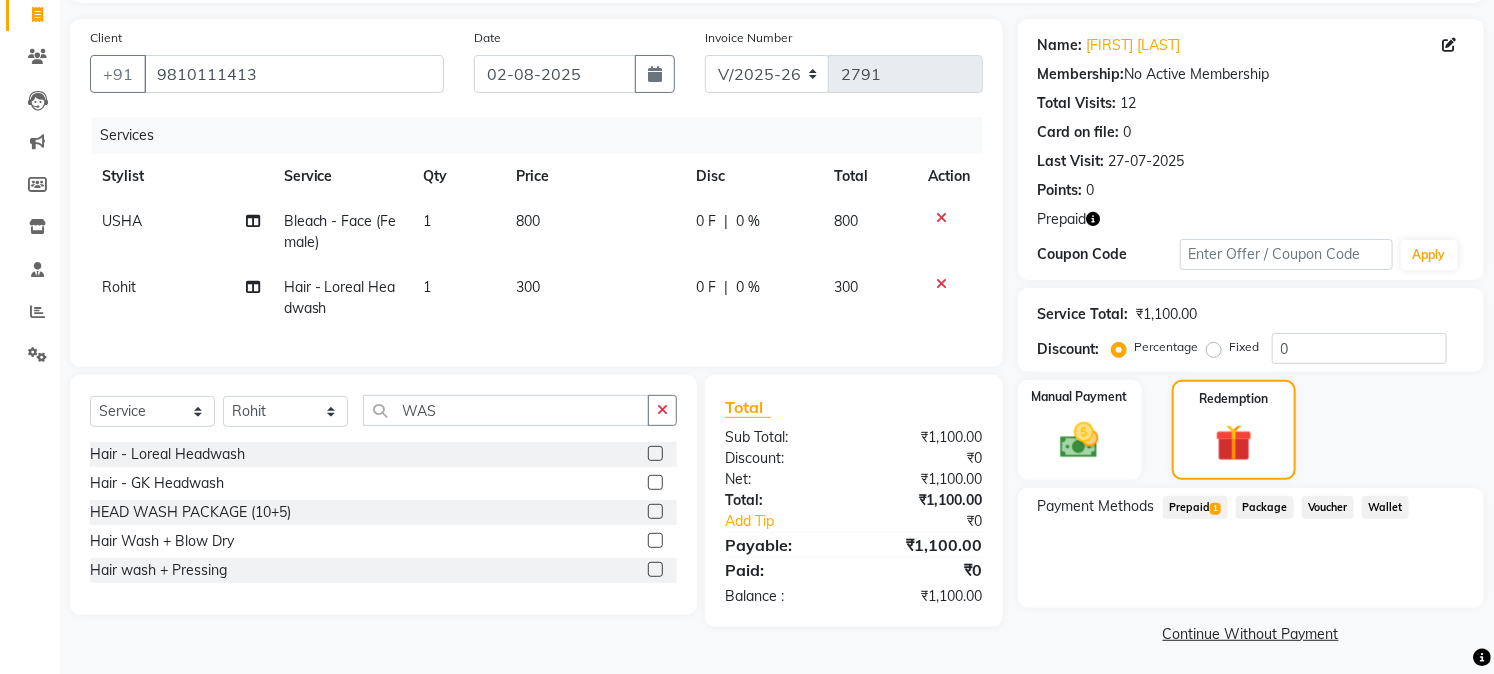 scroll, scrollTop: 134, scrollLeft: 0, axis: vertical 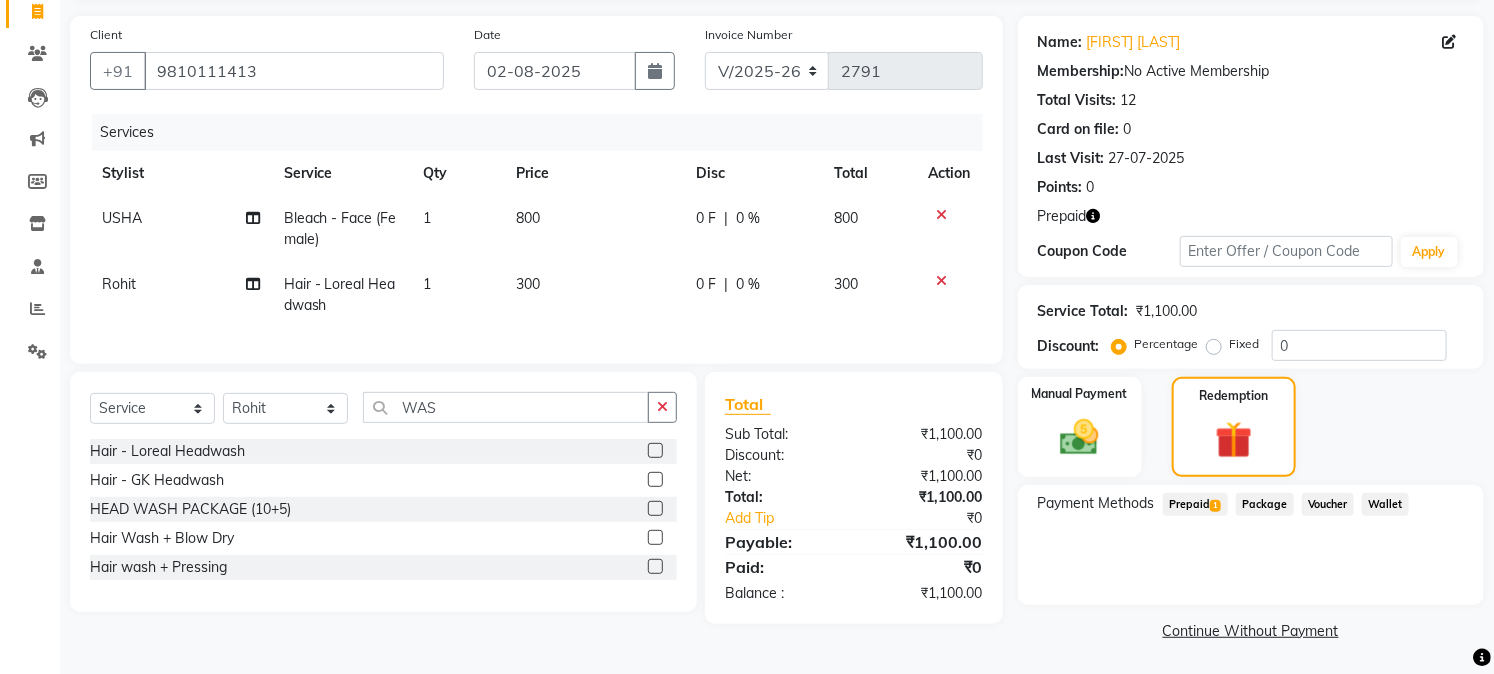 click on "Prepaid  1" 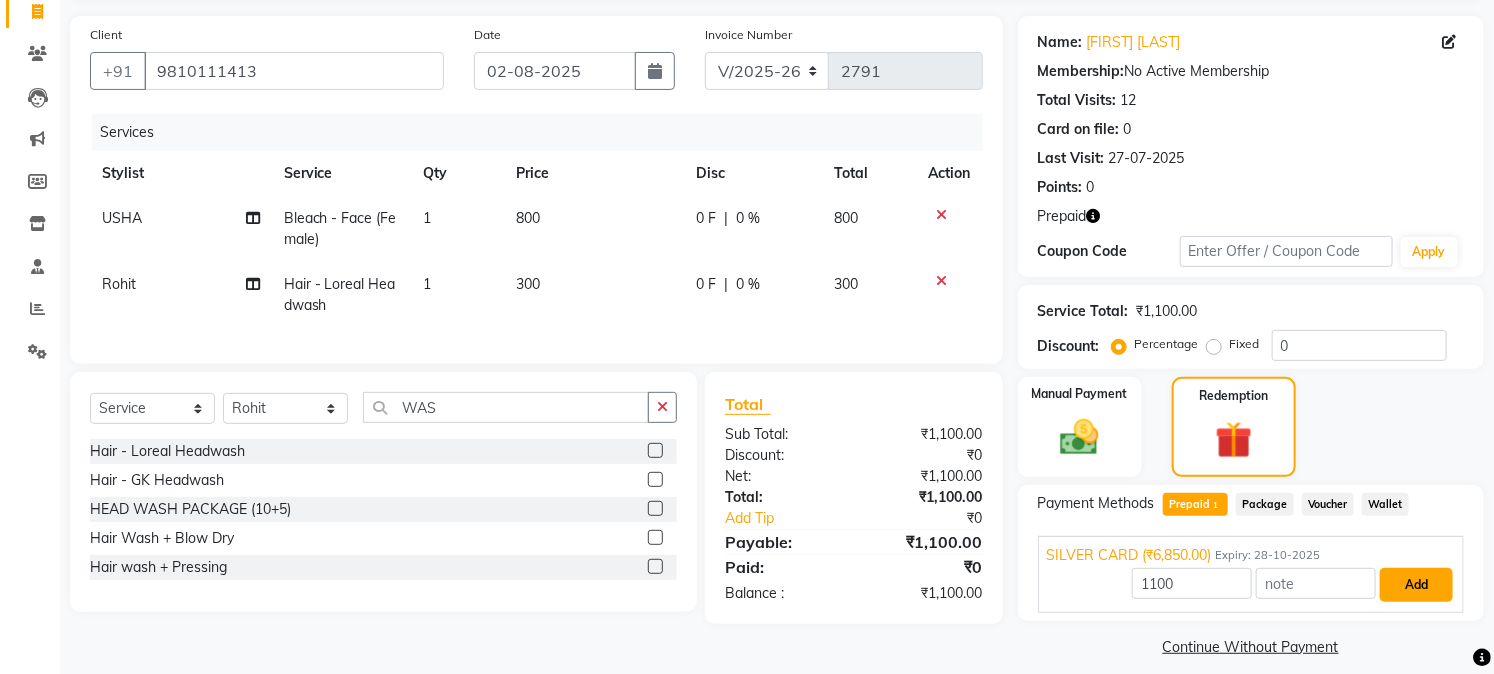 click on "Add" at bounding box center [1416, 585] 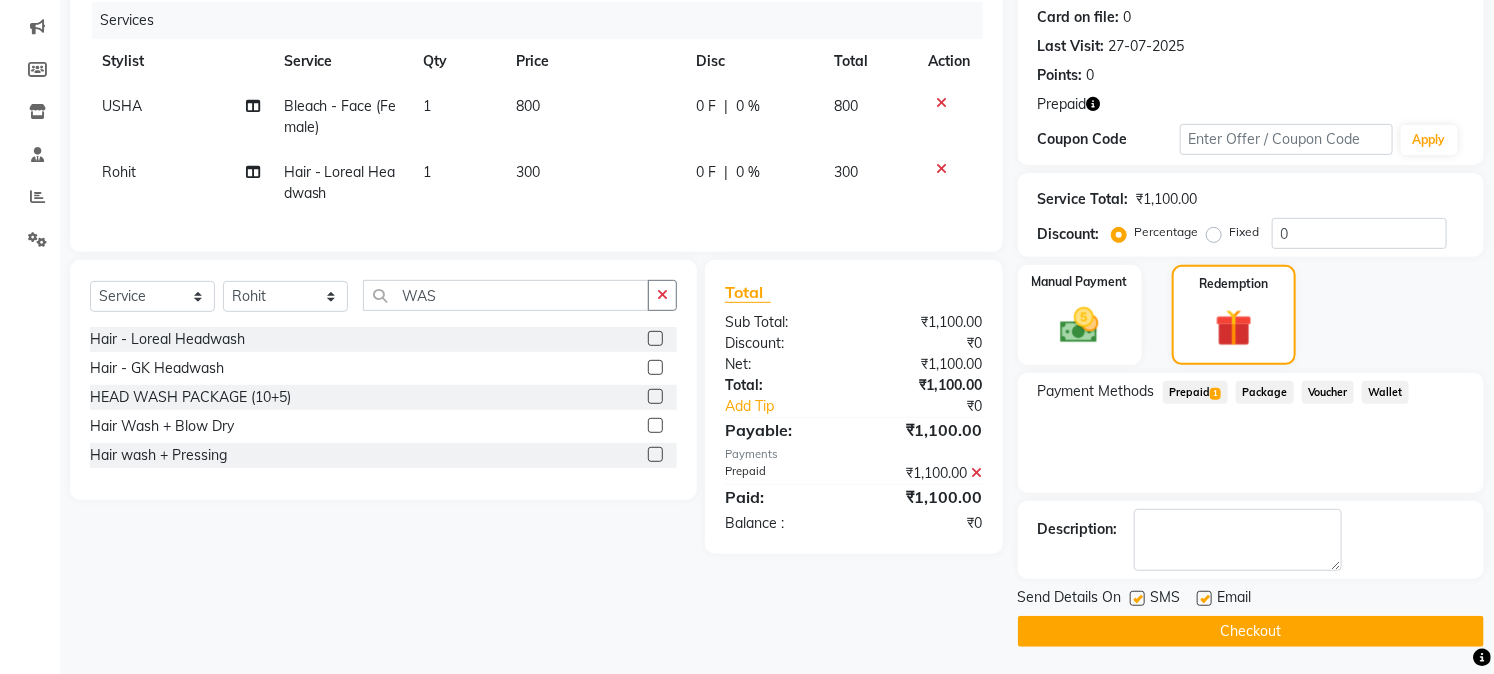 scroll, scrollTop: 247, scrollLeft: 0, axis: vertical 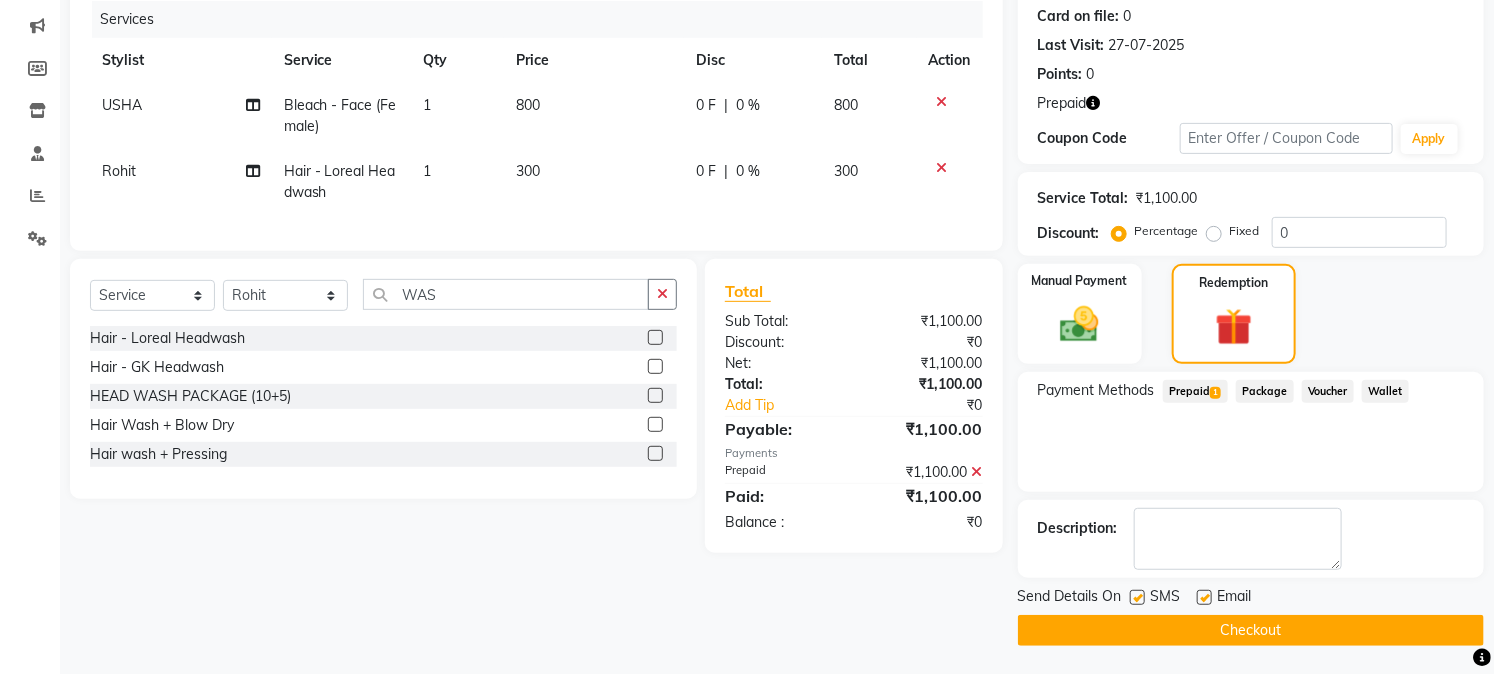click on "Checkout" 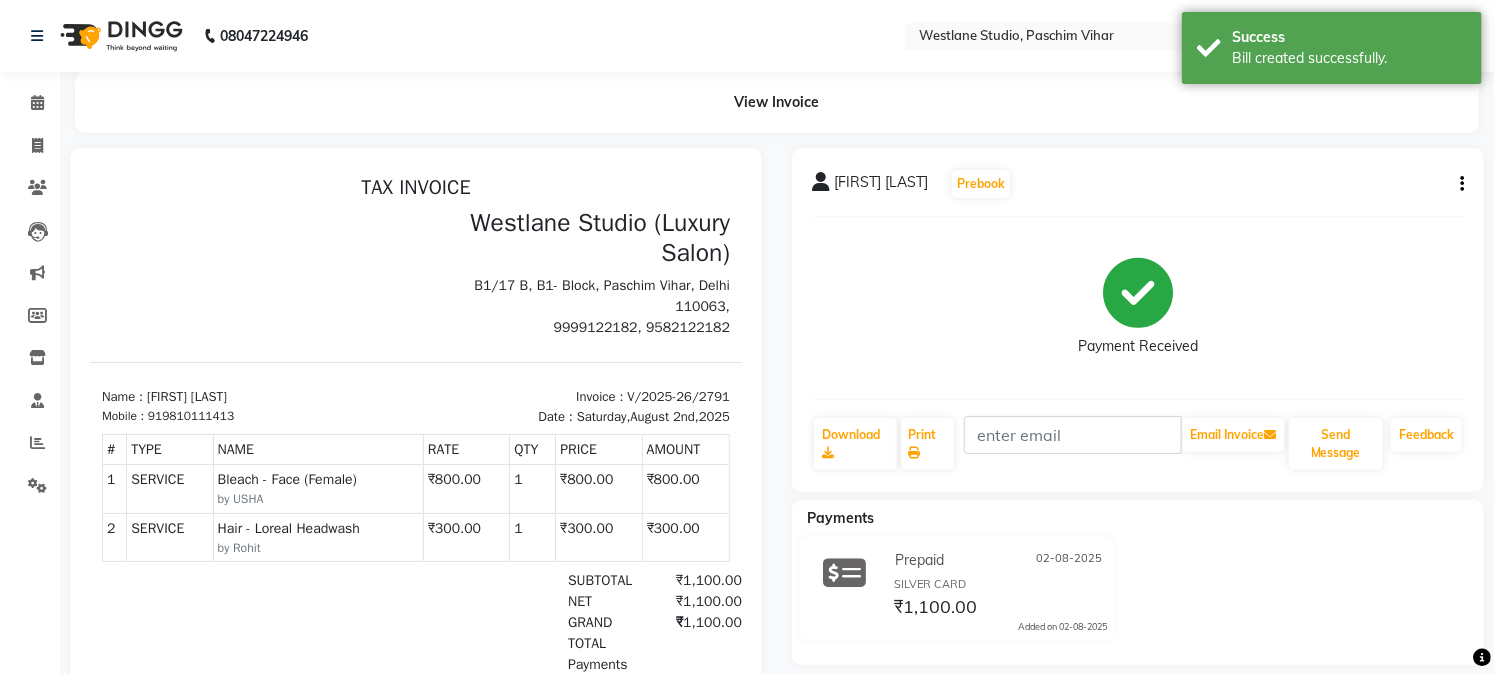 scroll, scrollTop: 0, scrollLeft: 0, axis: both 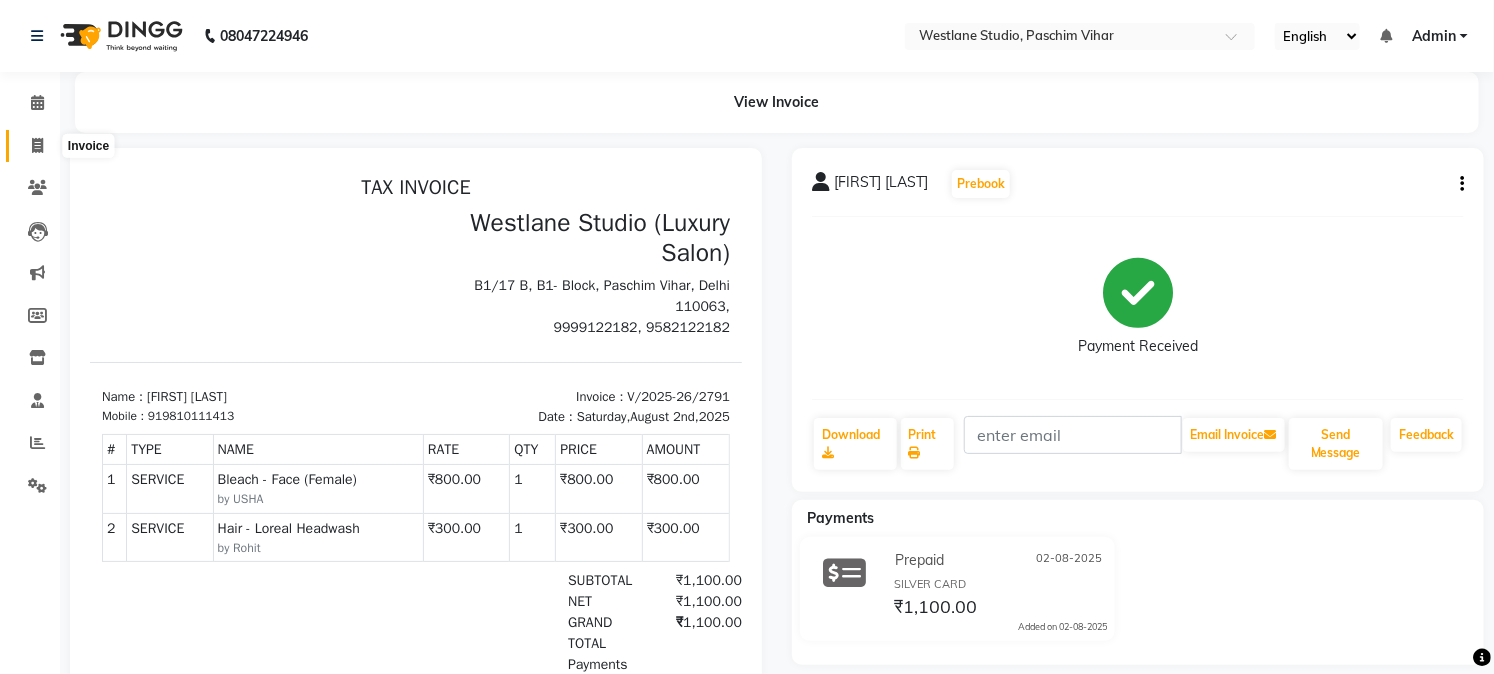 click 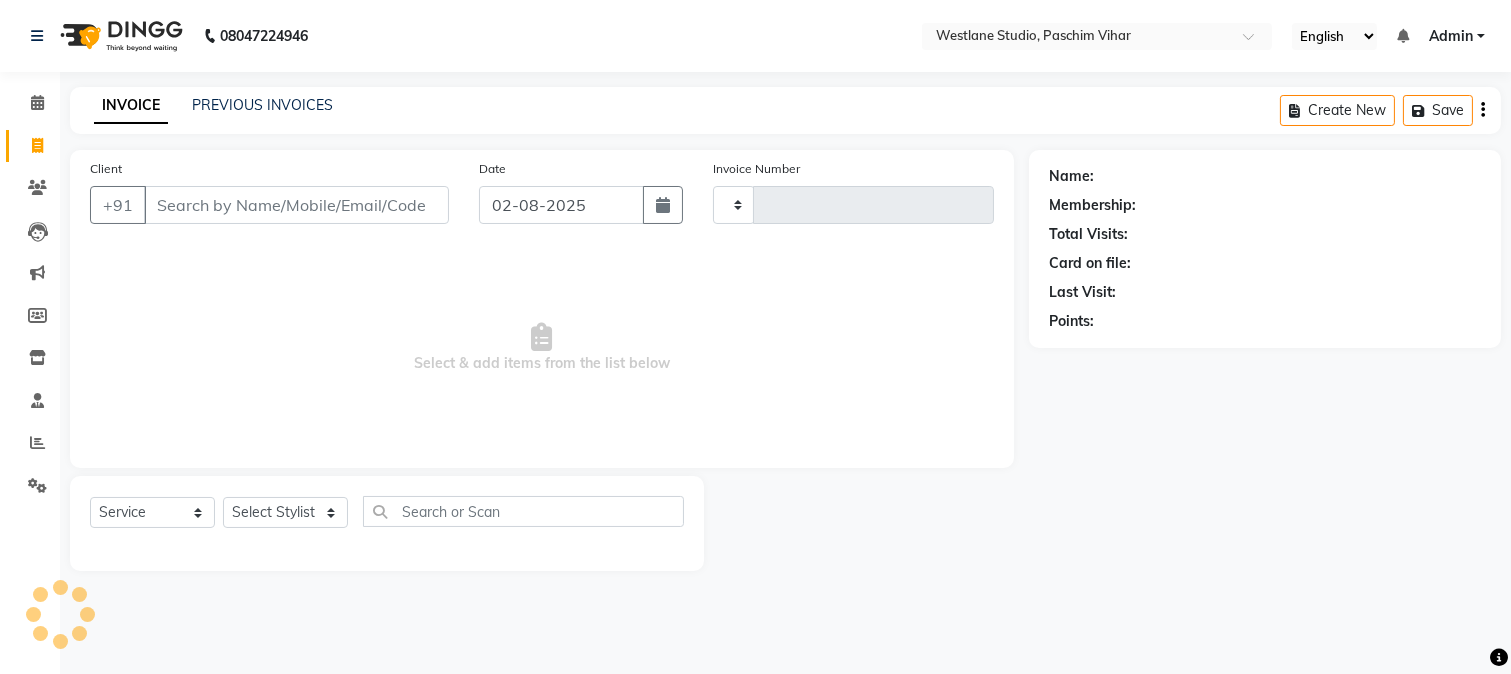 type on "2792" 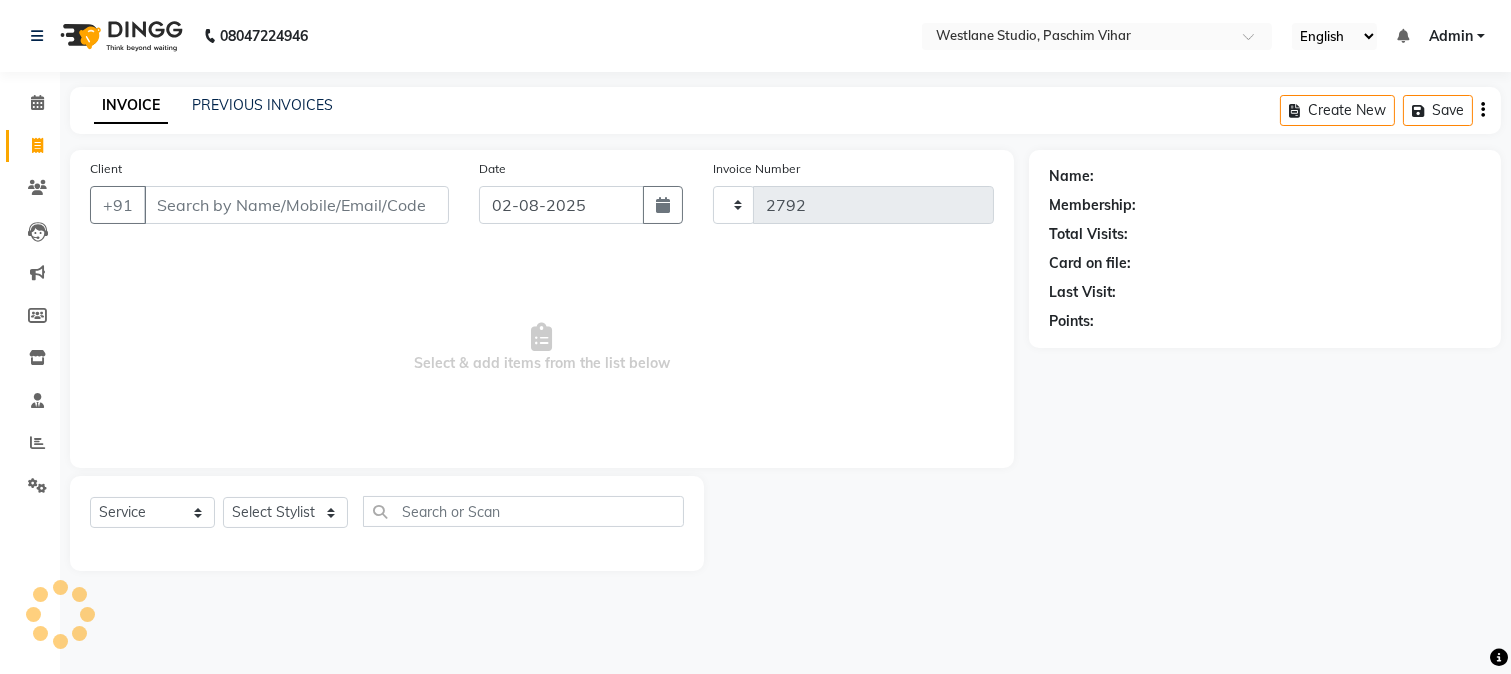 select on "223" 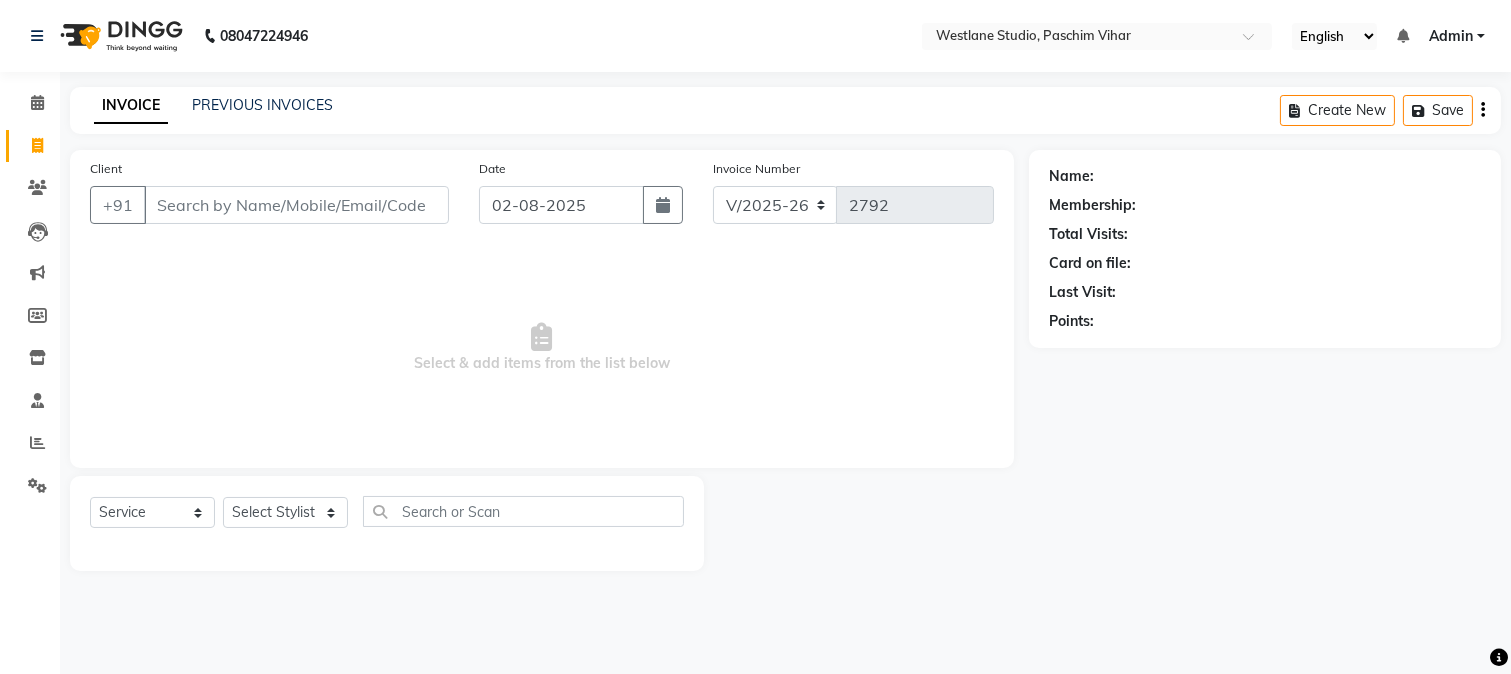 click on "Client" at bounding box center (296, 205) 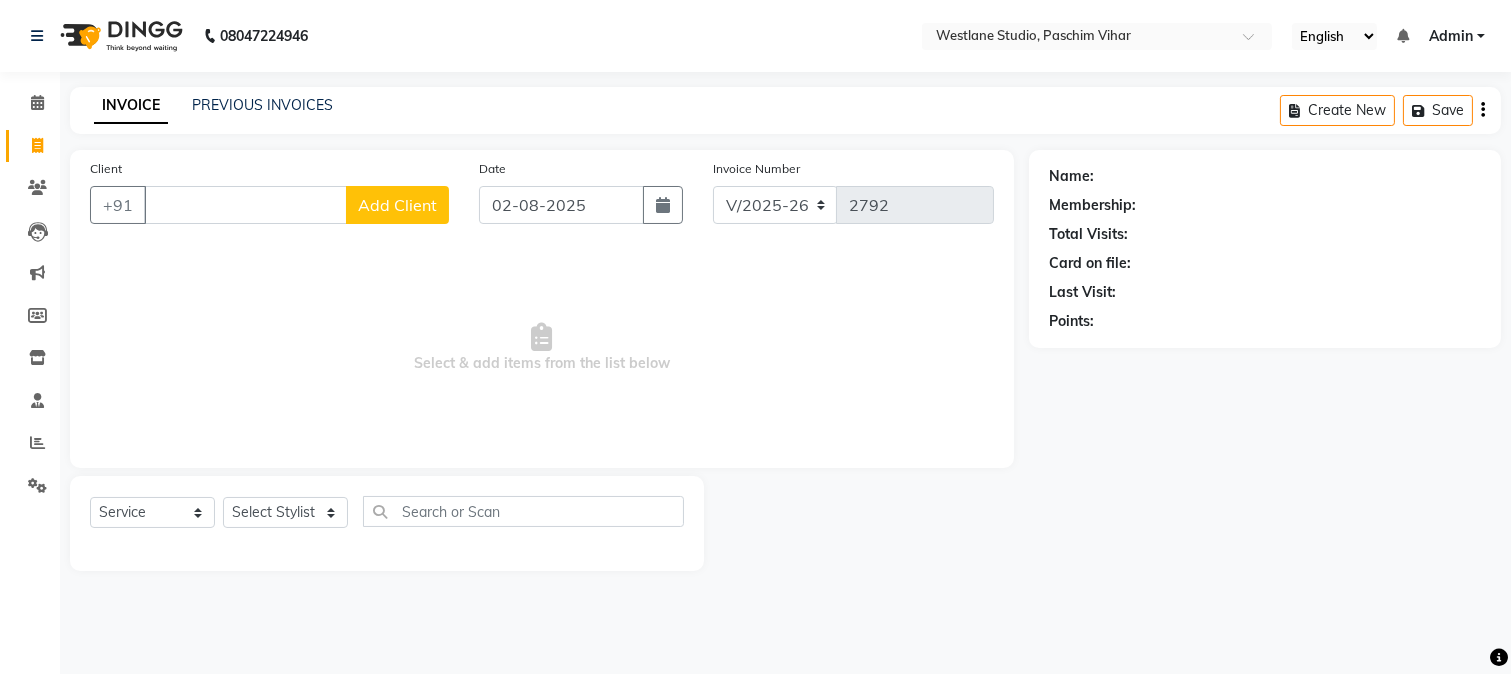 click on "Client" at bounding box center (245, 205) 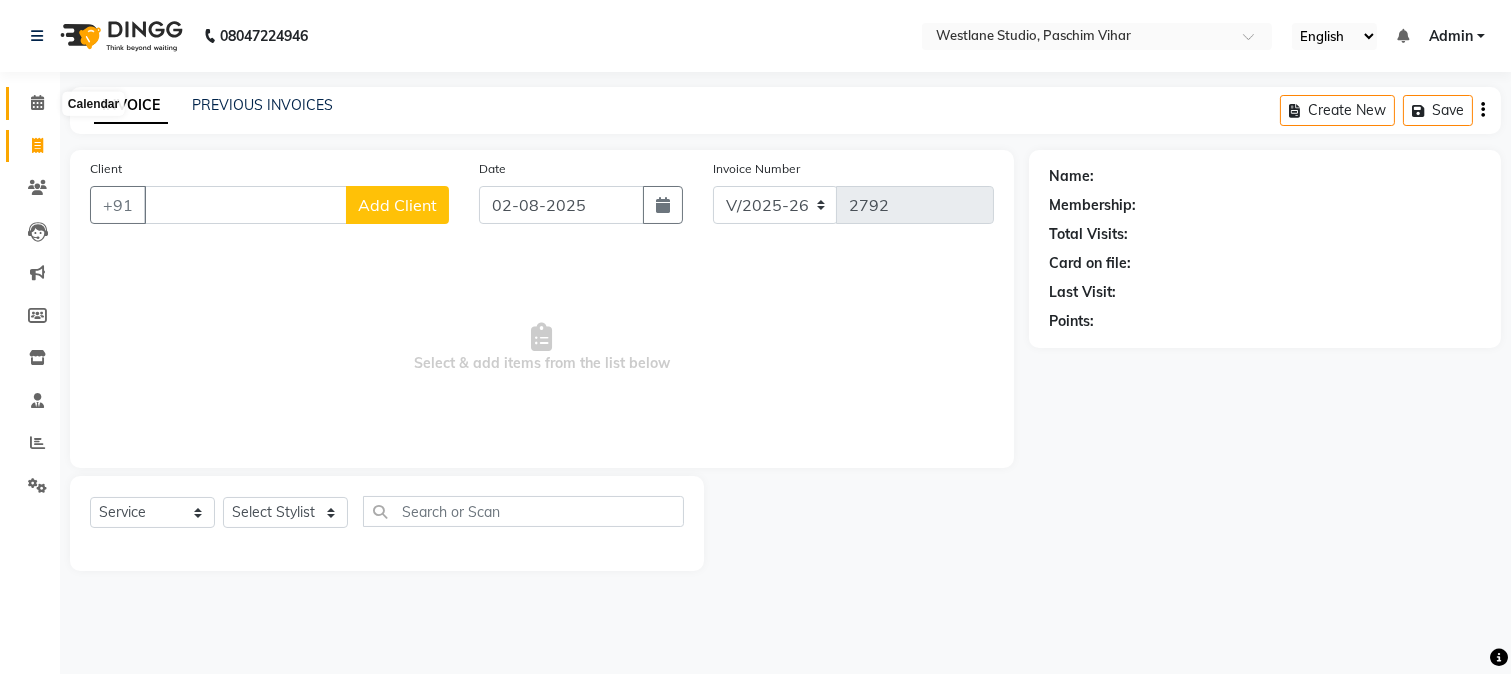 type 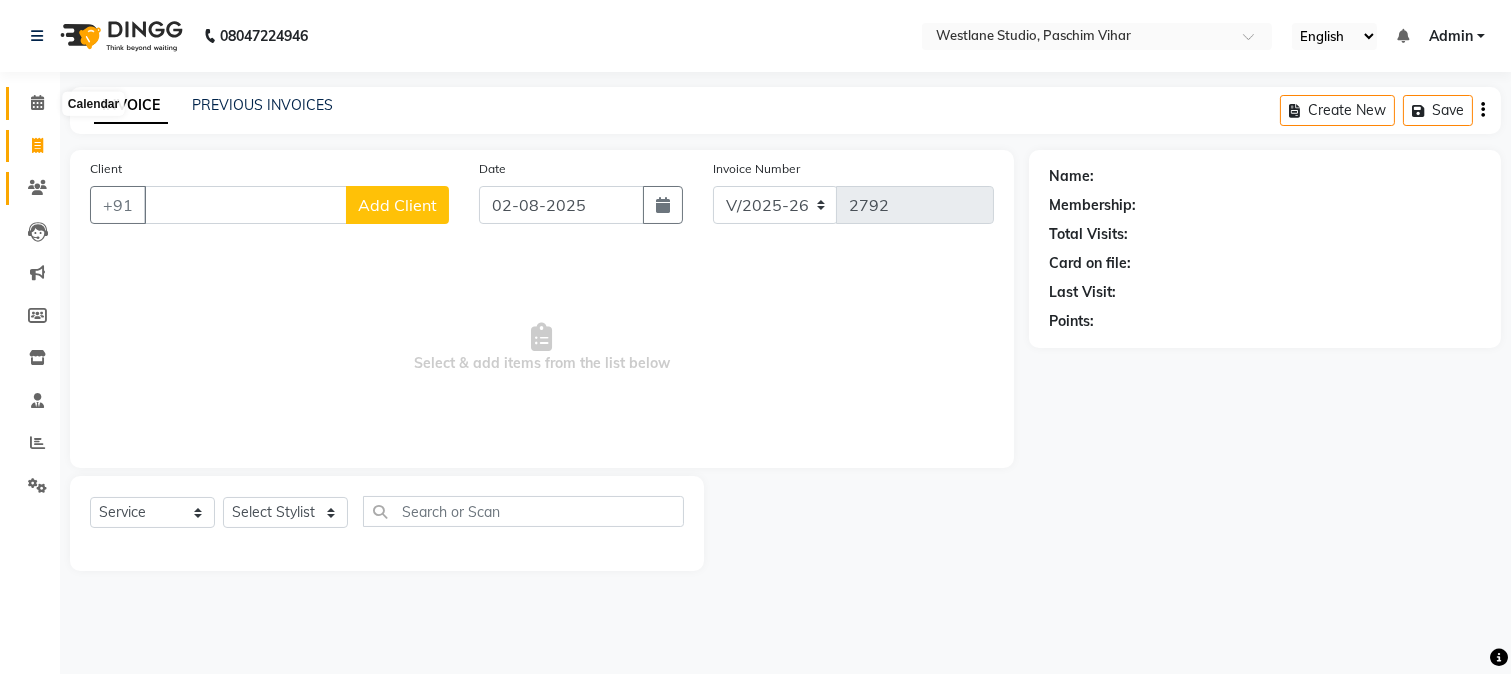 click 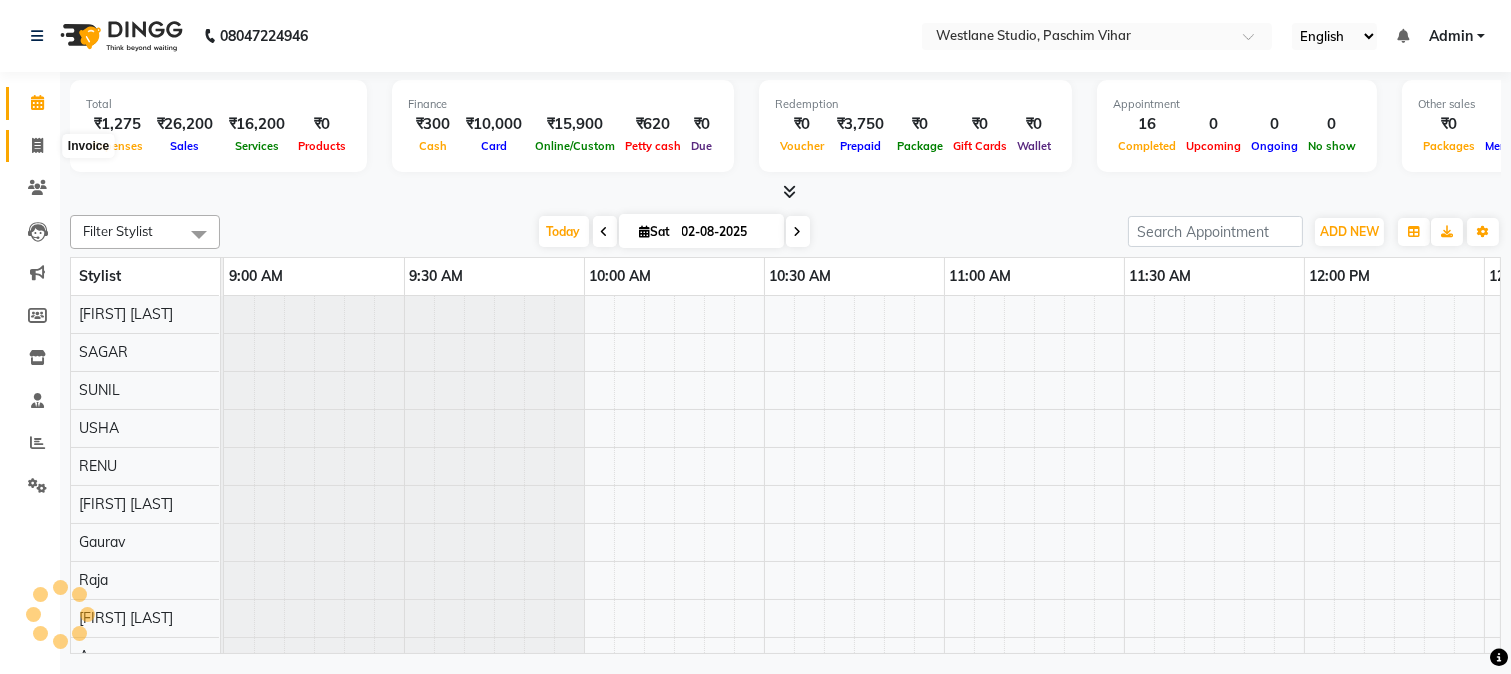 click 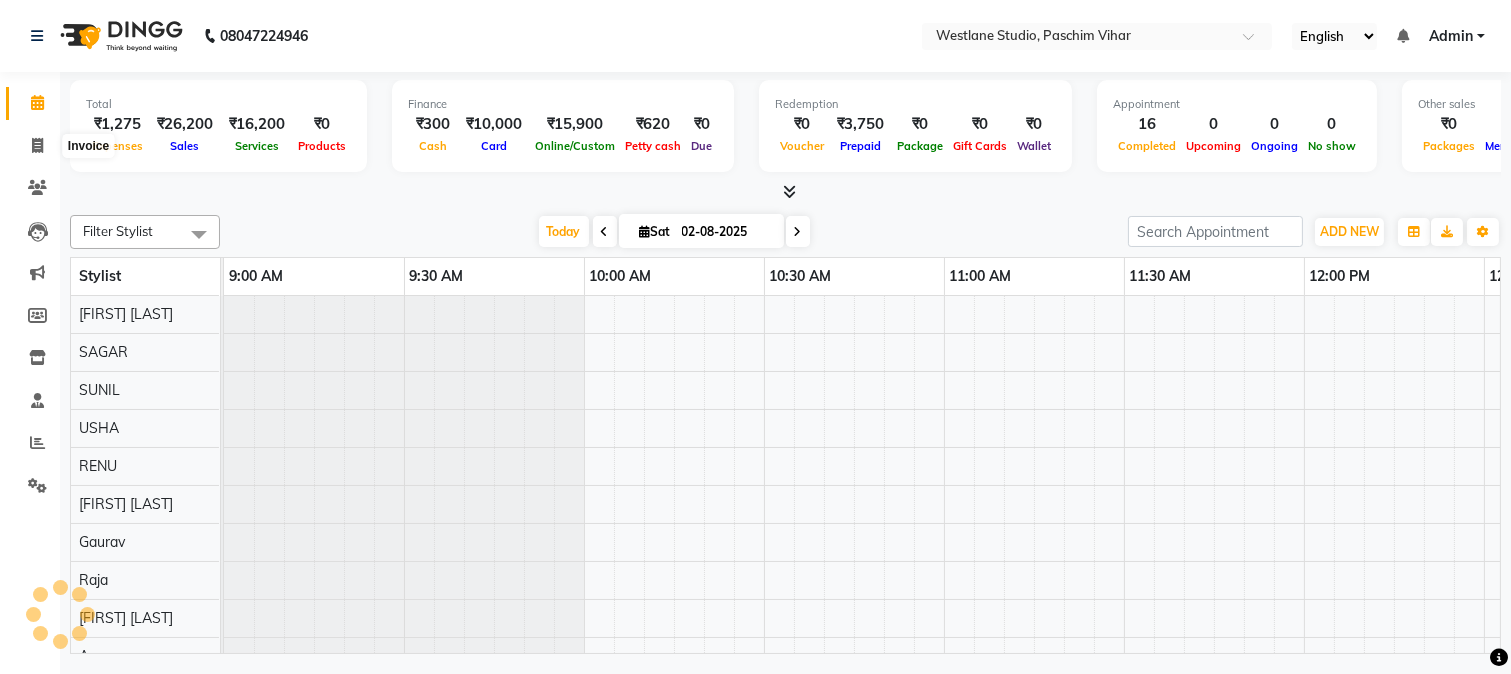 select on "service" 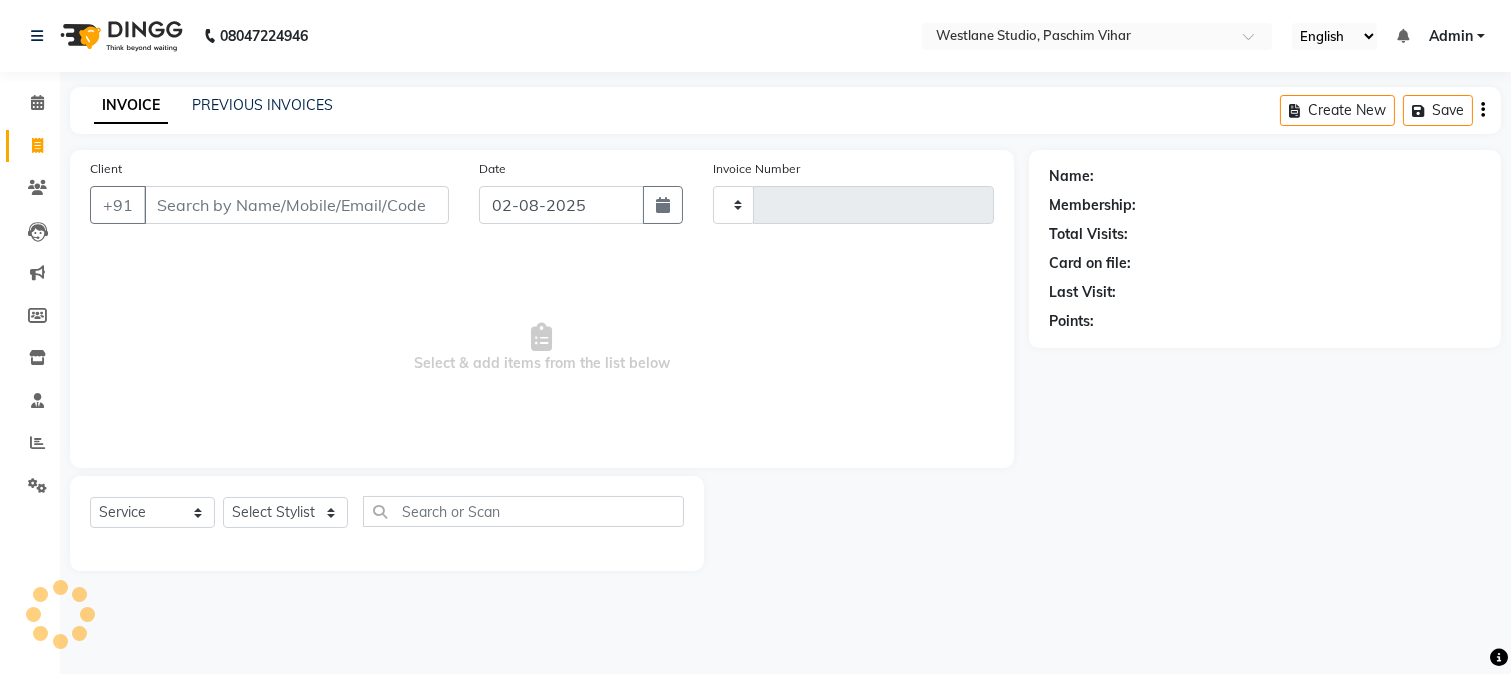 type on "2792" 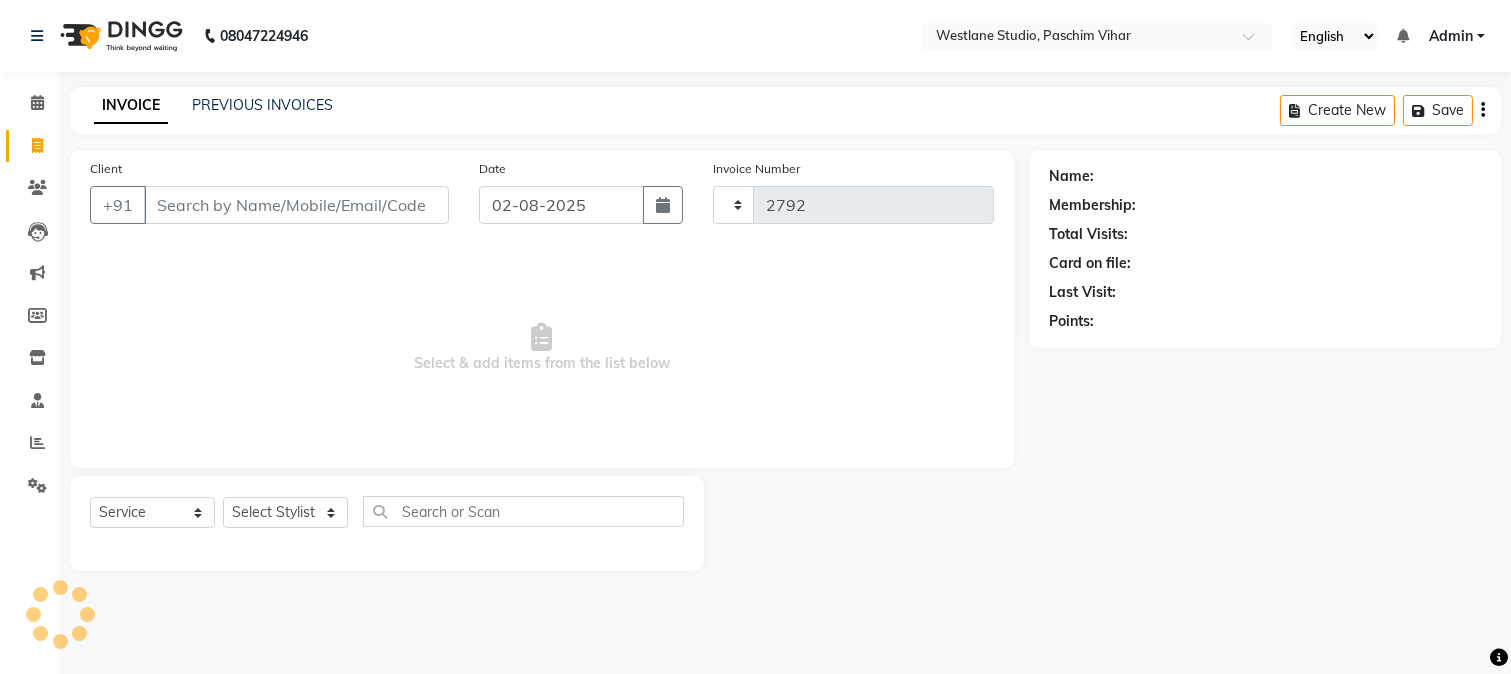 select on "223" 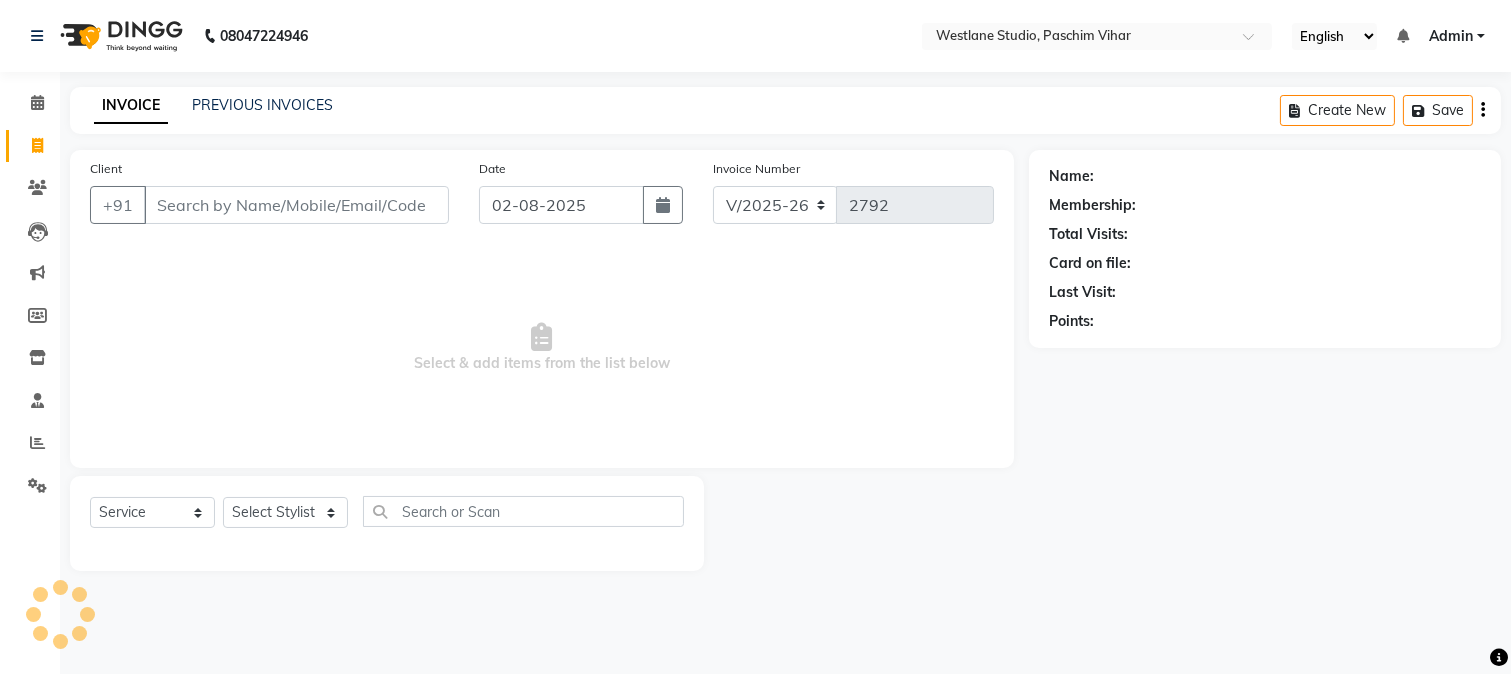 click on "Client" at bounding box center [296, 205] 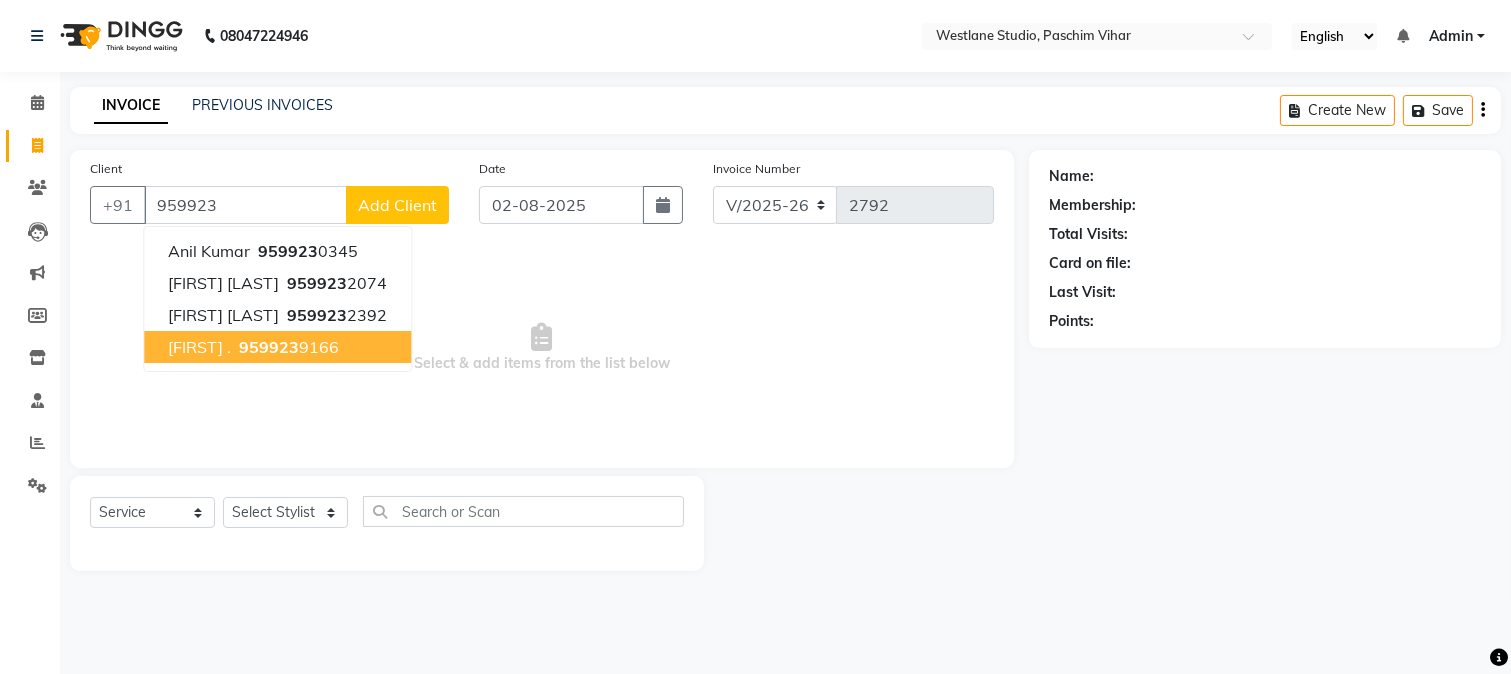 click on "959923 9166" at bounding box center (287, 347) 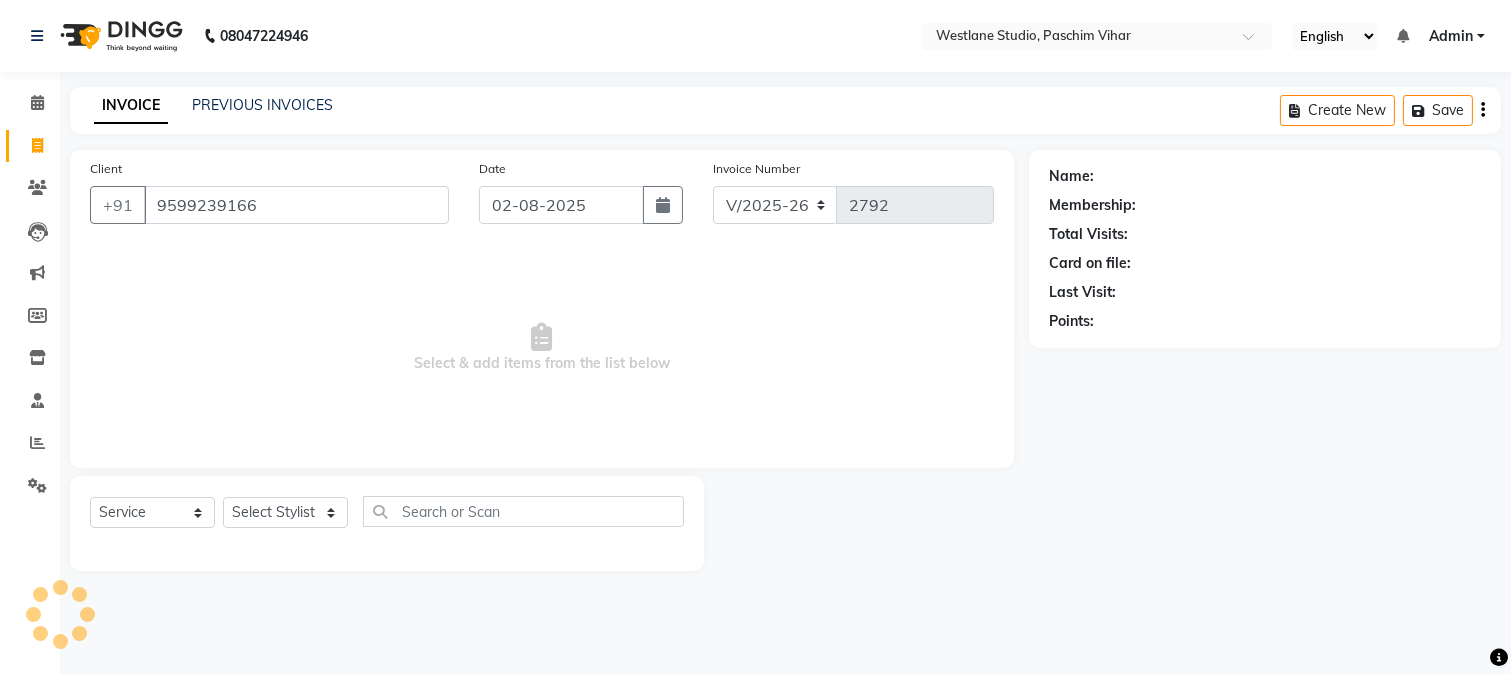 type on "9599239166" 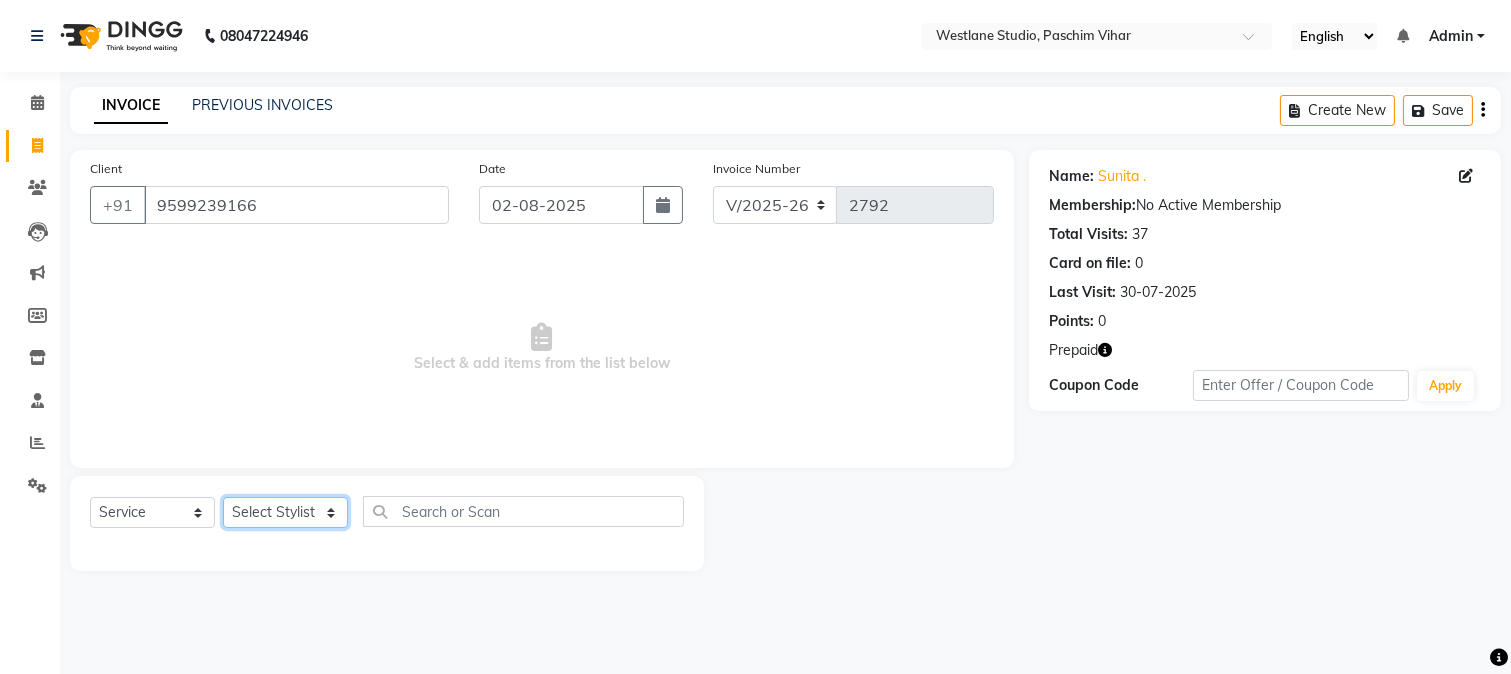 click on "Select Stylist Akash Anu Arun Gaurav  GULFAM jeeshan MANISH NADEEM ALI Nitin Sajwan Raja  Ranjeet RENU RIDHIMA BHATIA Rohit SAGAR Shakel SOHEIL Sonam SUNIL USHA" 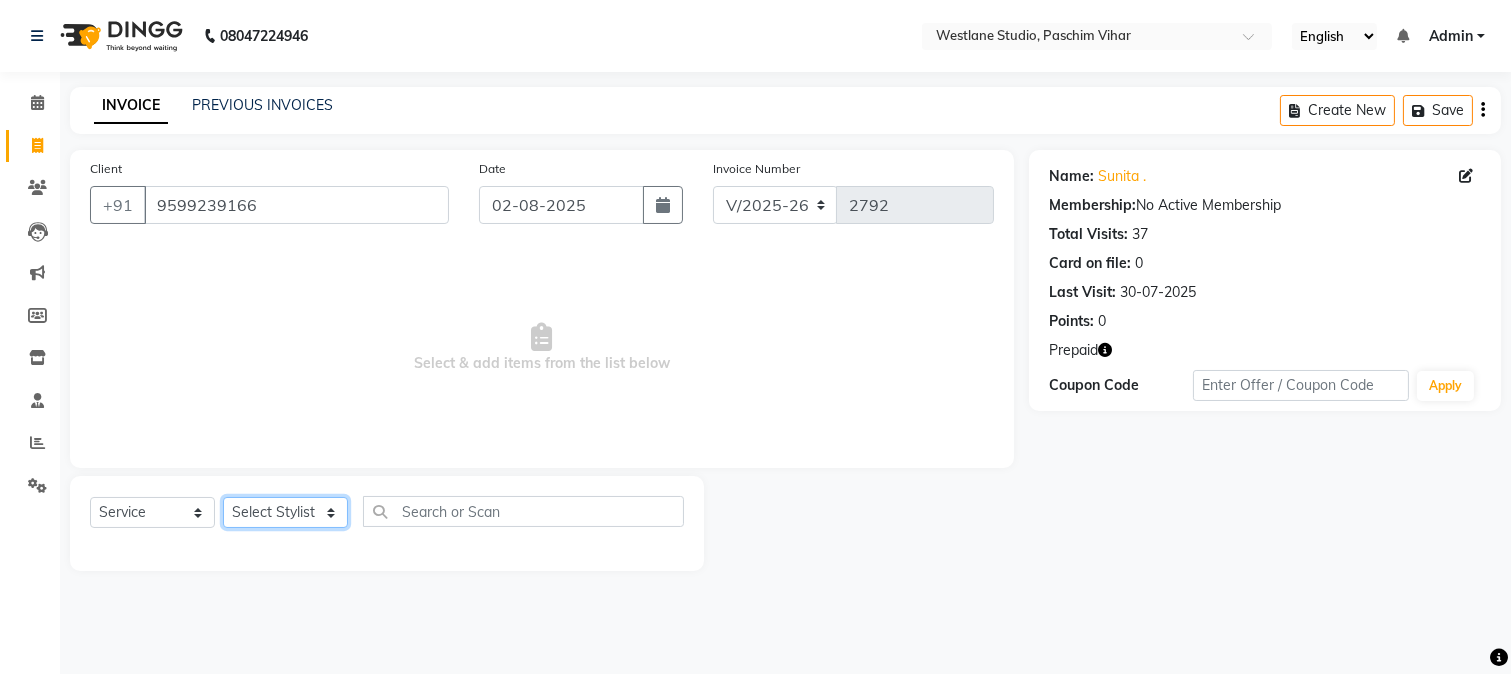 select on "25198" 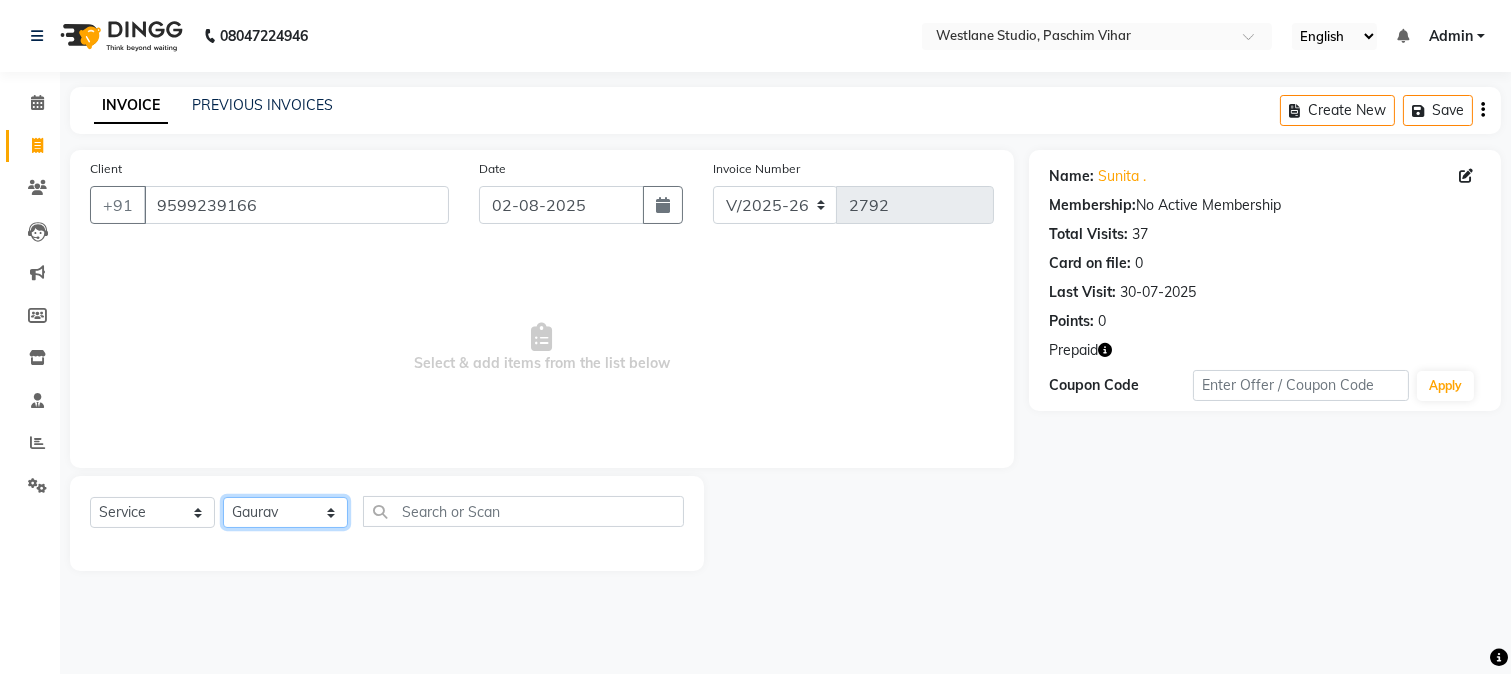 click on "Select Stylist Akash Anu Arun Gaurav  GULFAM jeeshan MANISH NADEEM ALI Nitin Sajwan Raja  Ranjeet RENU RIDHIMA BHATIA Rohit SAGAR Shakel SOHEIL Sonam SUNIL USHA" 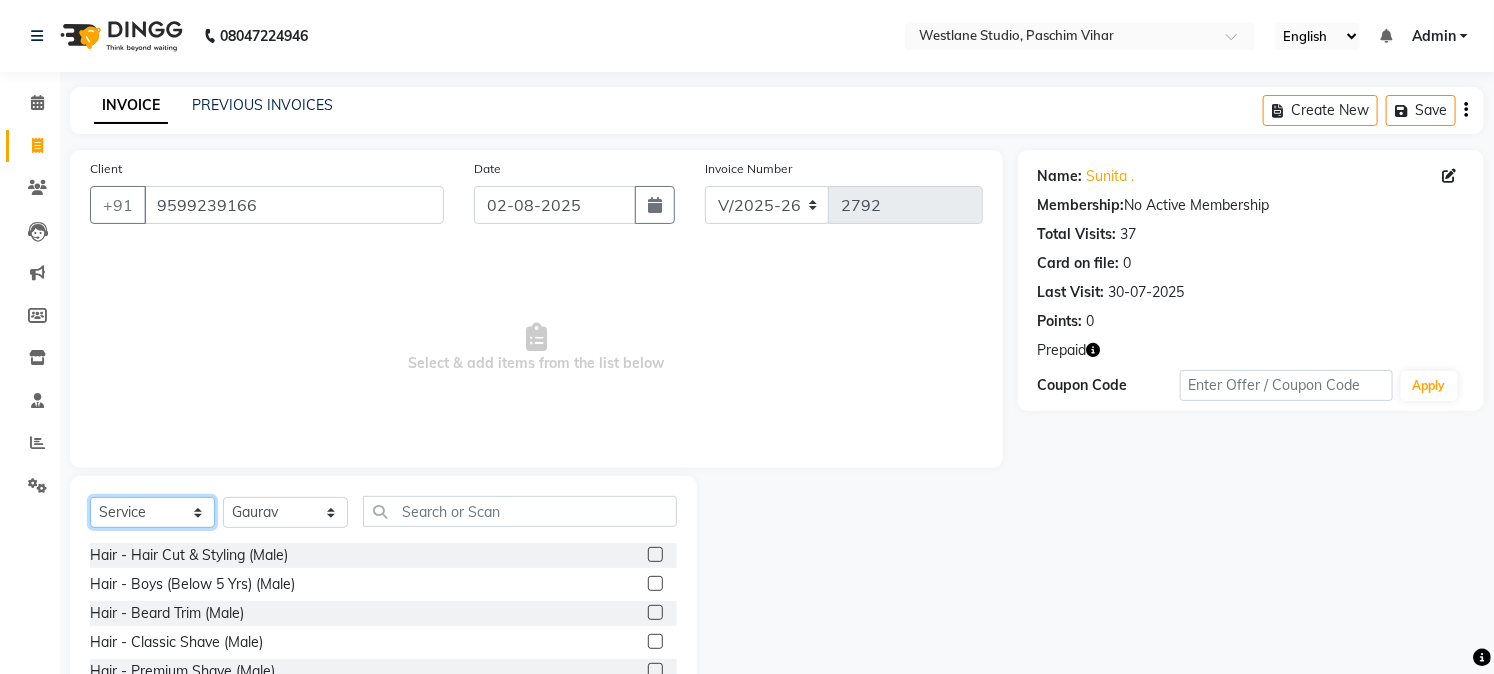 click on "Select  Service  Product  Membership  Package Voucher Prepaid Gift Card" 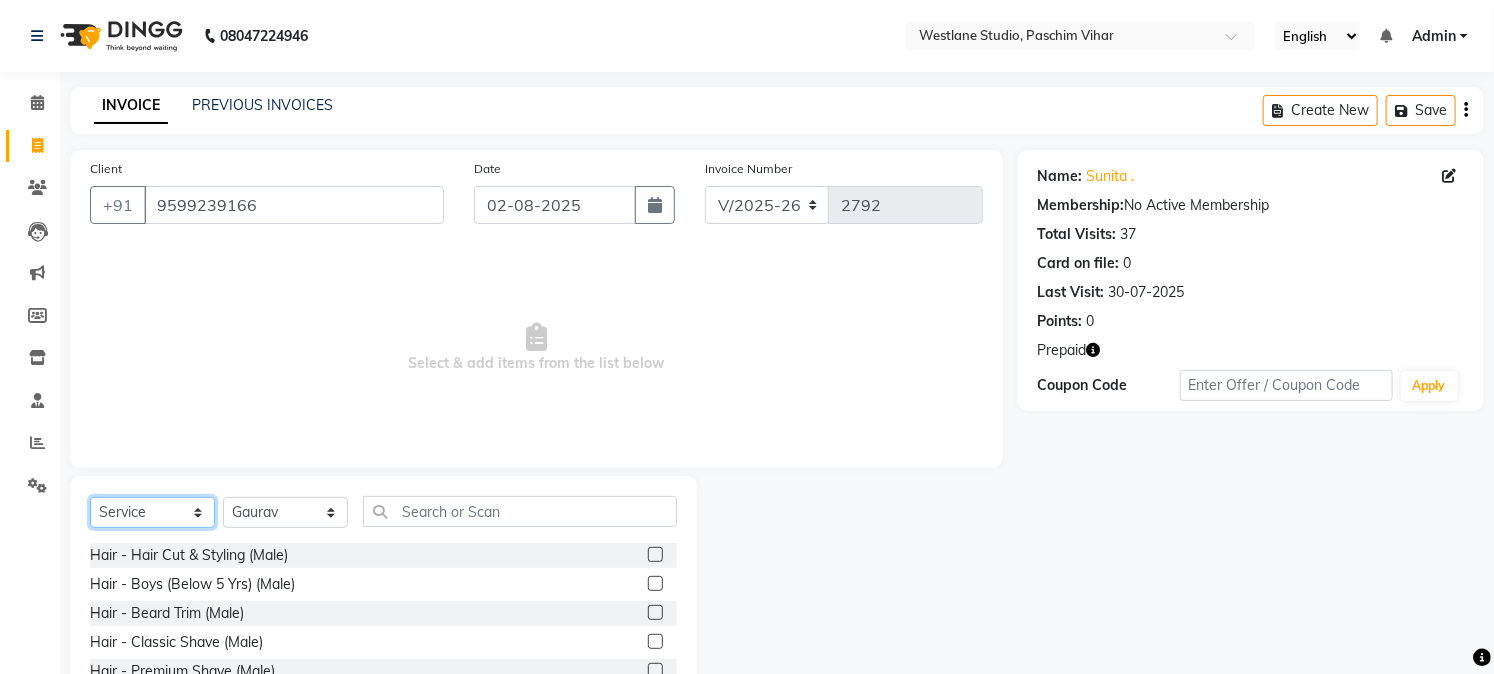 select on "P" 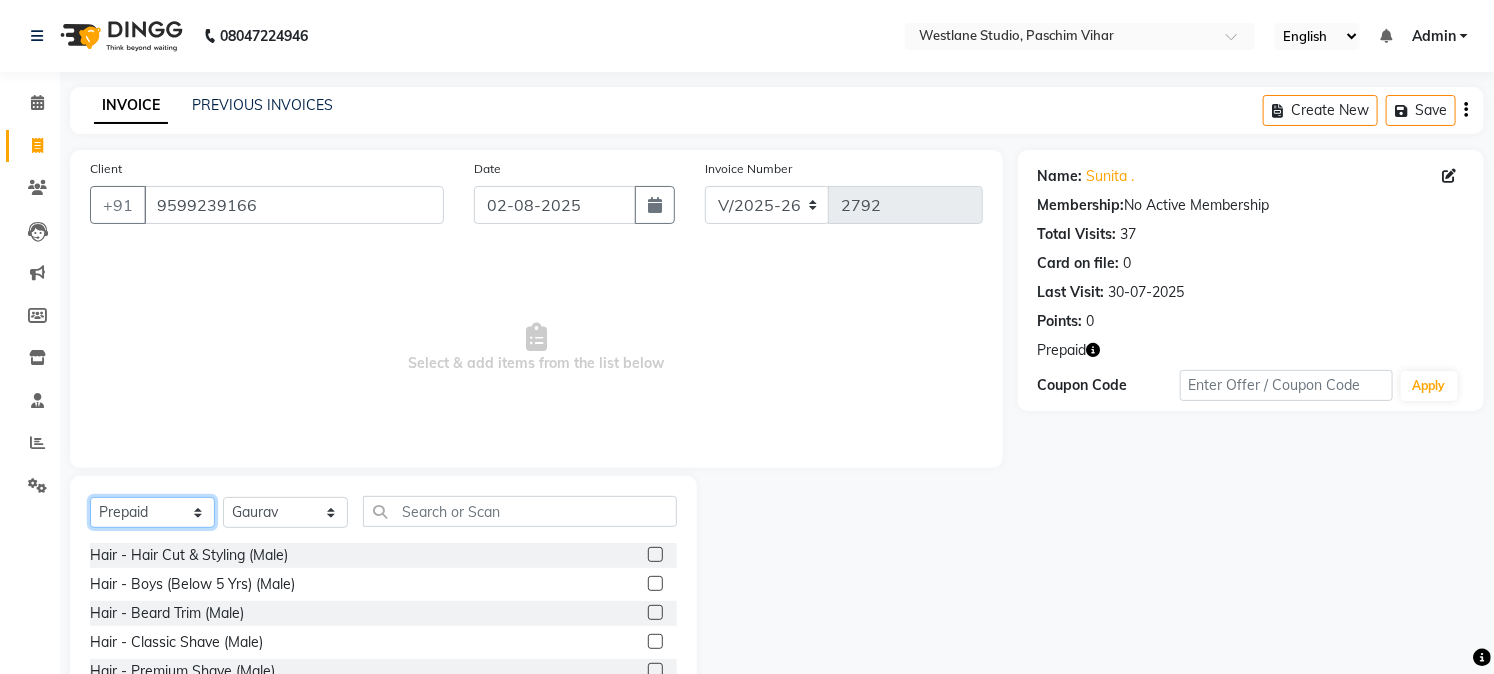 click on "Select  Service  Product  Membership  Package Voucher Prepaid Gift Card" 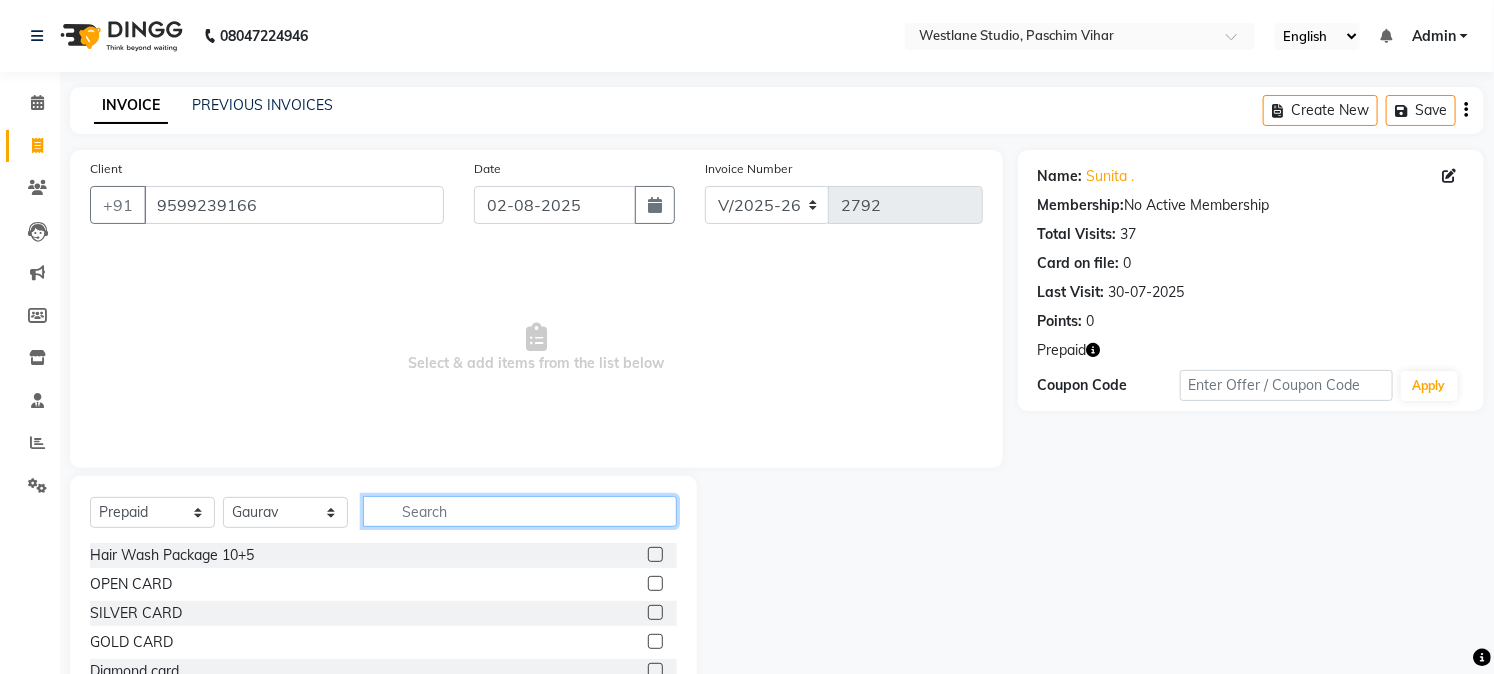 click 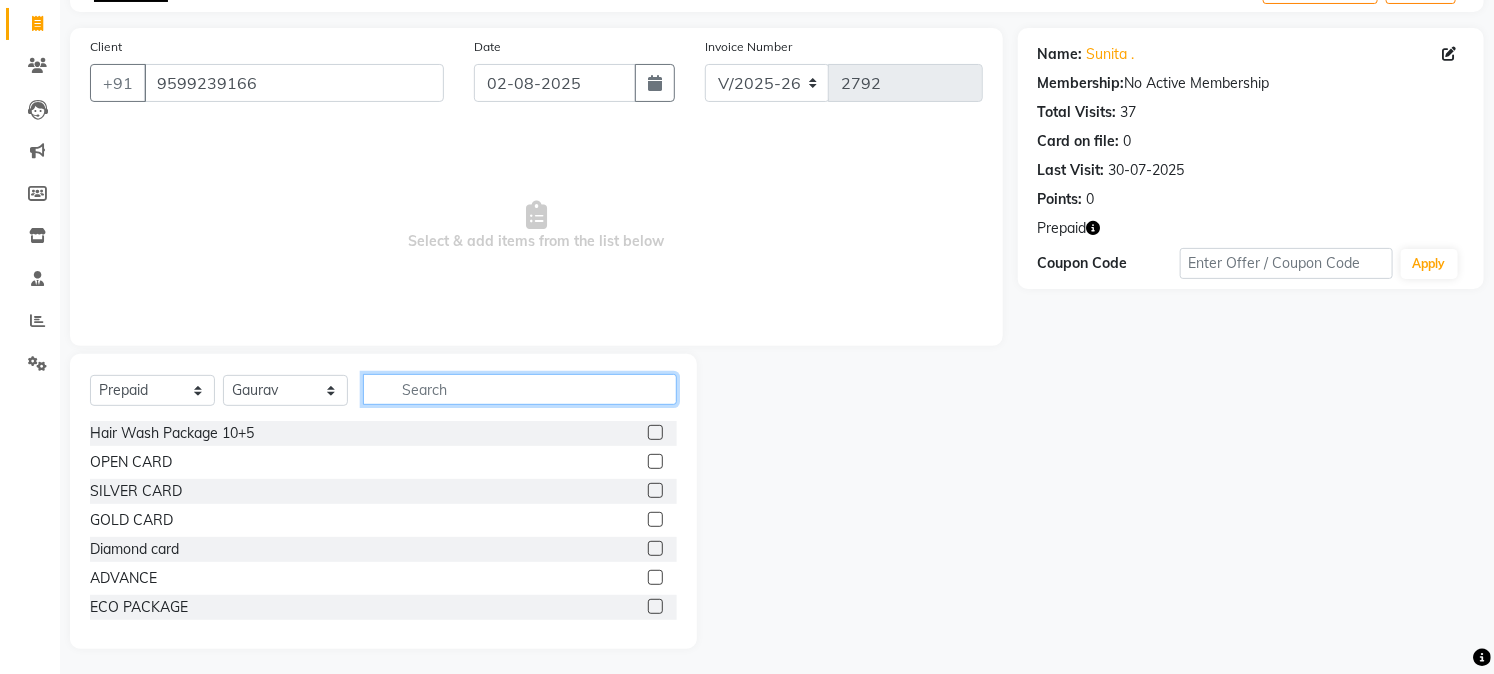 scroll, scrollTop: 126, scrollLeft: 0, axis: vertical 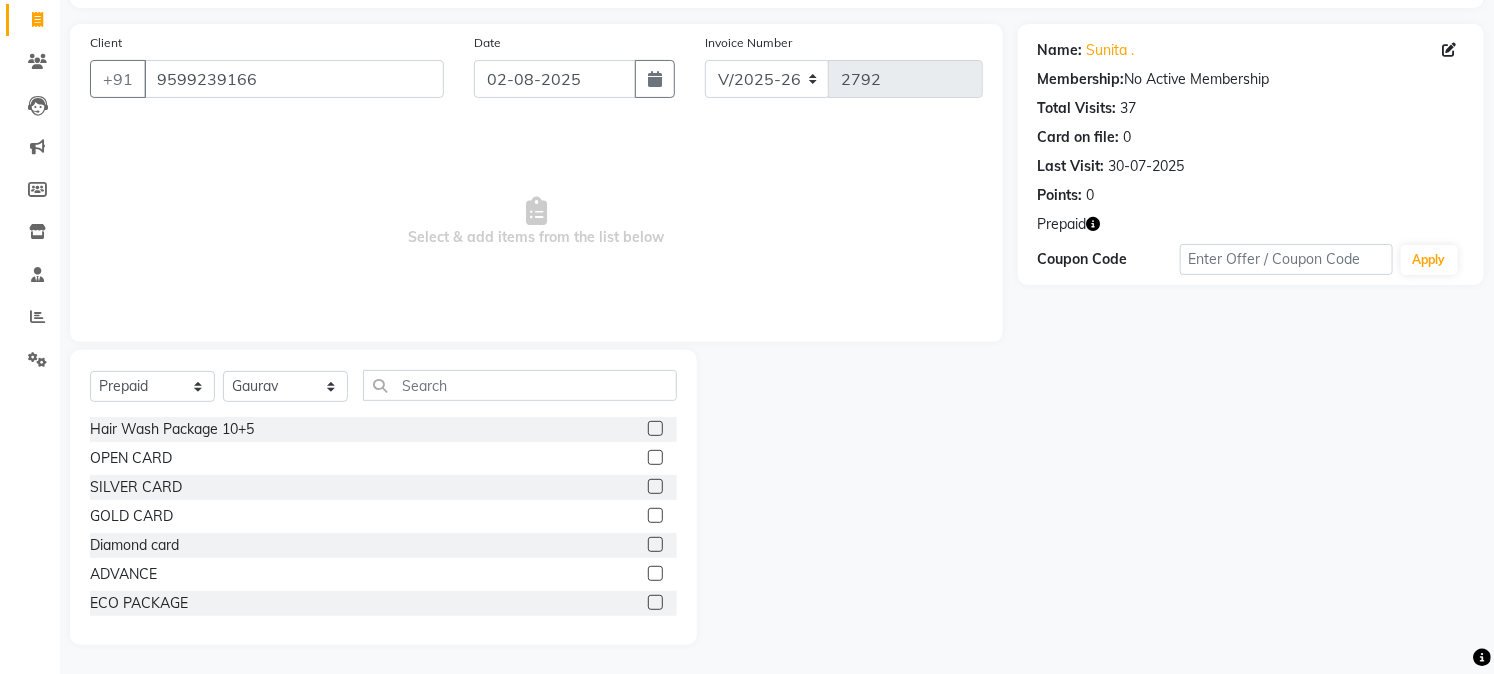 click 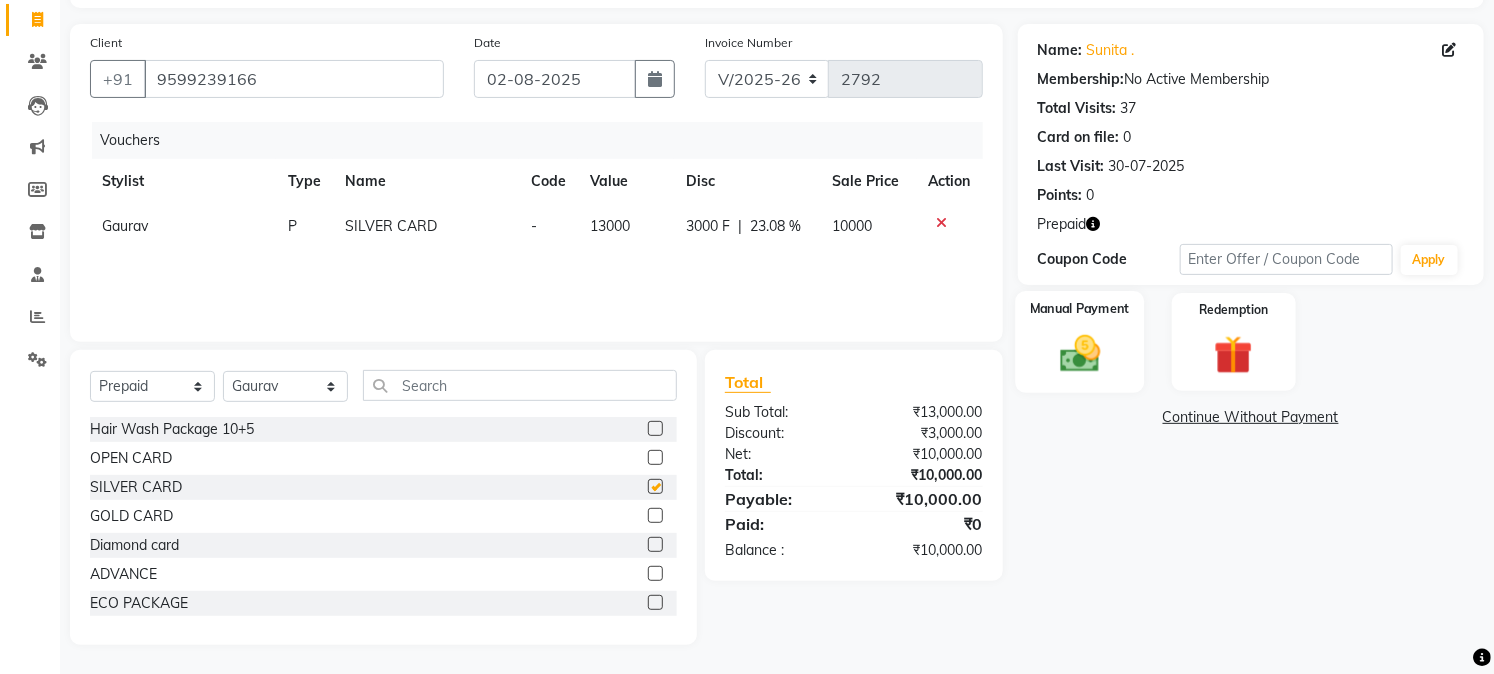 checkbox on "false" 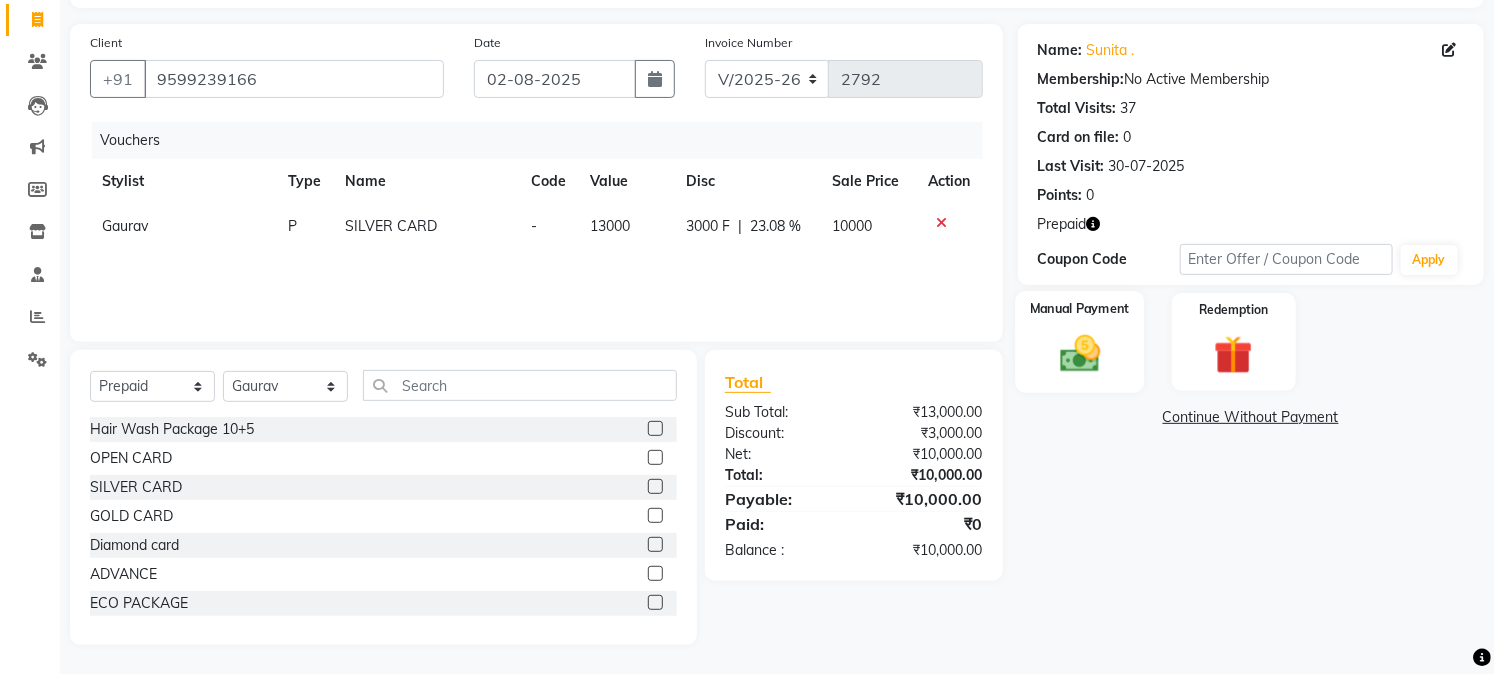 click 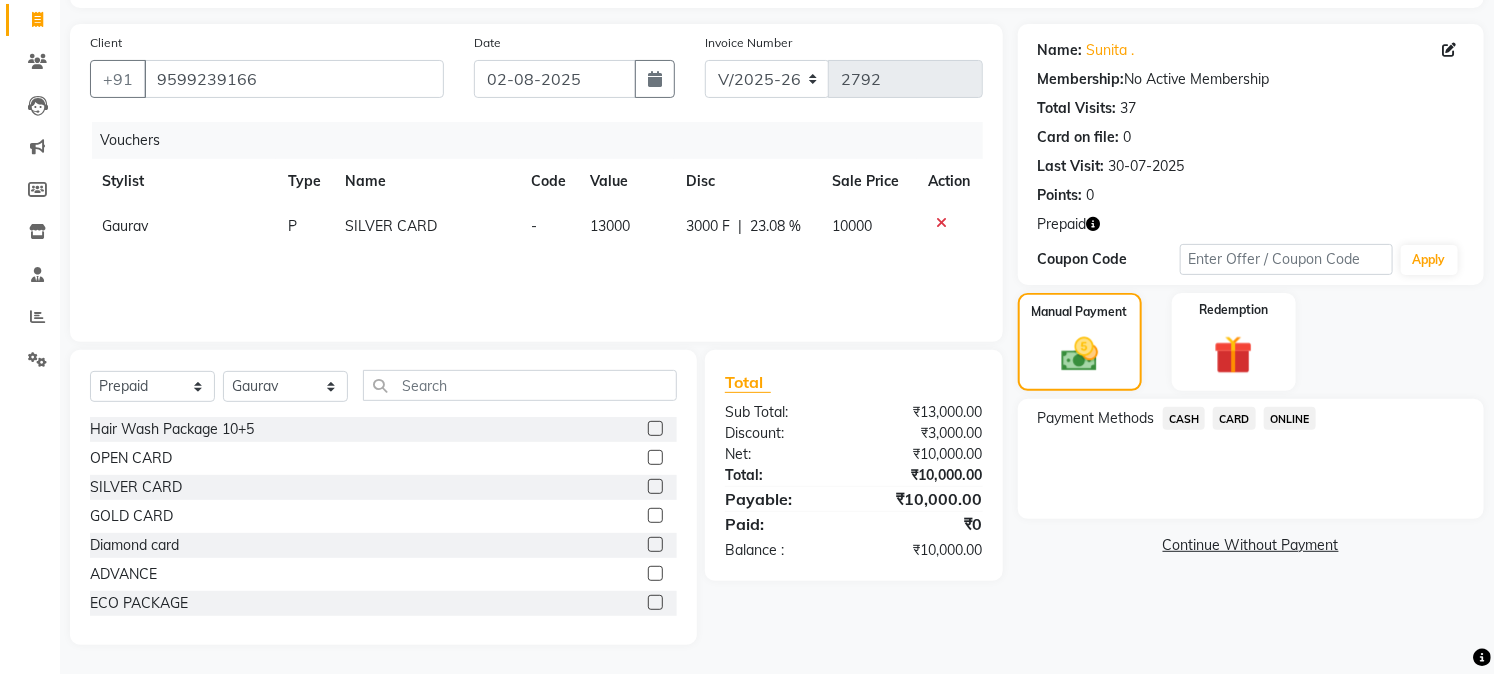 click on "CASH" 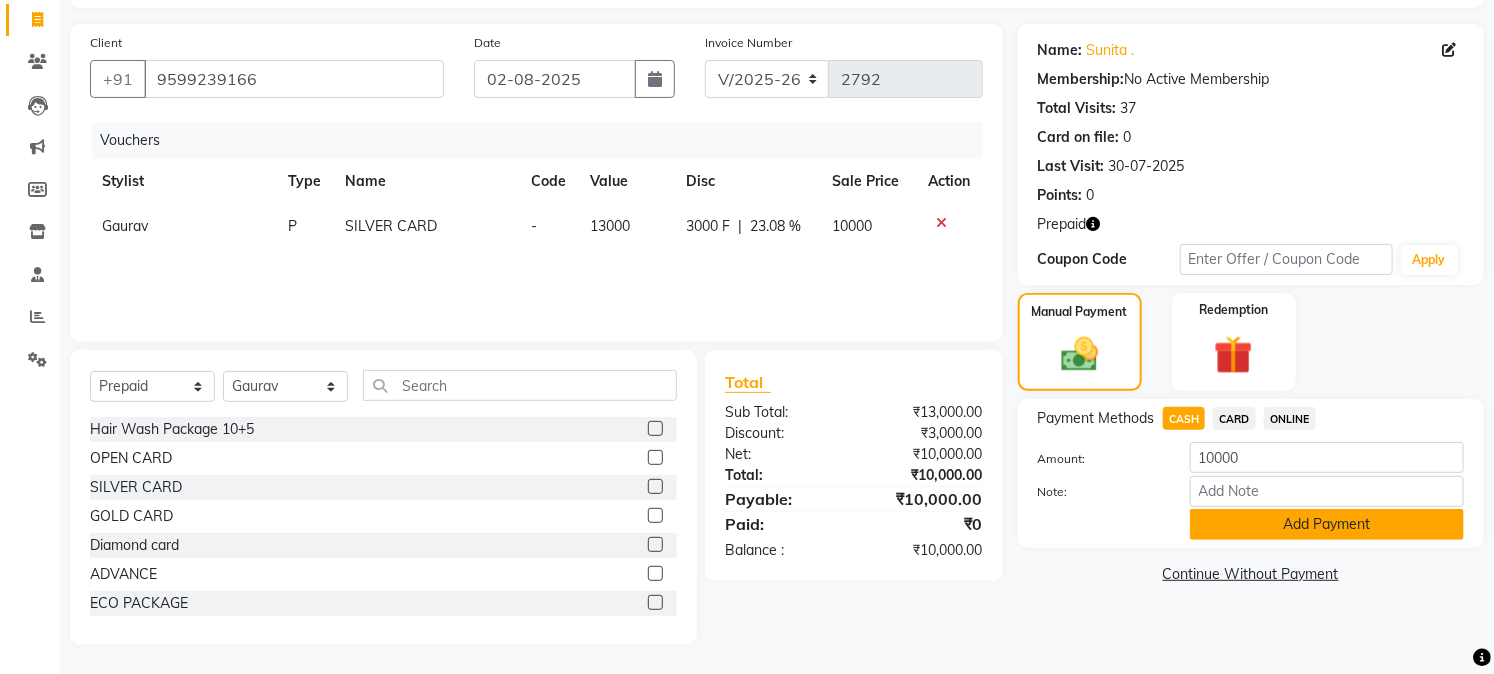 click on "Add Payment" 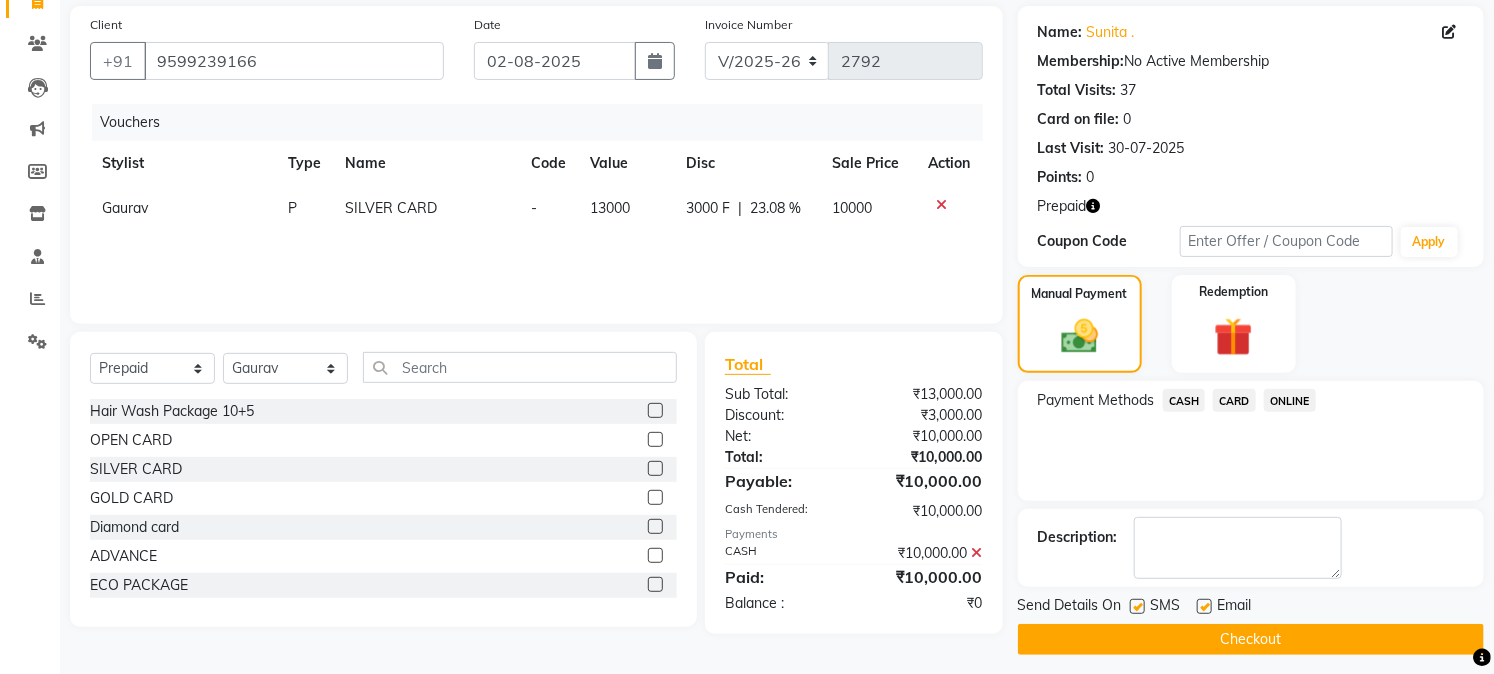 scroll, scrollTop: 154, scrollLeft: 0, axis: vertical 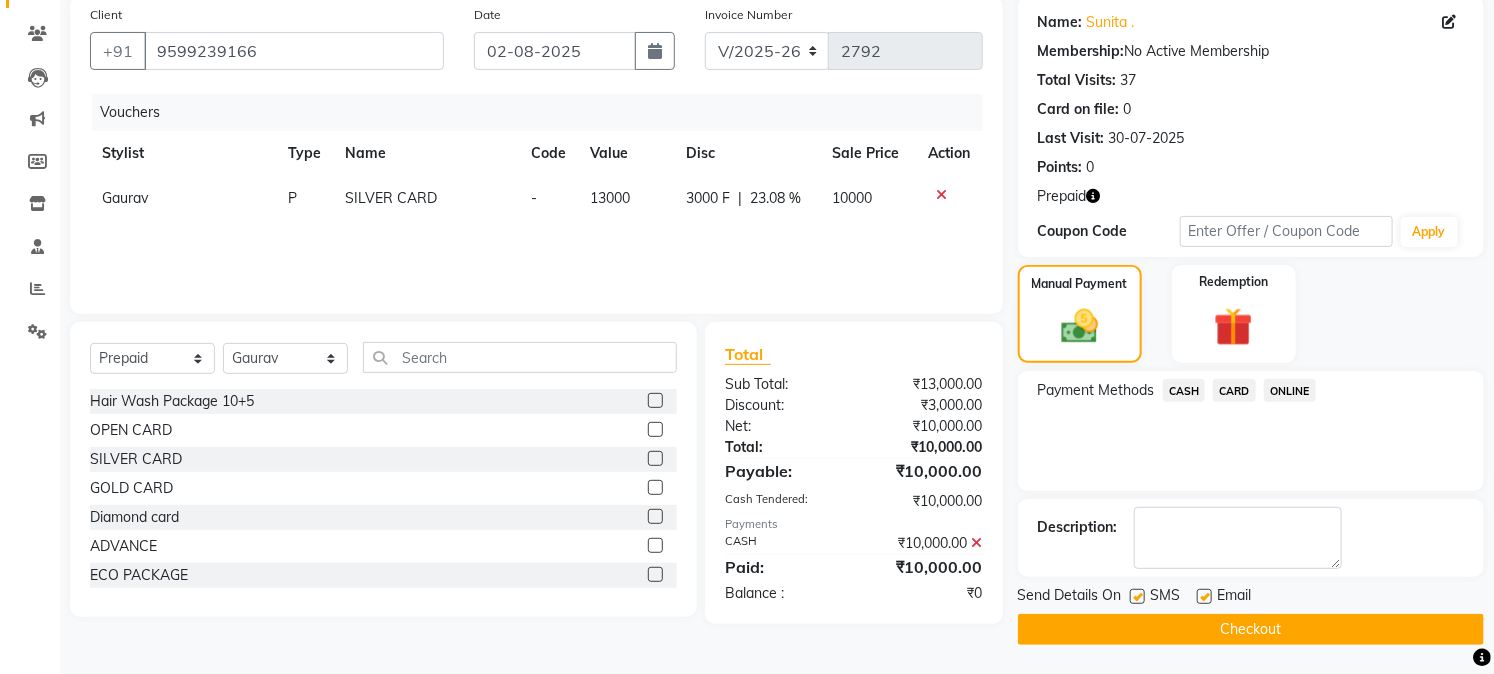 click on "Checkout" 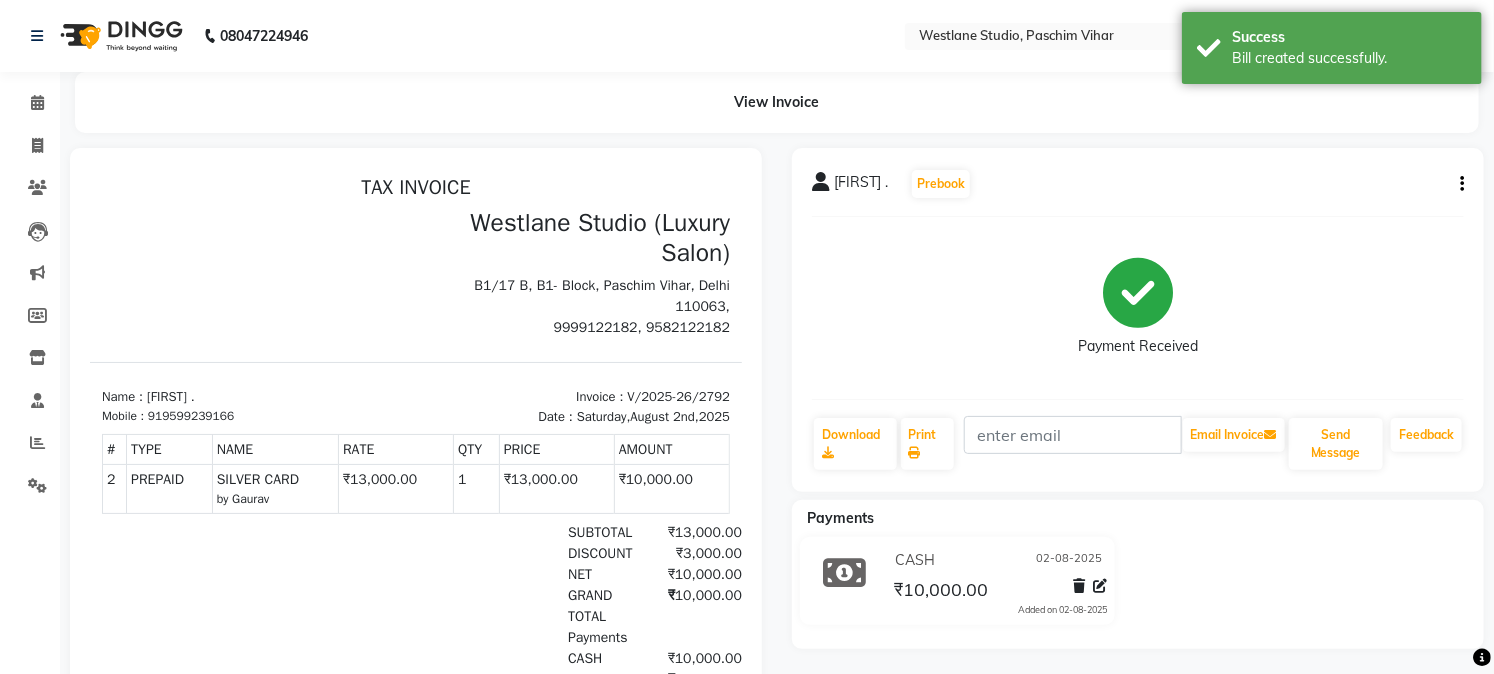 scroll, scrollTop: 0, scrollLeft: 0, axis: both 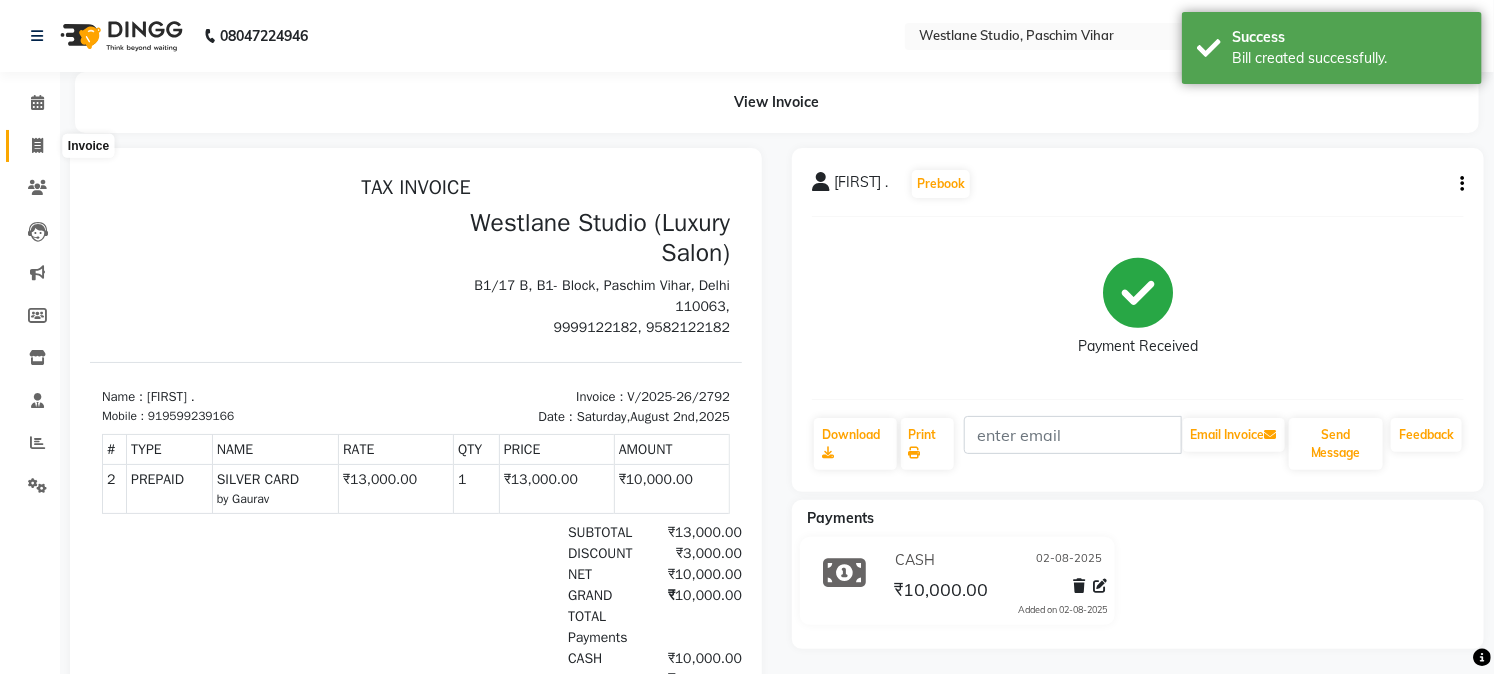 click 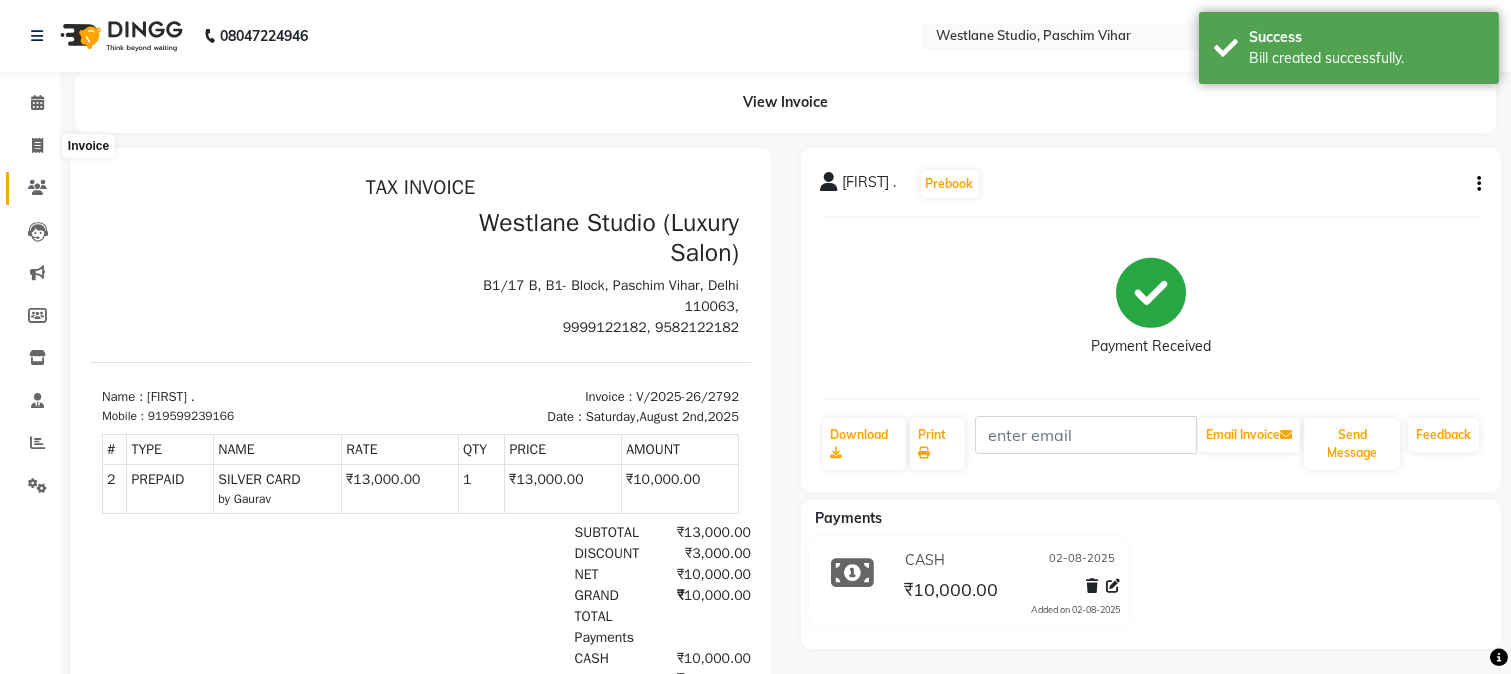 select on "service" 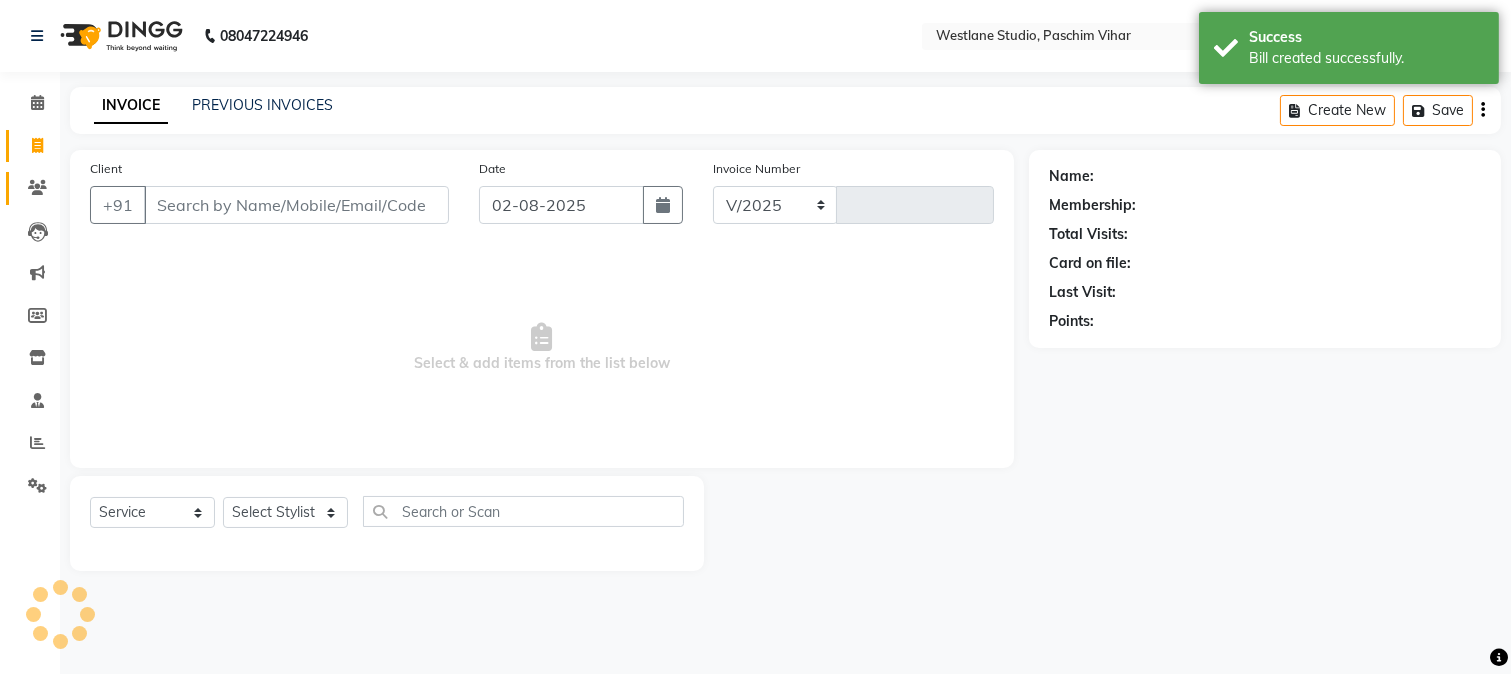 select on "223" 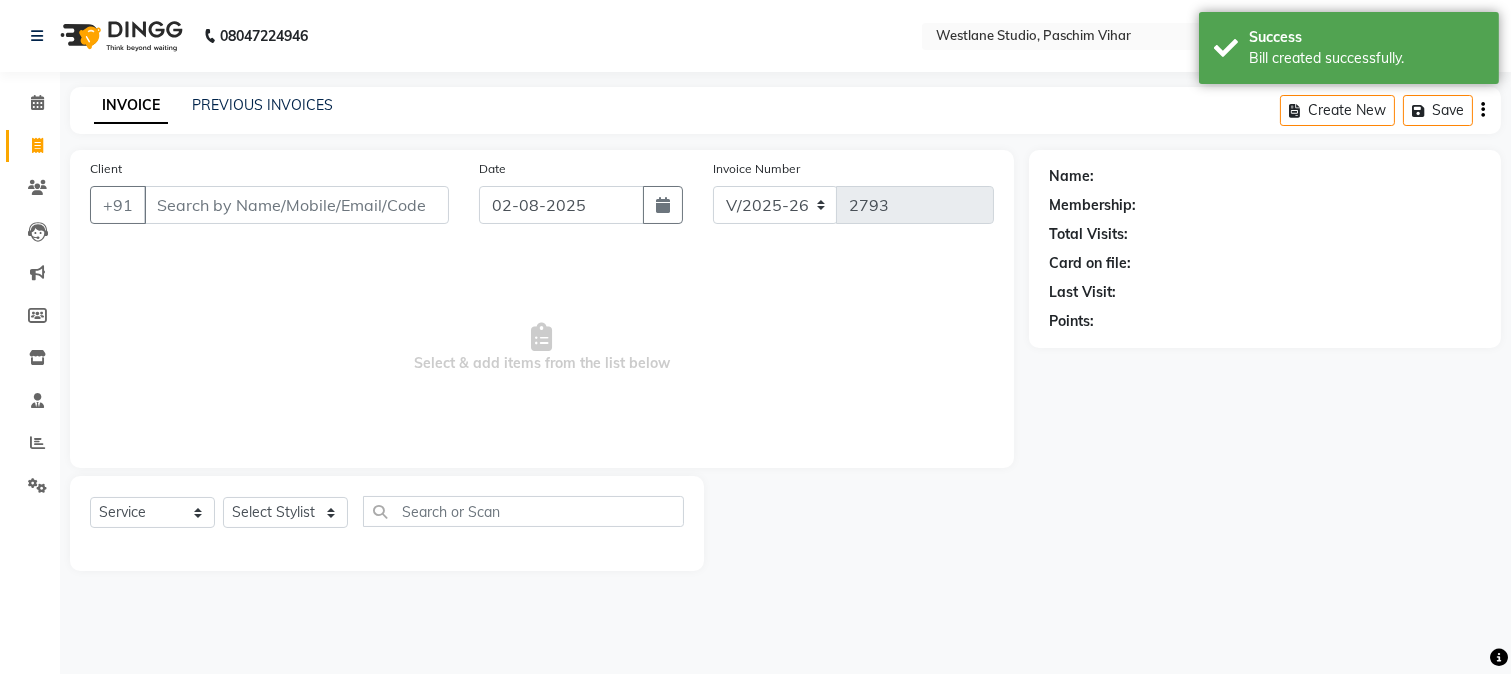 click on "Client" at bounding box center [296, 205] 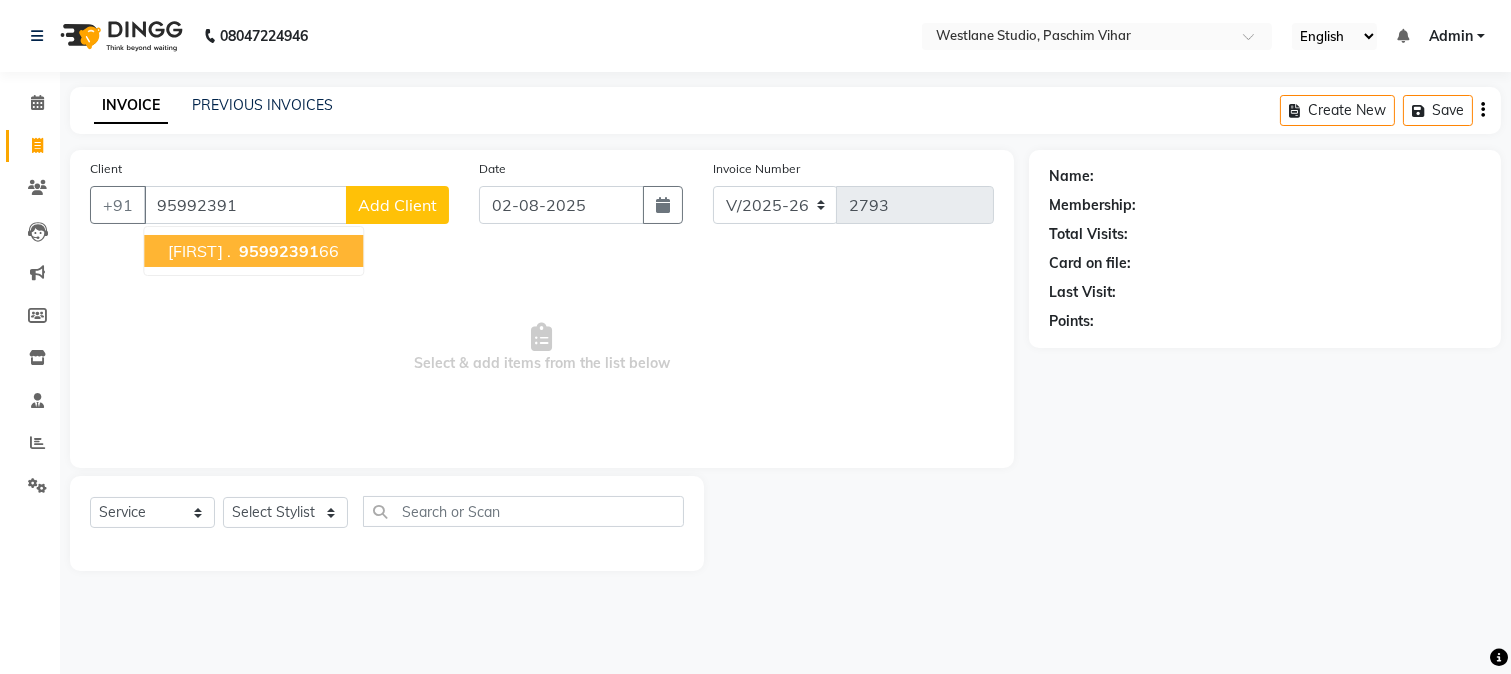 click on "[FIRST] . [PHONE]" at bounding box center [253, 251] 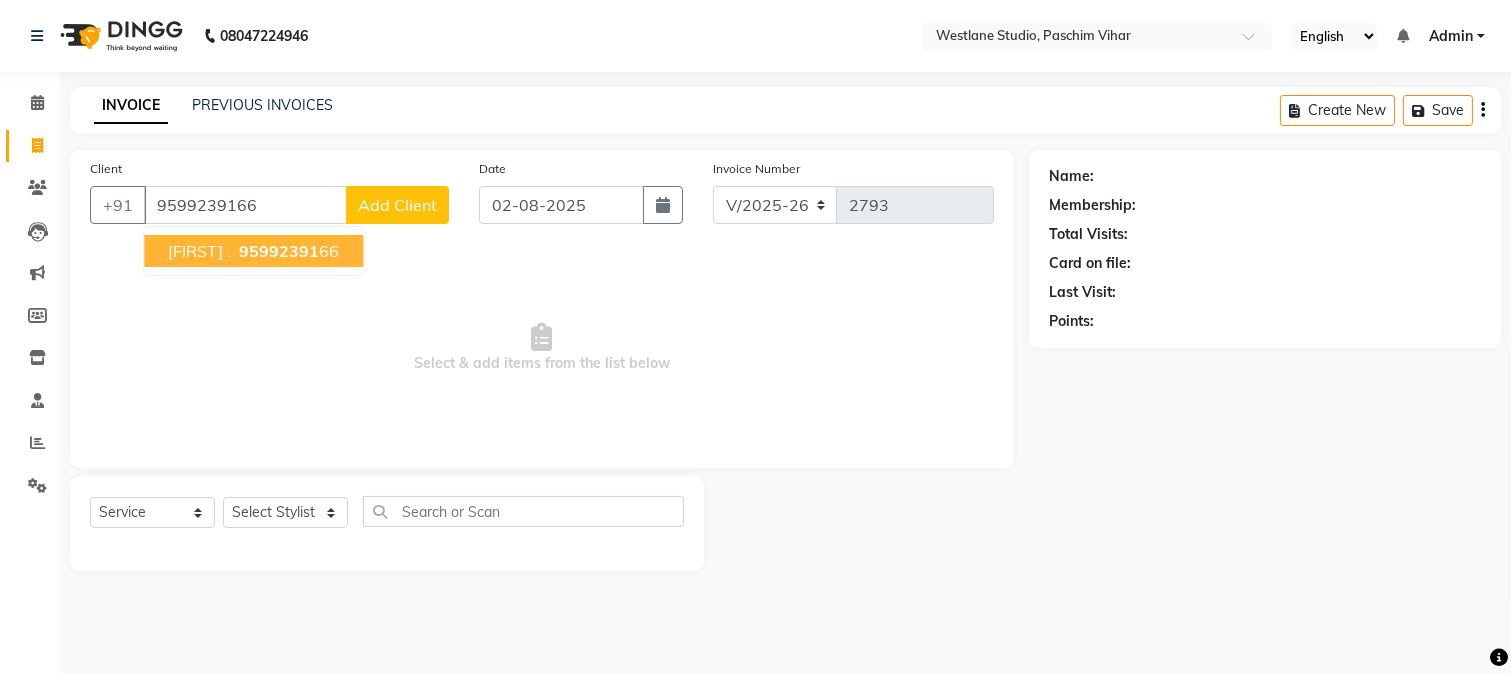 type on "9599239166" 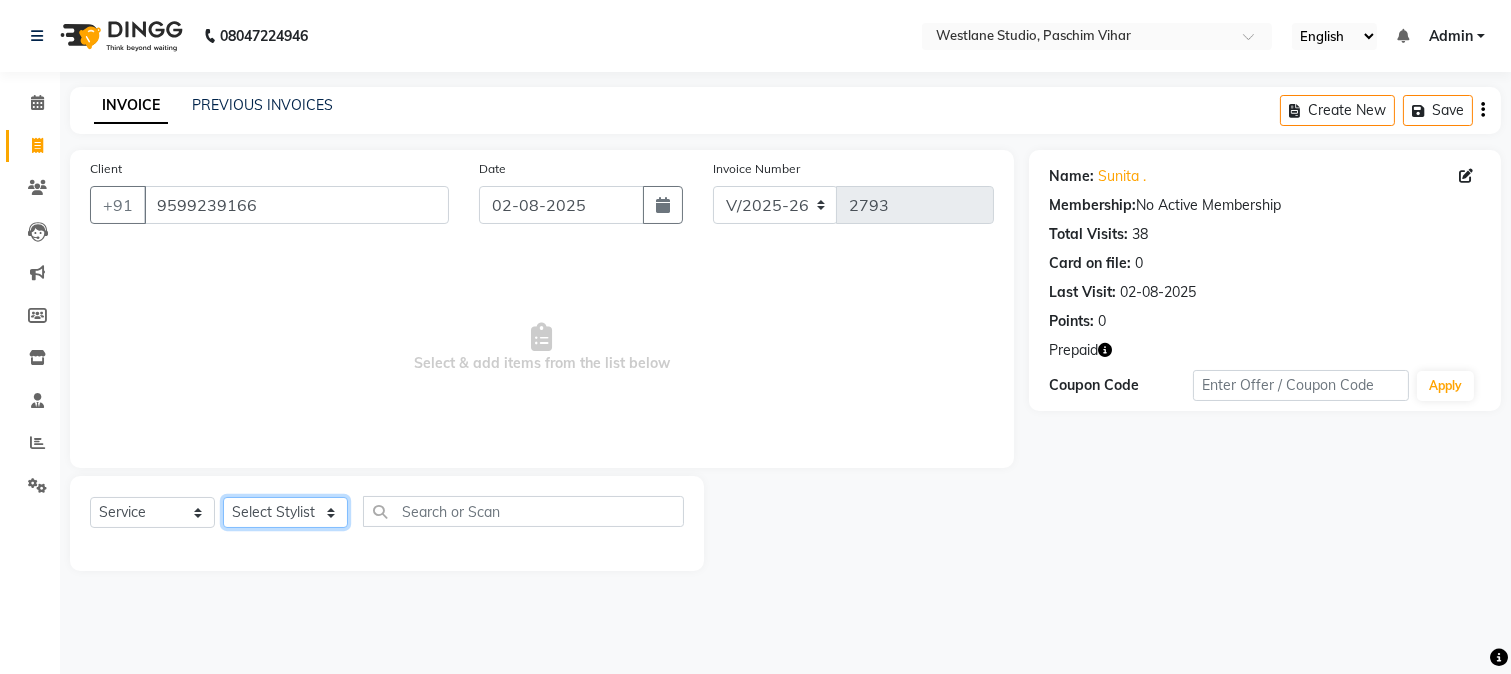 click on "Select Stylist Akash Anu Arun Gaurav  GULFAM jeeshan MANISH NADEEM ALI Nitin Sajwan Raja  Ranjeet RENU RIDHIMA BHATIA Rohit SAGAR Shakel SOHEIL Sonam SUNIL USHA" 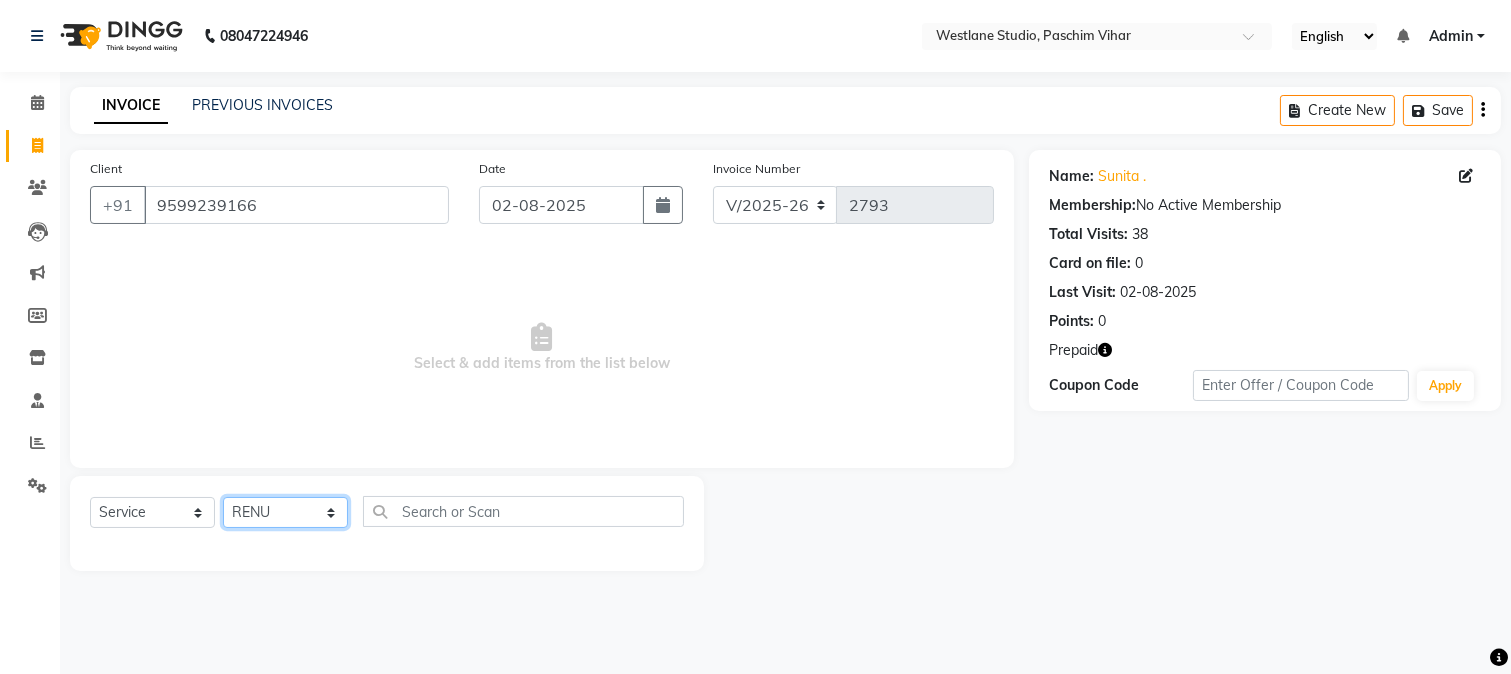 click on "Select Stylist Akash Anu Arun Gaurav  GULFAM jeeshan MANISH NADEEM ALI Nitin Sajwan Raja  Ranjeet RENU RIDHIMA BHATIA Rohit SAGAR Shakel SOHEIL Sonam SUNIL USHA" 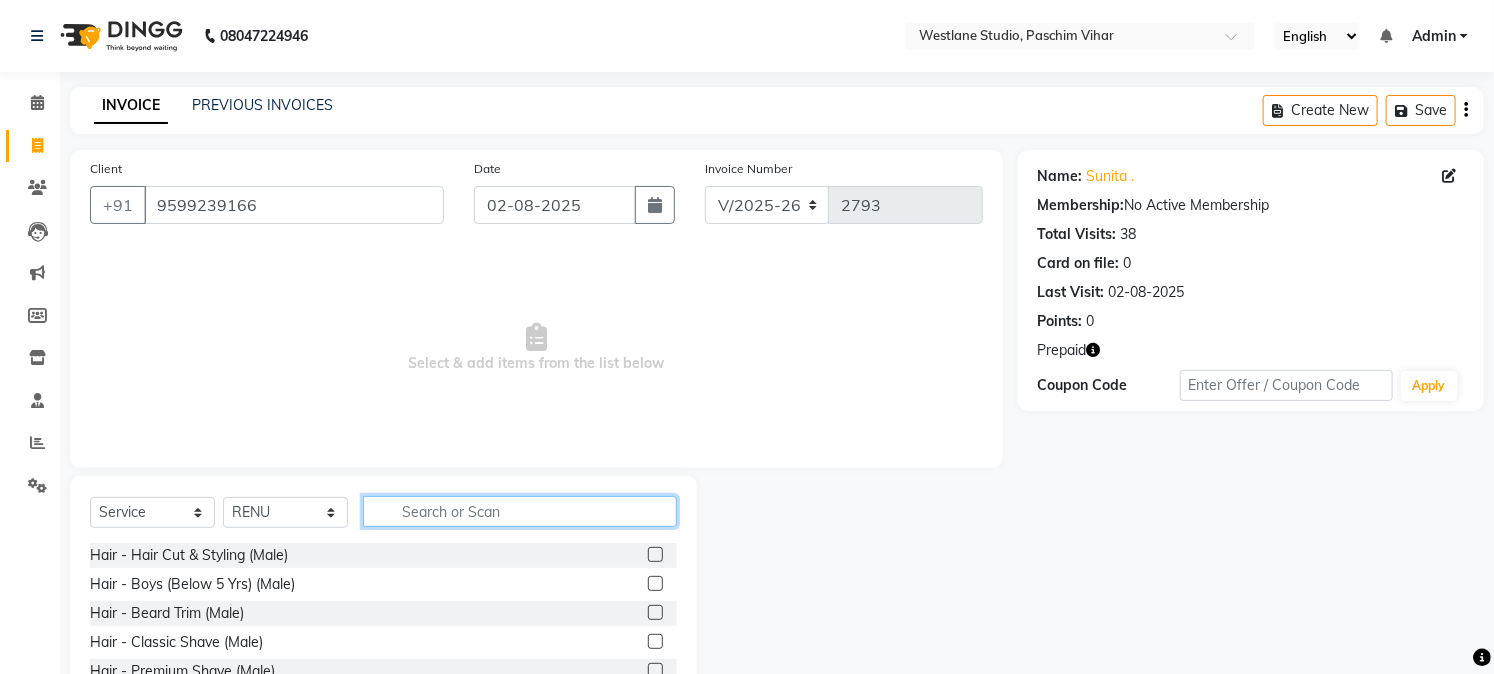 click 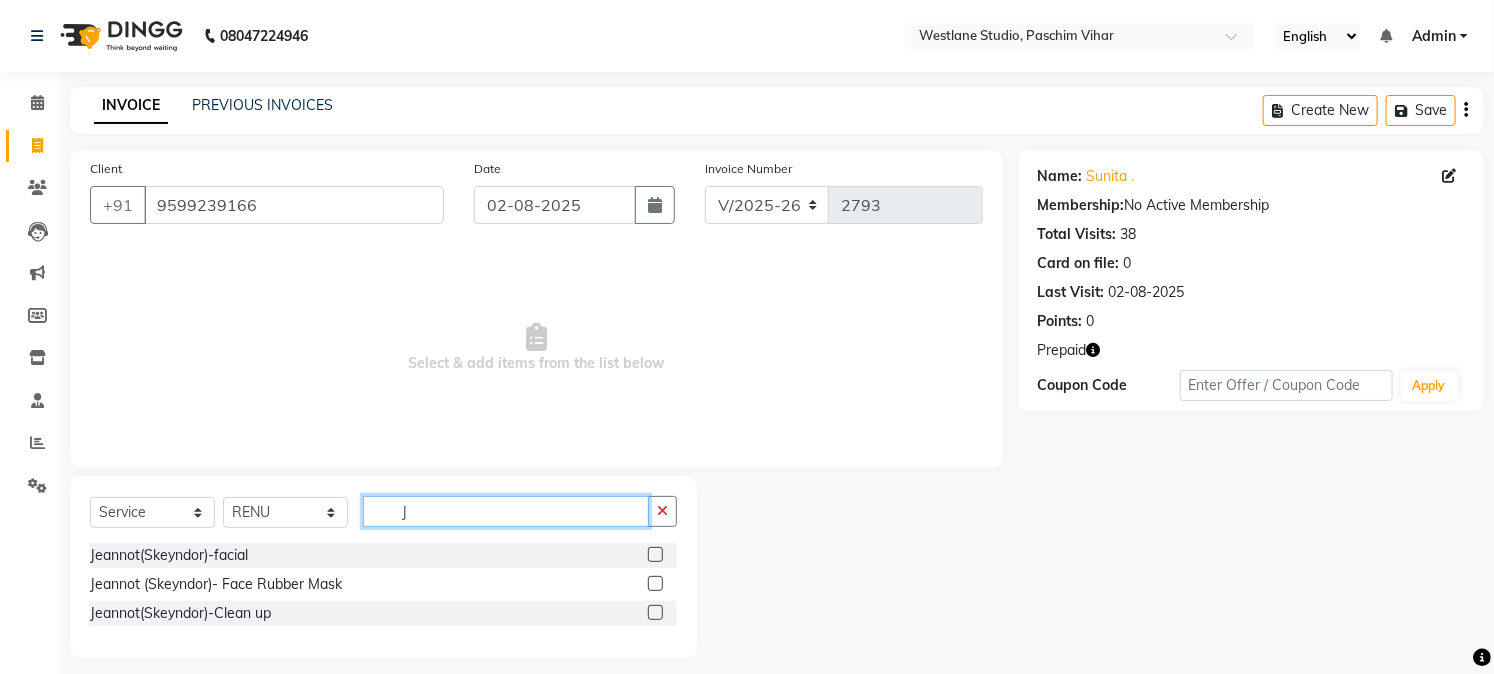 type on "J" 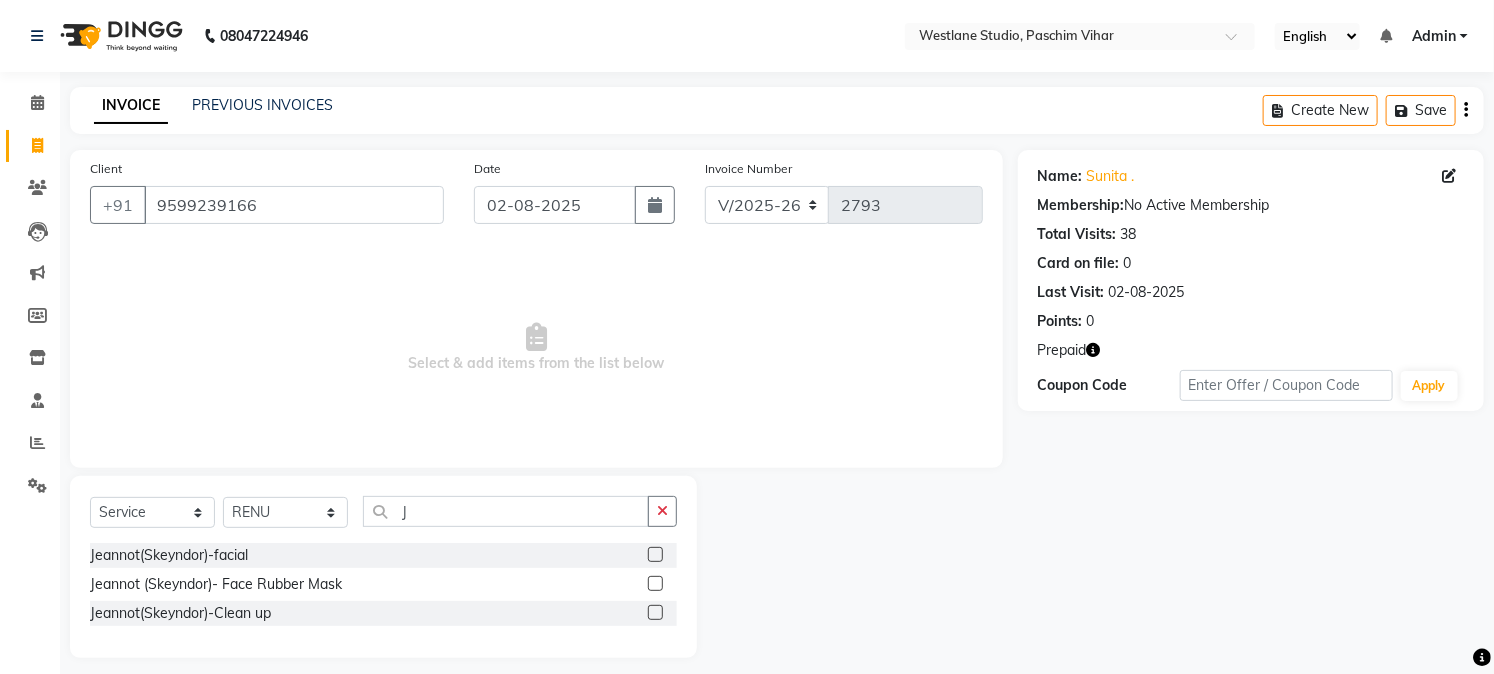 click 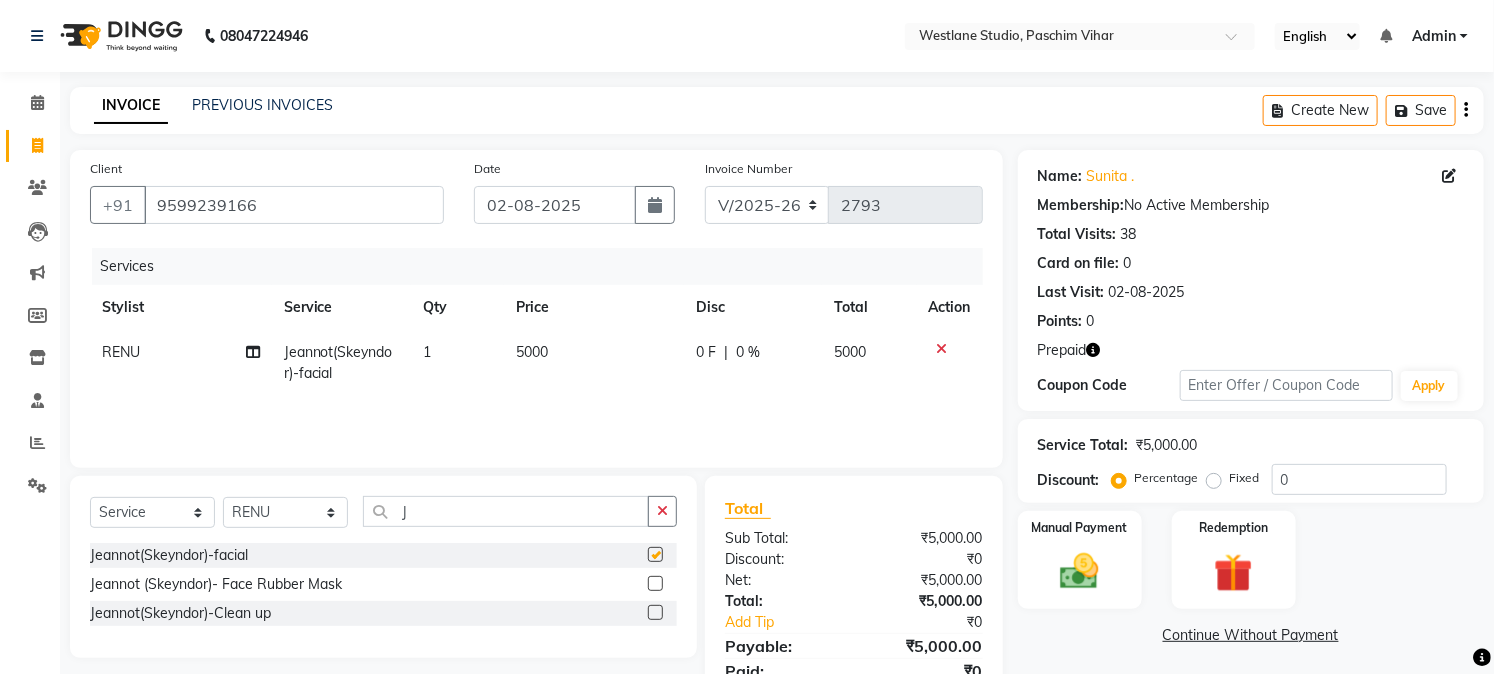checkbox on "false" 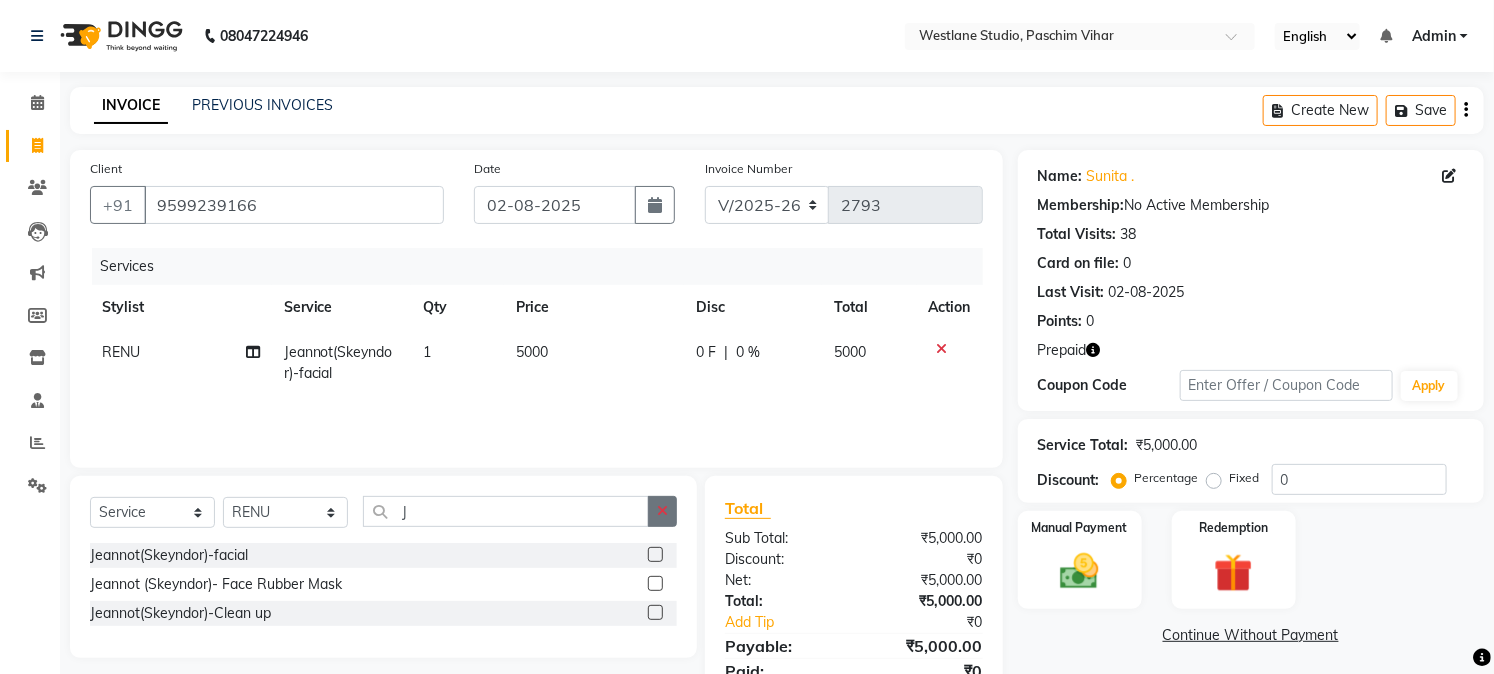 click 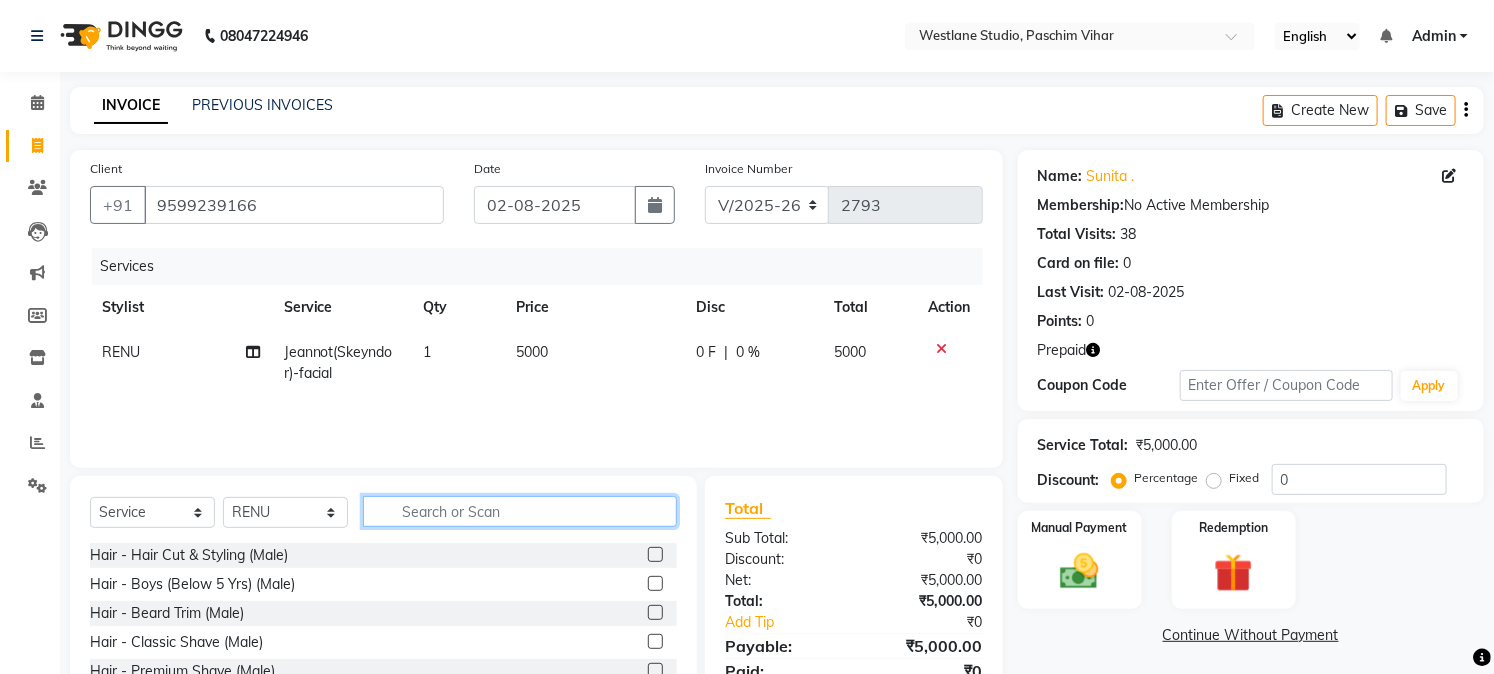 click 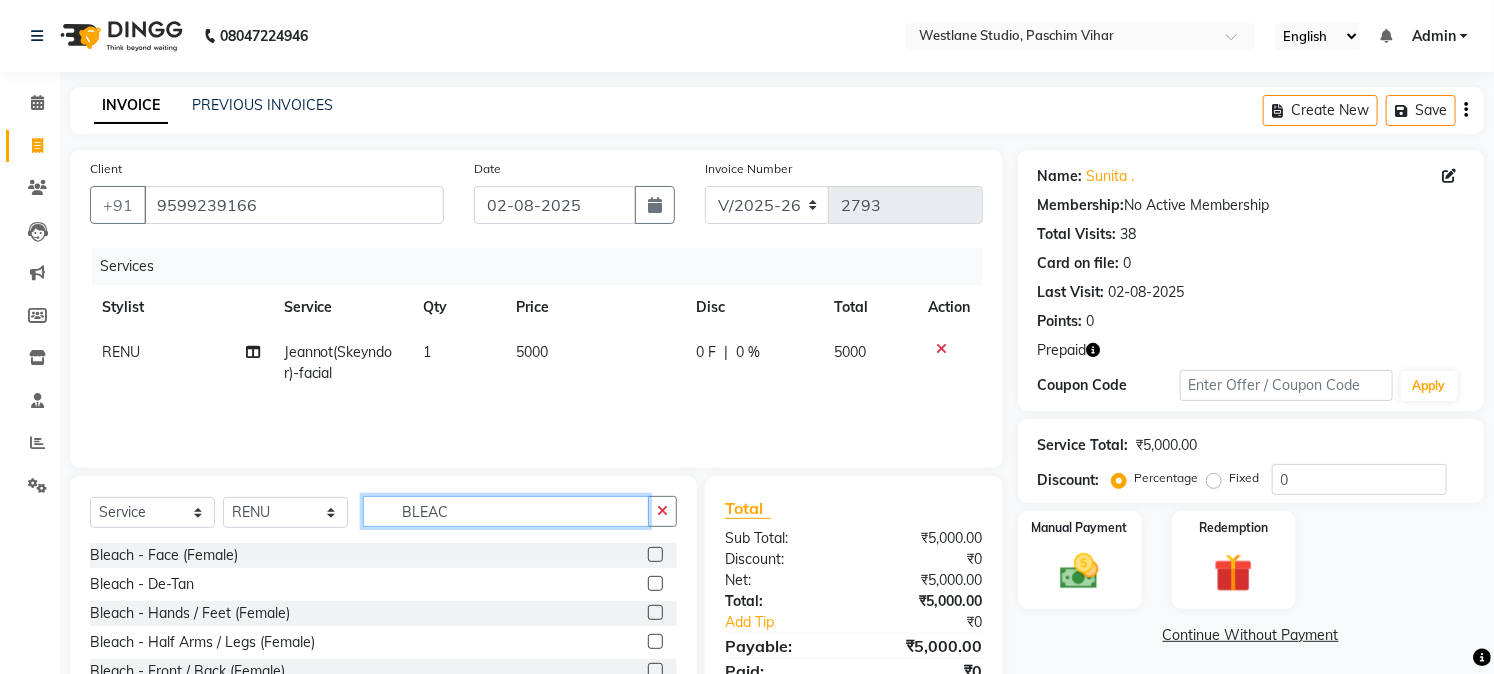 type on "BLEAC" 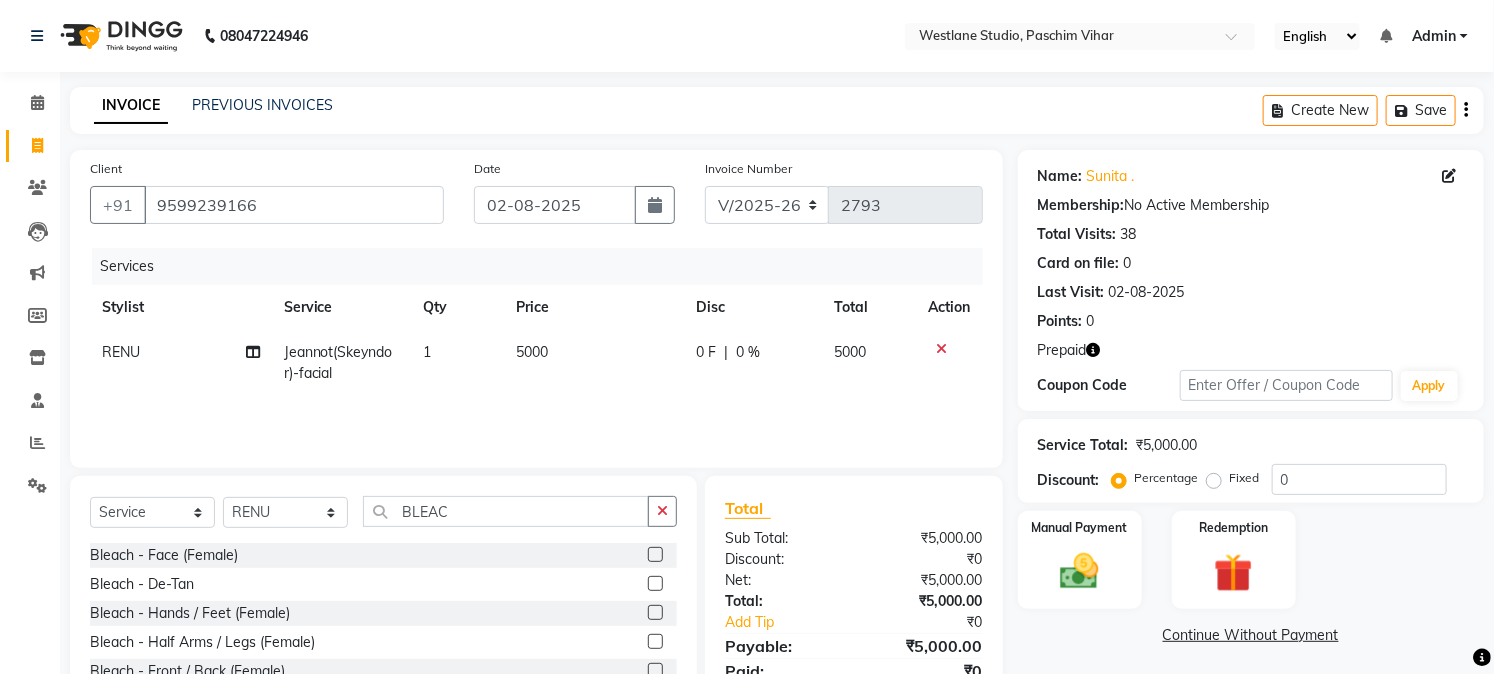 click 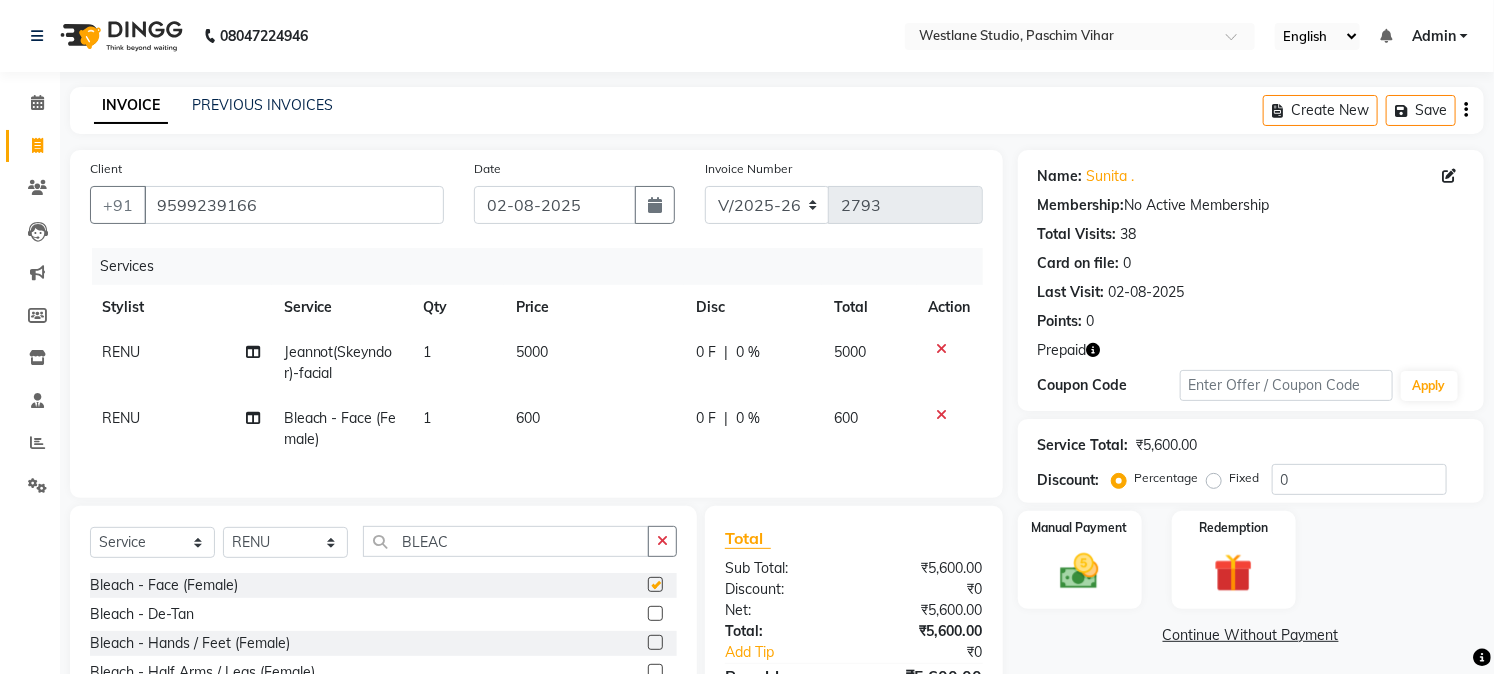 checkbox on "false" 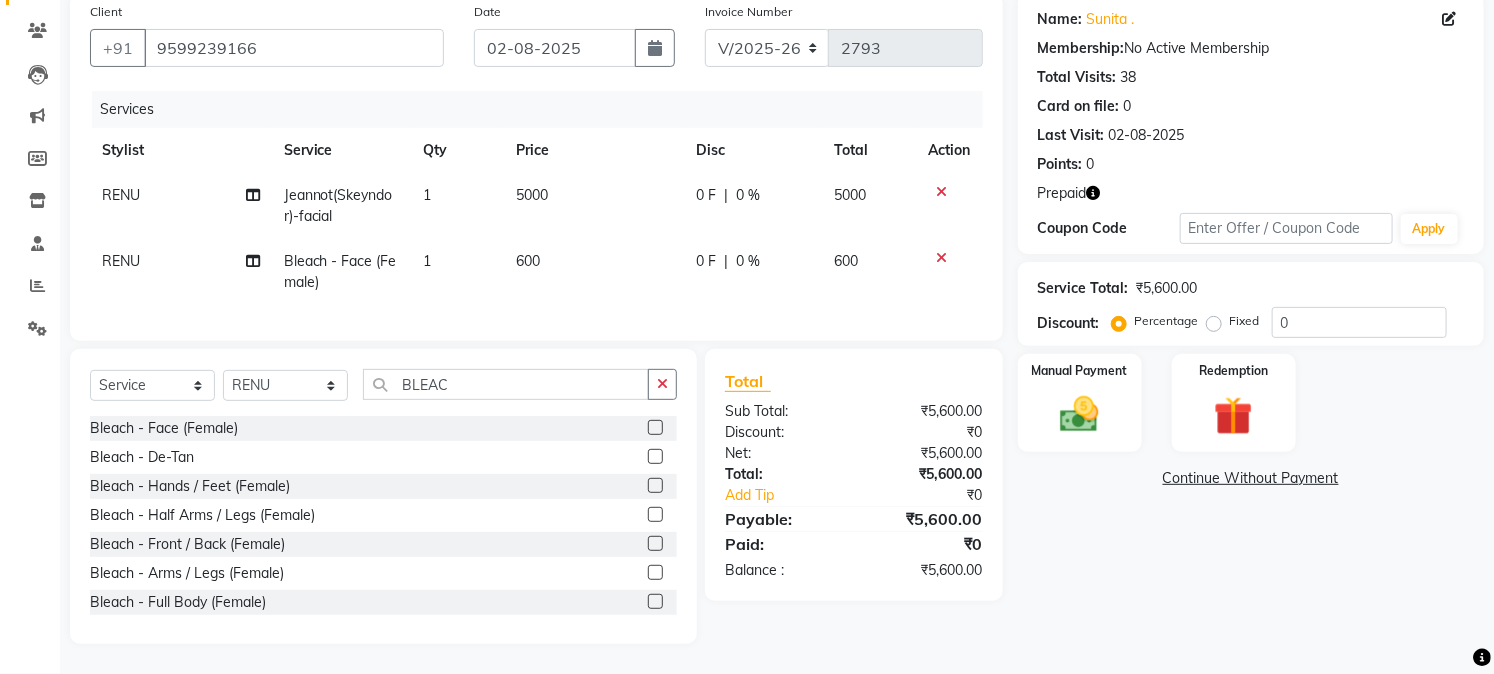 scroll, scrollTop: 173, scrollLeft: 0, axis: vertical 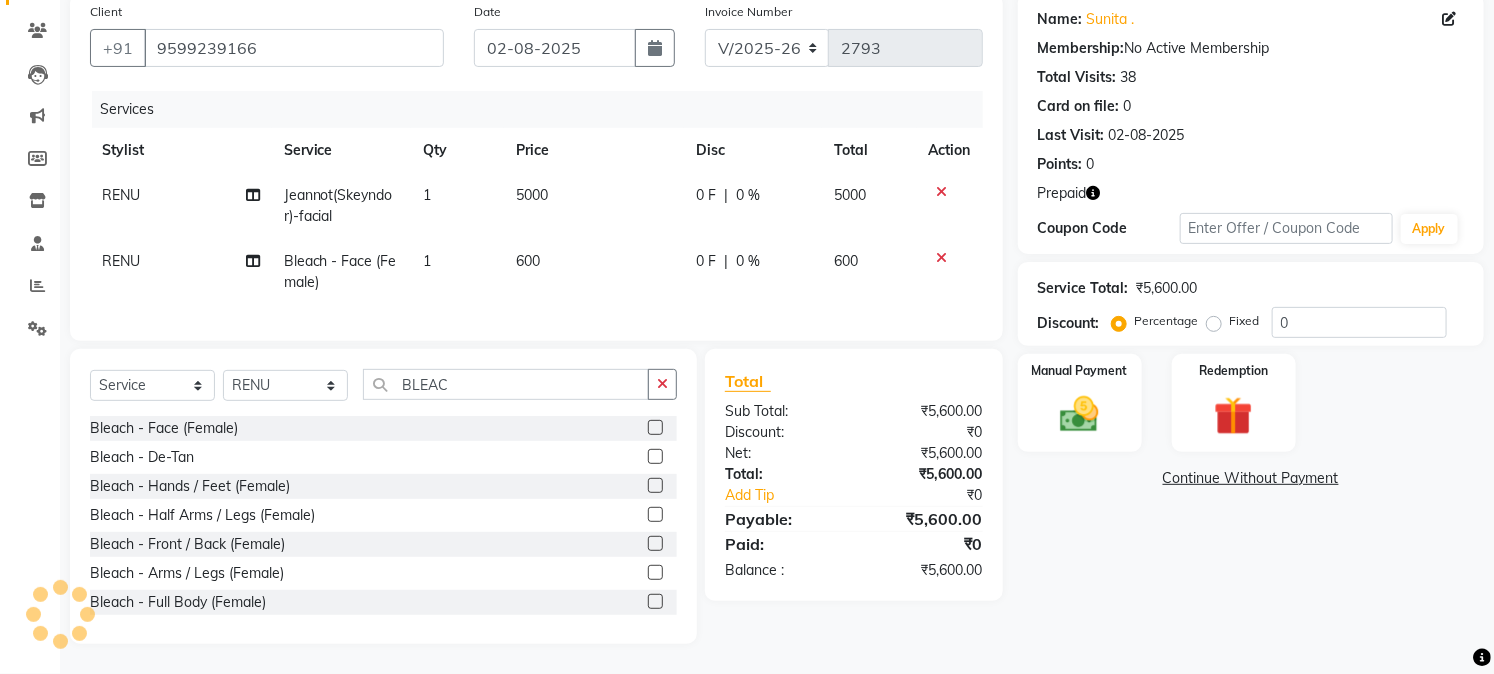 click 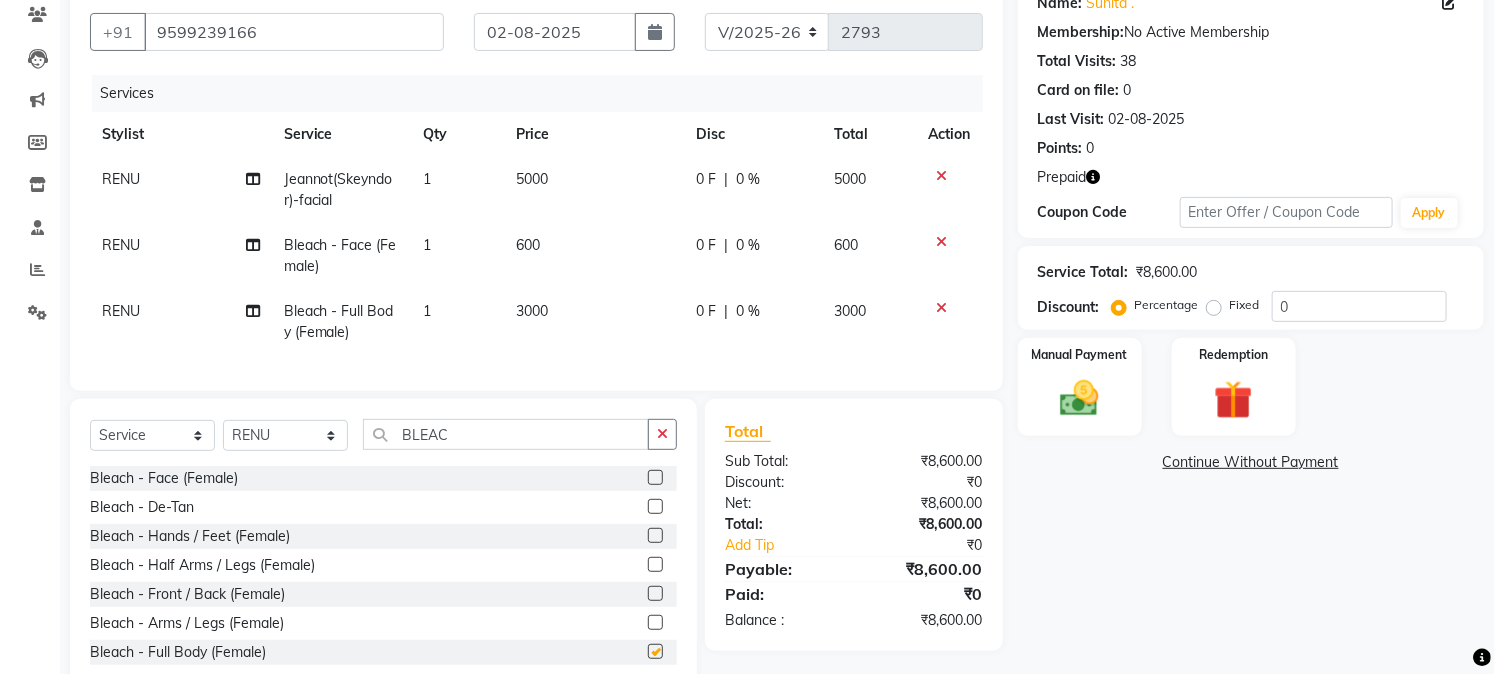 checkbox on "false" 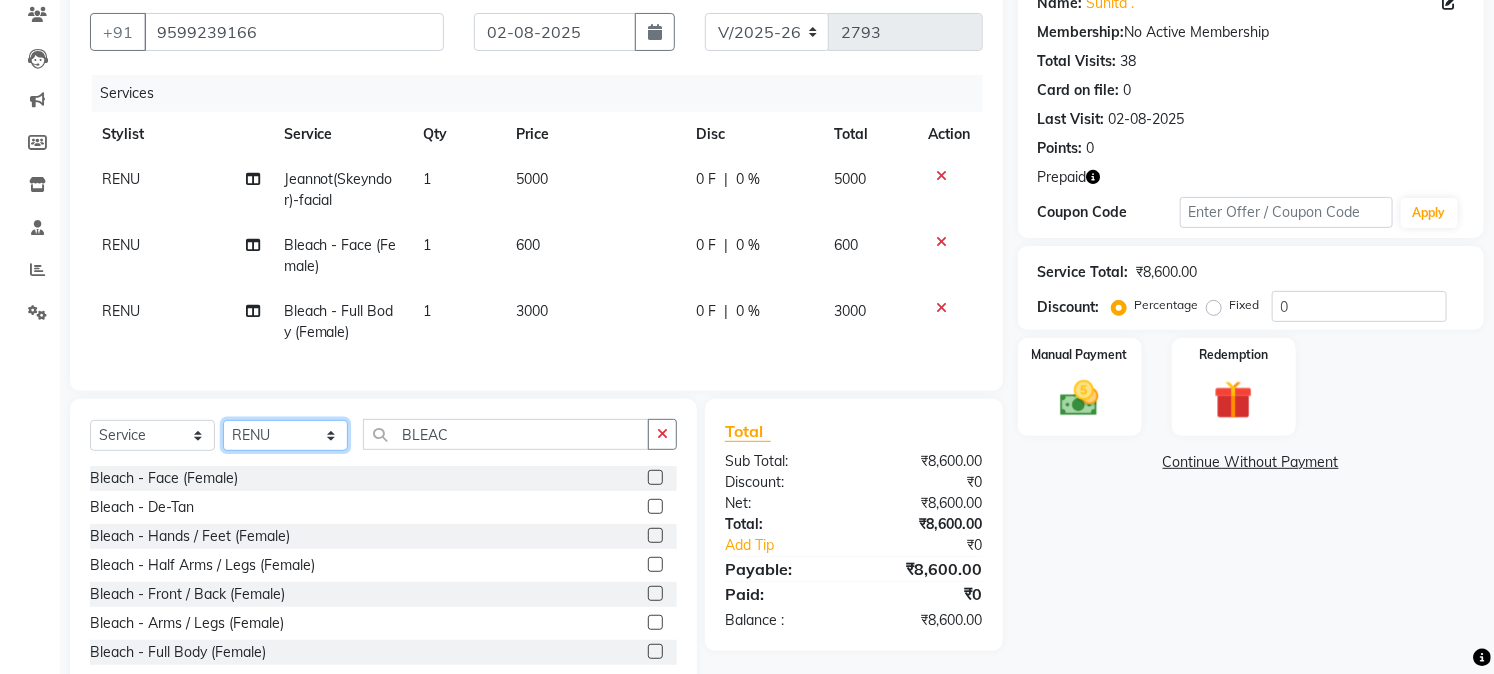 click on "Select Stylist Akash Anu Arun Gaurav  GULFAM jeeshan MANISH NADEEM ALI Nitin Sajwan Raja  Ranjeet RENU RIDHIMA BHATIA Rohit SAGAR Shakel SOHEIL Sonam SUNIL USHA" 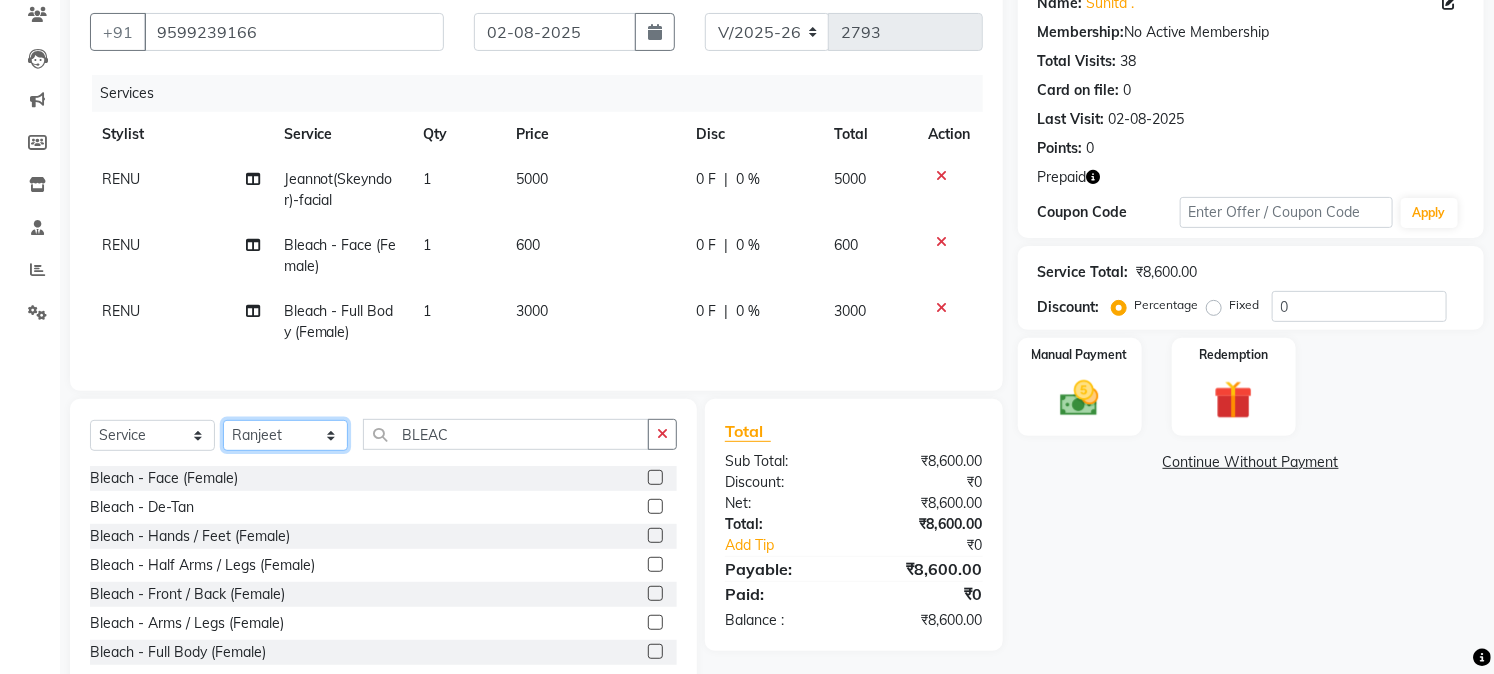 click on "Select Stylist Akash Anu Arun Gaurav  GULFAM jeeshan MANISH NADEEM ALI Nitin Sajwan Raja  Ranjeet RENU RIDHIMA BHATIA Rohit SAGAR Shakel SOHEIL Sonam SUNIL USHA" 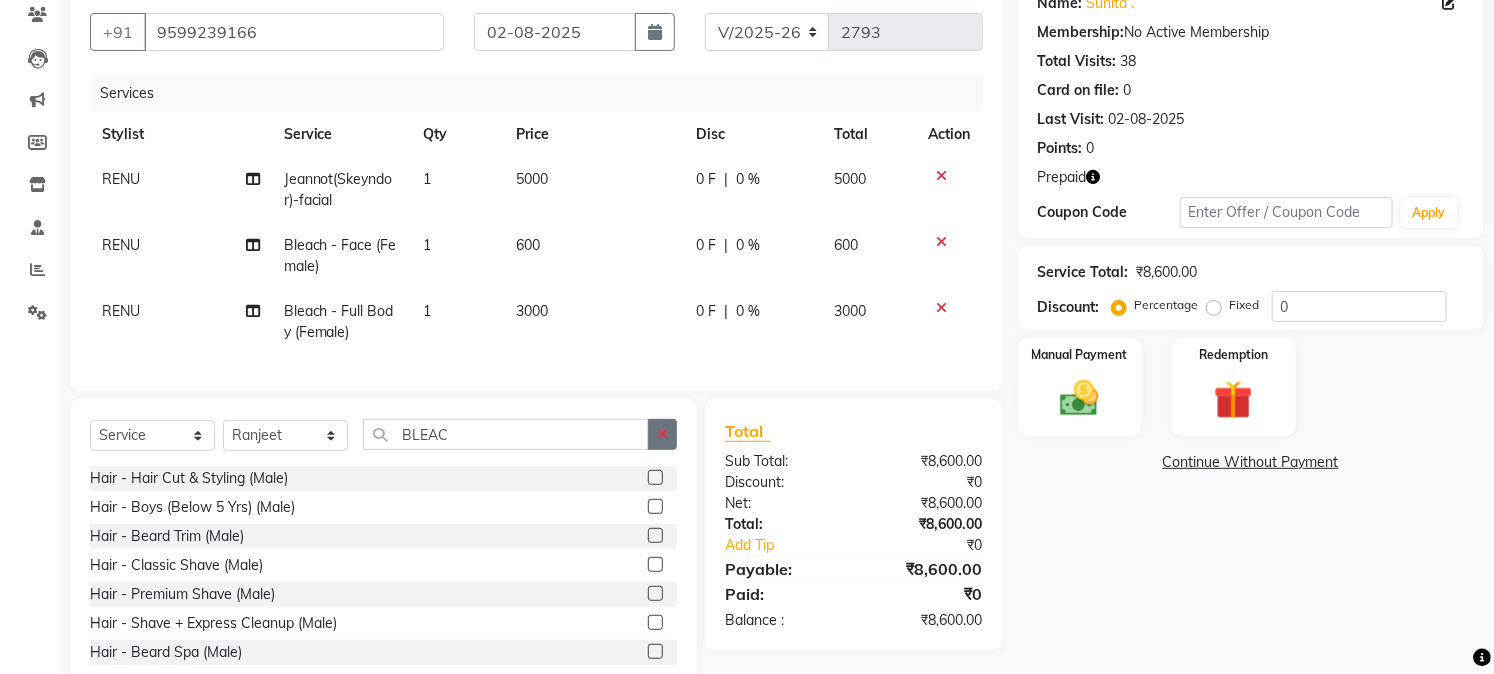 click 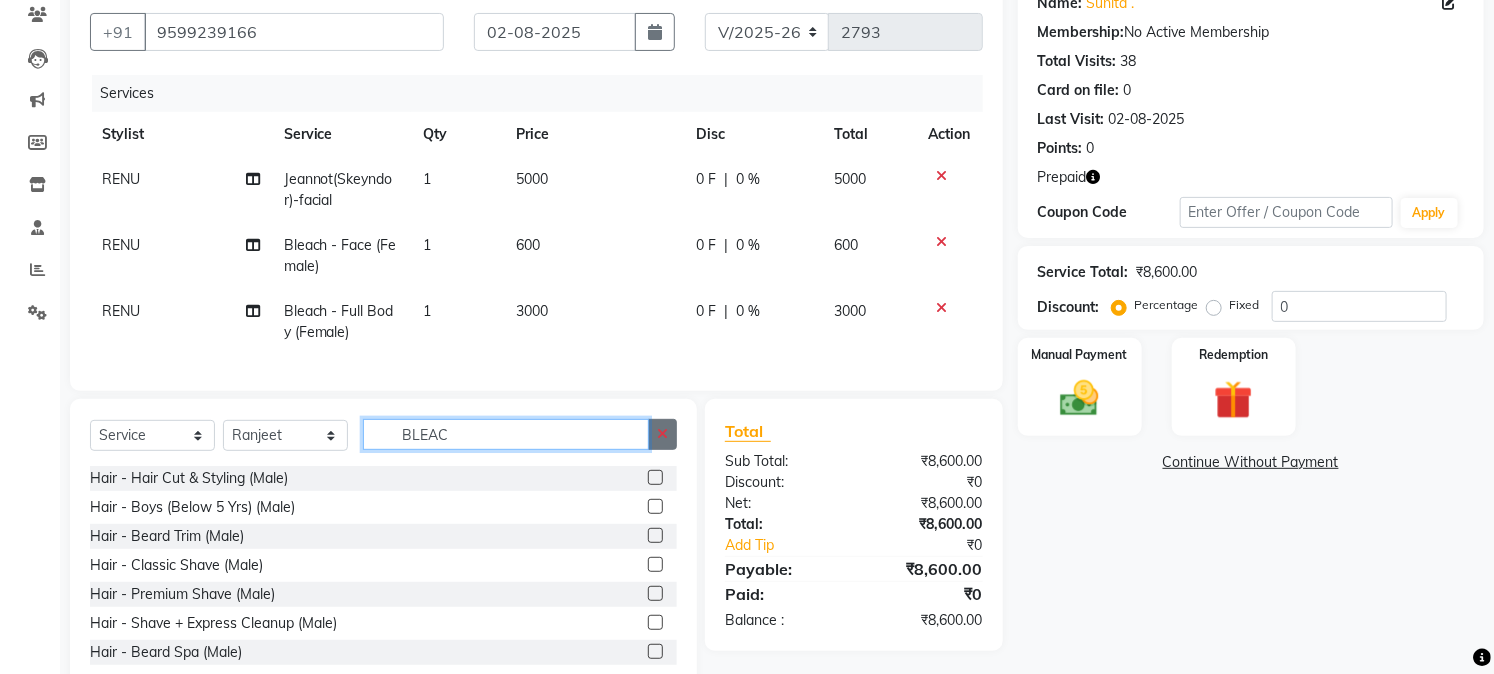type 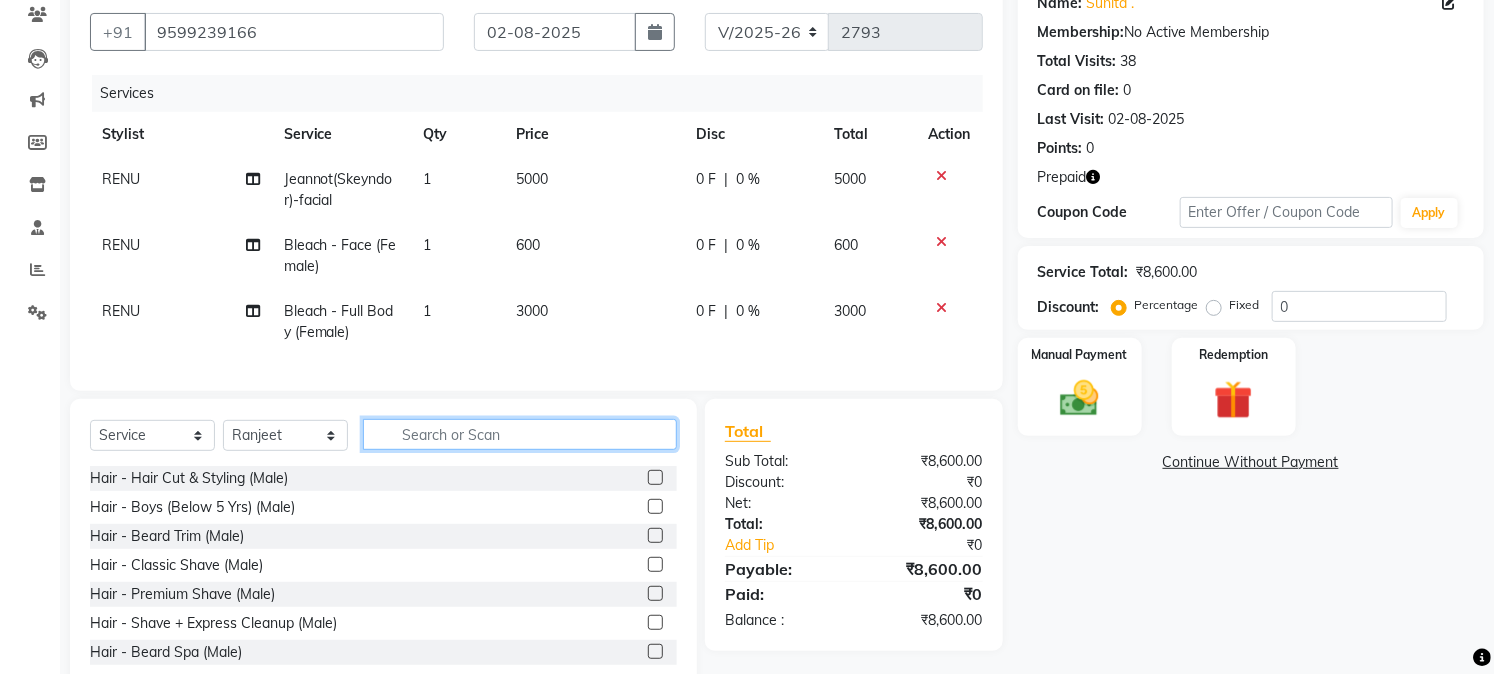 click 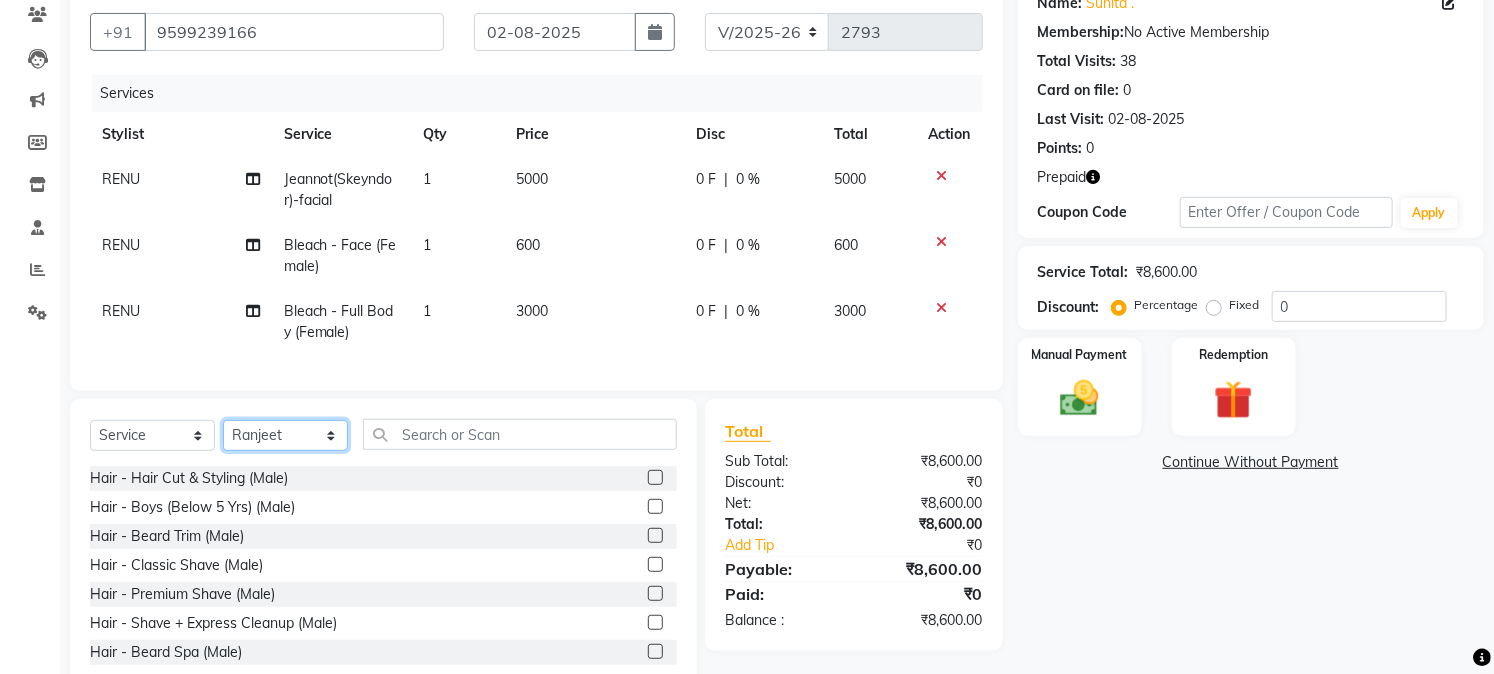 click on "Select Stylist Akash Anu Arun Gaurav  GULFAM jeeshan MANISH NADEEM ALI Nitin Sajwan Raja  Ranjeet RENU RIDHIMA BHATIA Rohit SAGAR Shakel SOHEIL Sonam SUNIL USHA" 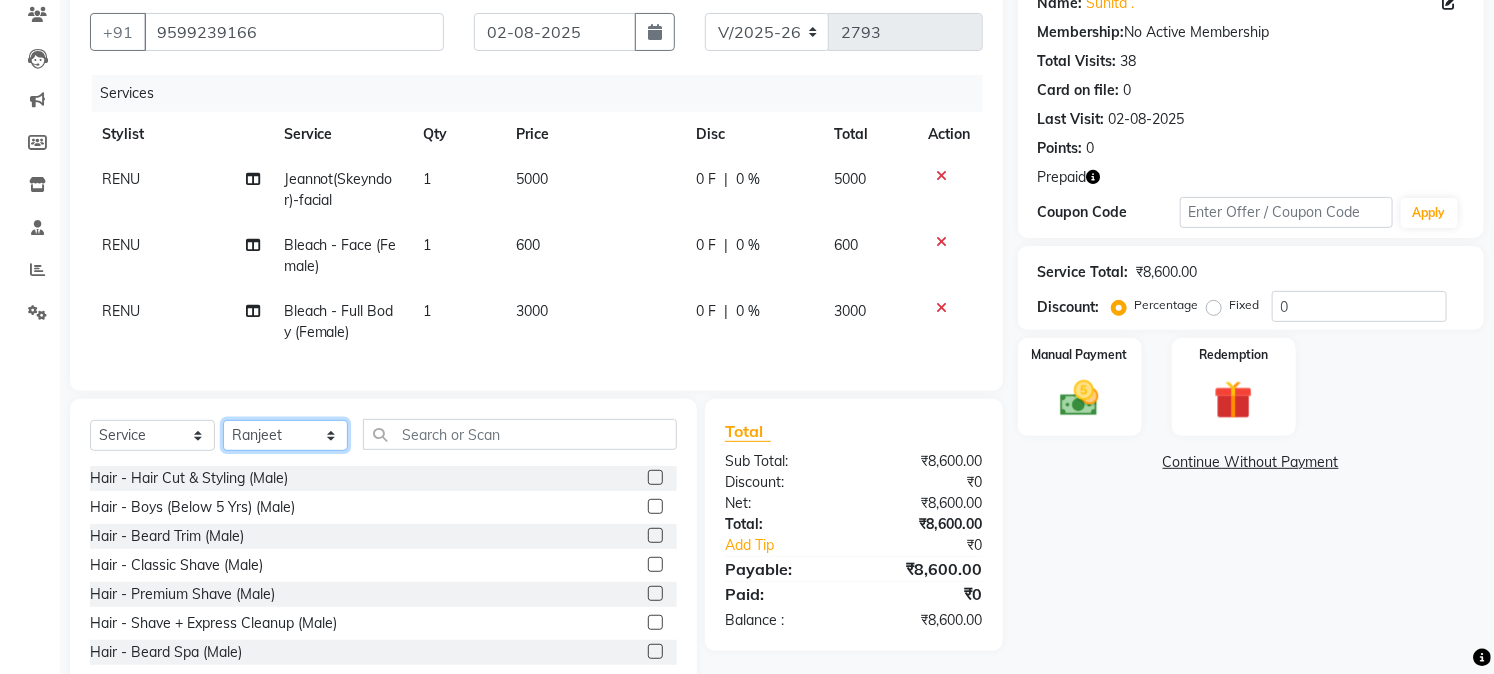 select on "45089" 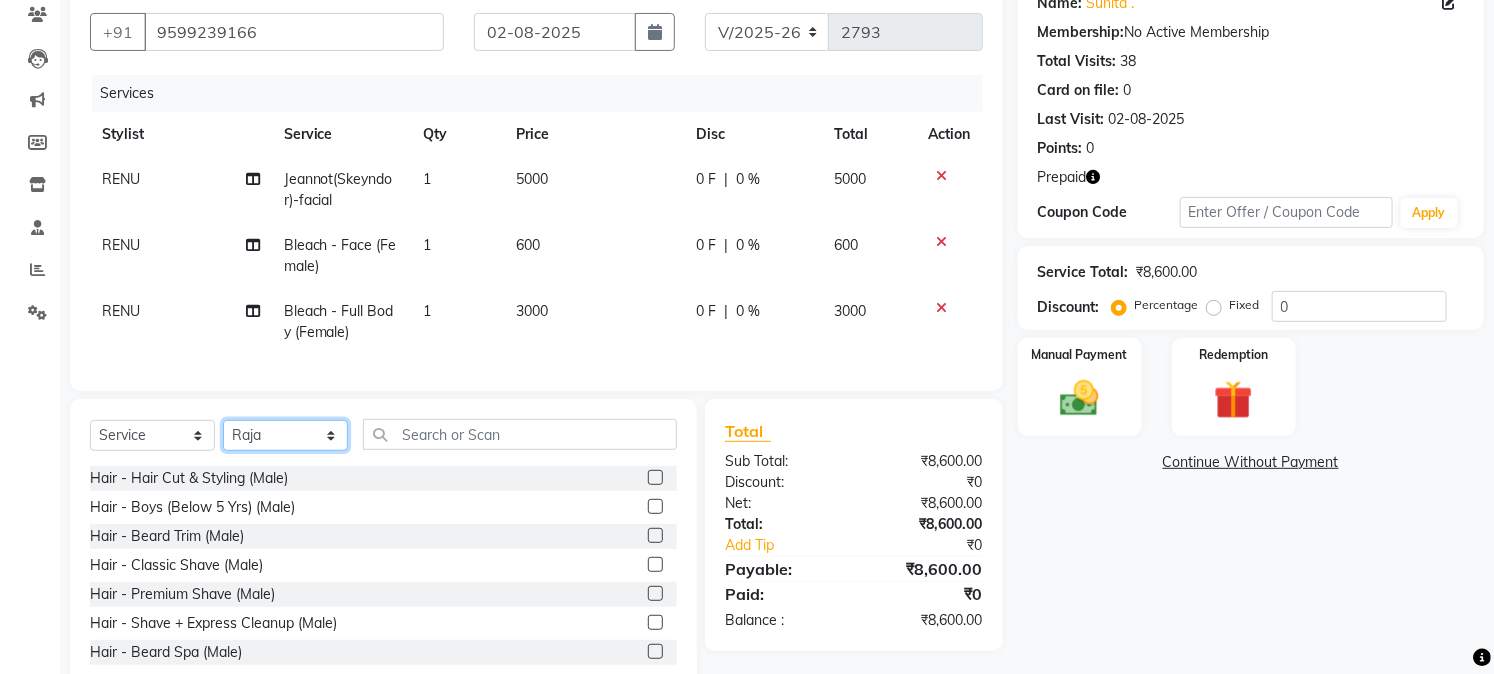 click on "Select Stylist Akash Anu Arun Gaurav  GULFAM jeeshan MANISH NADEEM ALI Nitin Sajwan Raja  Ranjeet RENU RIDHIMA BHATIA Rohit SAGAR Shakel SOHEIL Sonam SUNIL USHA" 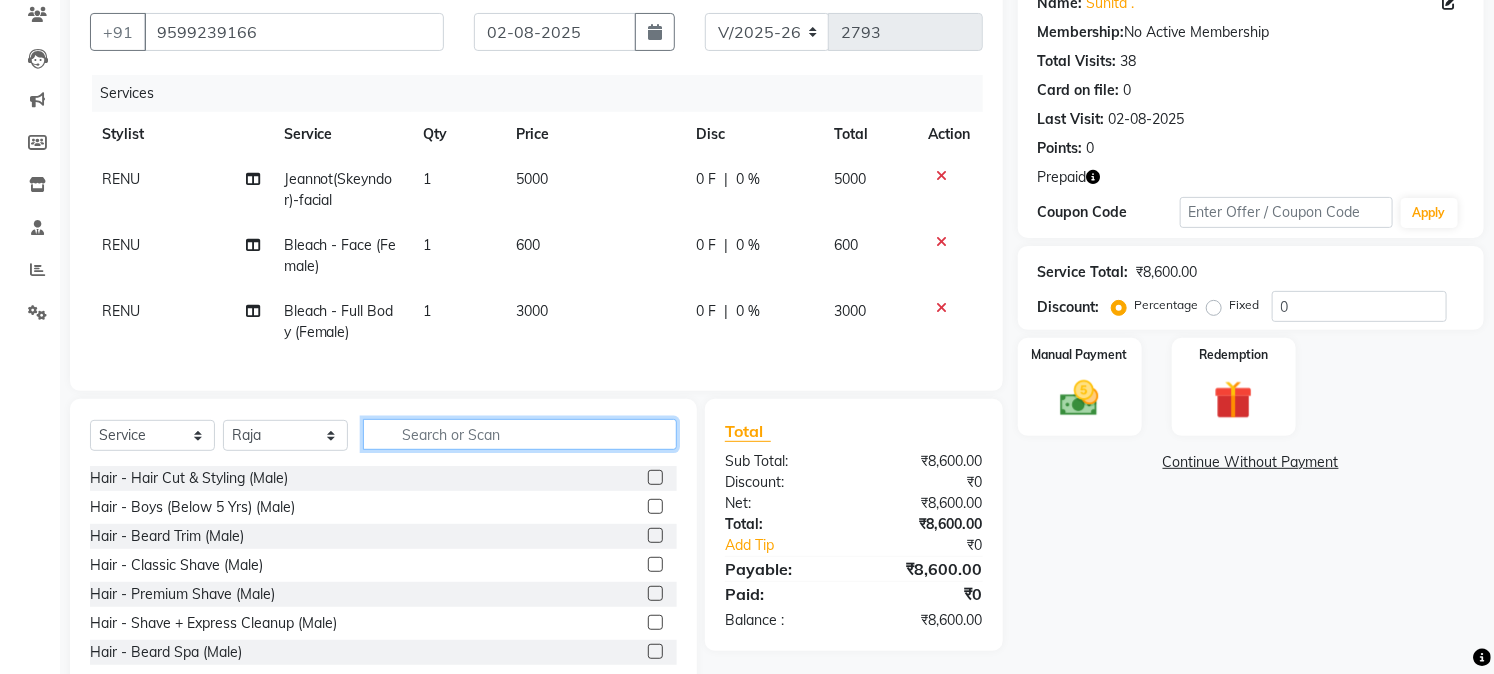 click 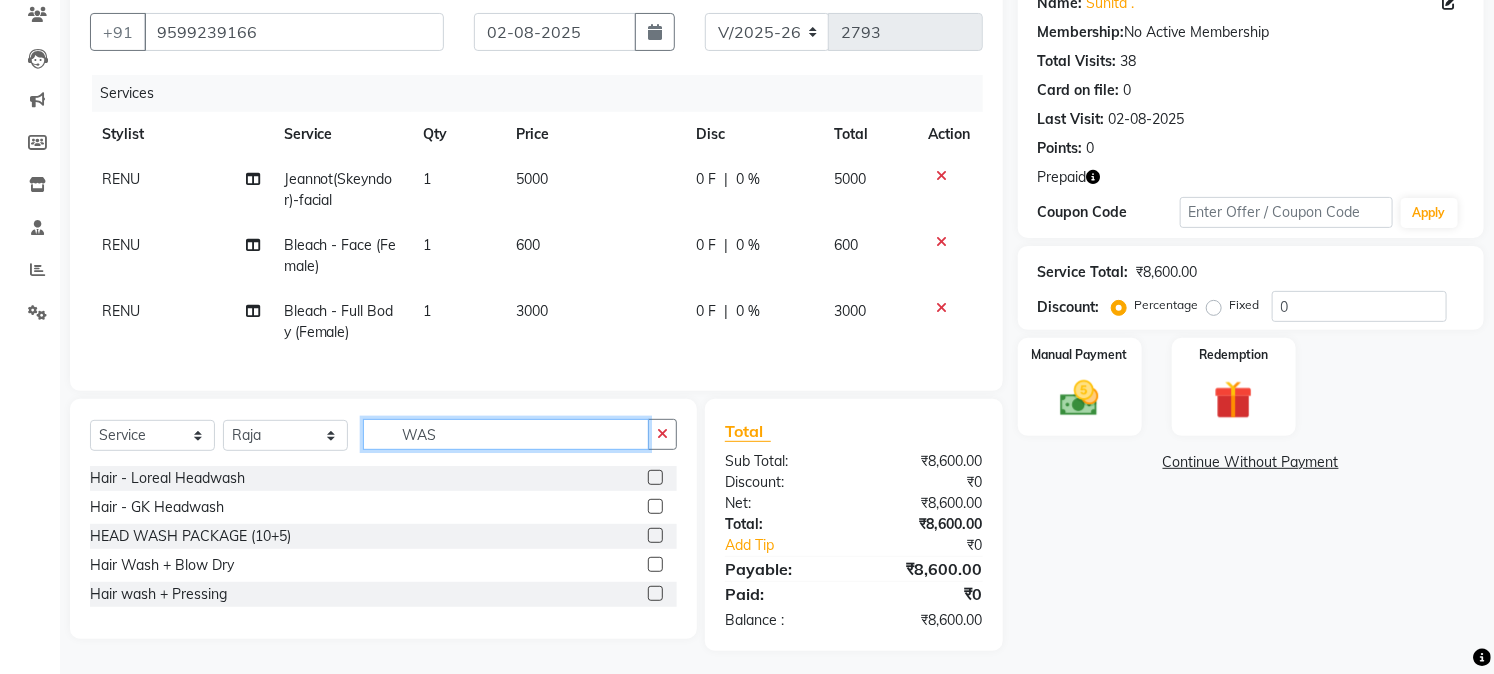 type on "WAS" 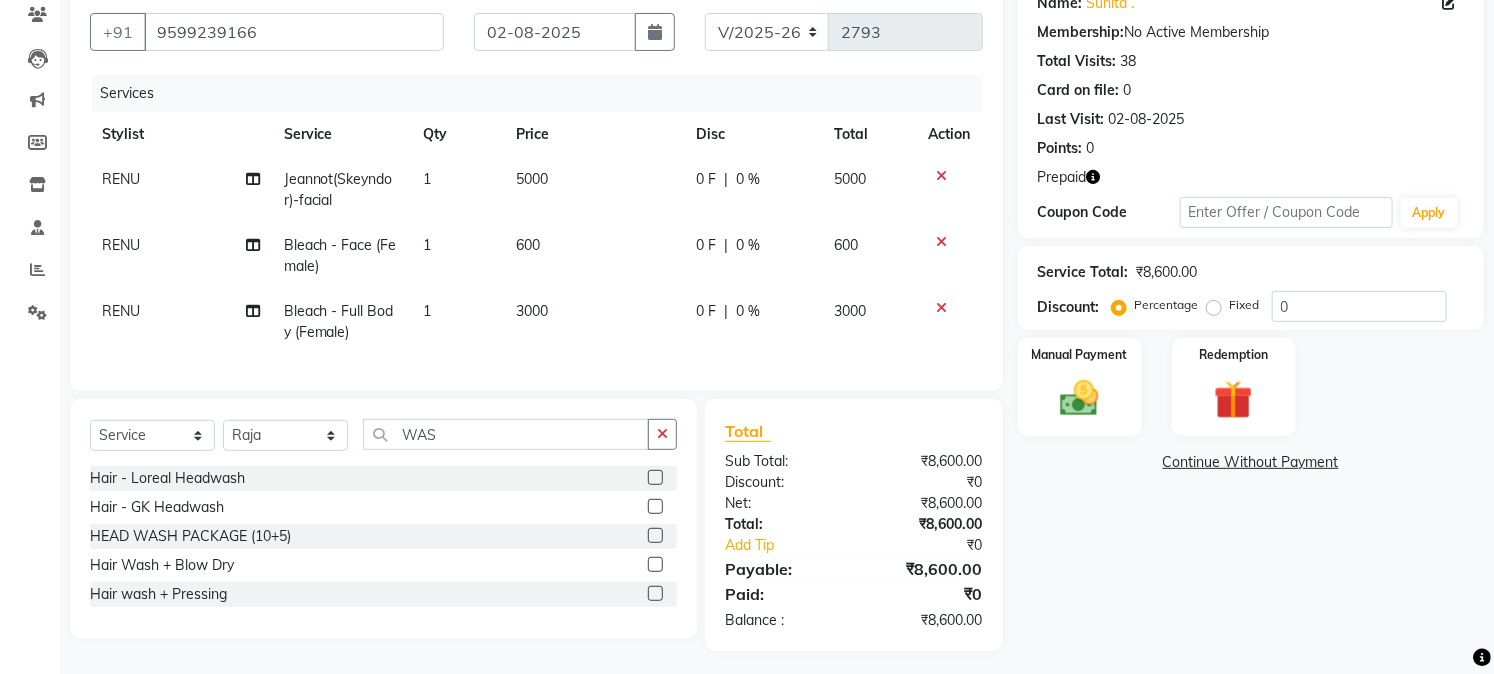 click 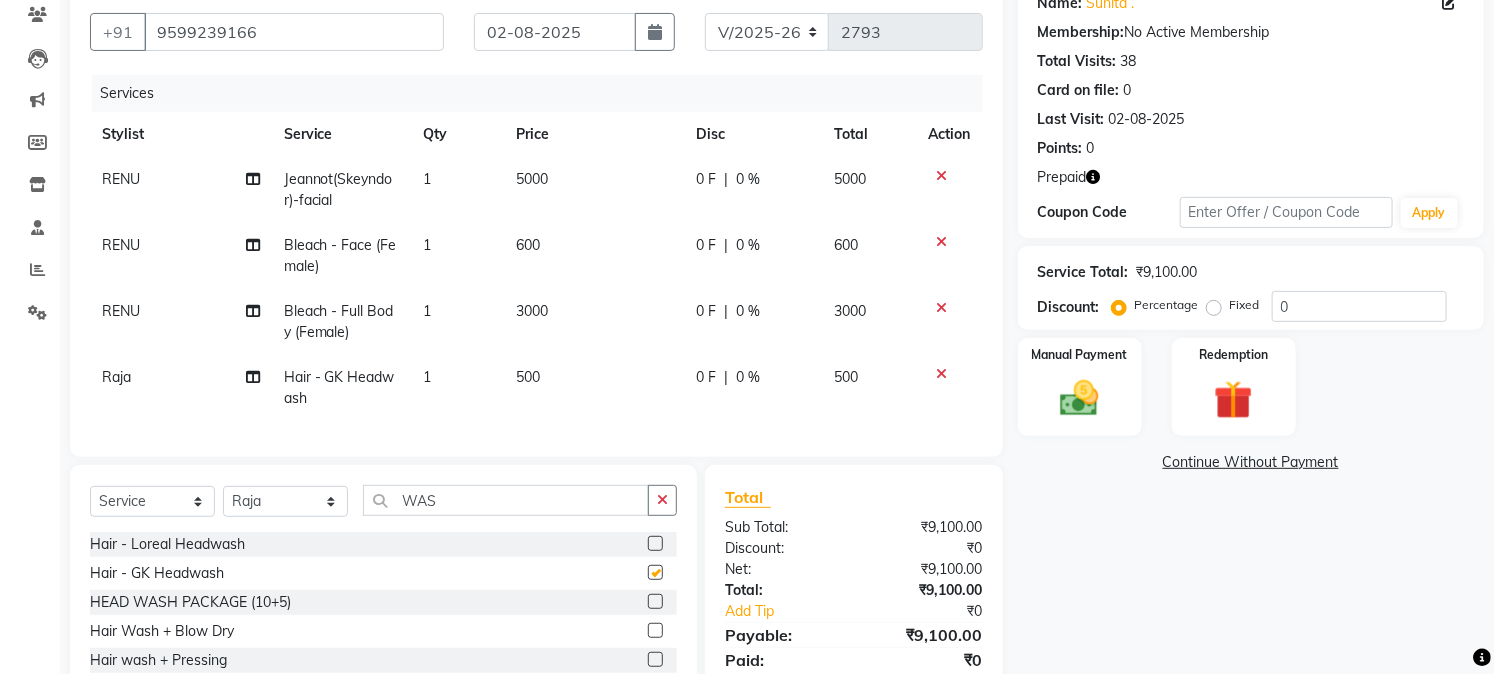 checkbox on "false" 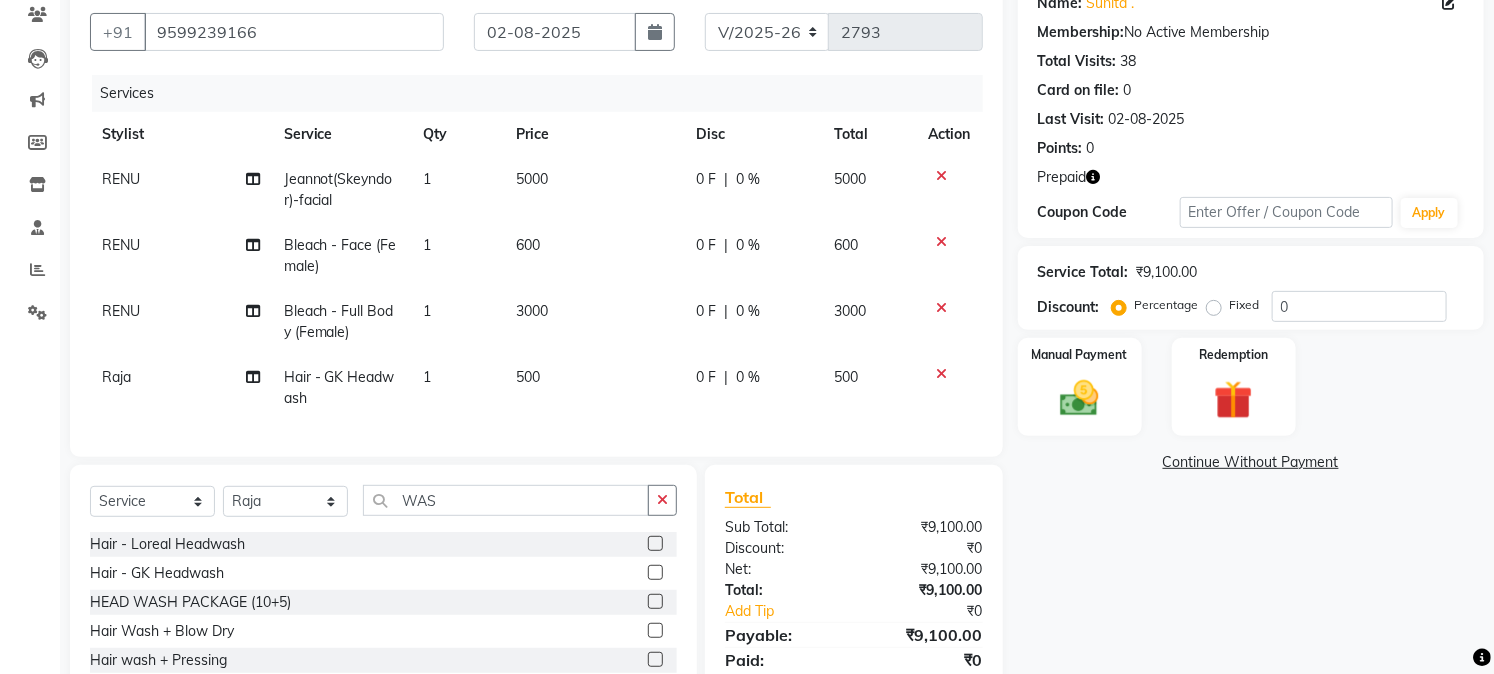 click 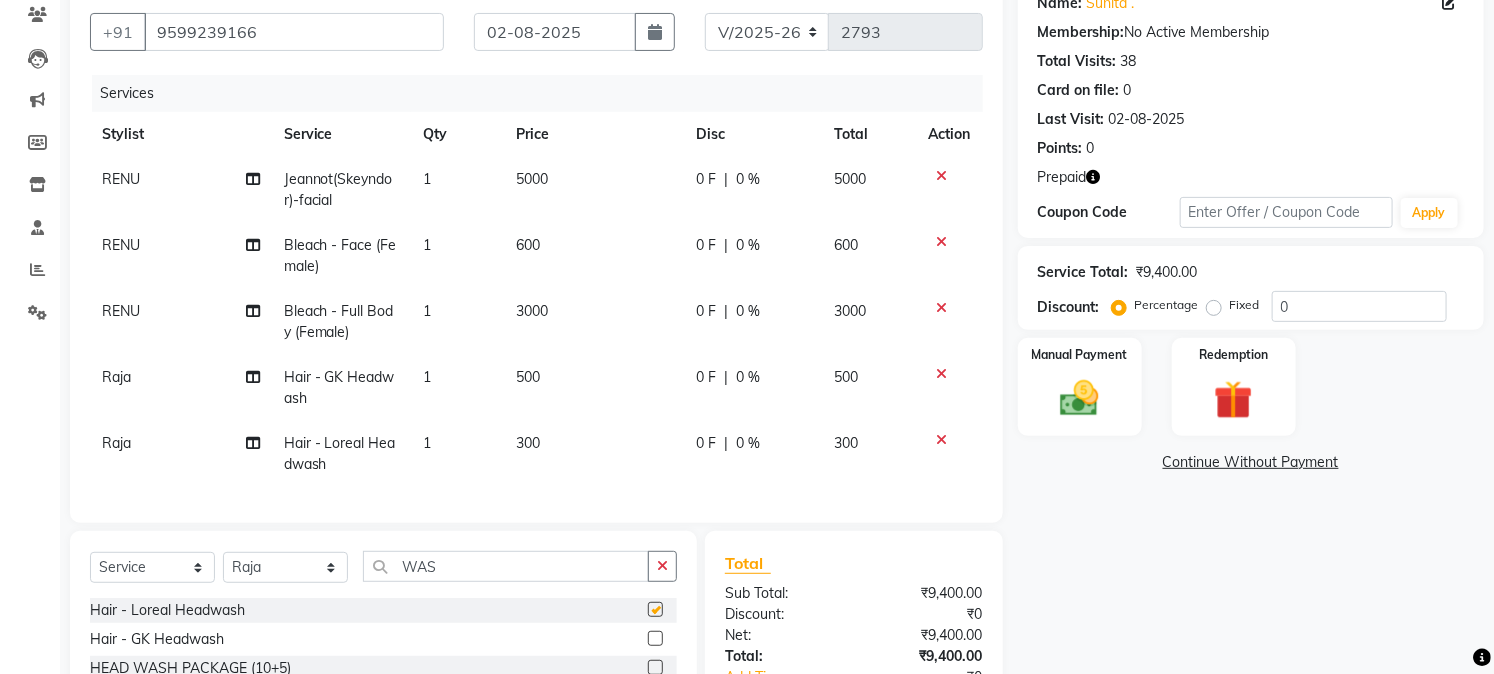 checkbox on "false" 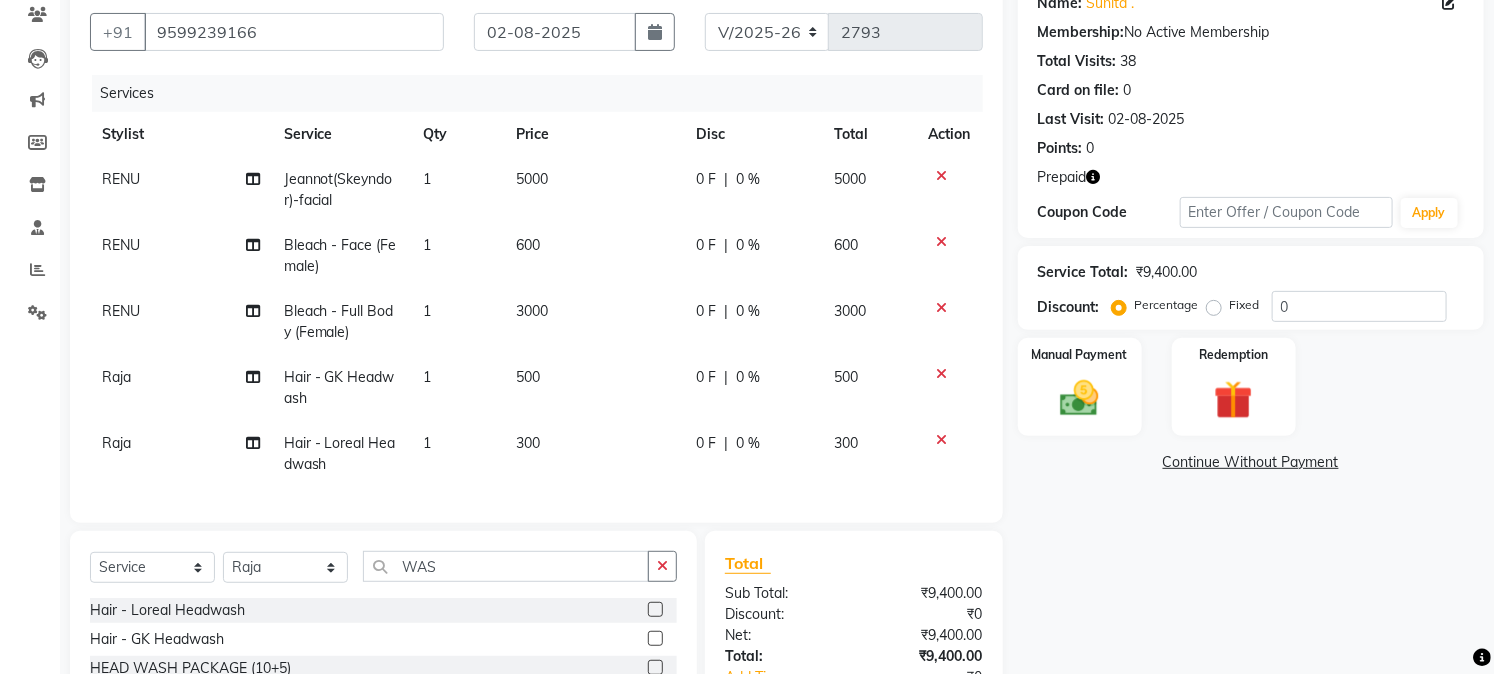click 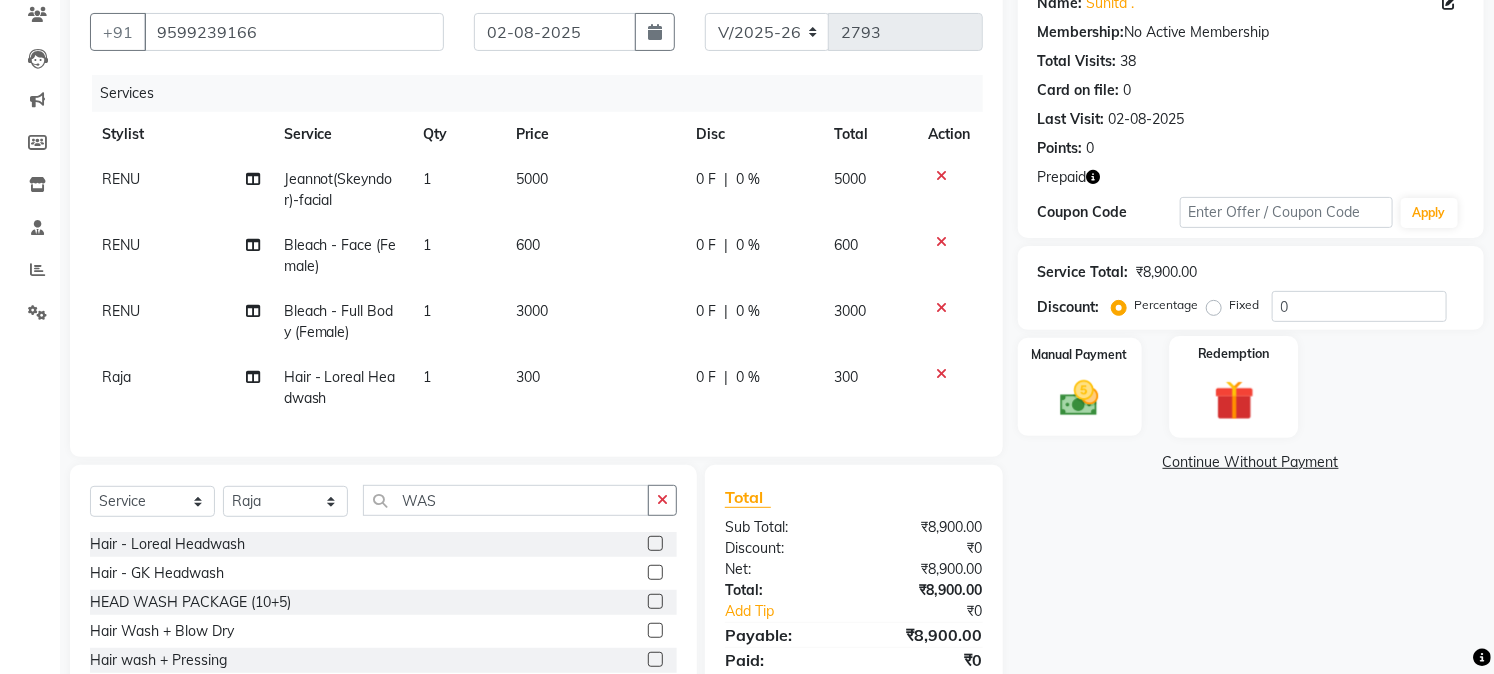 click 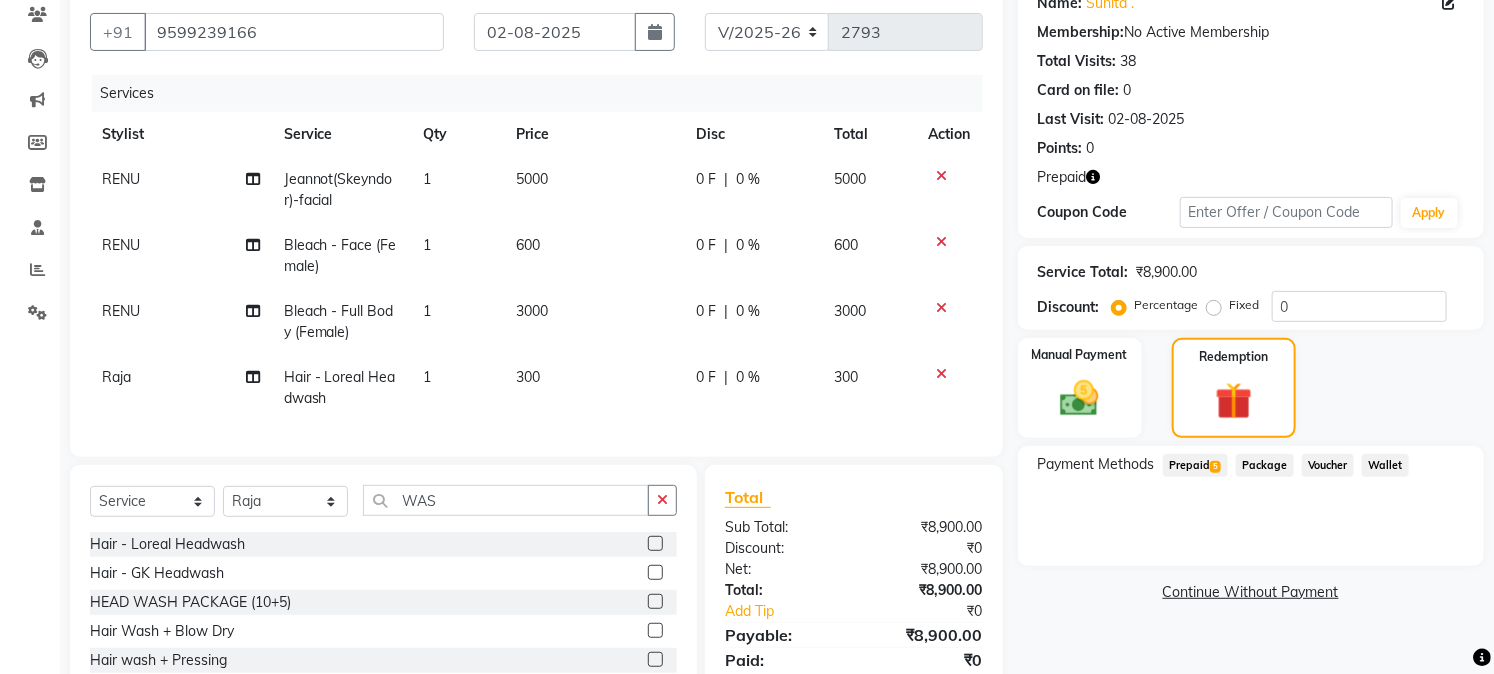 click on "Prepaid  5" 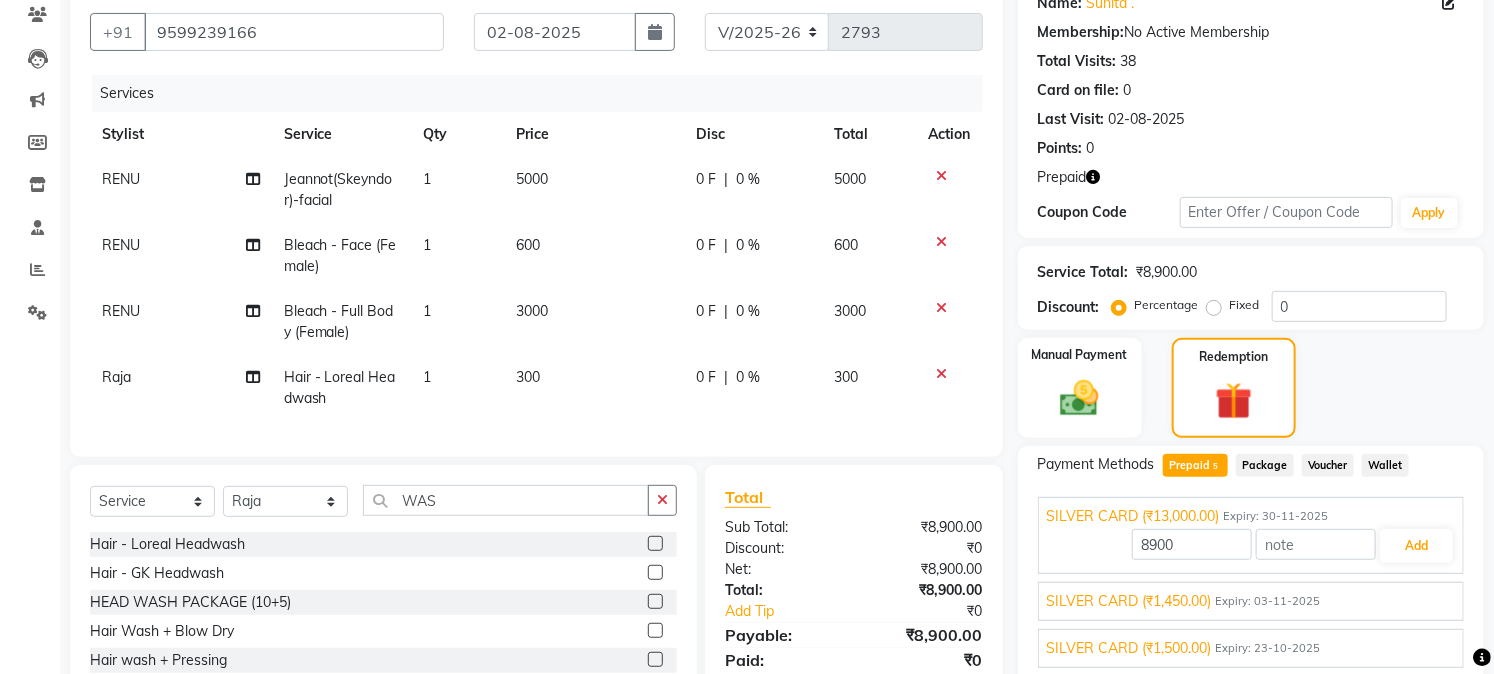 click on "Expiry: 03-11-2025" at bounding box center (1268, 601) 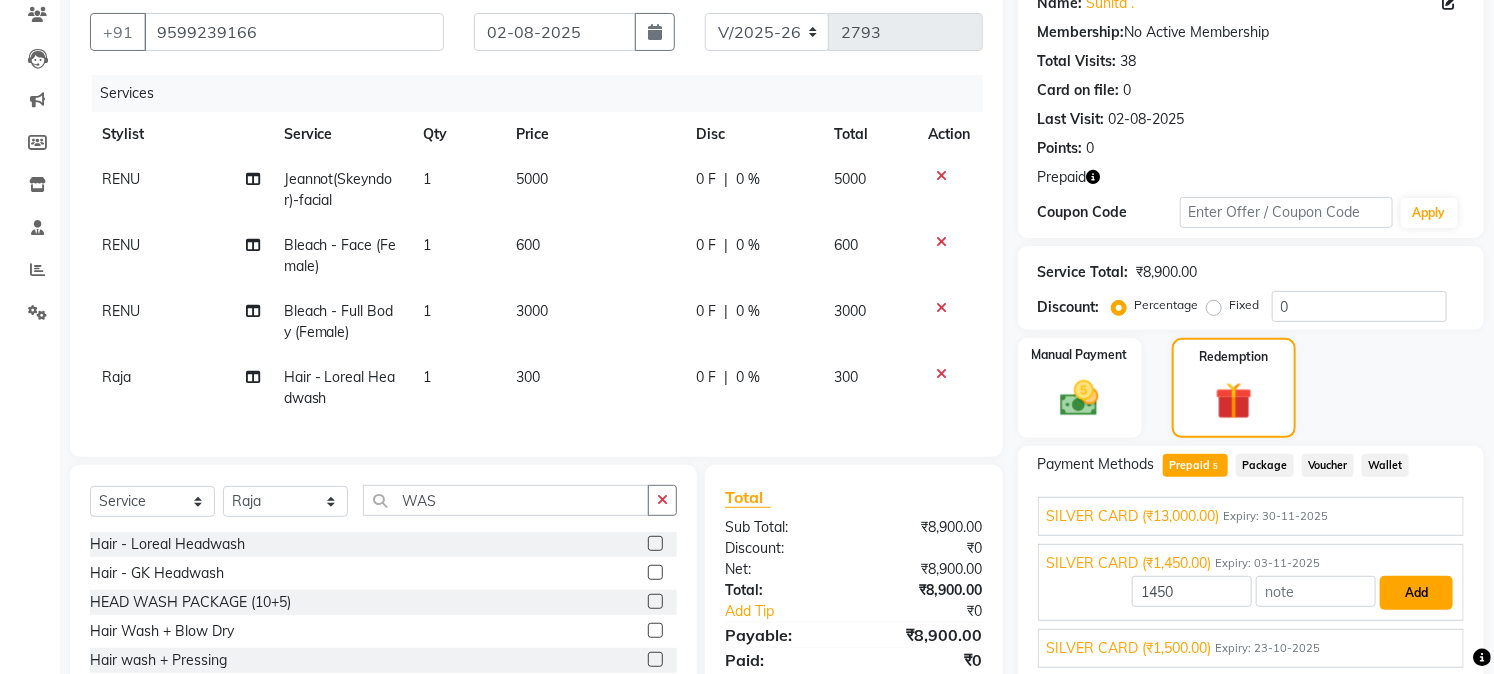 click on "Add" at bounding box center [1416, 593] 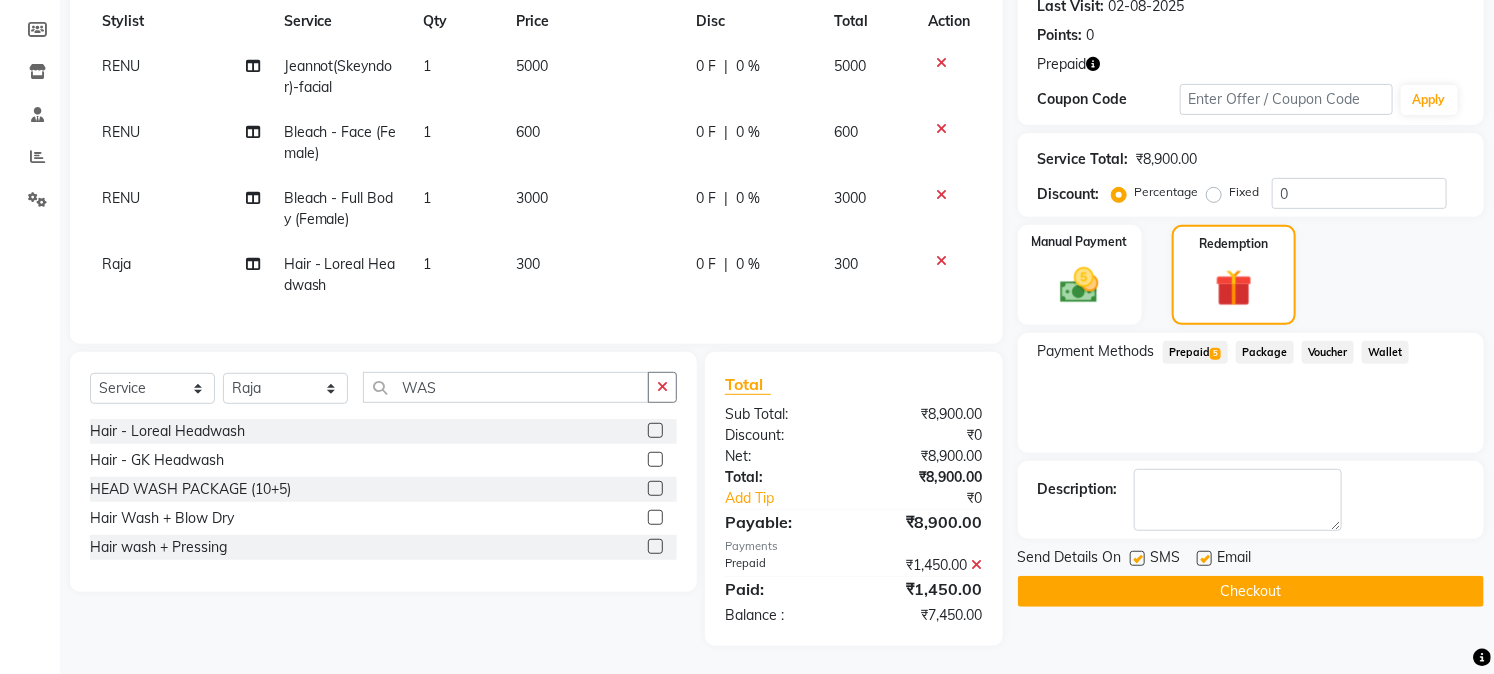 scroll, scrollTop: 304, scrollLeft: 0, axis: vertical 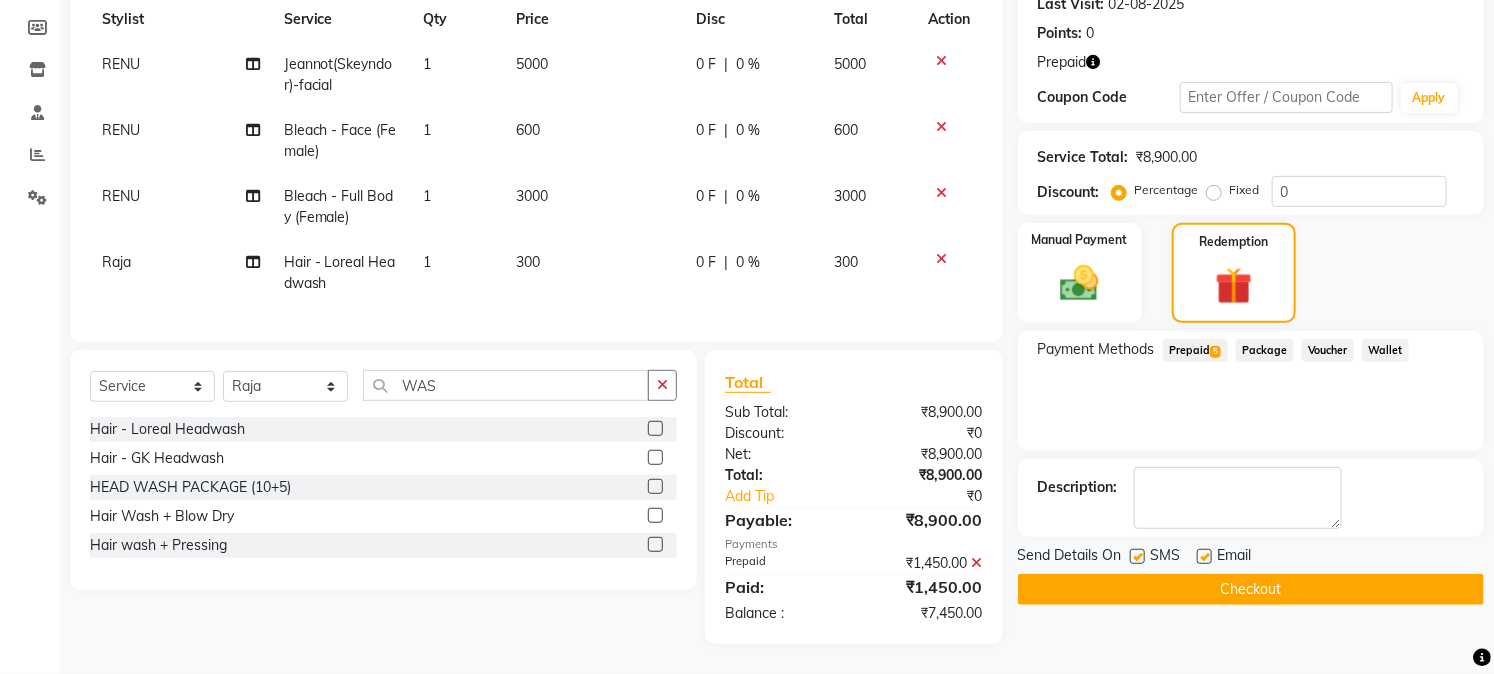 click on "Prepaid  5" 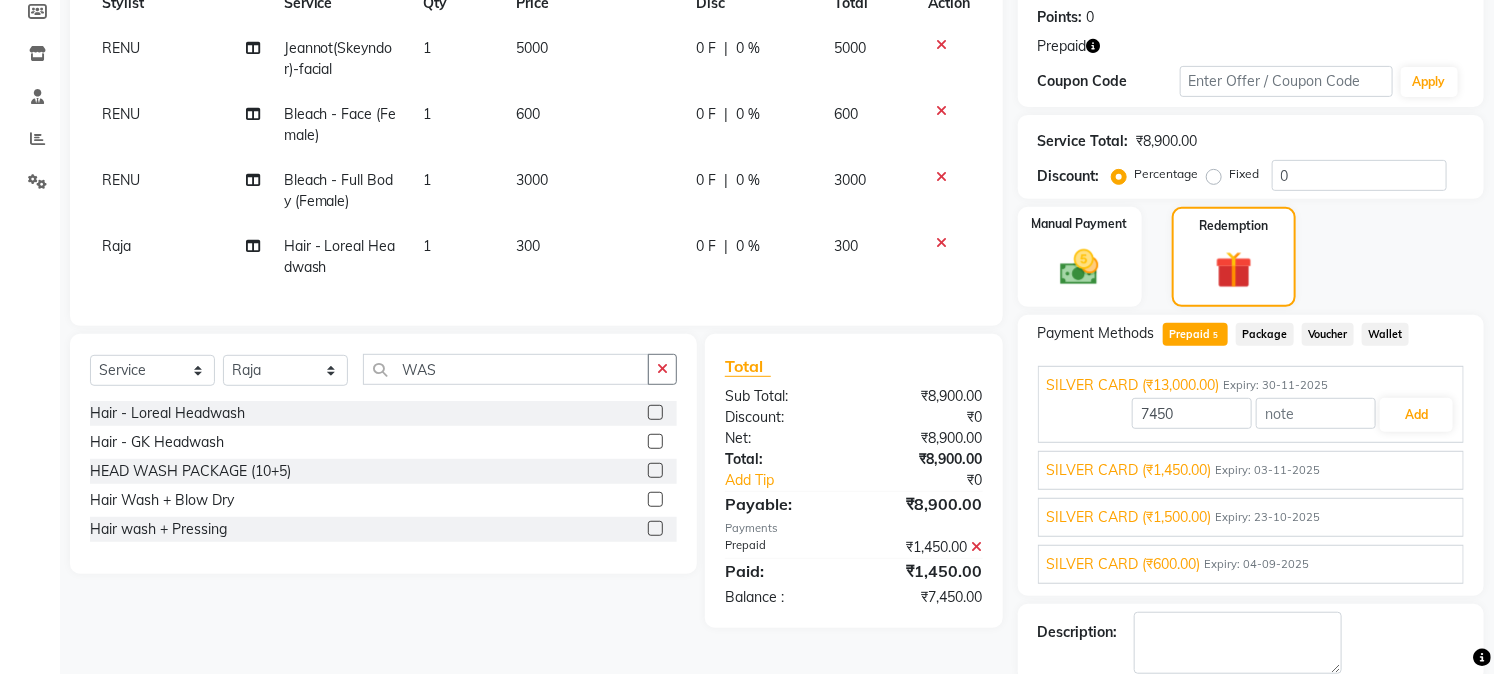 click on "Expiry: 23-10-2025" at bounding box center [1268, 517] 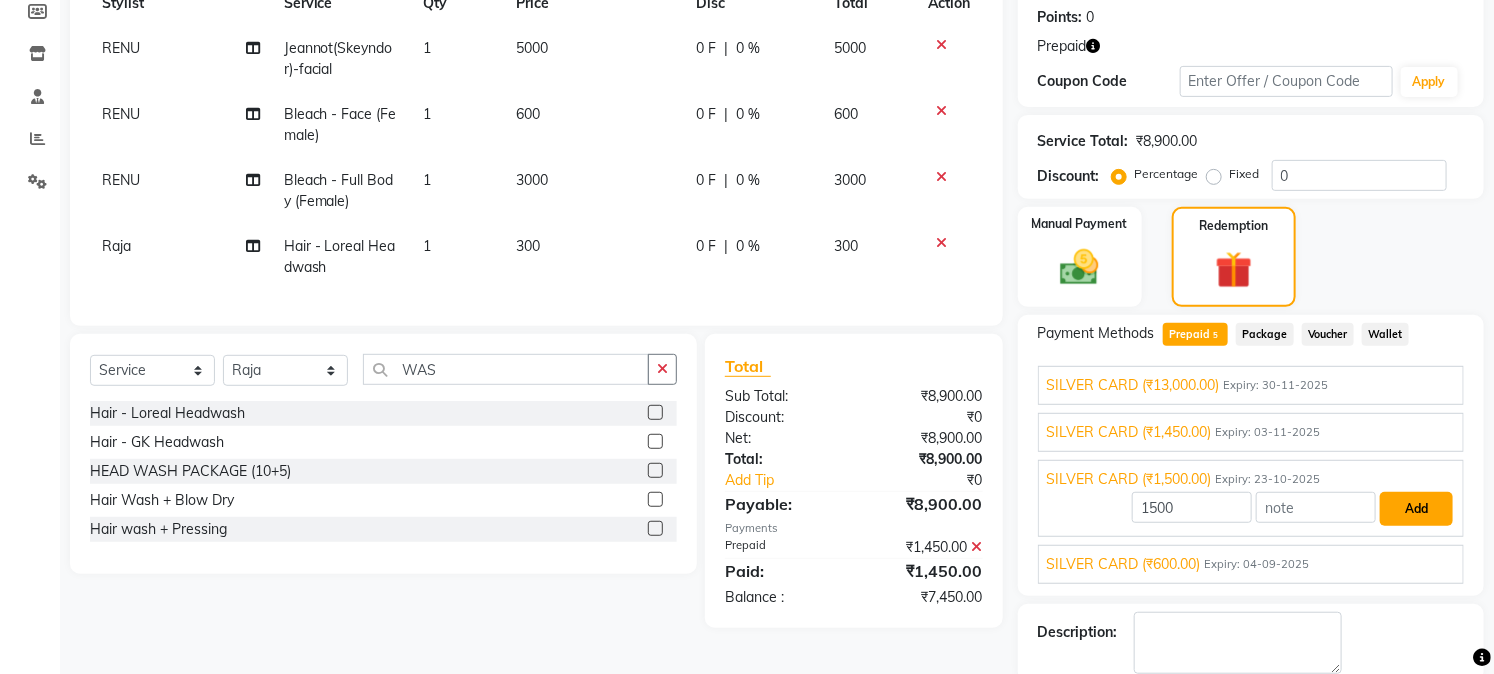 click on "Add" at bounding box center [1416, 509] 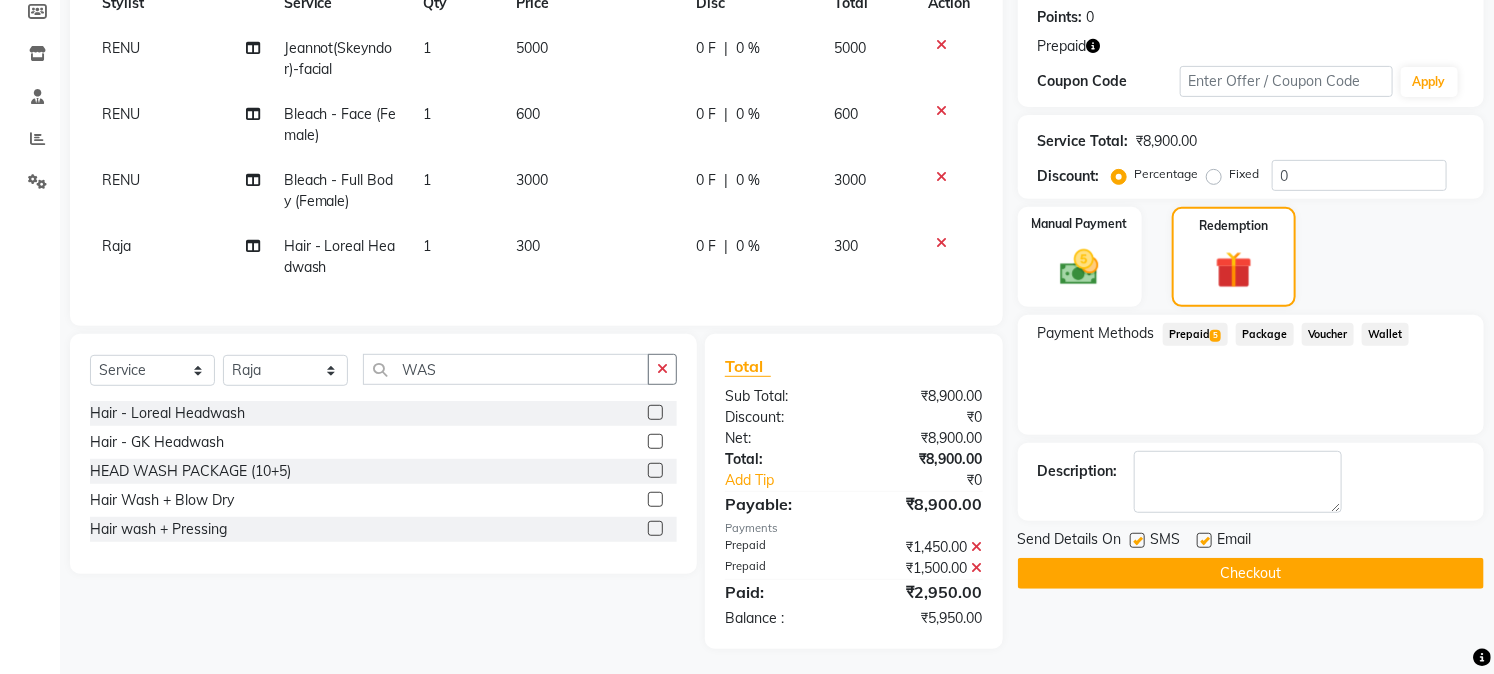 click on "Prepaid  5" 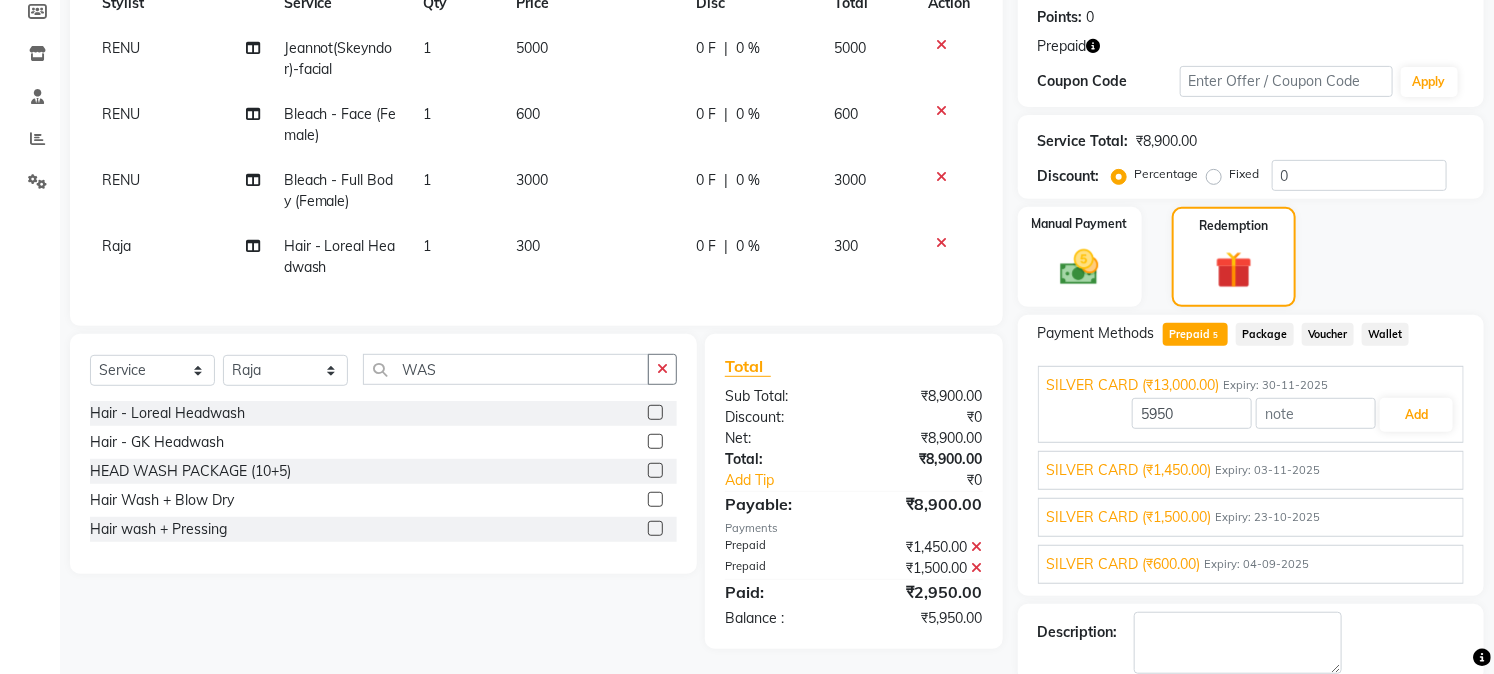 click on "SILVER CARD (₹600.00) Expiry: 04-09-2025" at bounding box center (1251, 564) 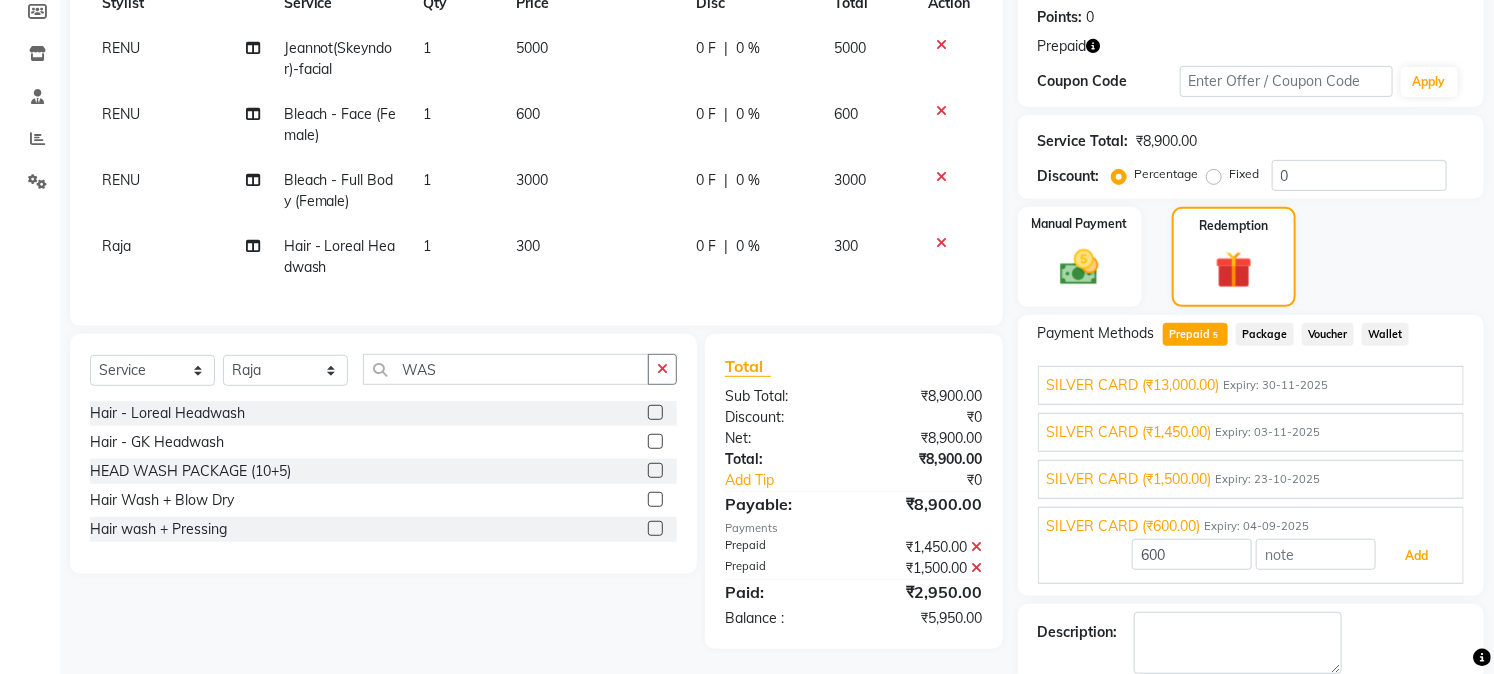 click on "Add" at bounding box center [1416, 556] 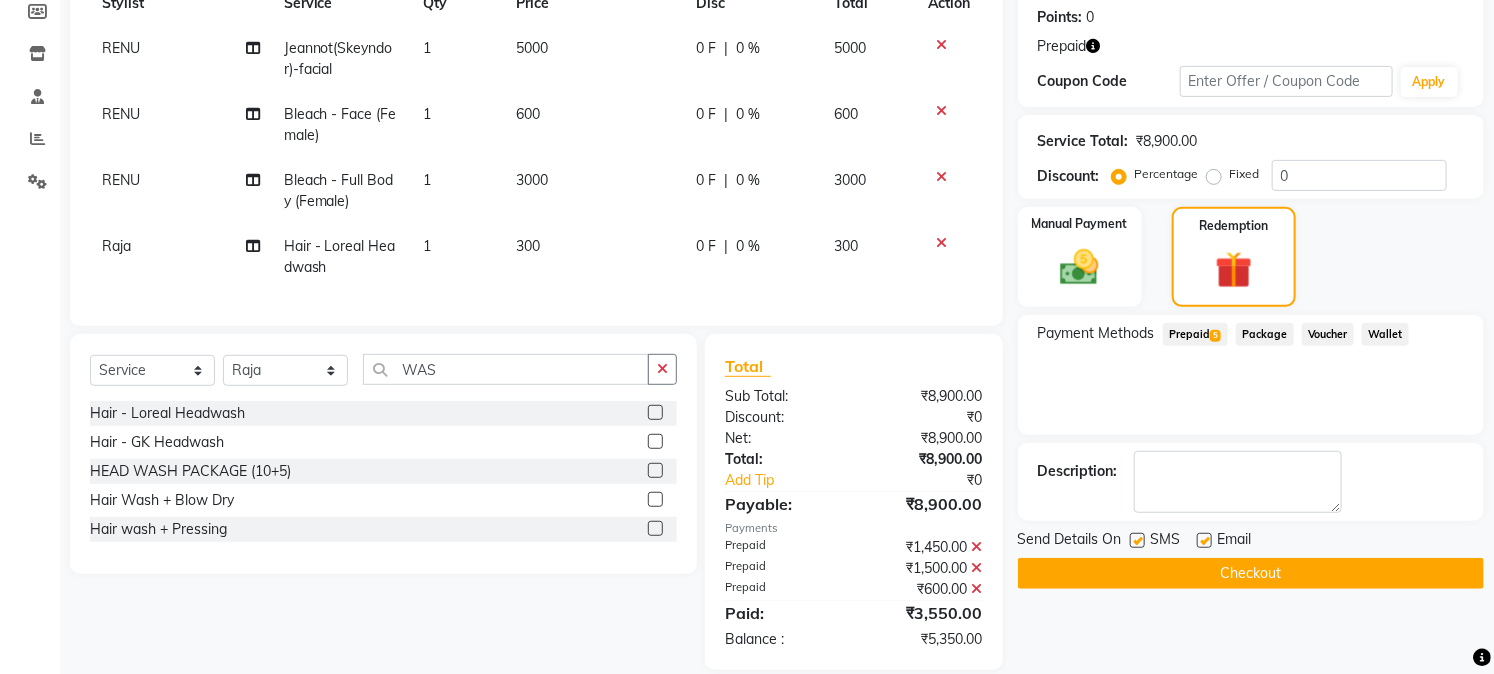 click on "Prepaid  5" 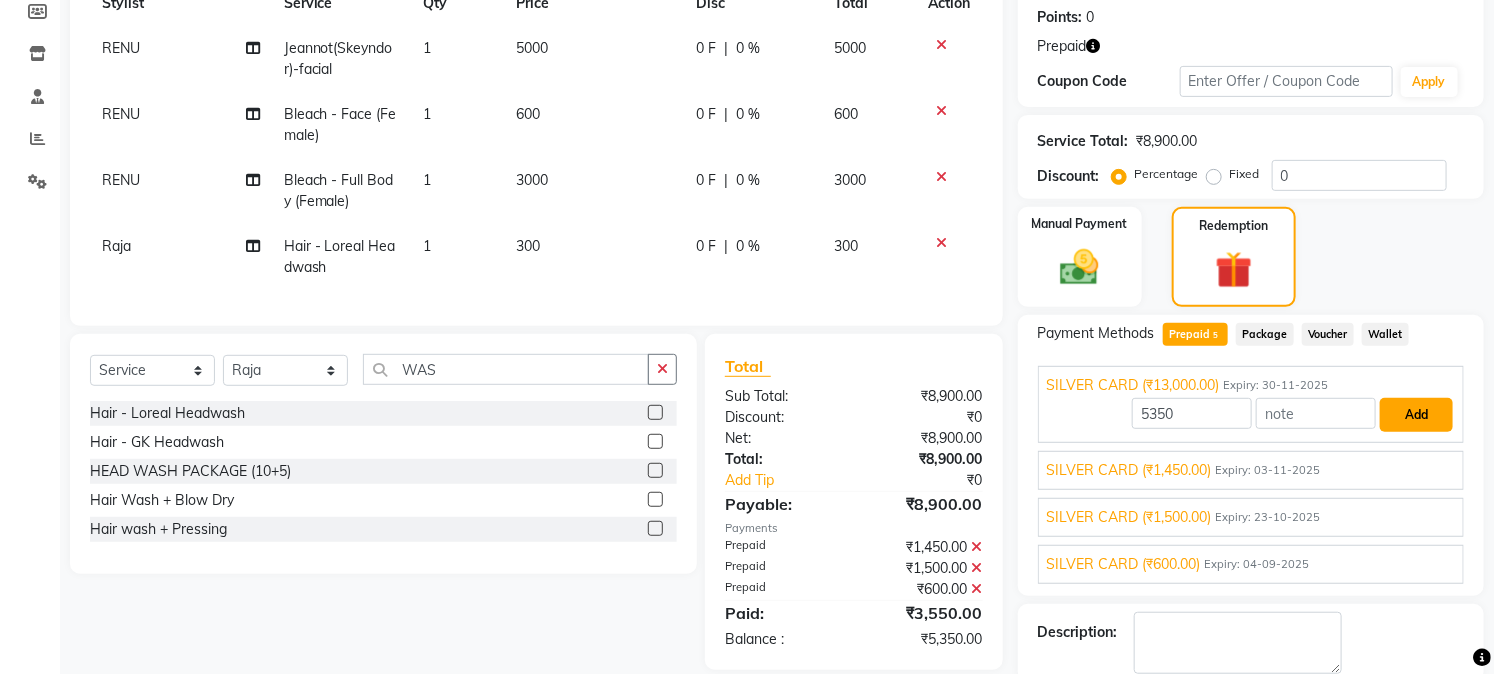 click on "Add" at bounding box center (1416, 415) 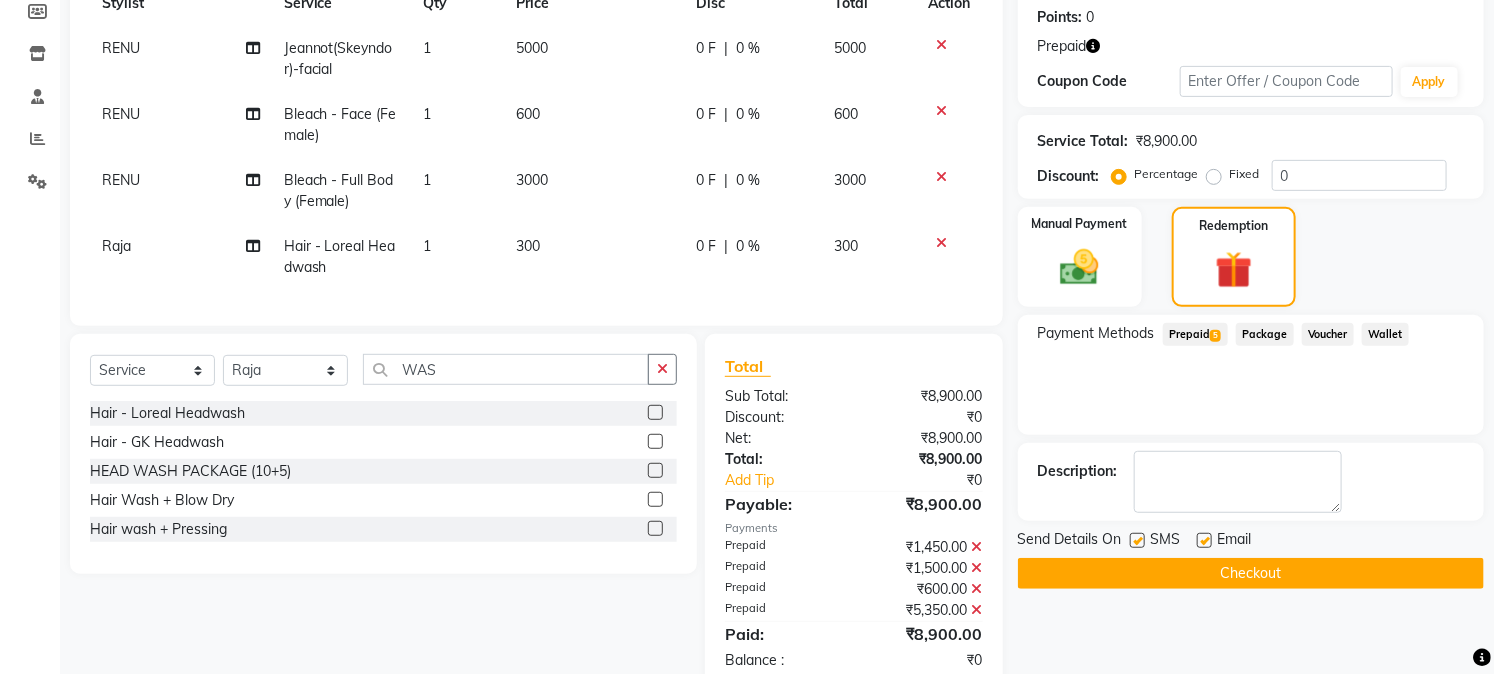 click on "Checkout" 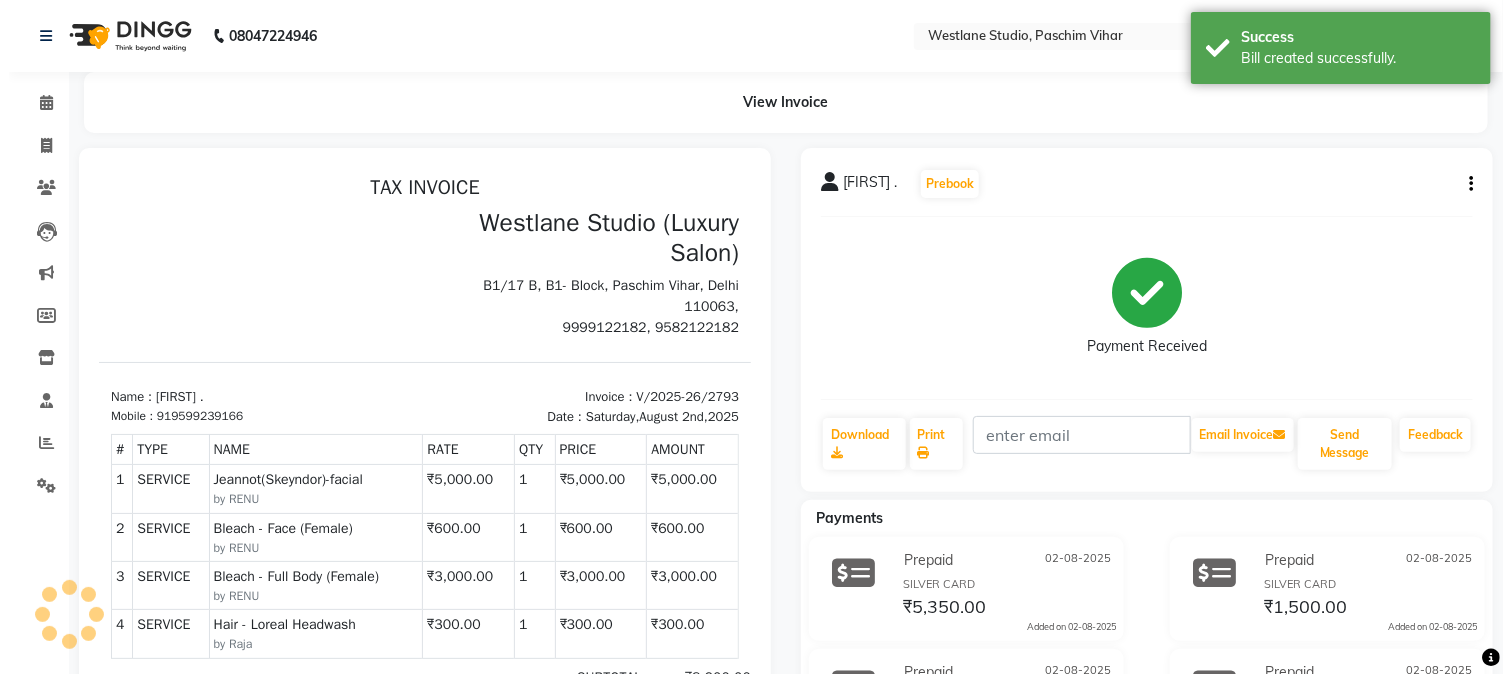 scroll, scrollTop: 0, scrollLeft: 0, axis: both 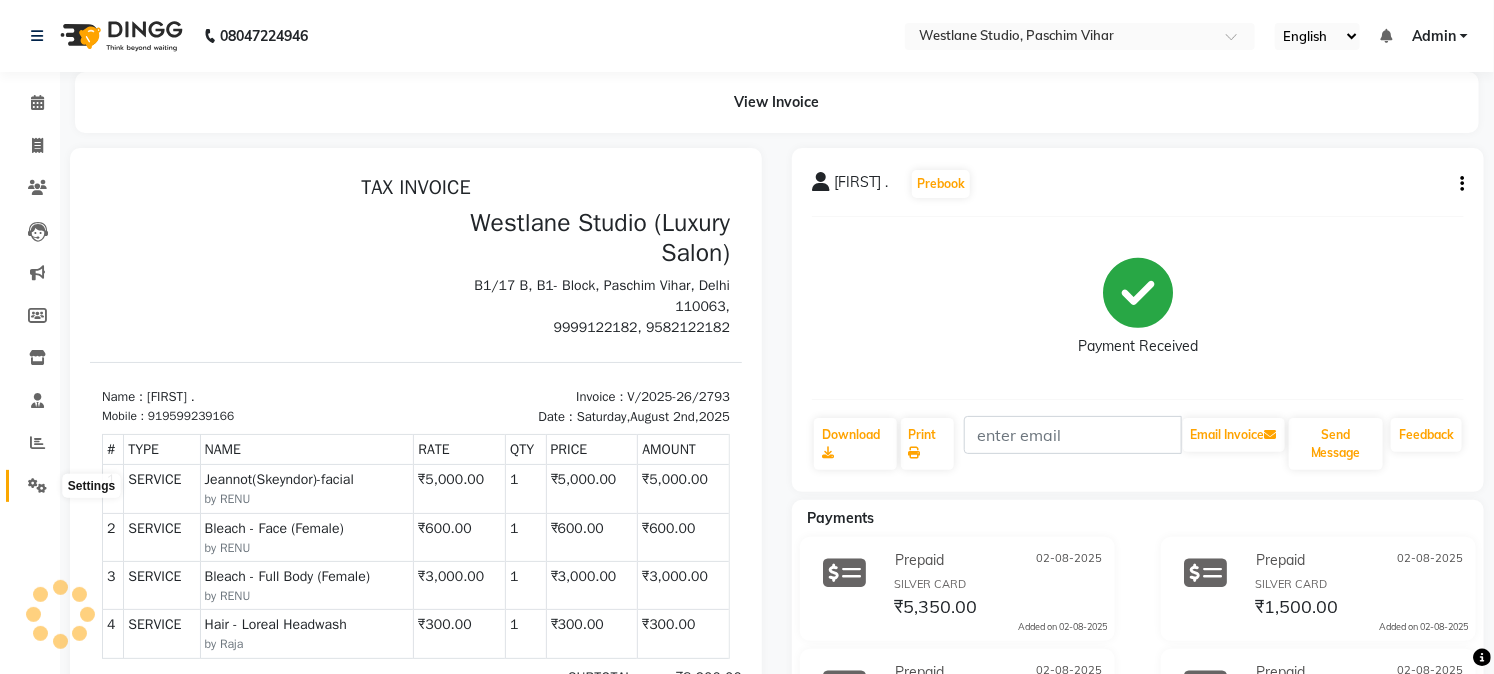 click 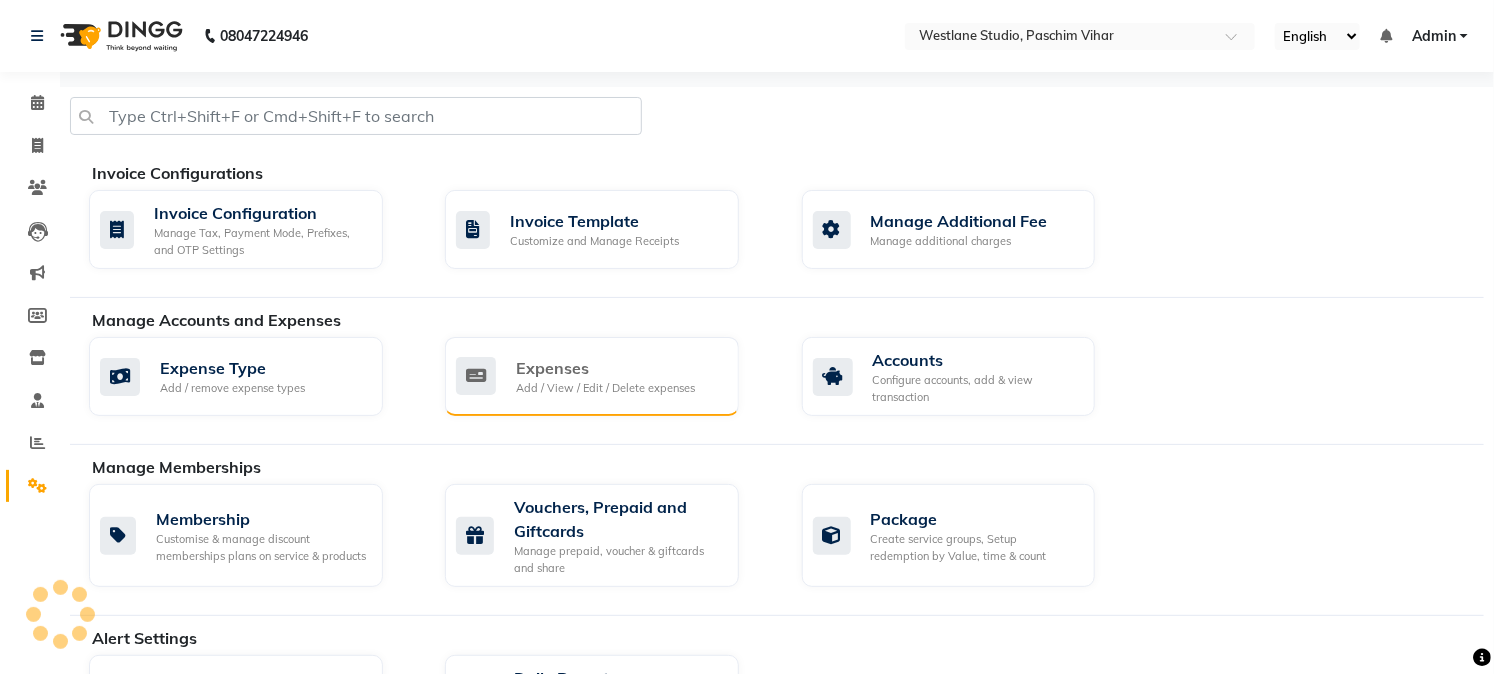 click on "Expenses" 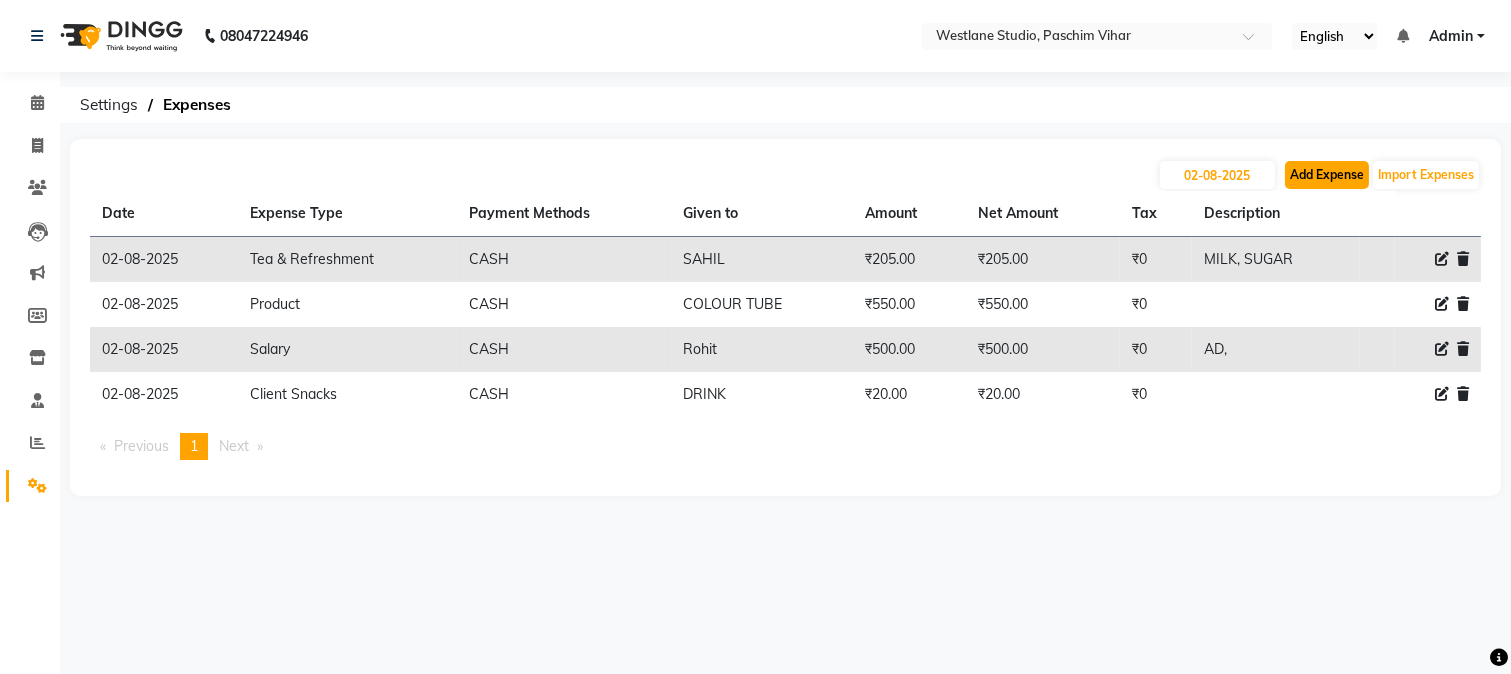 click on "Add Expense" 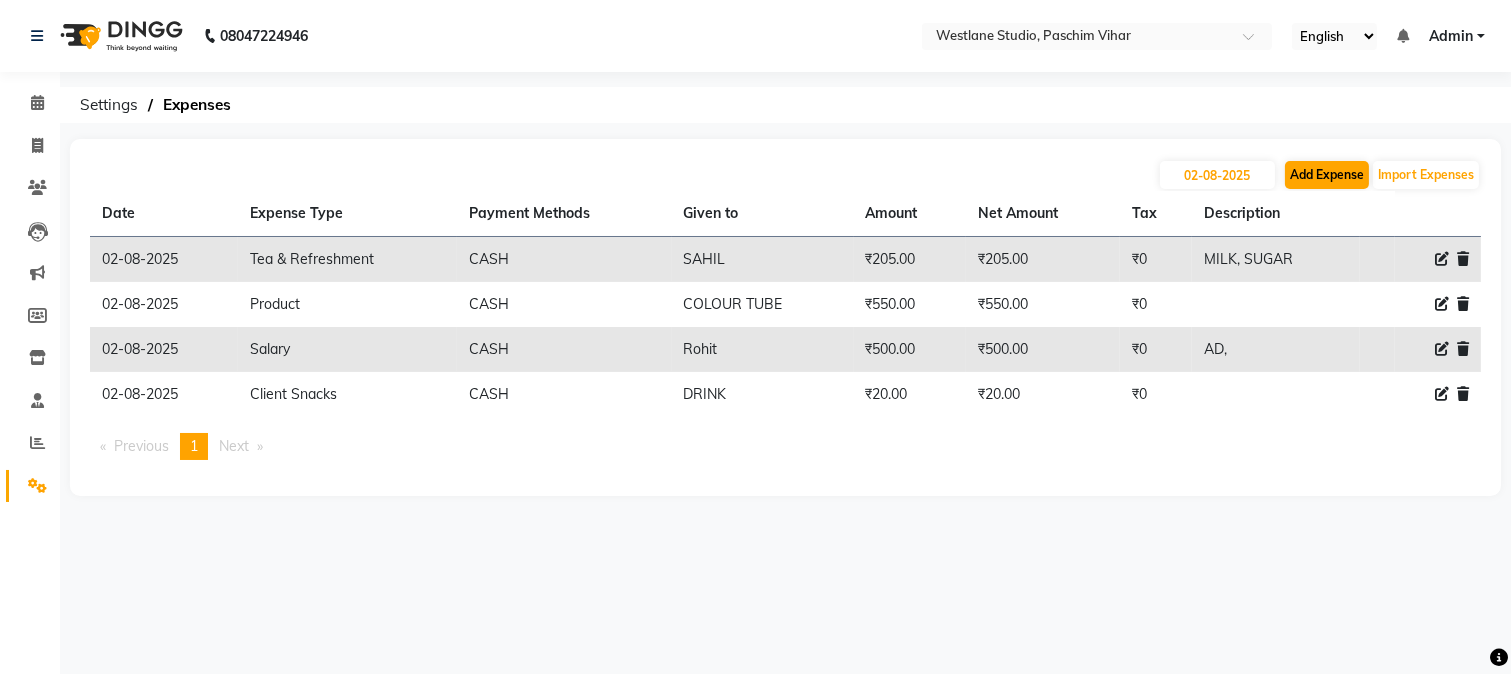 select on "1" 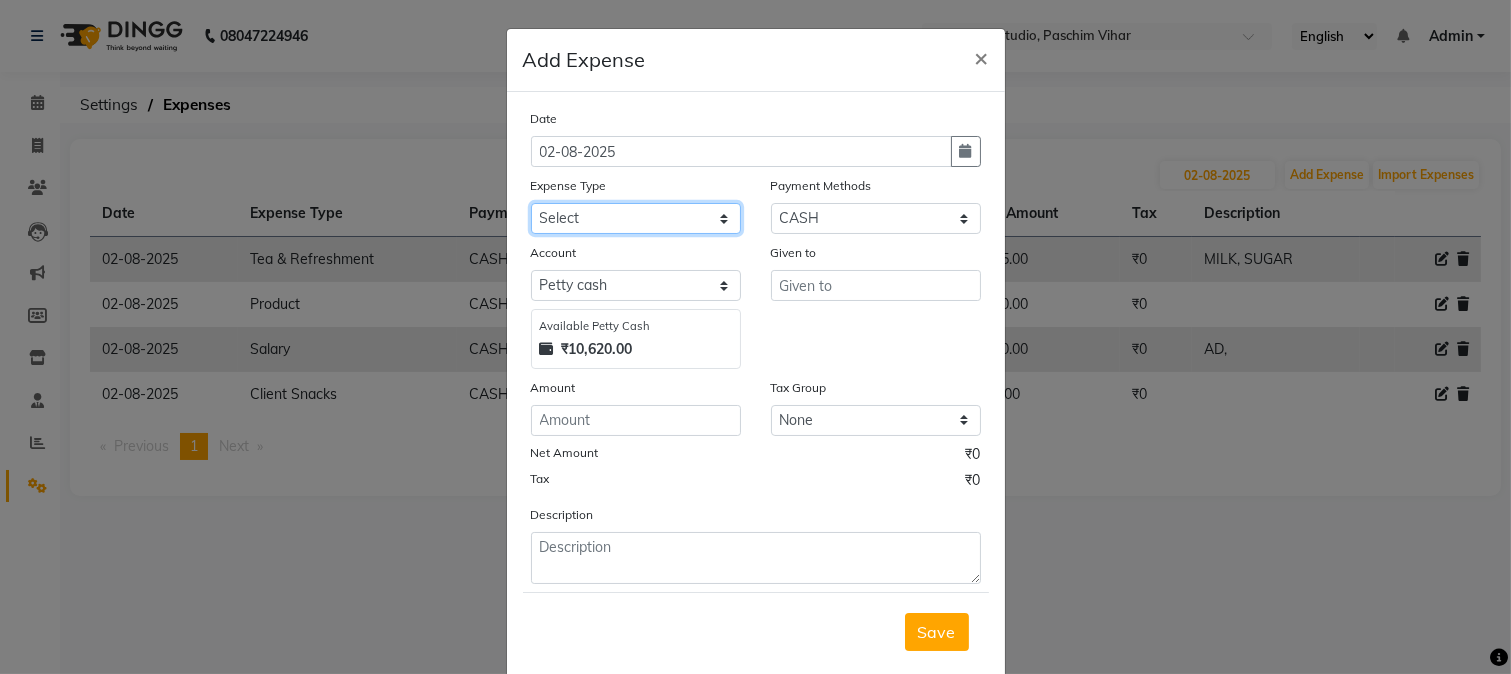 click on "Select Advance Salary Bank charges Cash transfer to bank Cash transfer to hub Client Snacks Conveyance Custoomer TIP electricity Equipment Festival Expense Incentive Insurance LOREAL PRODUCTS Maintenance Marketing Miscellaneous Other Pantry Product Rent Salary Staff Snacks Tea & Refreshment TIP Utilities water" 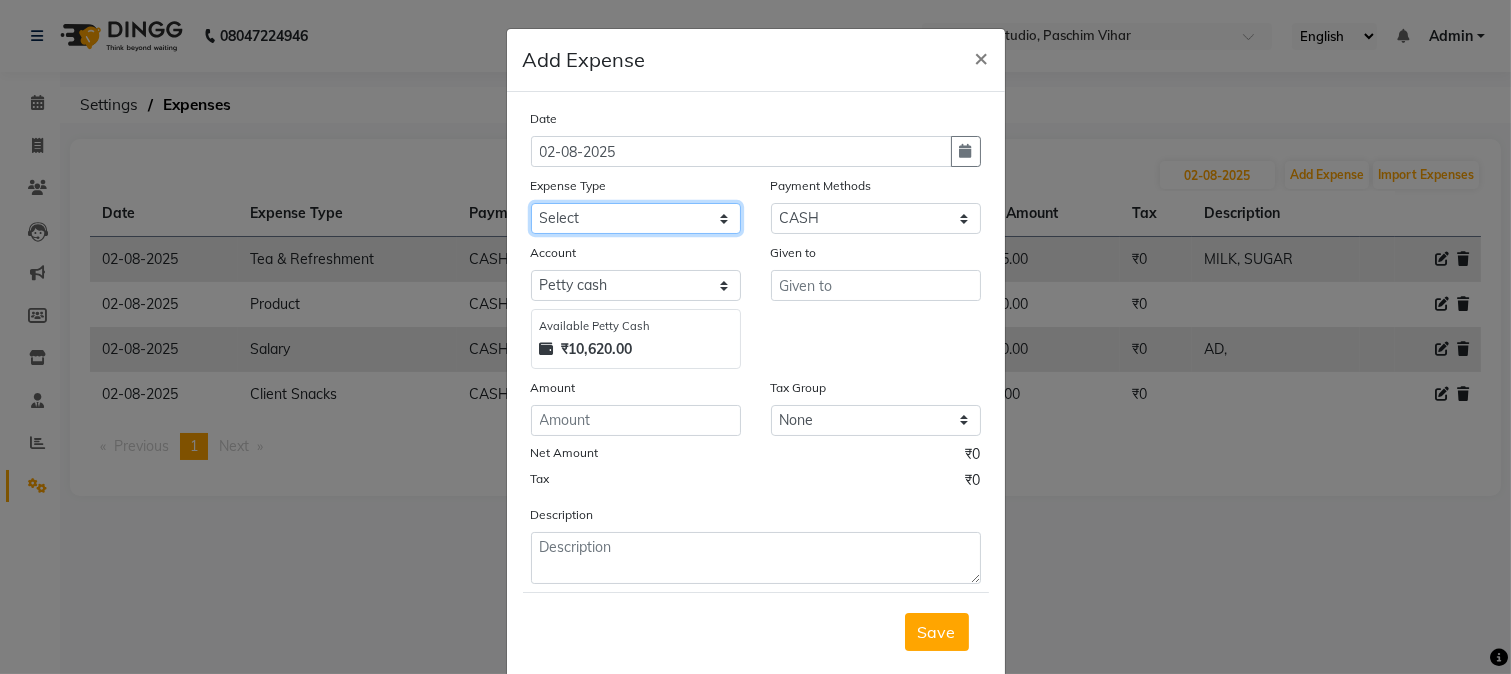select on "91" 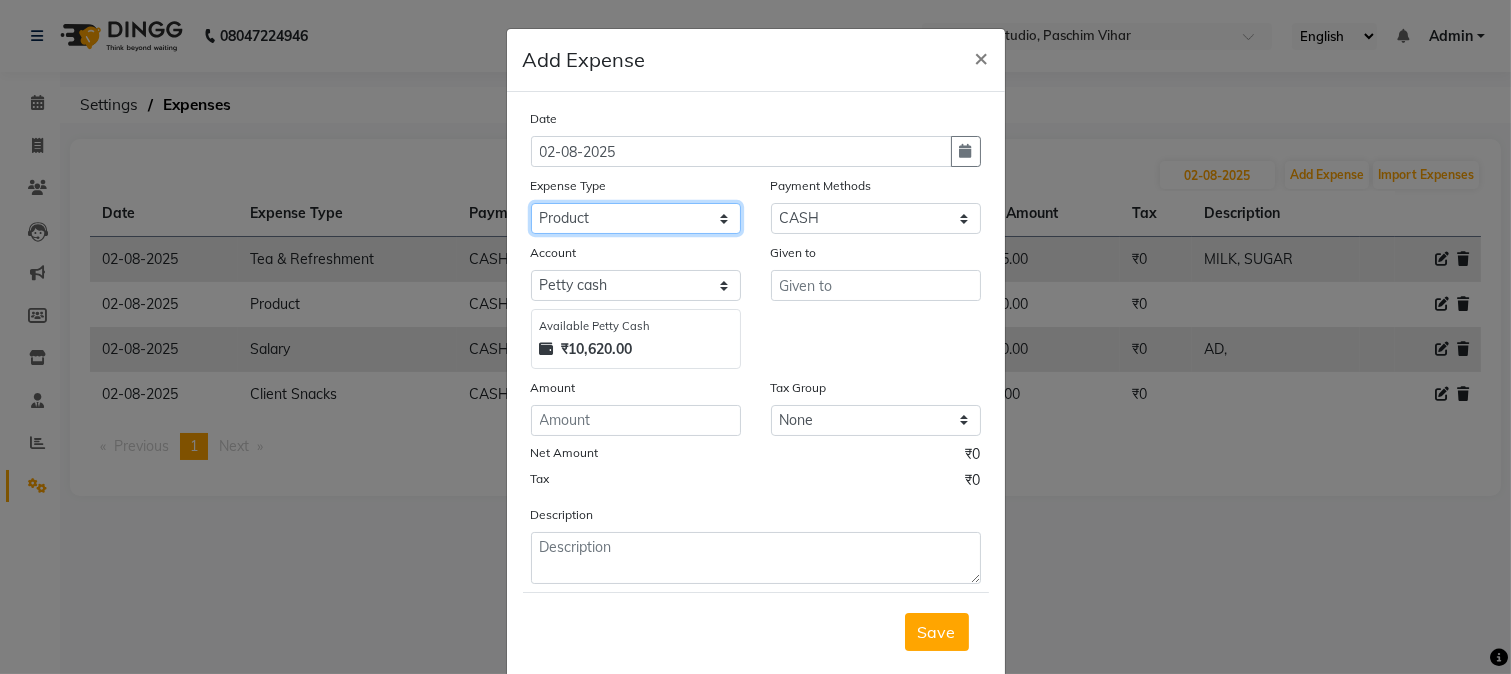 click on "Select Advance Salary Bank charges Cash transfer to bank Cash transfer to hub Client Snacks Conveyance Custoomer TIP electricity Equipment Festival Expense Incentive Insurance LOREAL PRODUCTS Maintenance Marketing Miscellaneous Other Pantry Product Rent Salary Staff Snacks Tea & Refreshment TIP Utilities water" 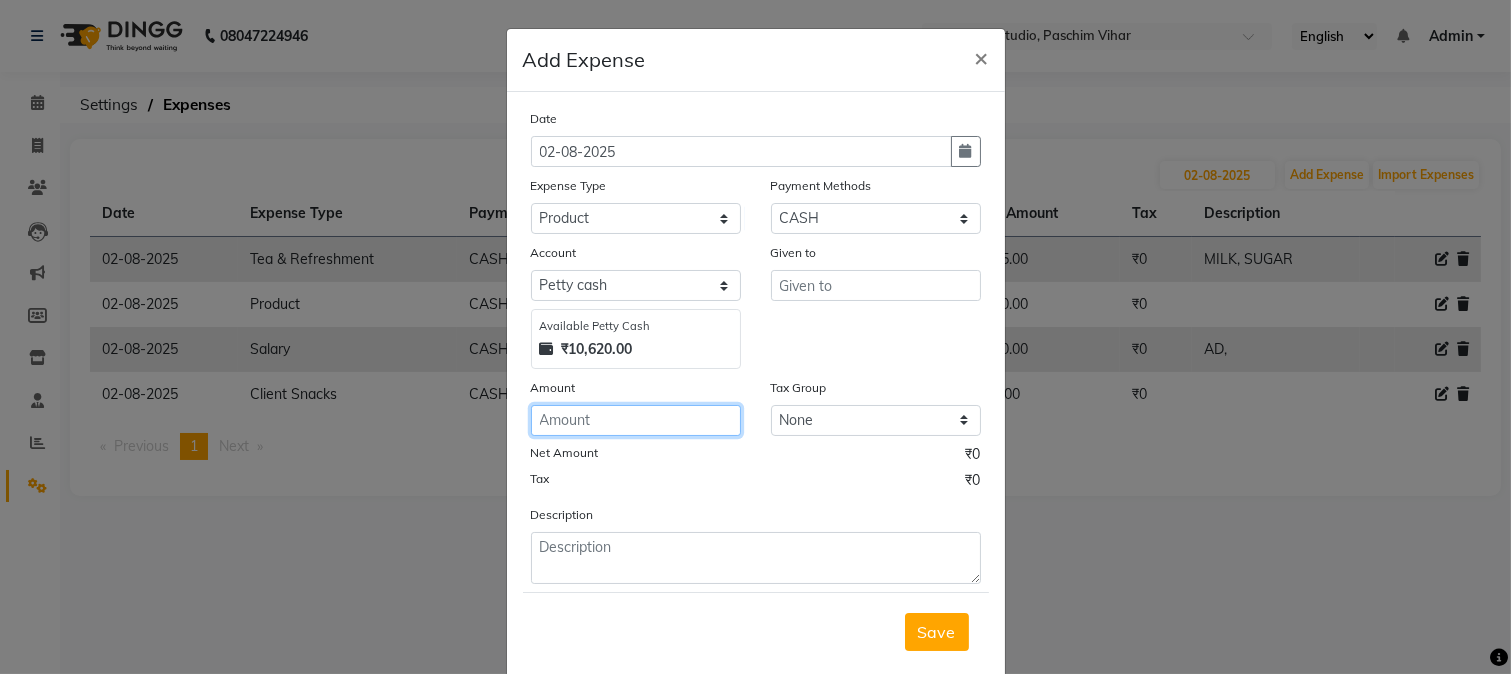 click 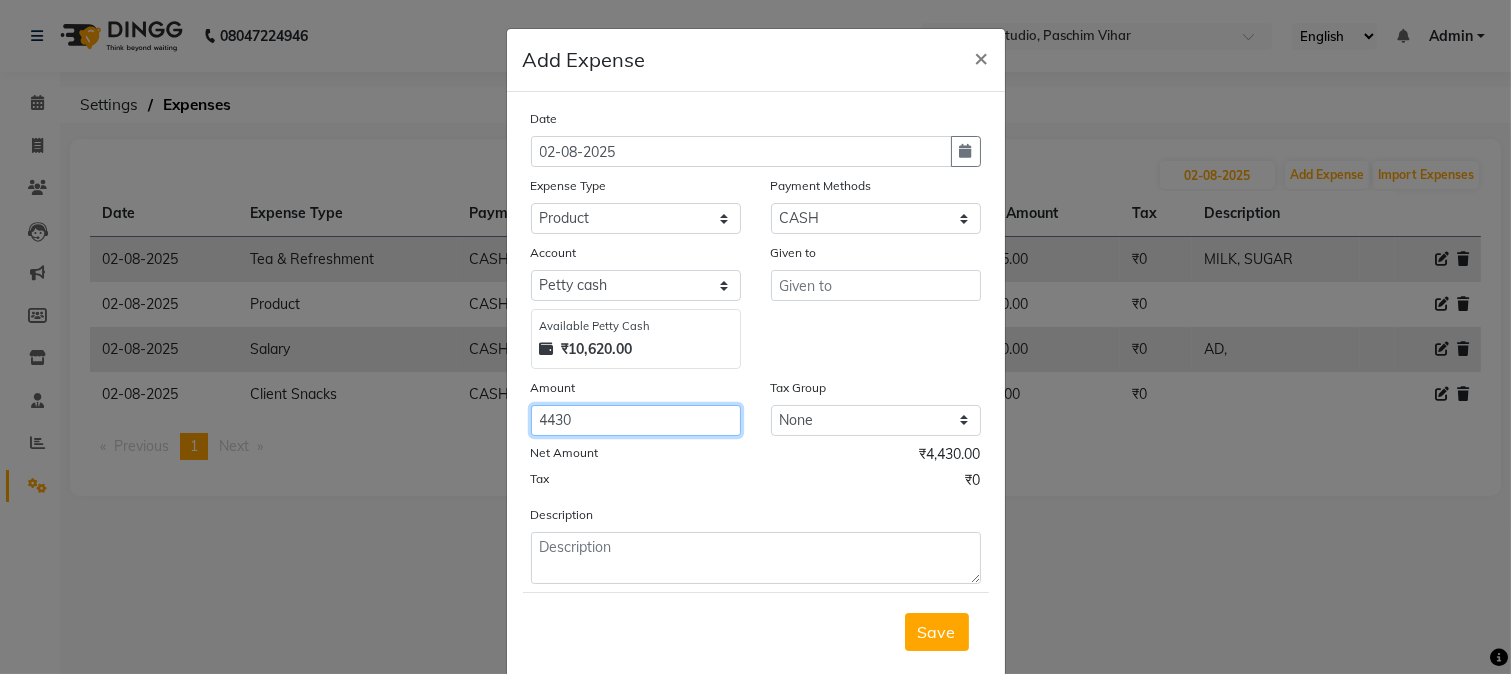 type on "4430" 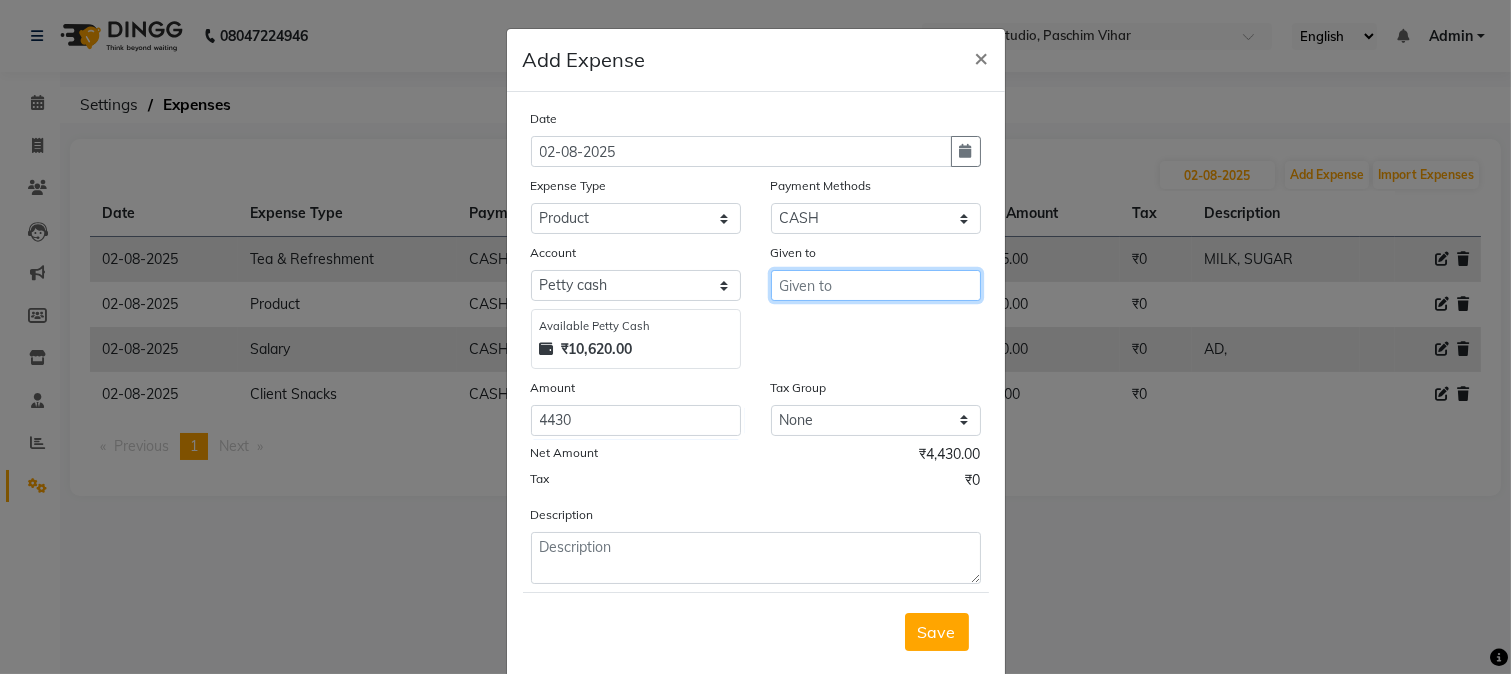 click at bounding box center (876, 285) 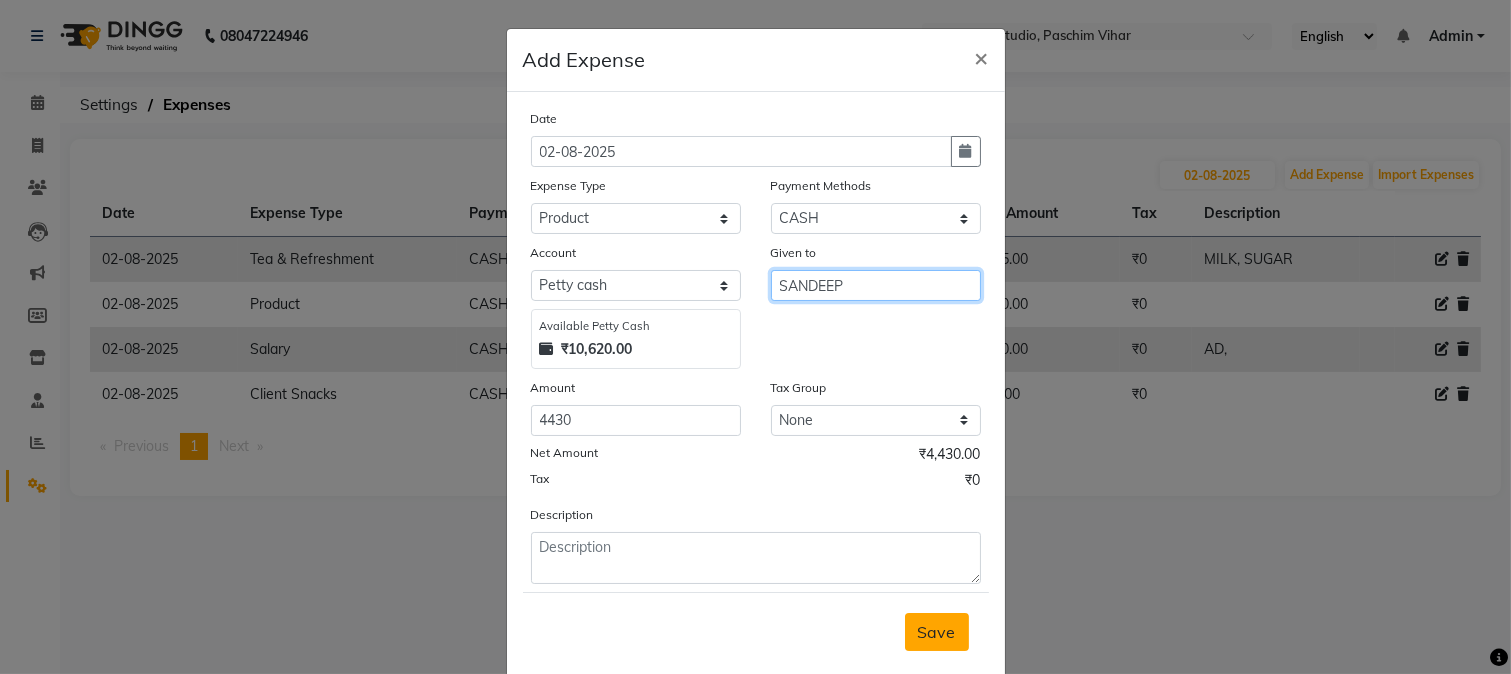 type on "SANDEEP" 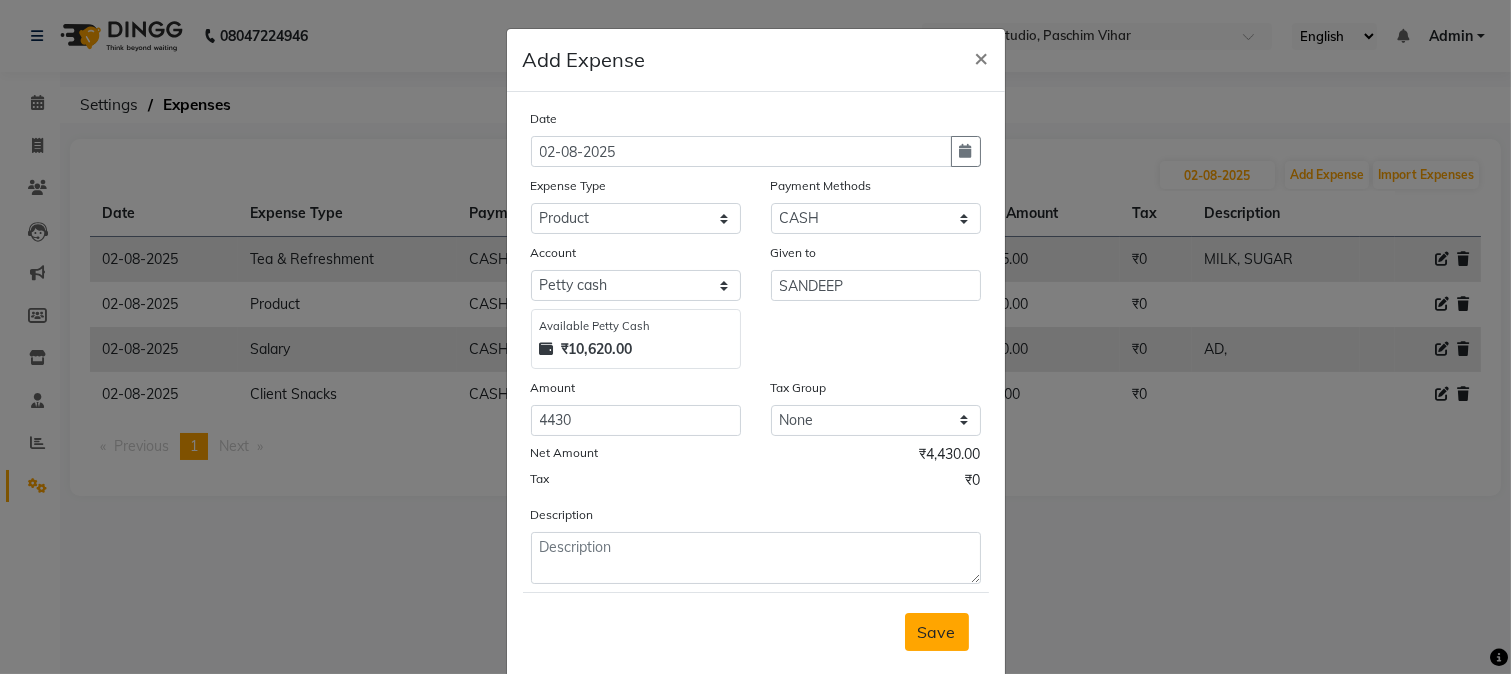 click on "Save" at bounding box center (937, 632) 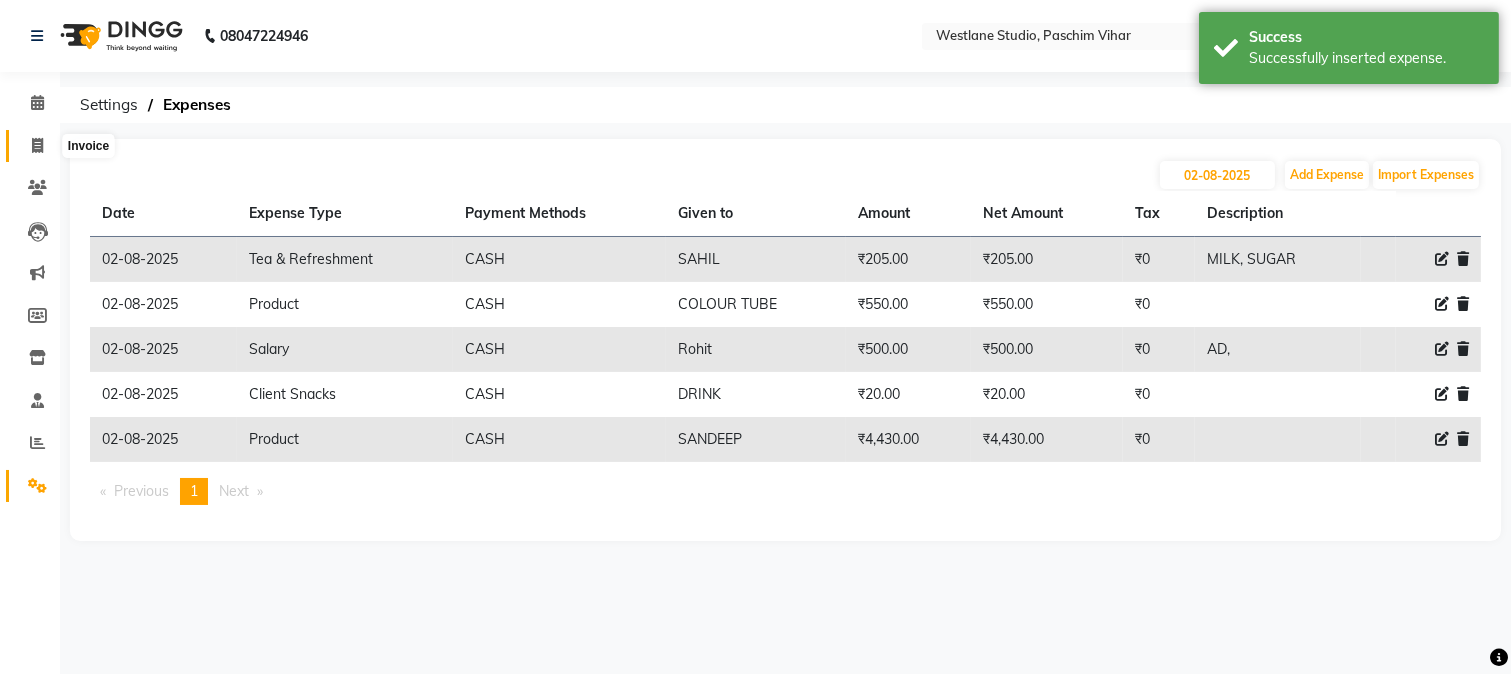 click 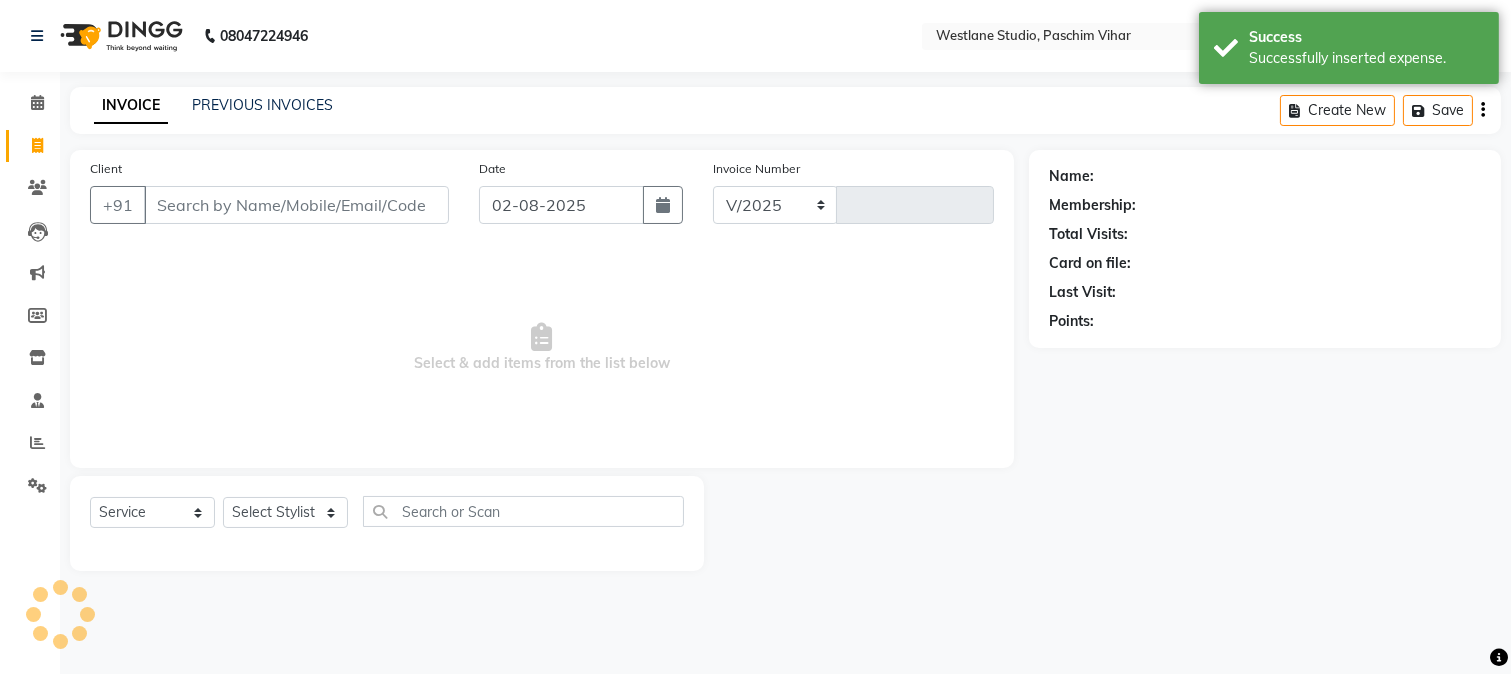select on "223" 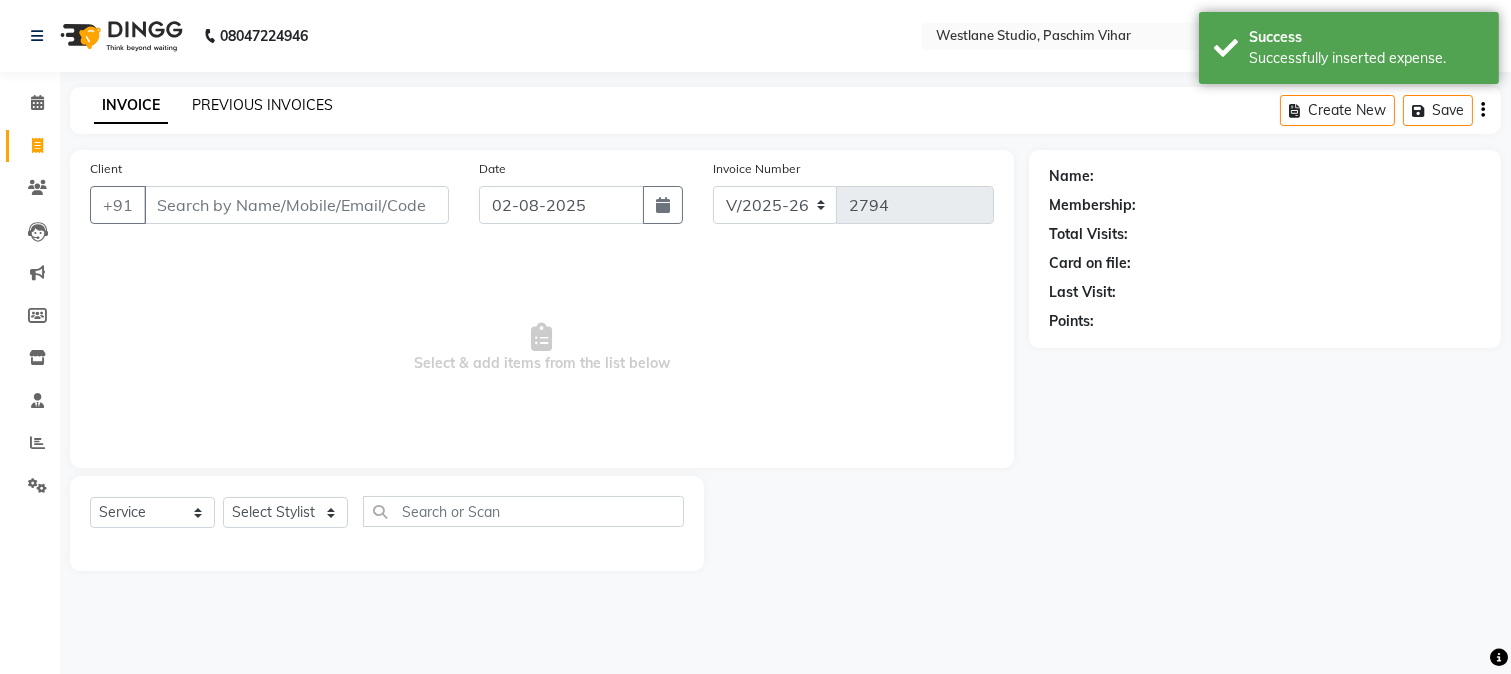 click on "PREVIOUS INVOICES" 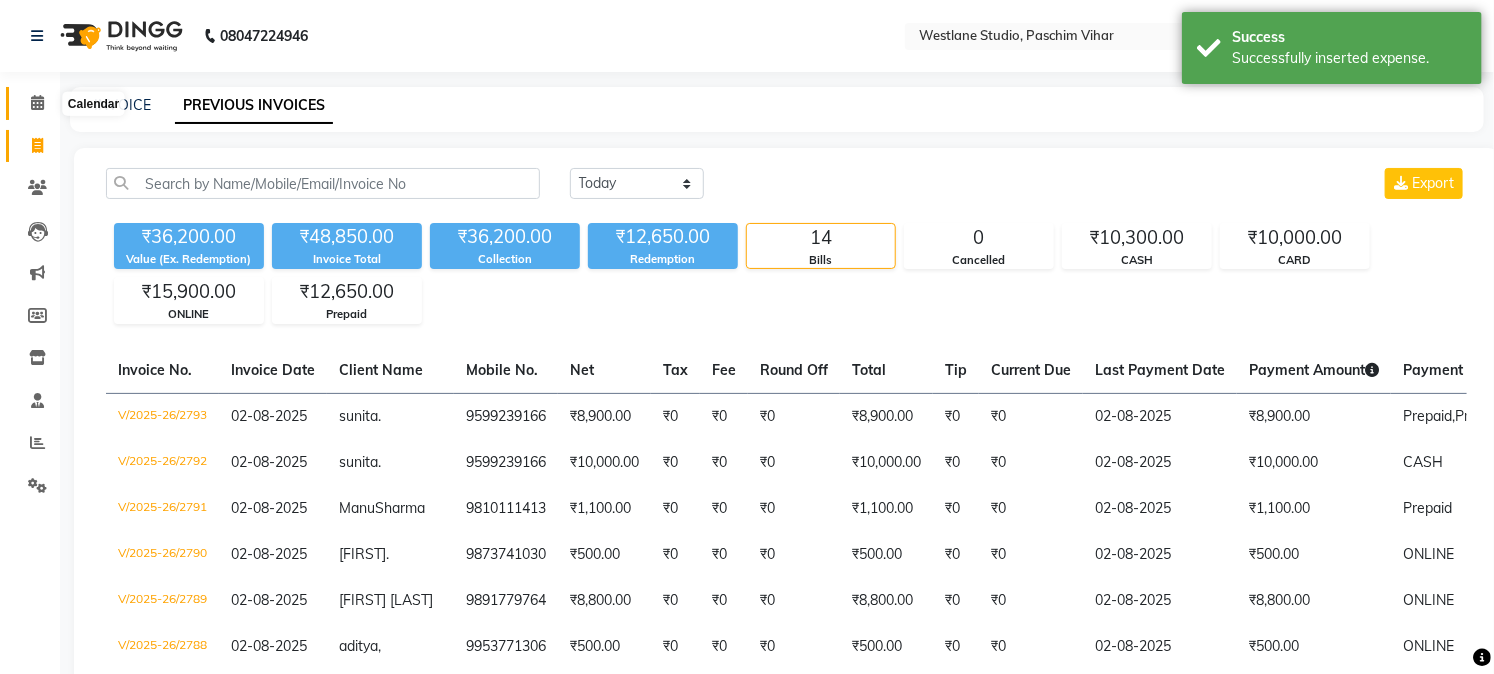 click 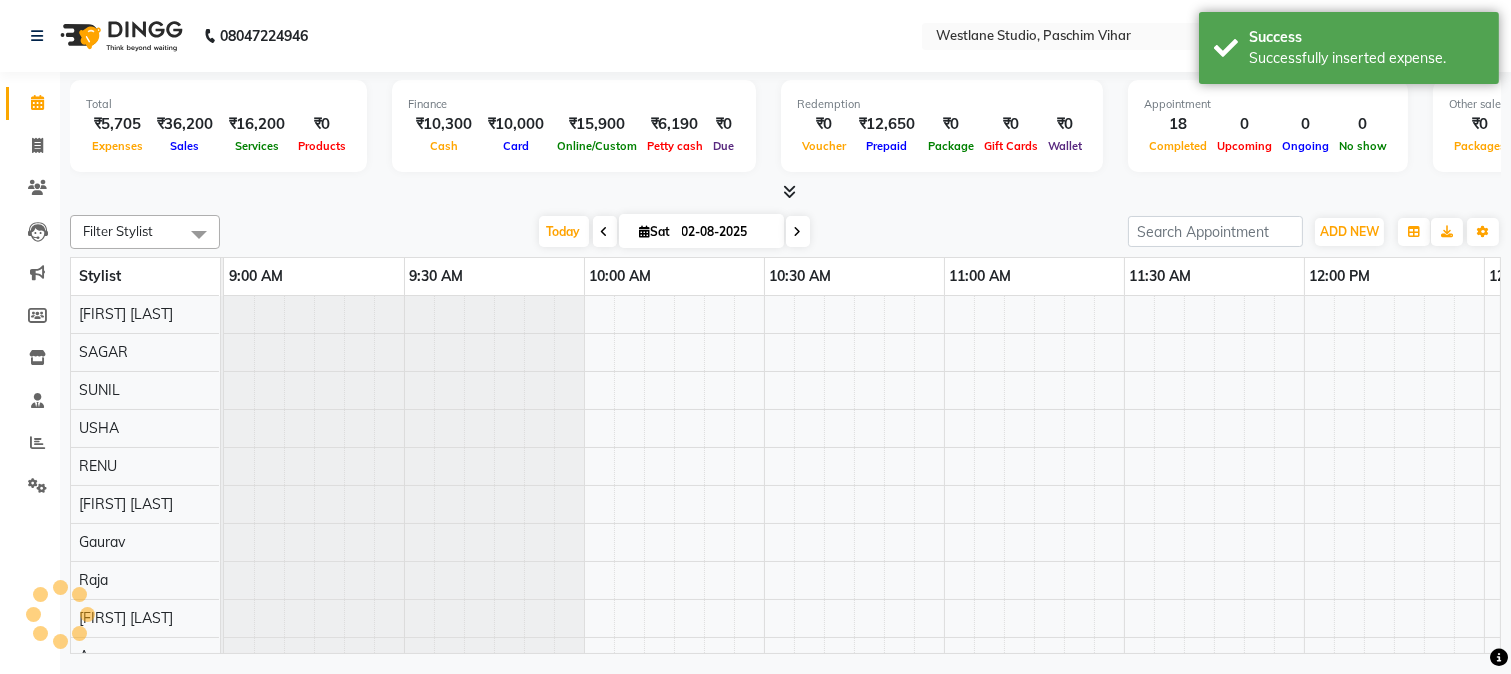 scroll, scrollTop: 0, scrollLeft: 2521, axis: horizontal 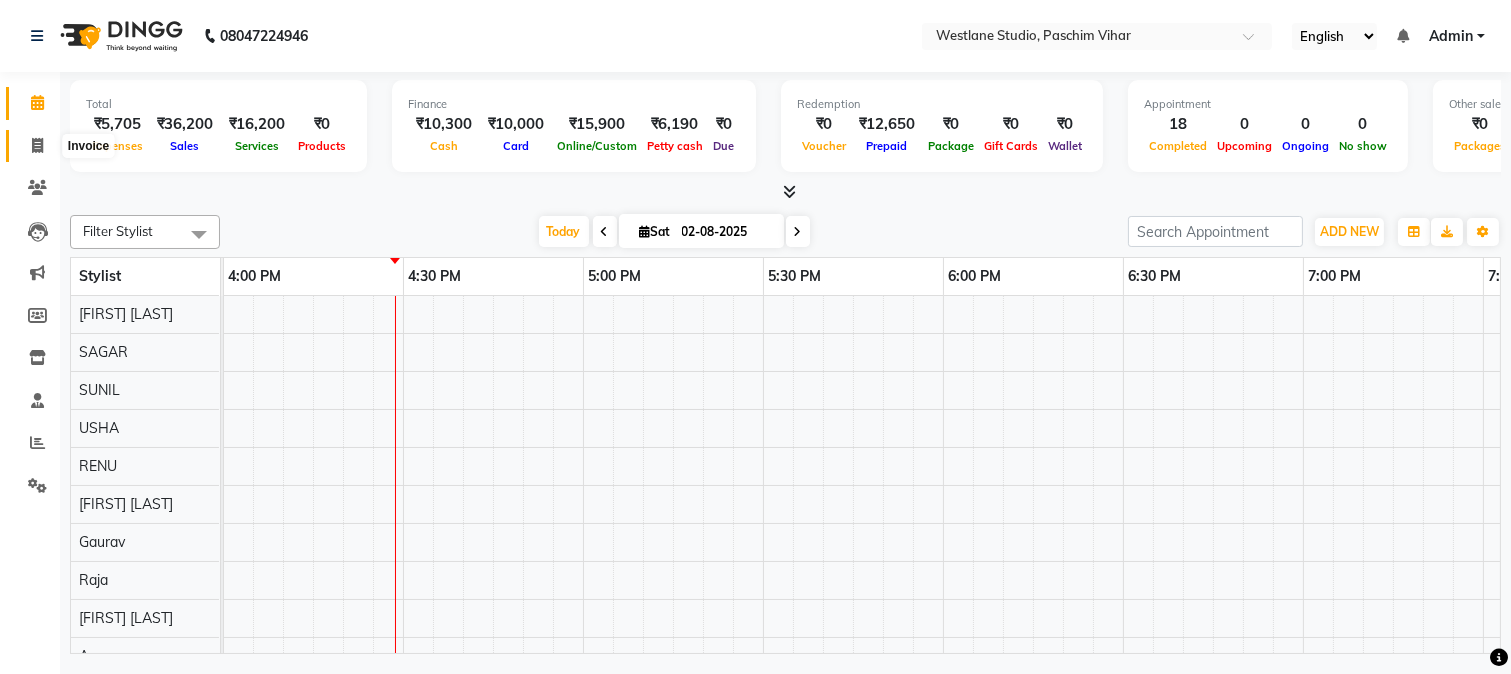 click 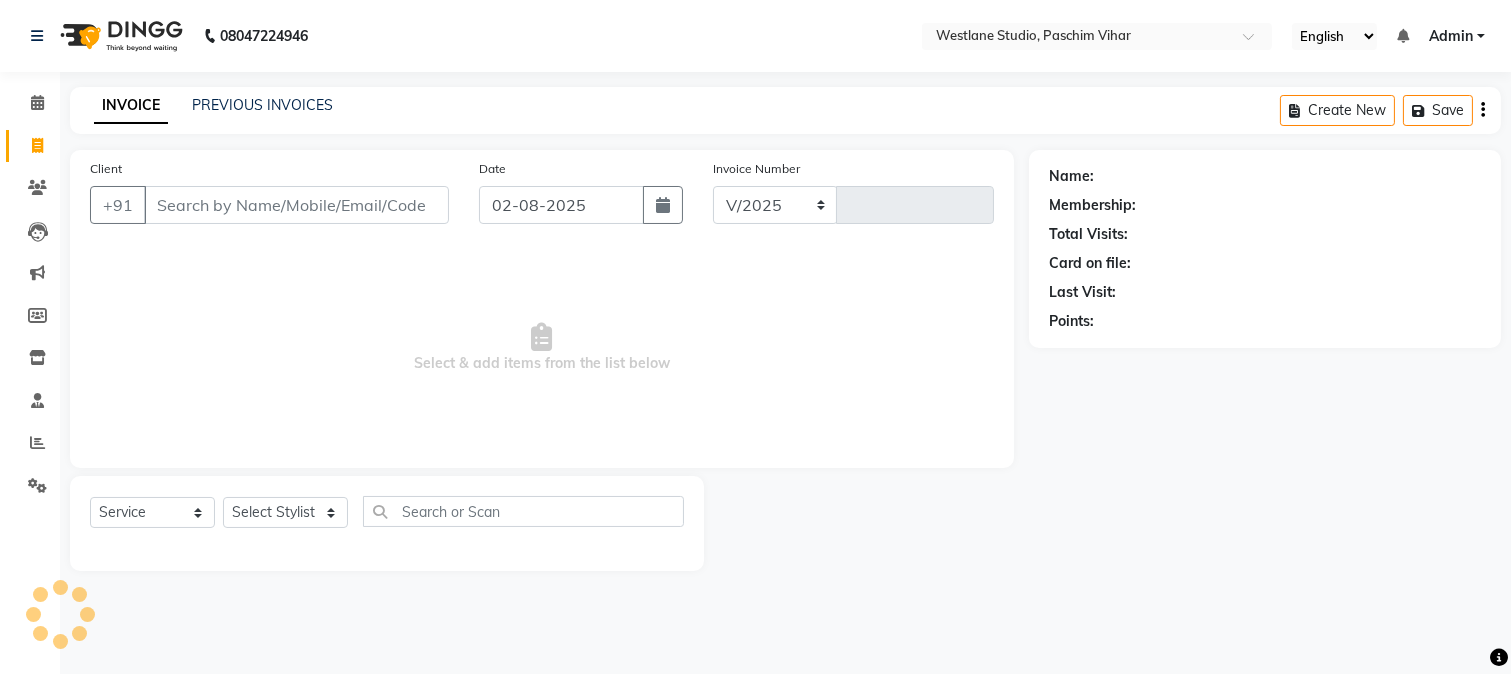 select on "223" 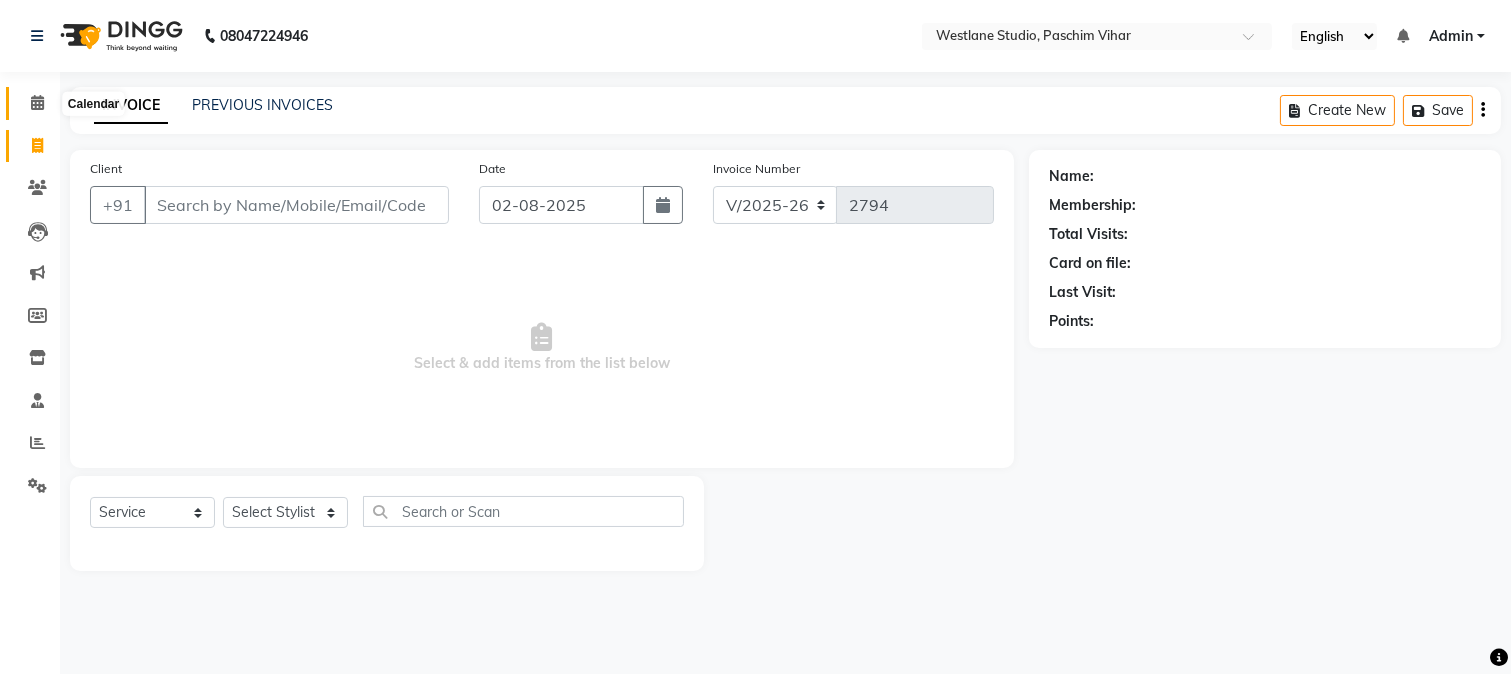 click 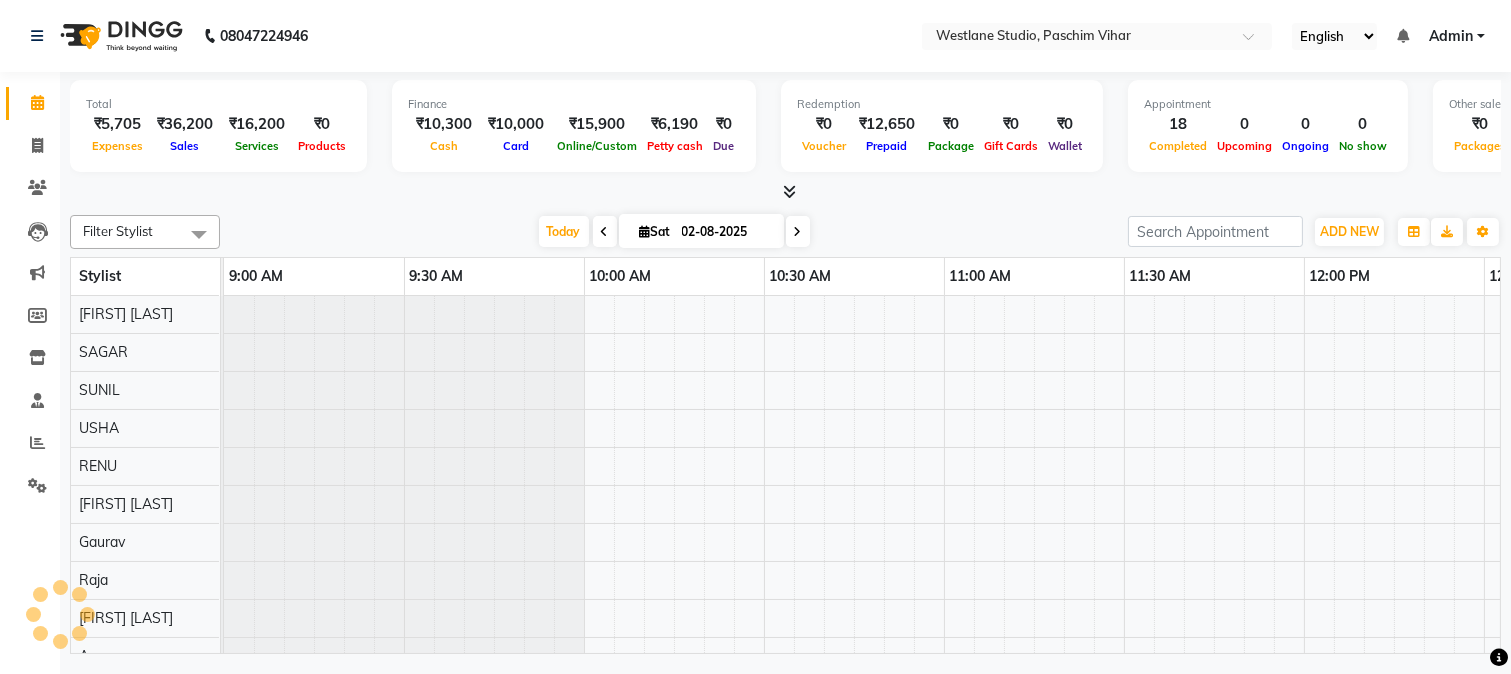 scroll, scrollTop: 0, scrollLeft: 0, axis: both 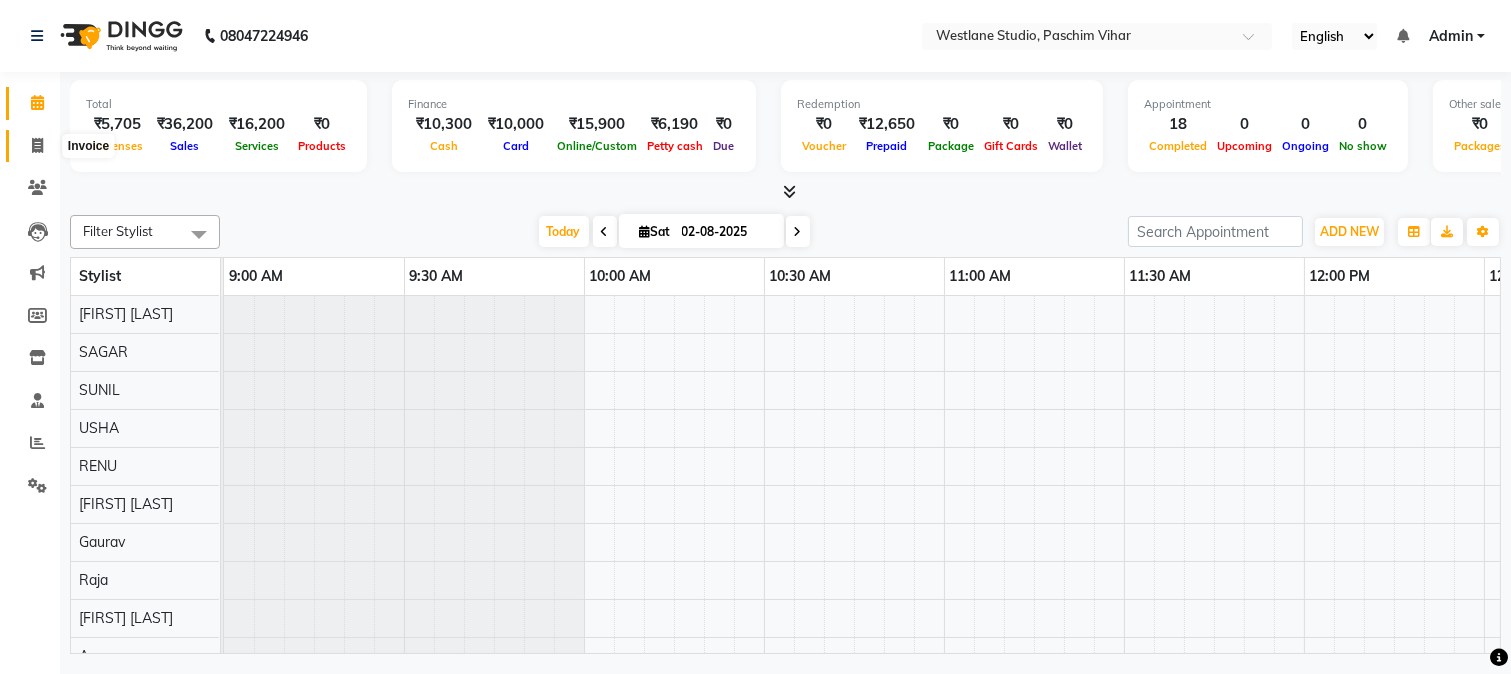 click 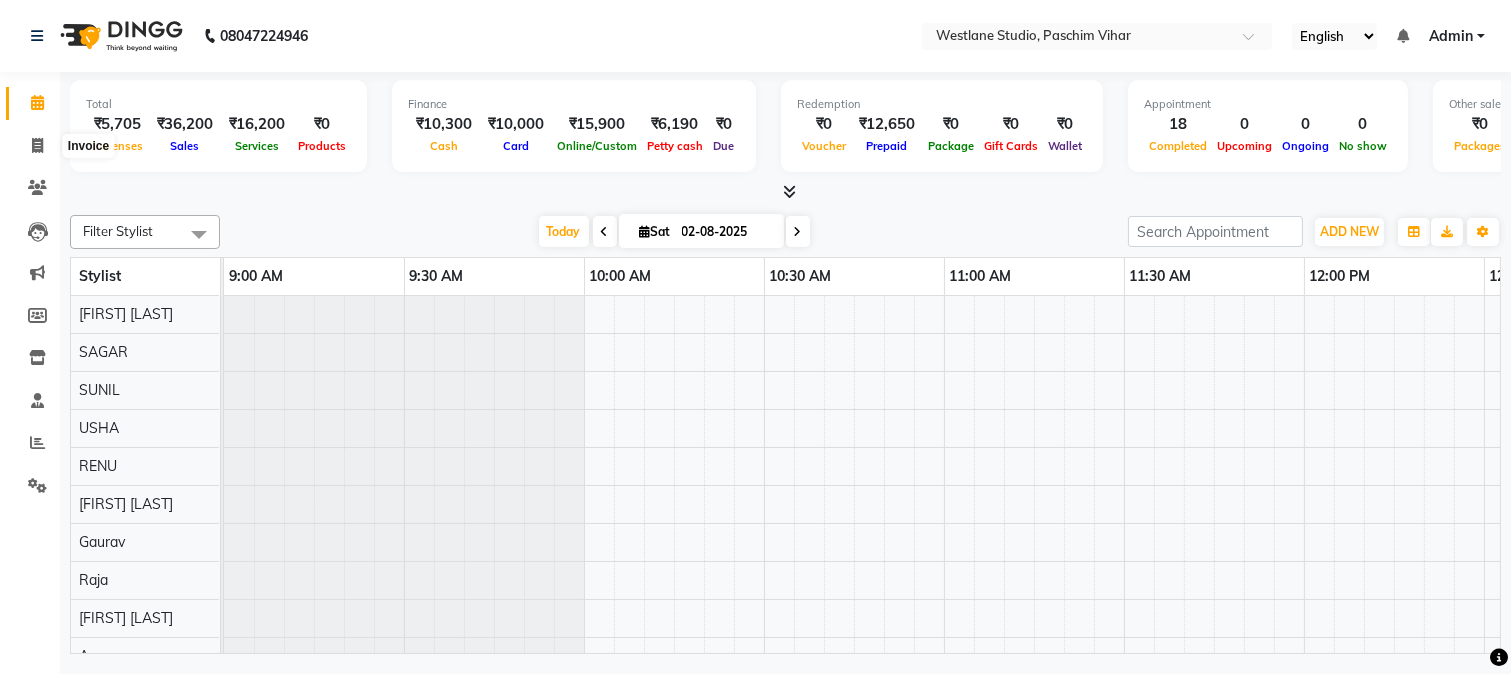 select on "service" 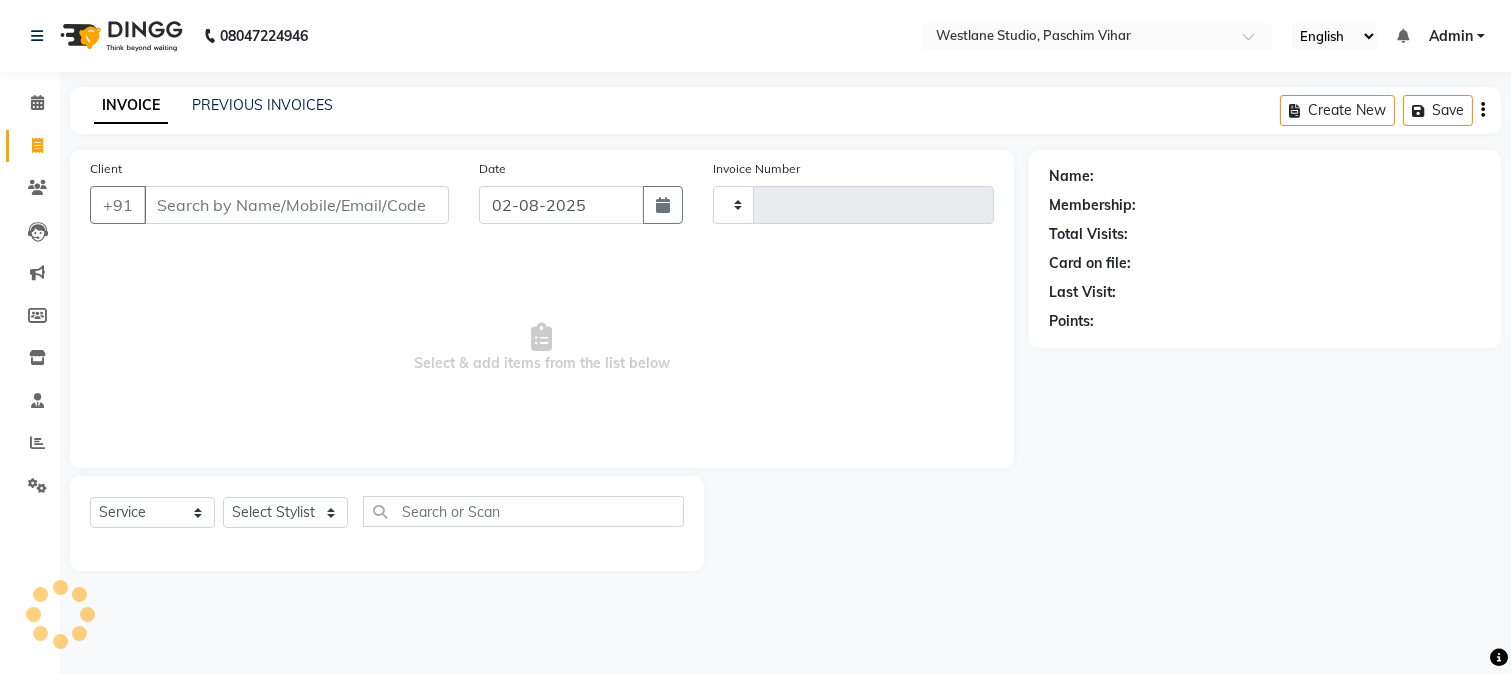 type on "2794" 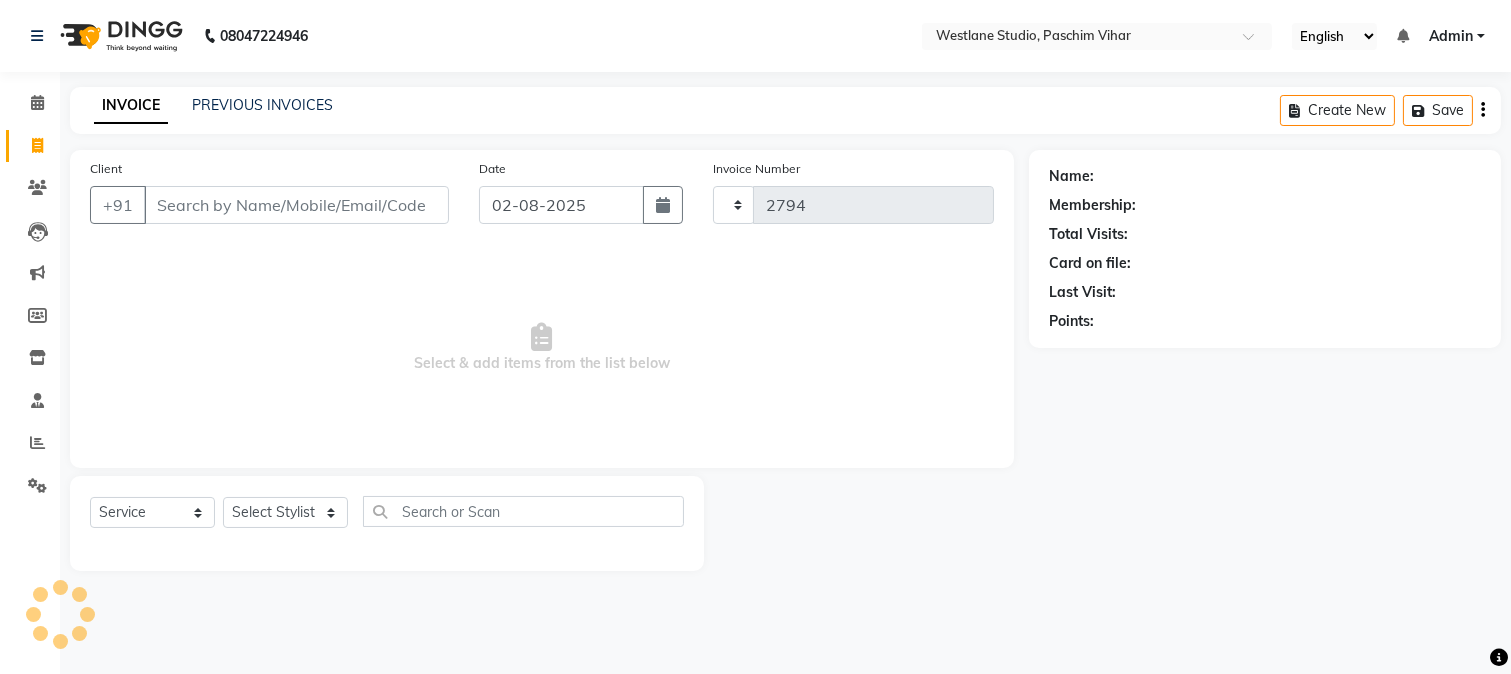 select on "223" 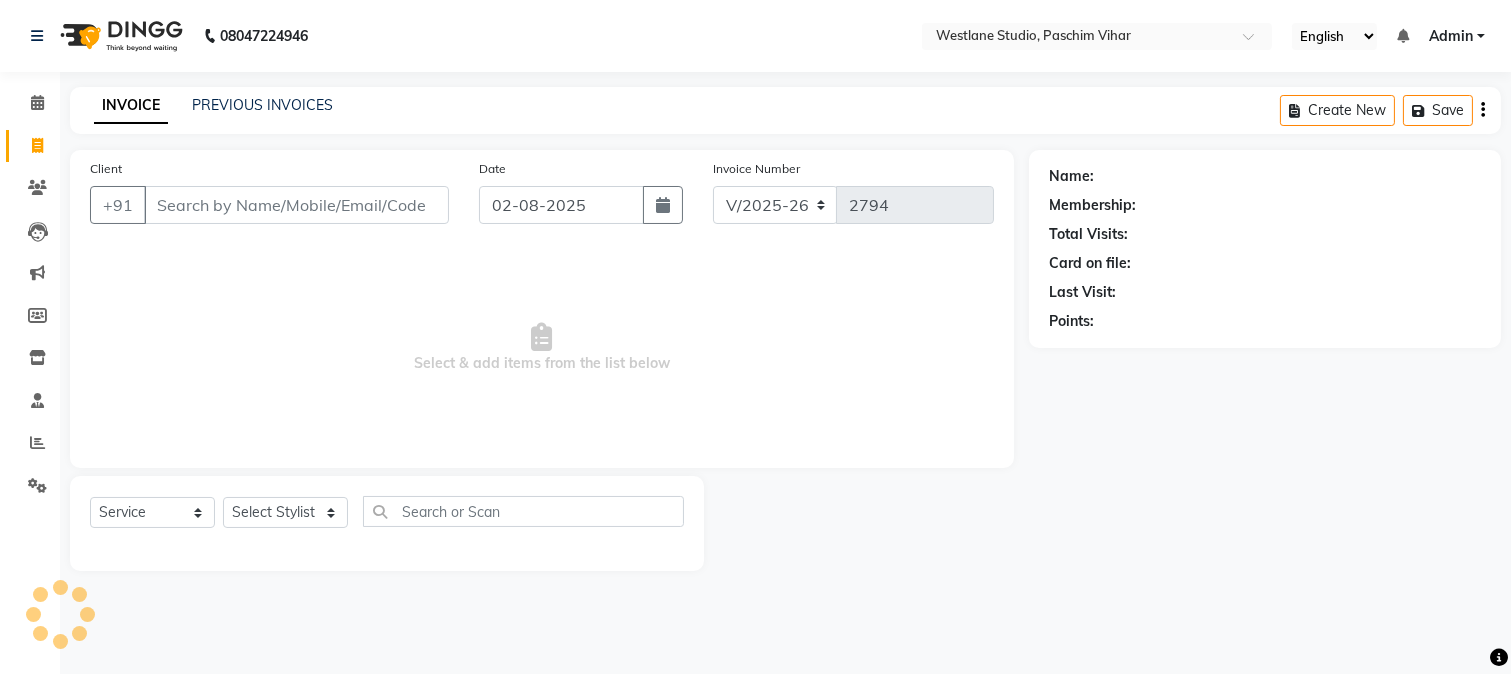 click on "PREVIOUS INVOICES" 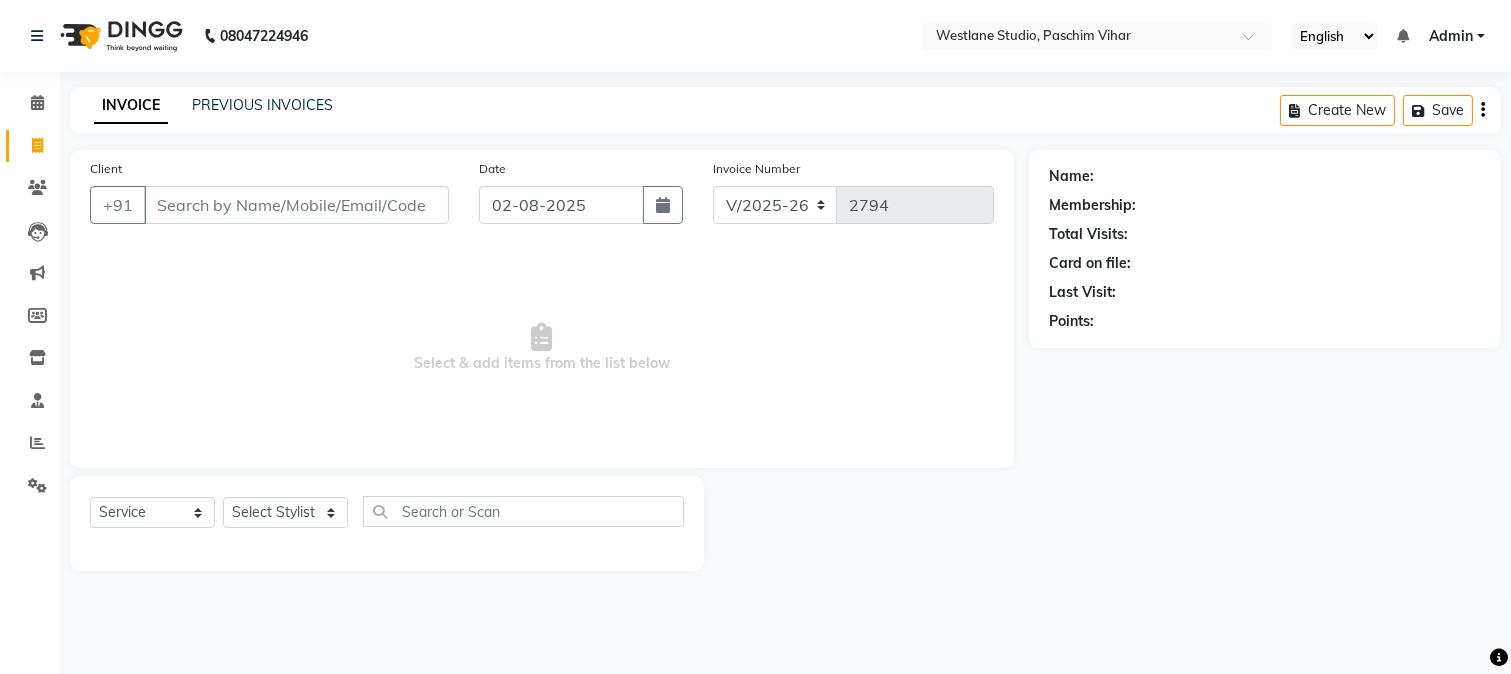 click on "INVOICE PREVIOUS INVOICES Create New   Save" 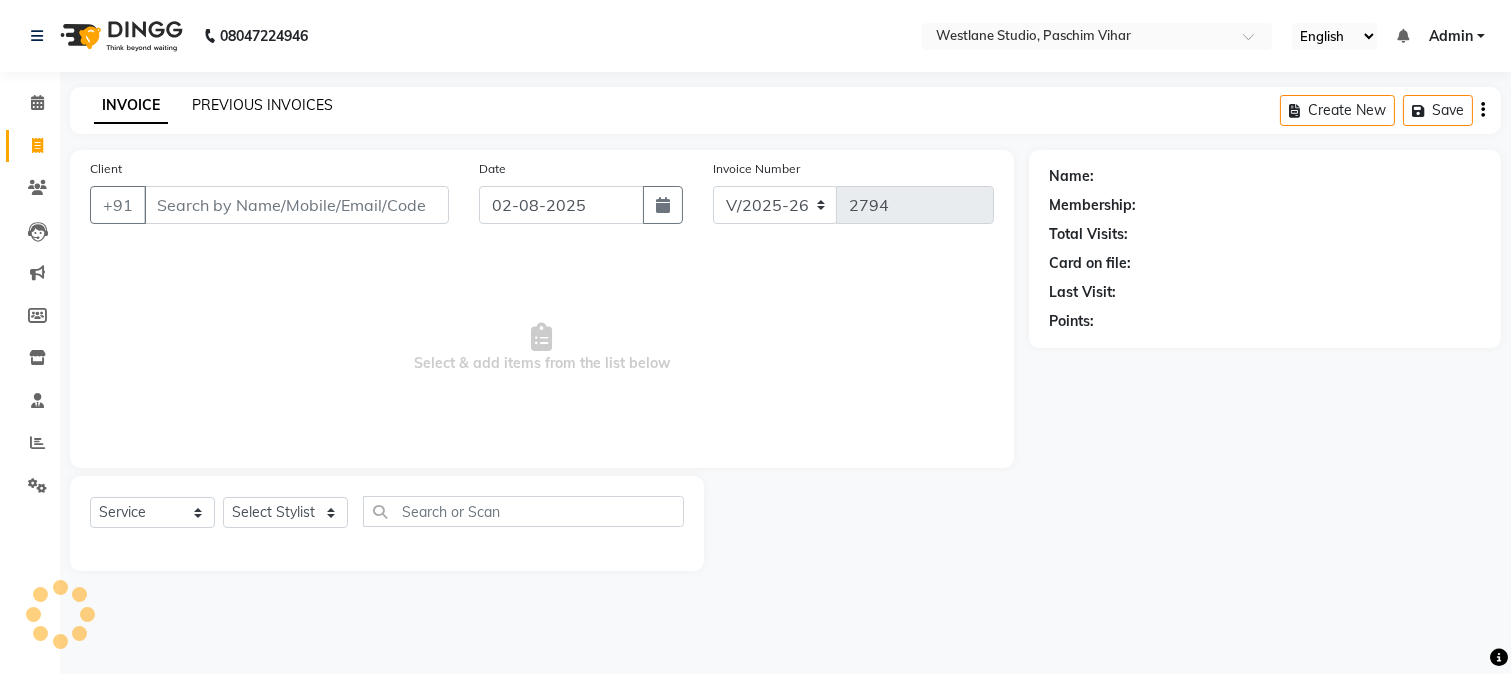 click on "PREVIOUS INVOICES" 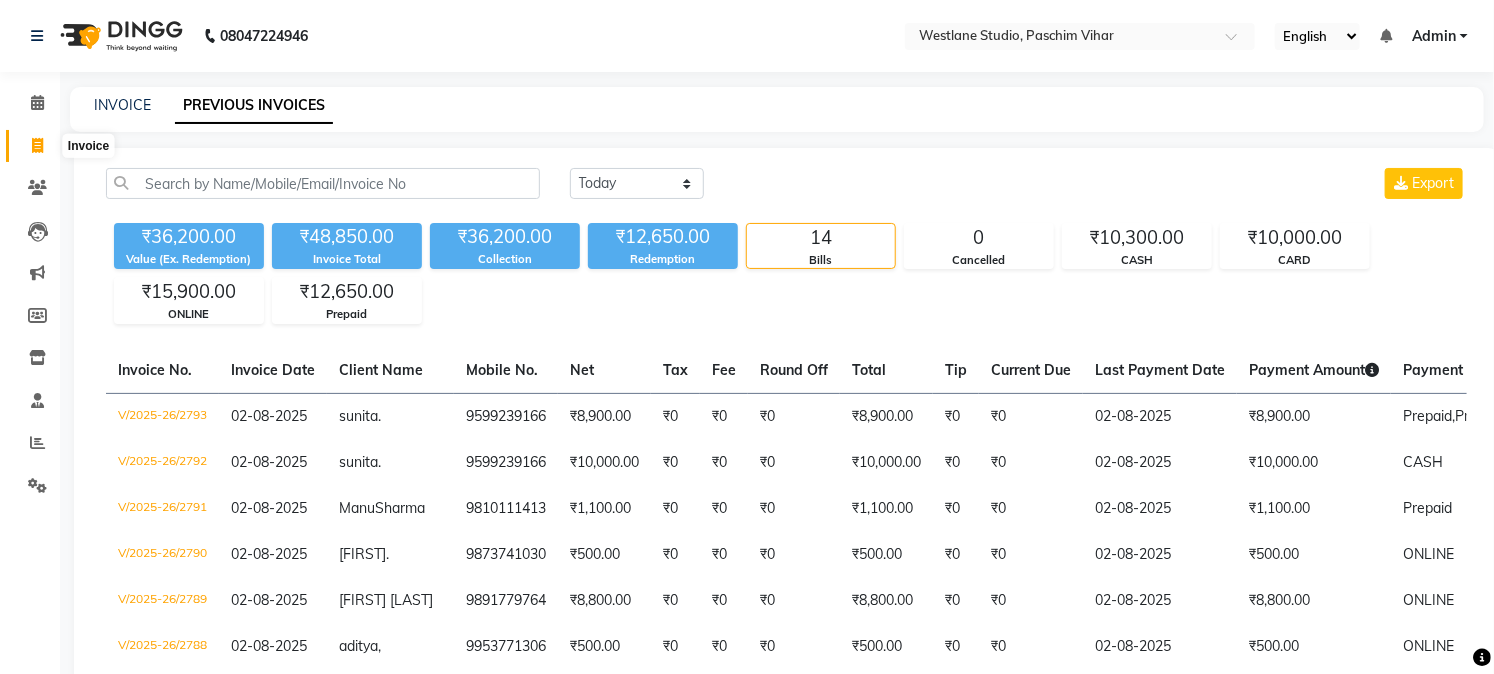 click 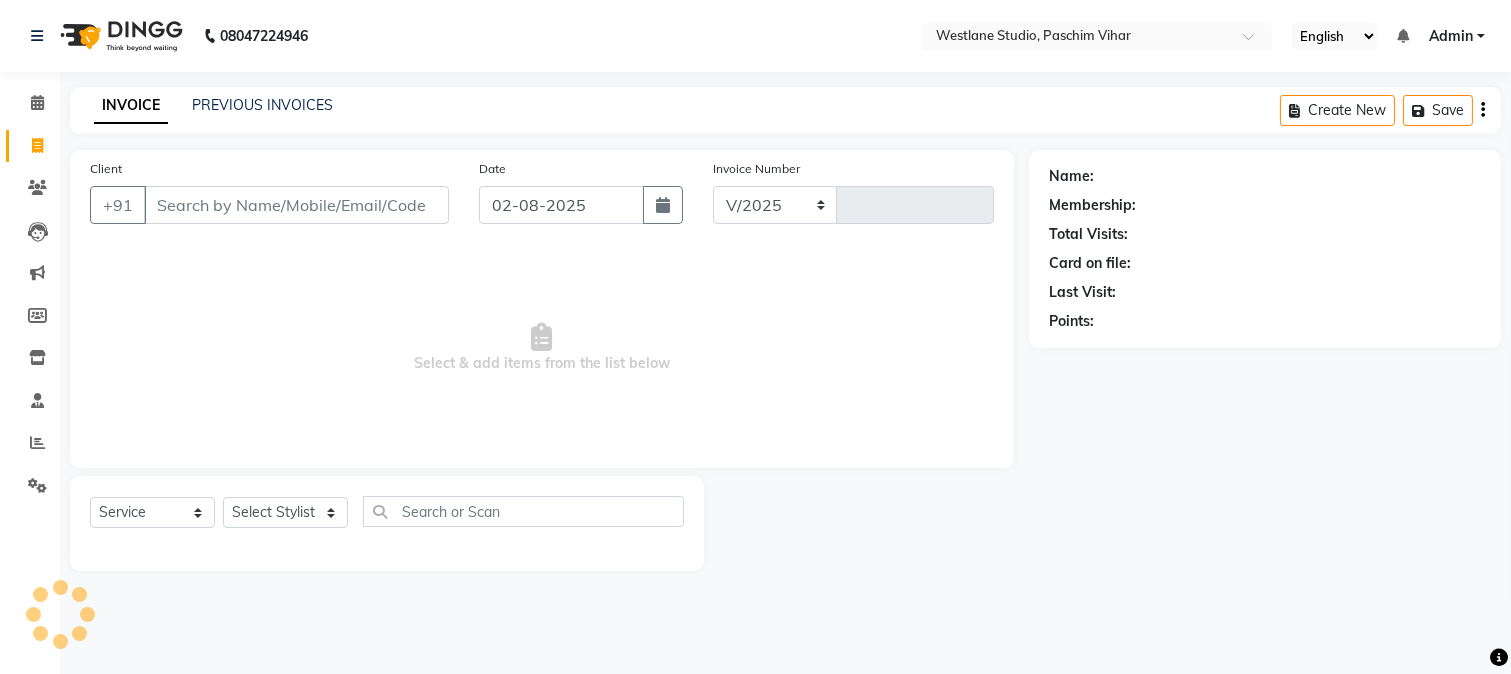 select on "223" 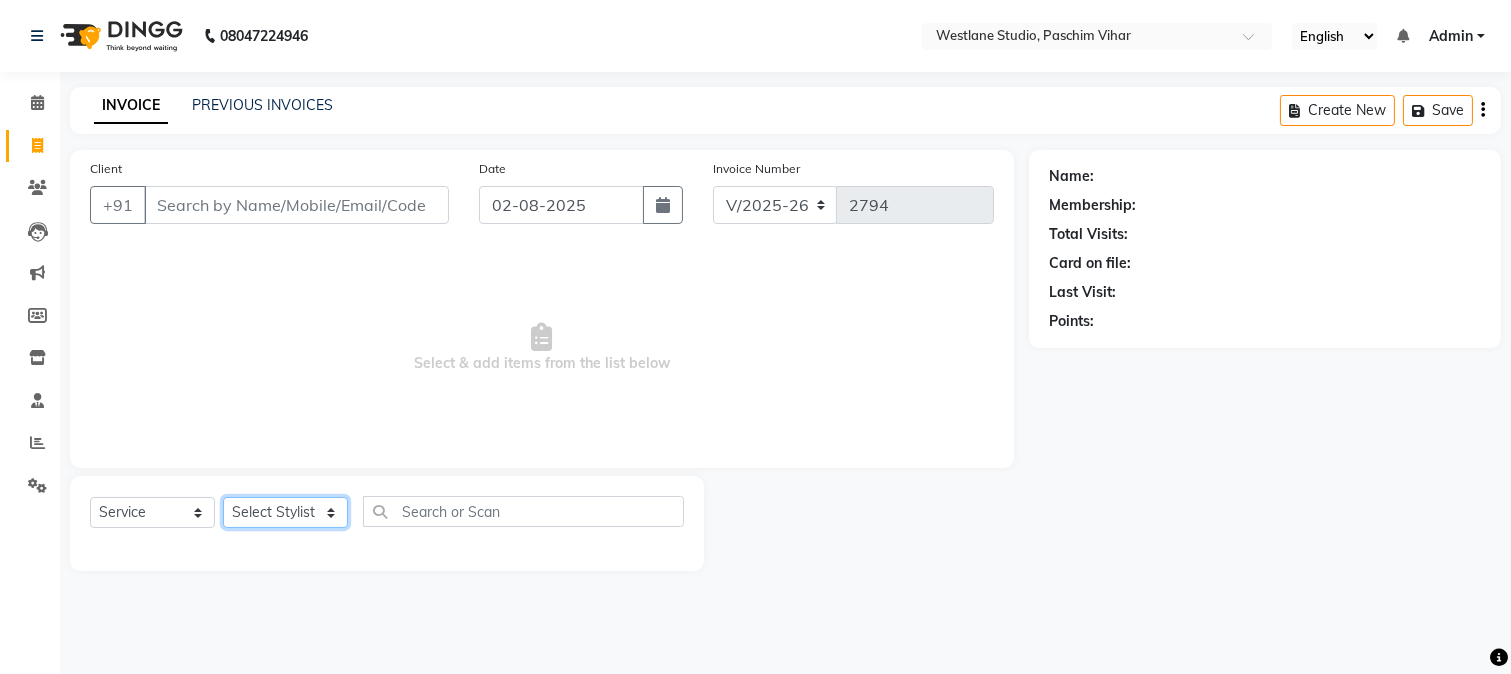 click on "Select Stylist Akash Anu Arun Gaurav  GULFAM jeeshan MANISH NADEEM ALI Nitin Sajwan Raja  Ranjeet RENU RIDHIMA BHATIA Rohit SAGAR Shakel SOHEIL Sonam SUNIL USHA" 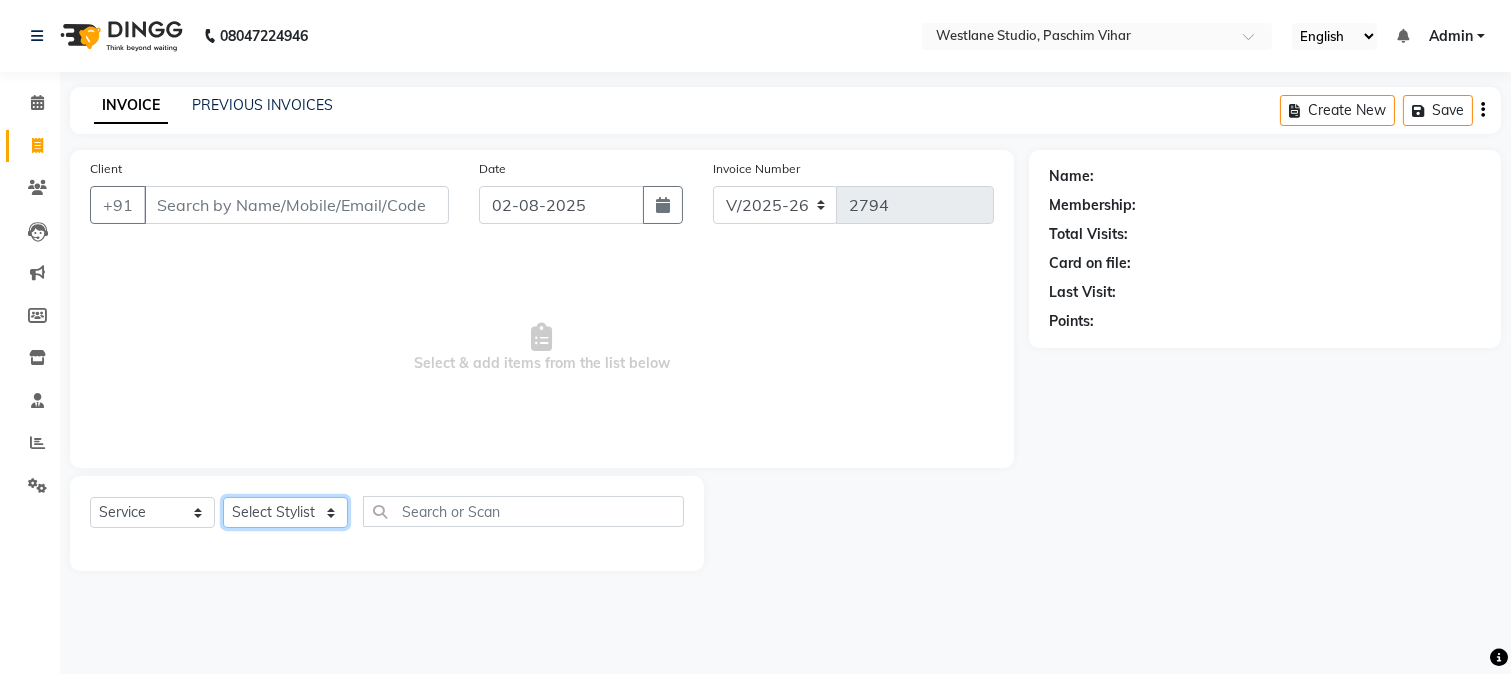 select on "8527" 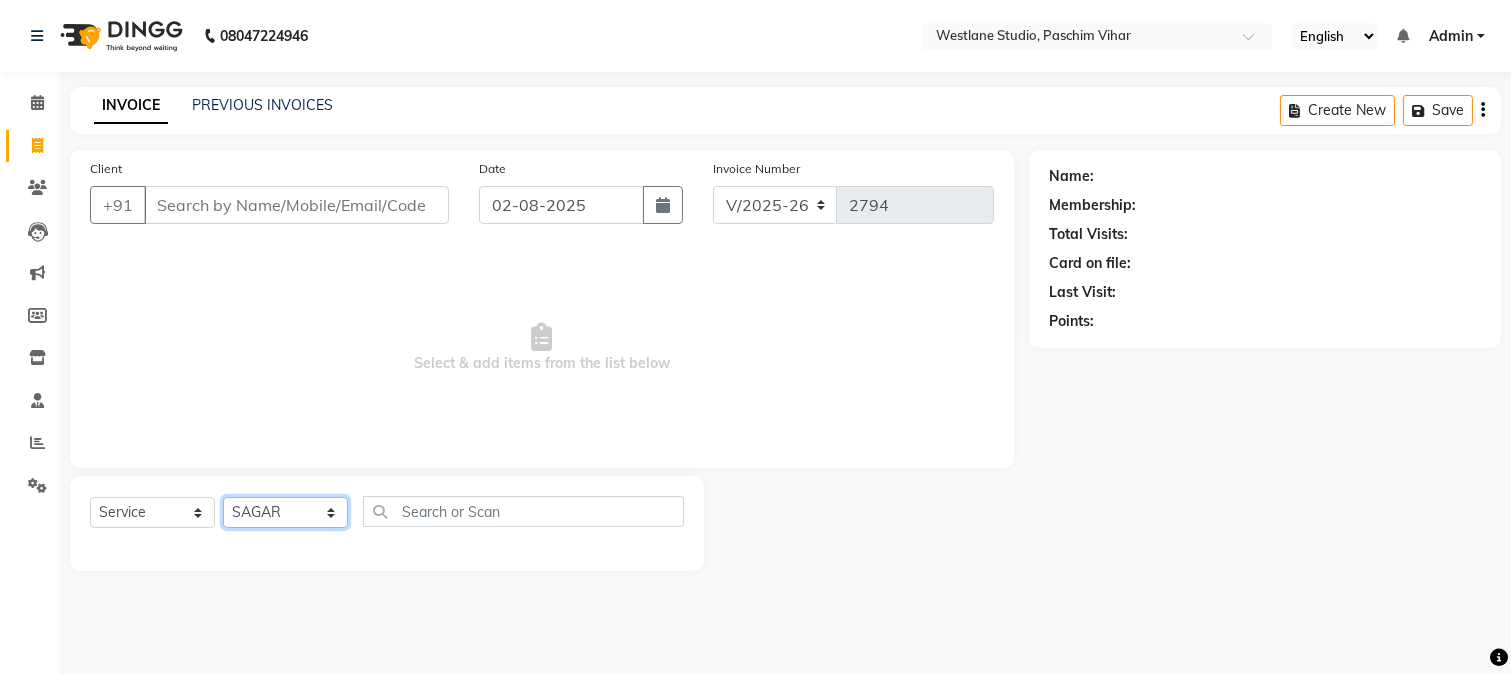 click on "Select Stylist Akash Anu Arun Gaurav  GULFAM jeeshan MANISH NADEEM ALI Nitin Sajwan Raja  Ranjeet RENU RIDHIMA BHATIA Rohit SAGAR Shakel SOHEIL Sonam SUNIL USHA" 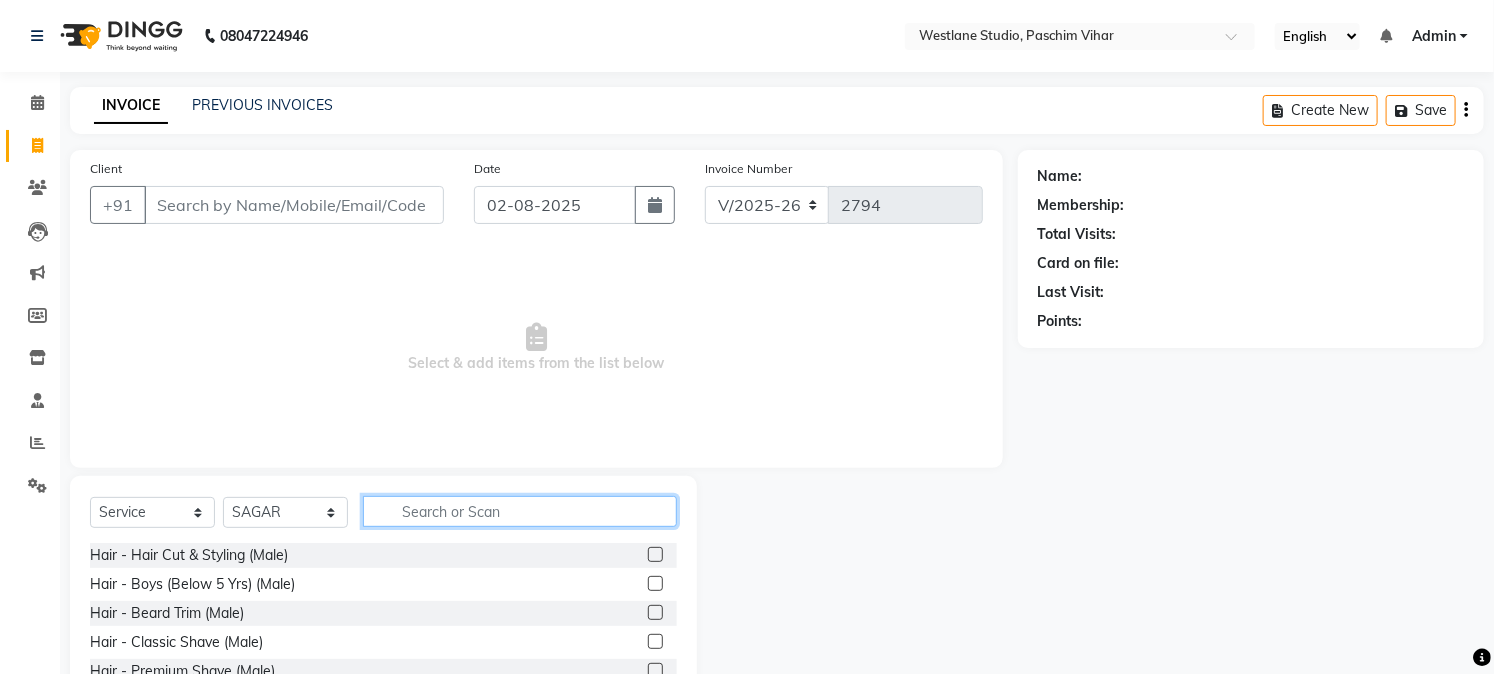click 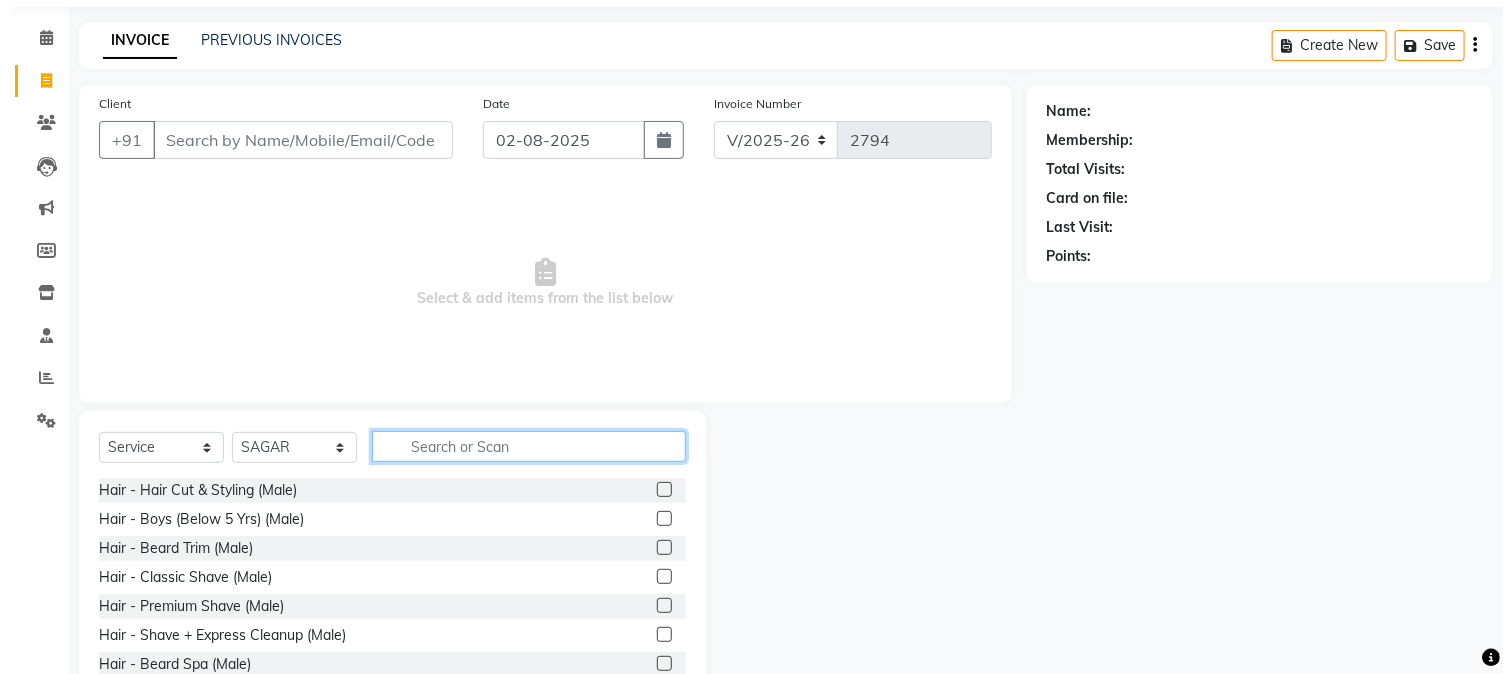scroll, scrollTop: 126, scrollLeft: 0, axis: vertical 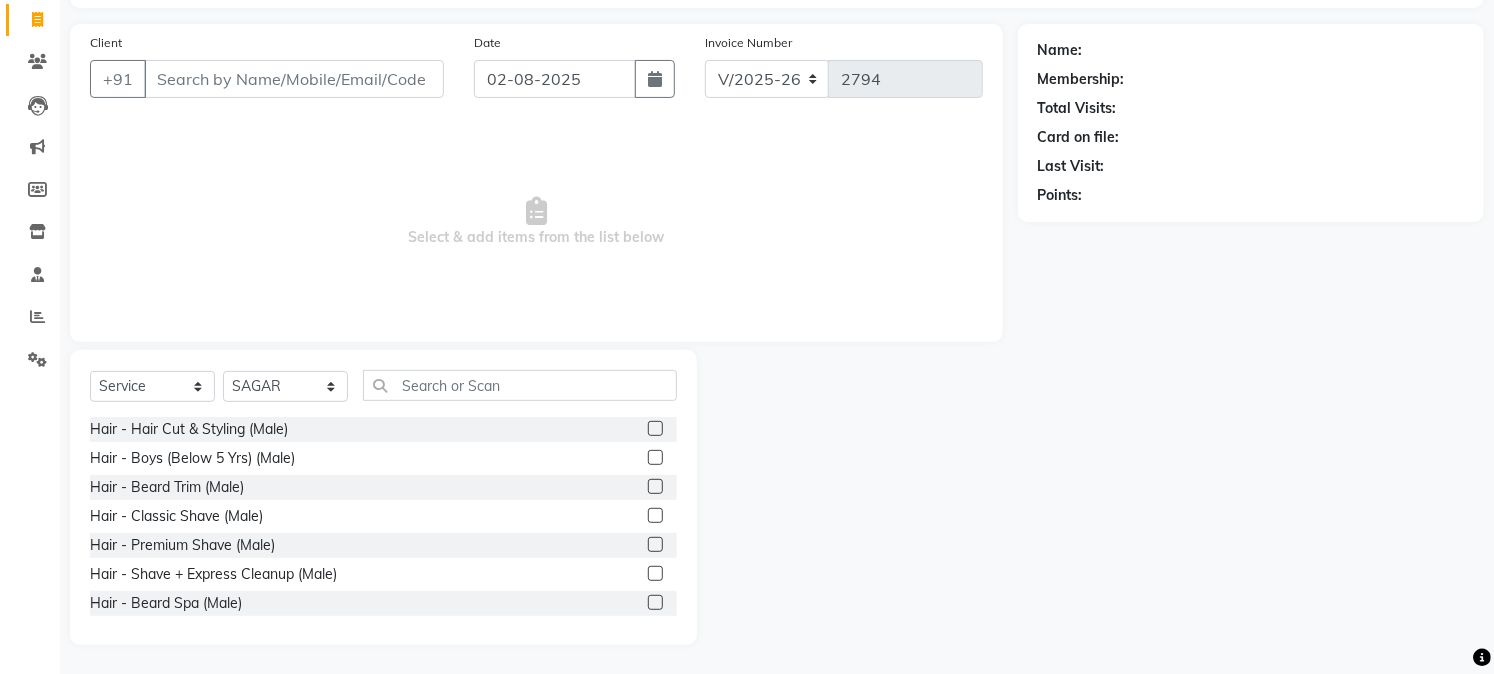 click 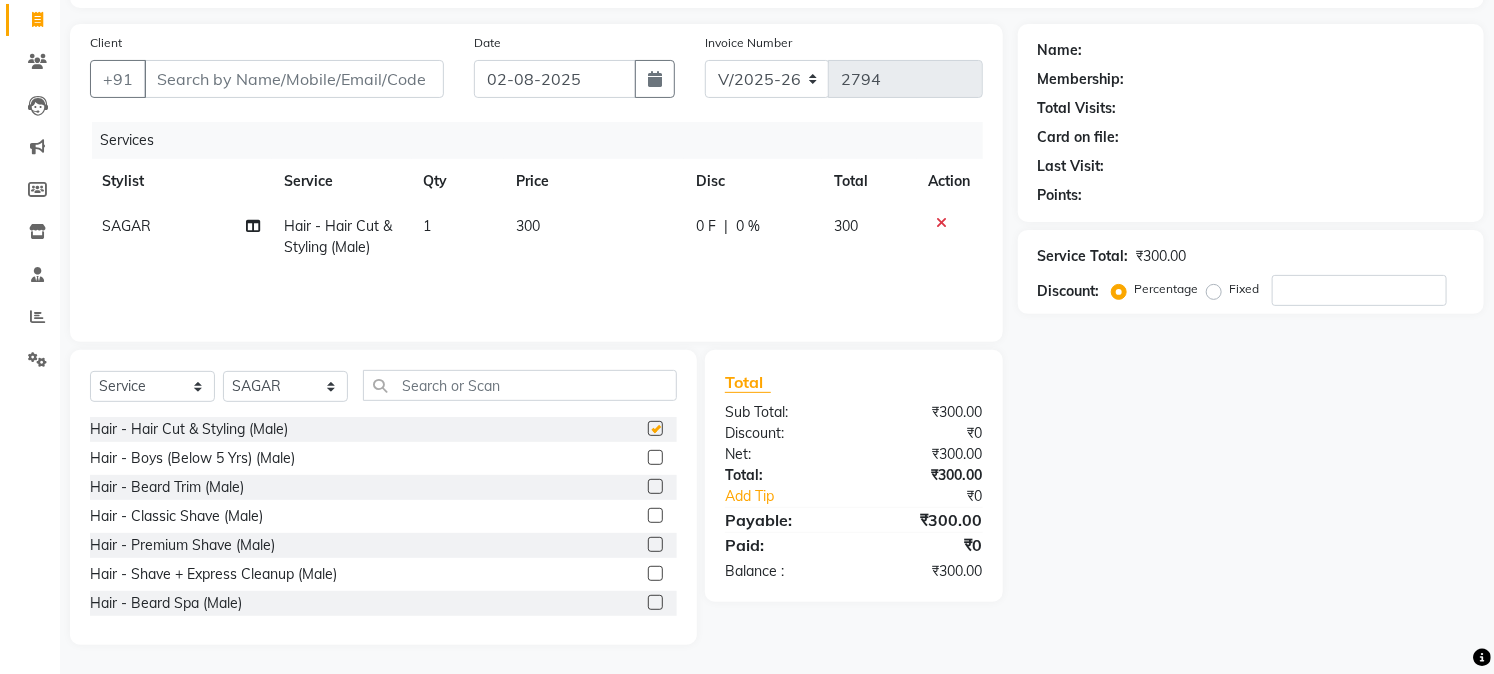 checkbox on "false" 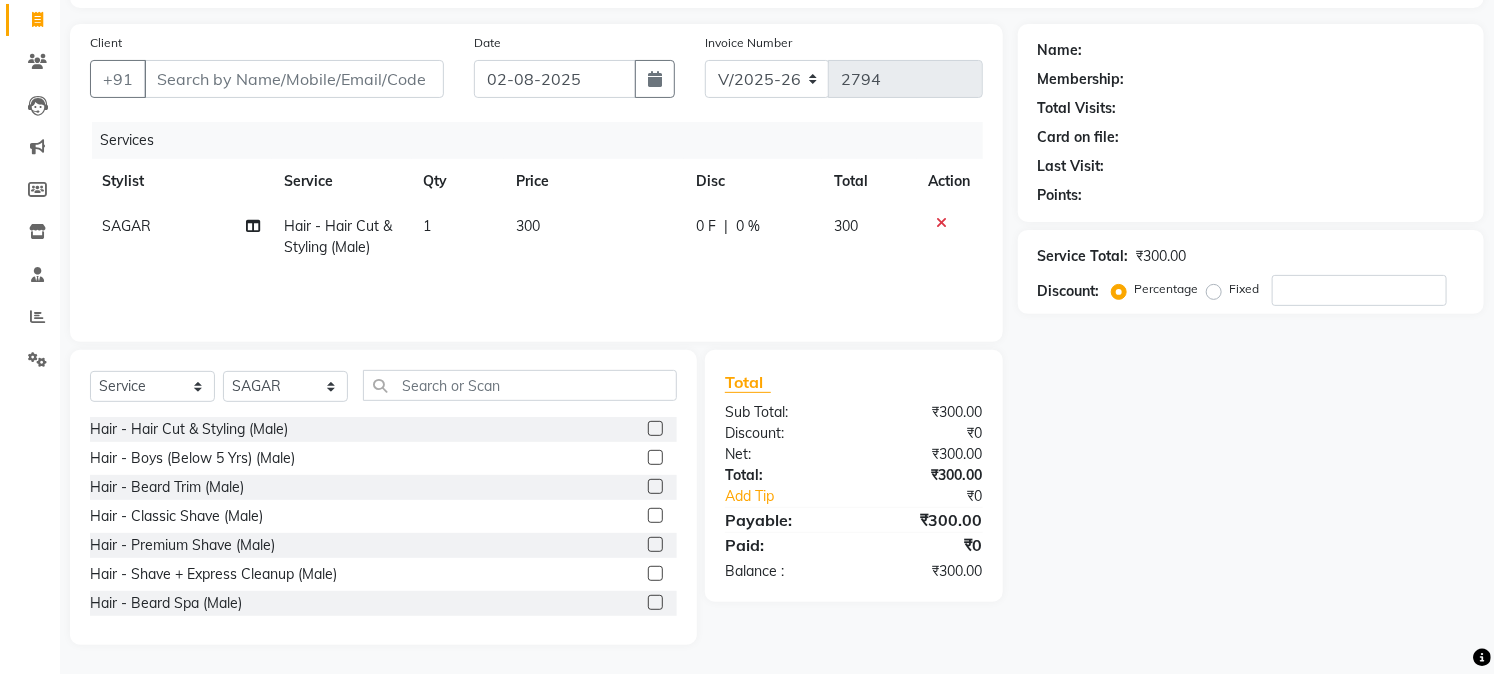 click 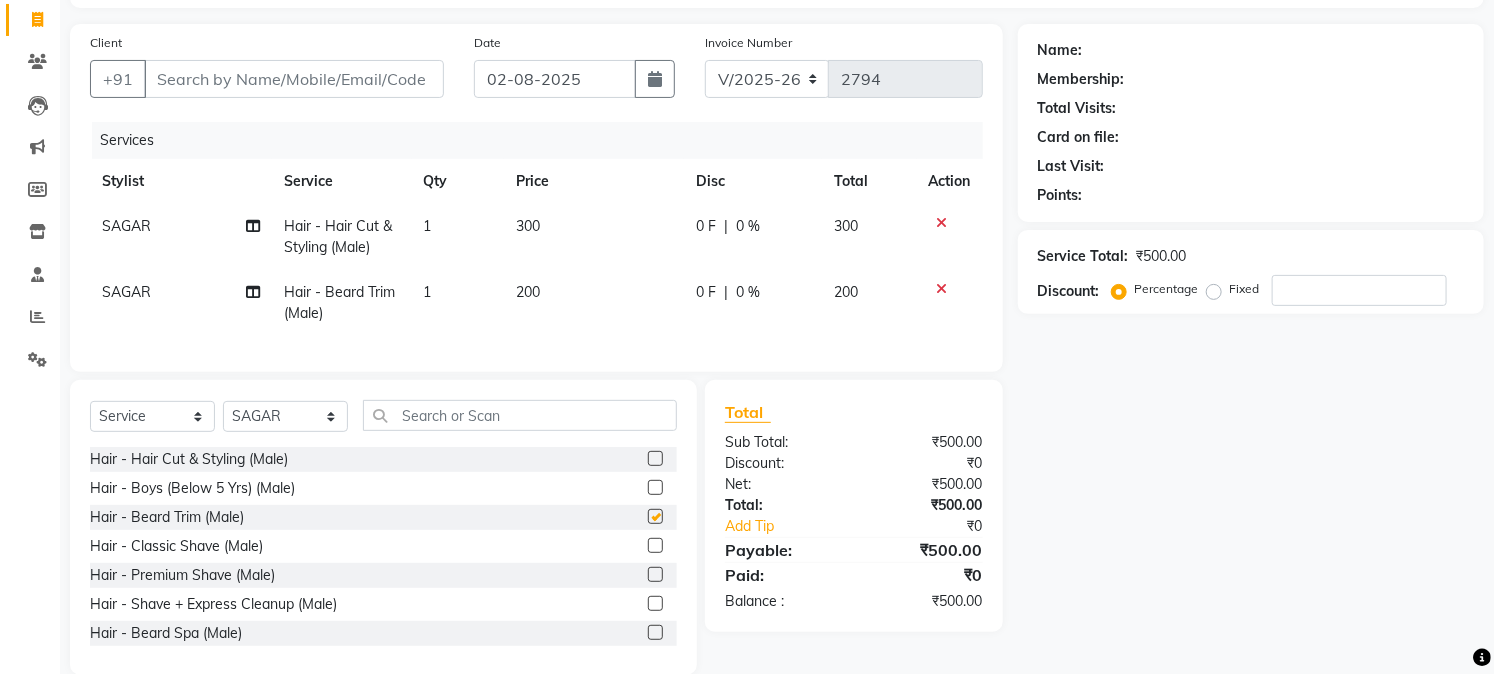 checkbox on "false" 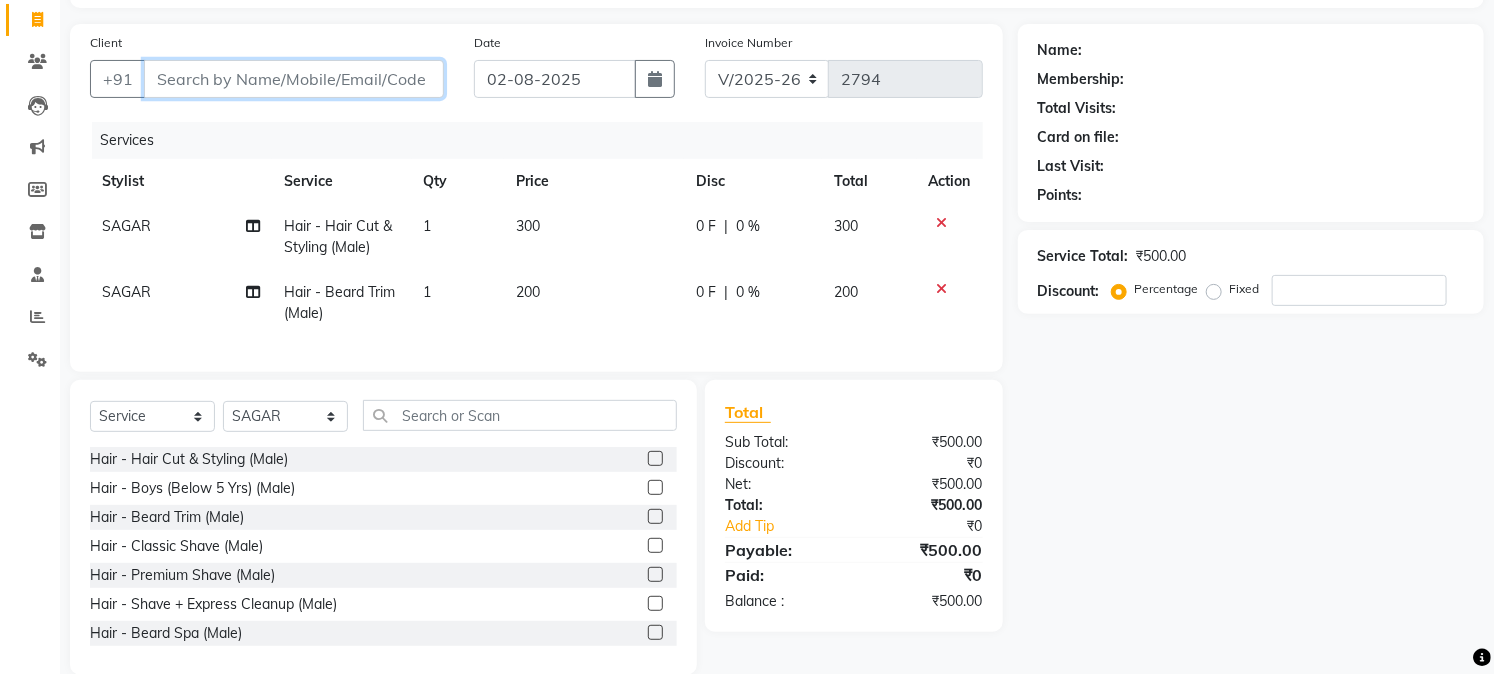 click on "Client" at bounding box center [294, 79] 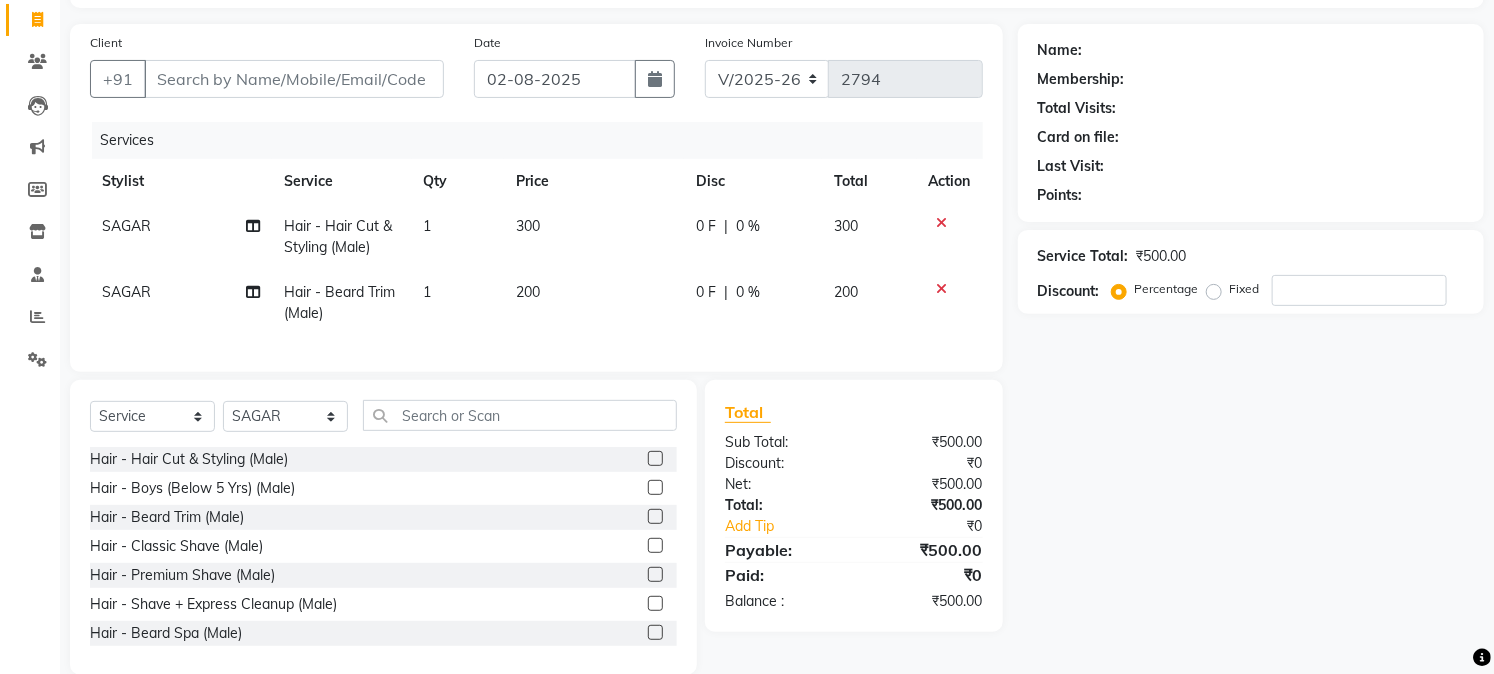 click 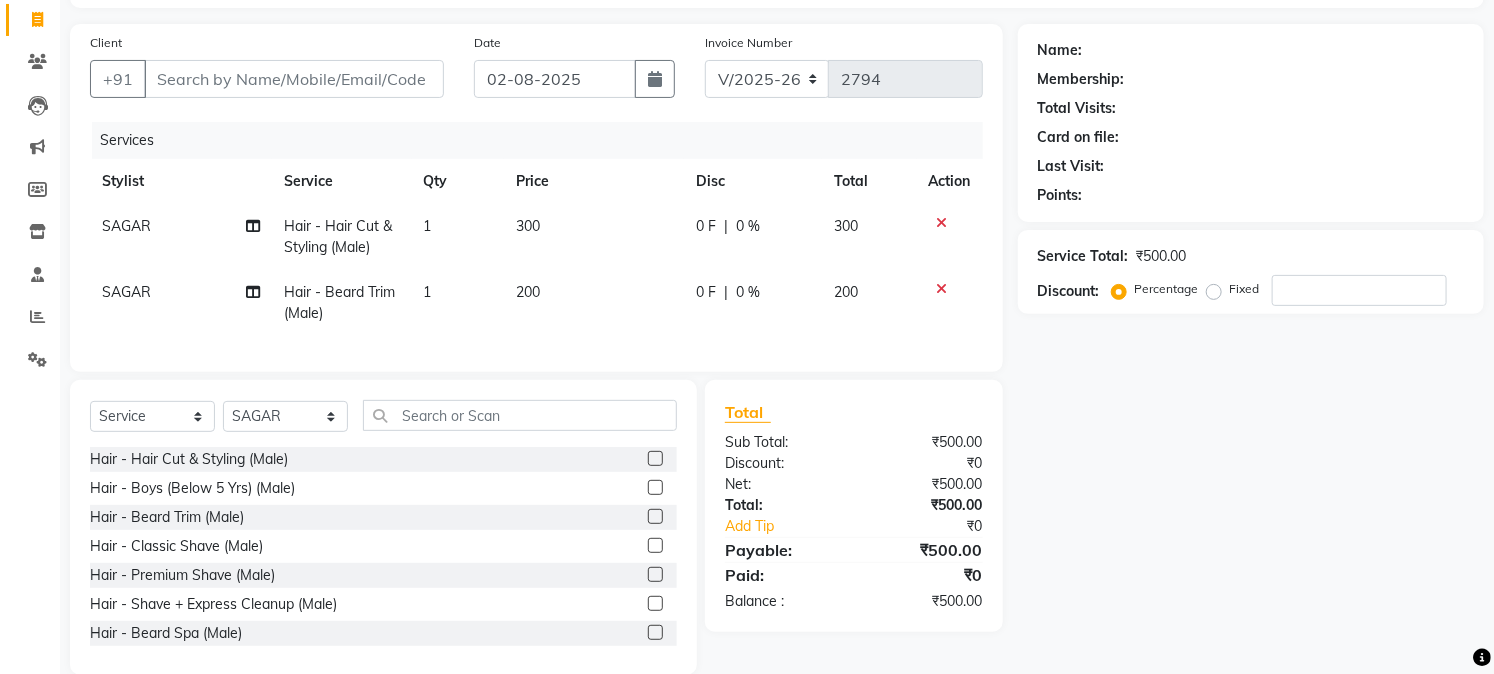 click 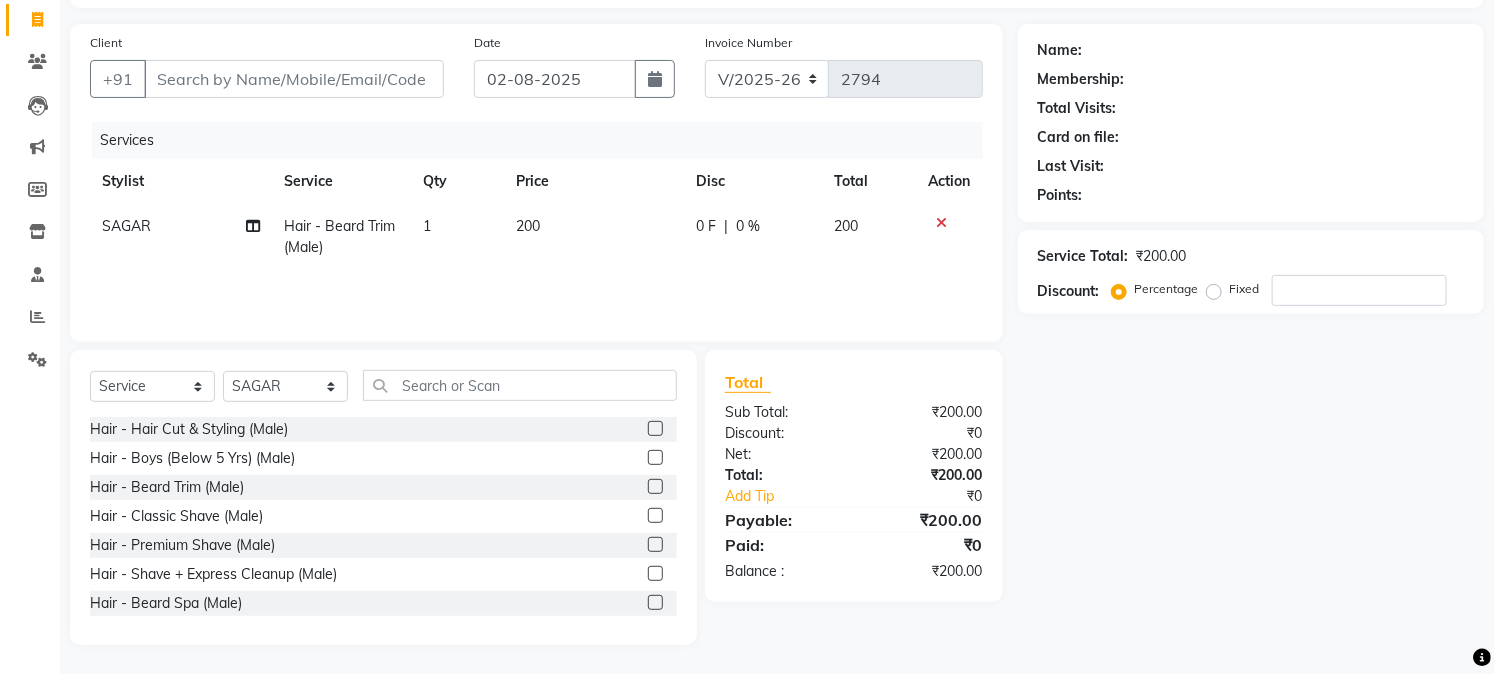 click 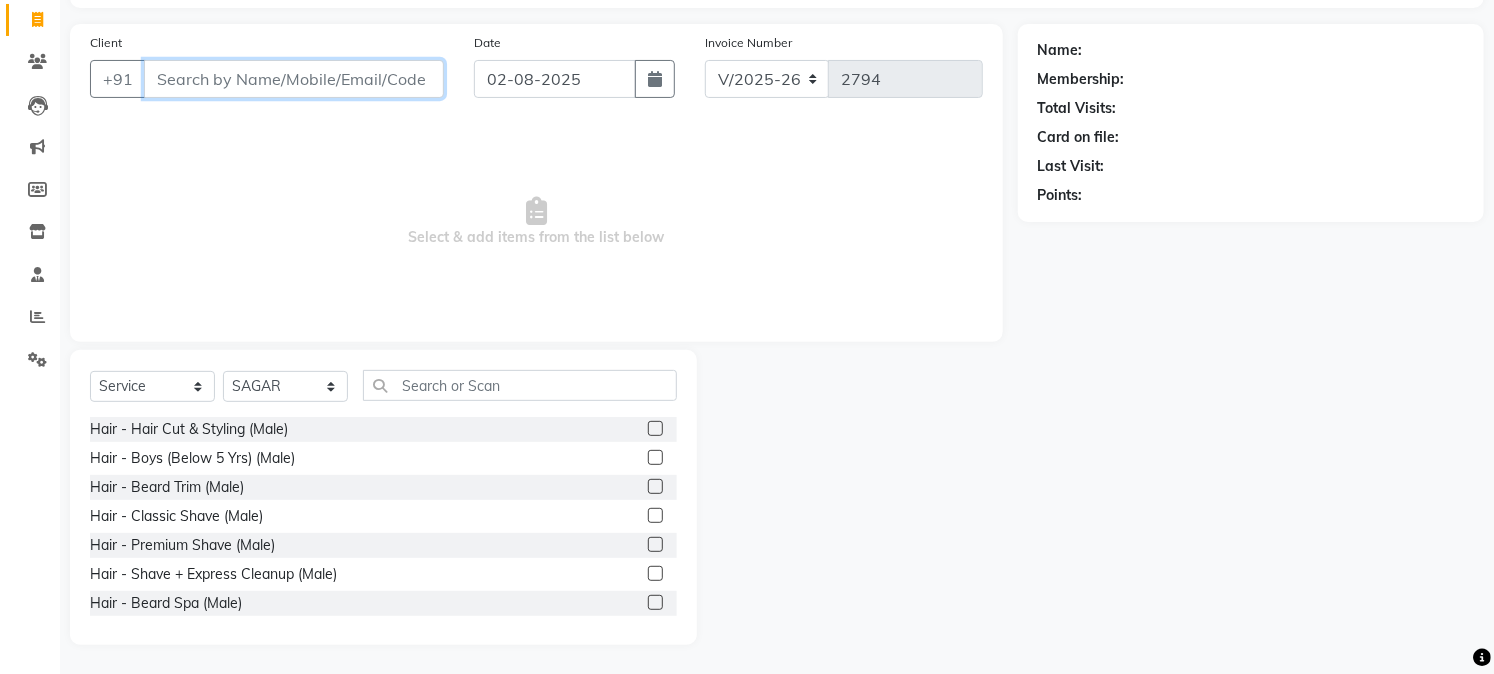 click on "Client" at bounding box center [294, 79] 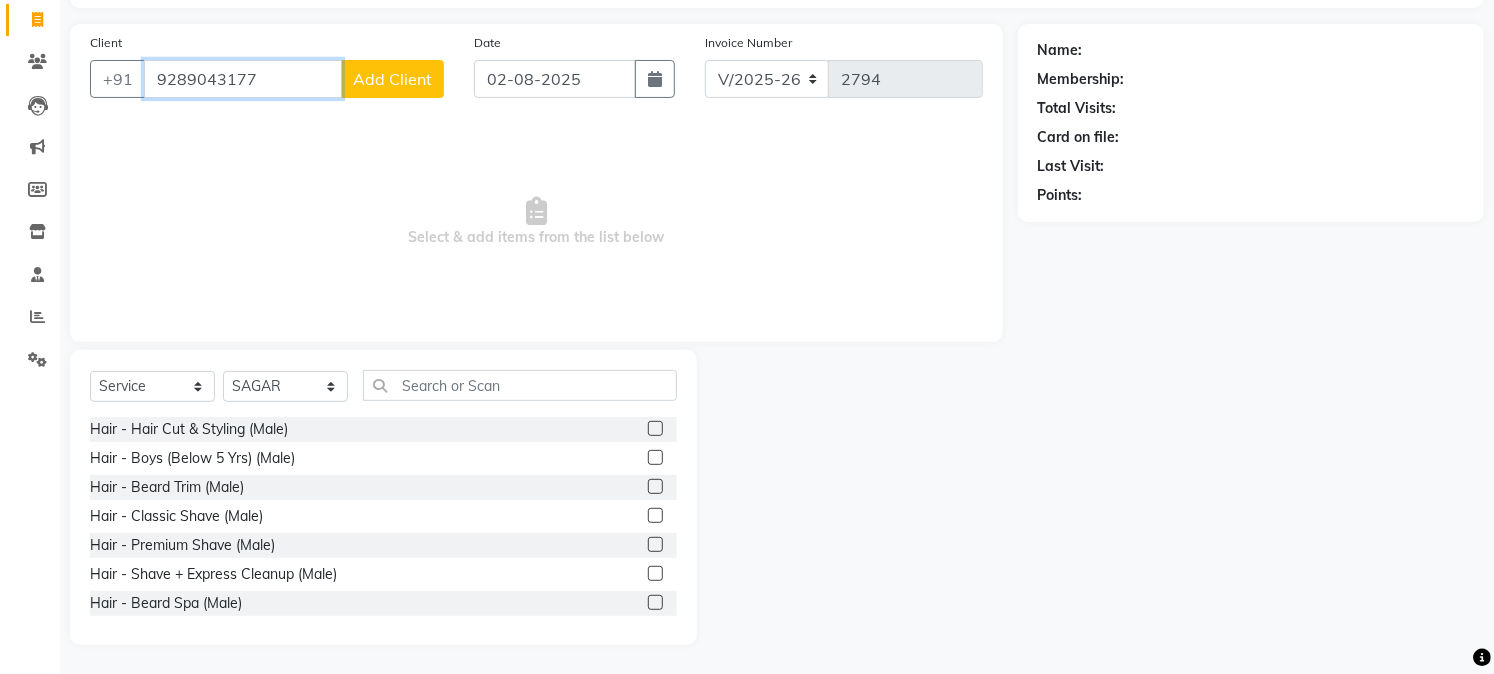 type on "9289043177" 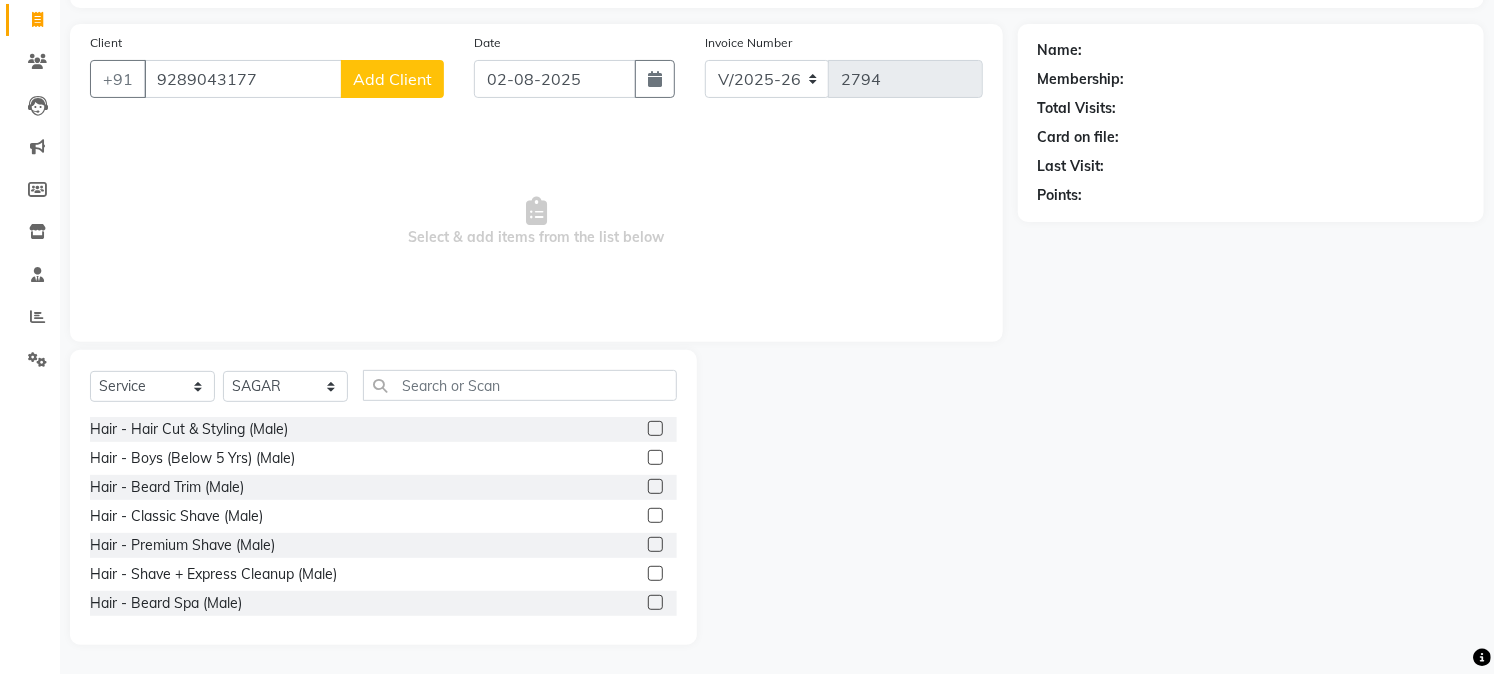 click on "Add Client" 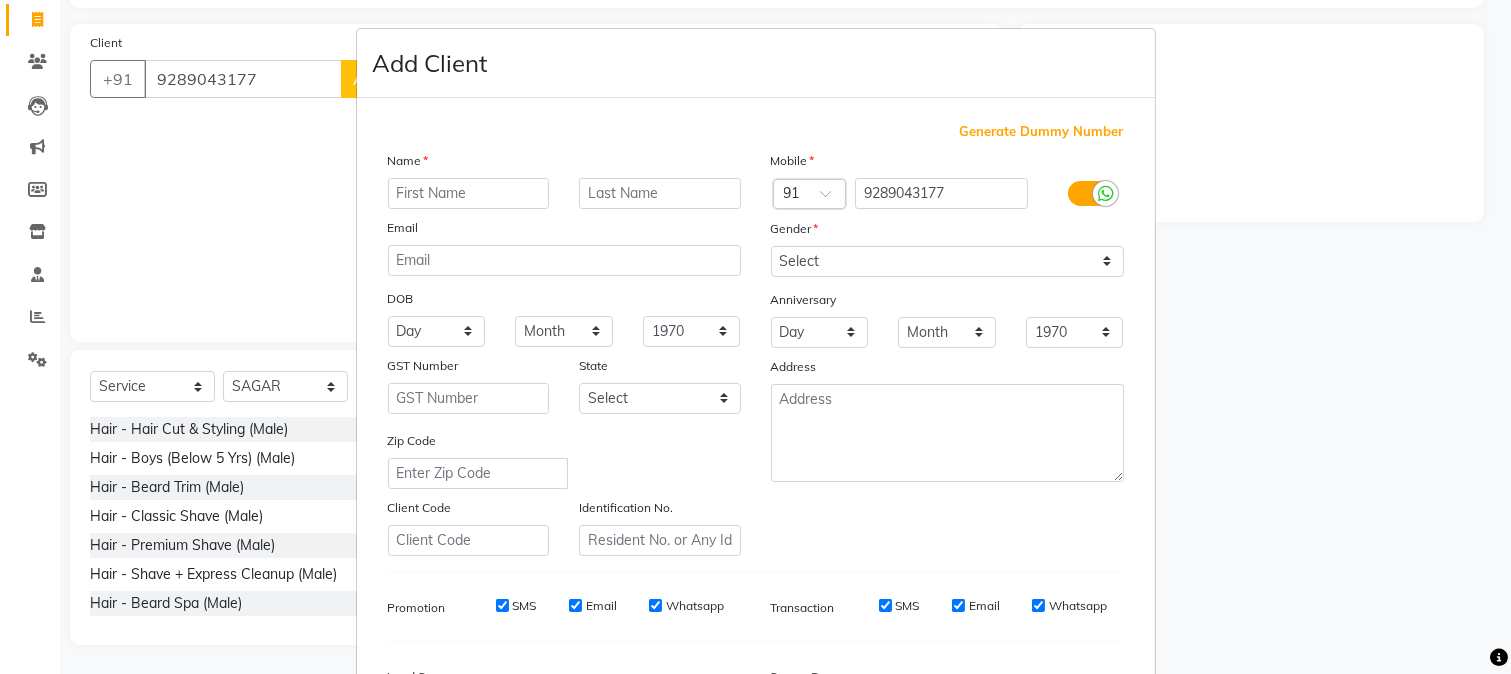type on "n" 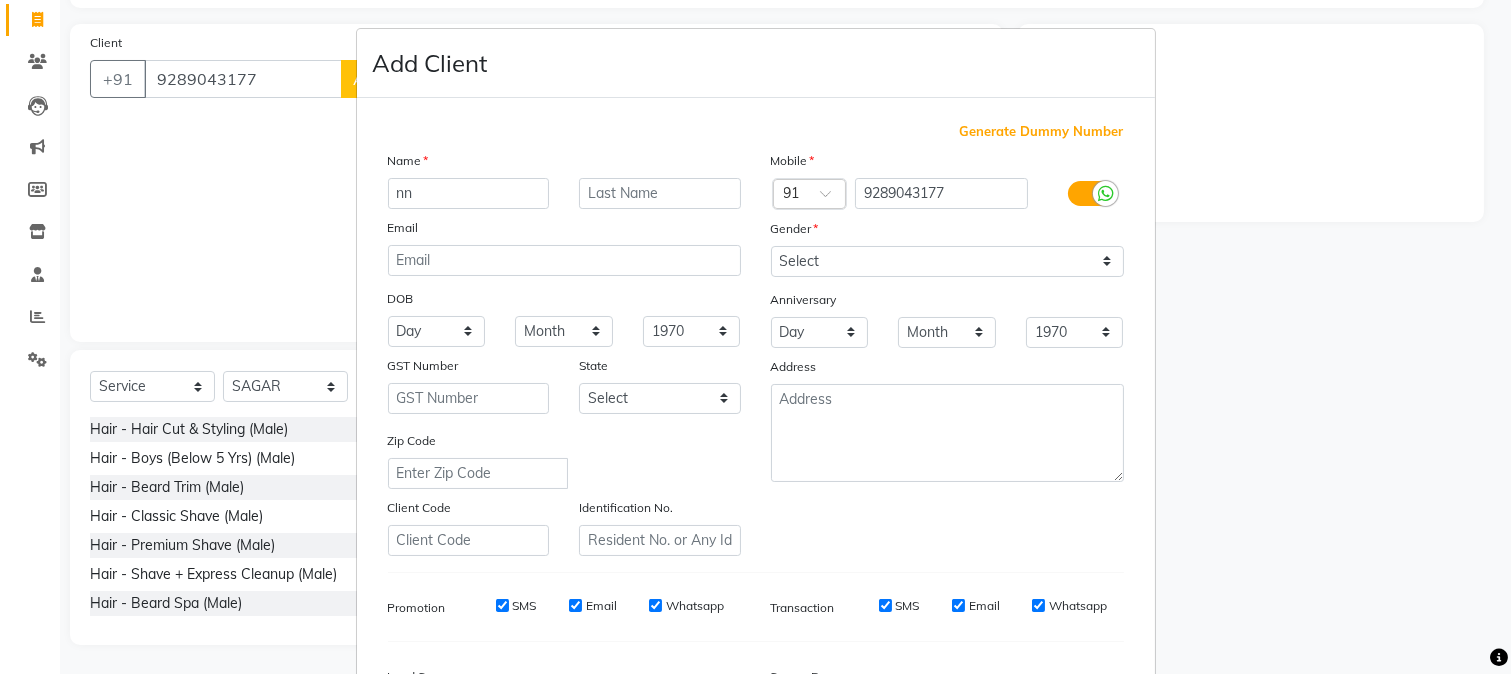 type on "n" 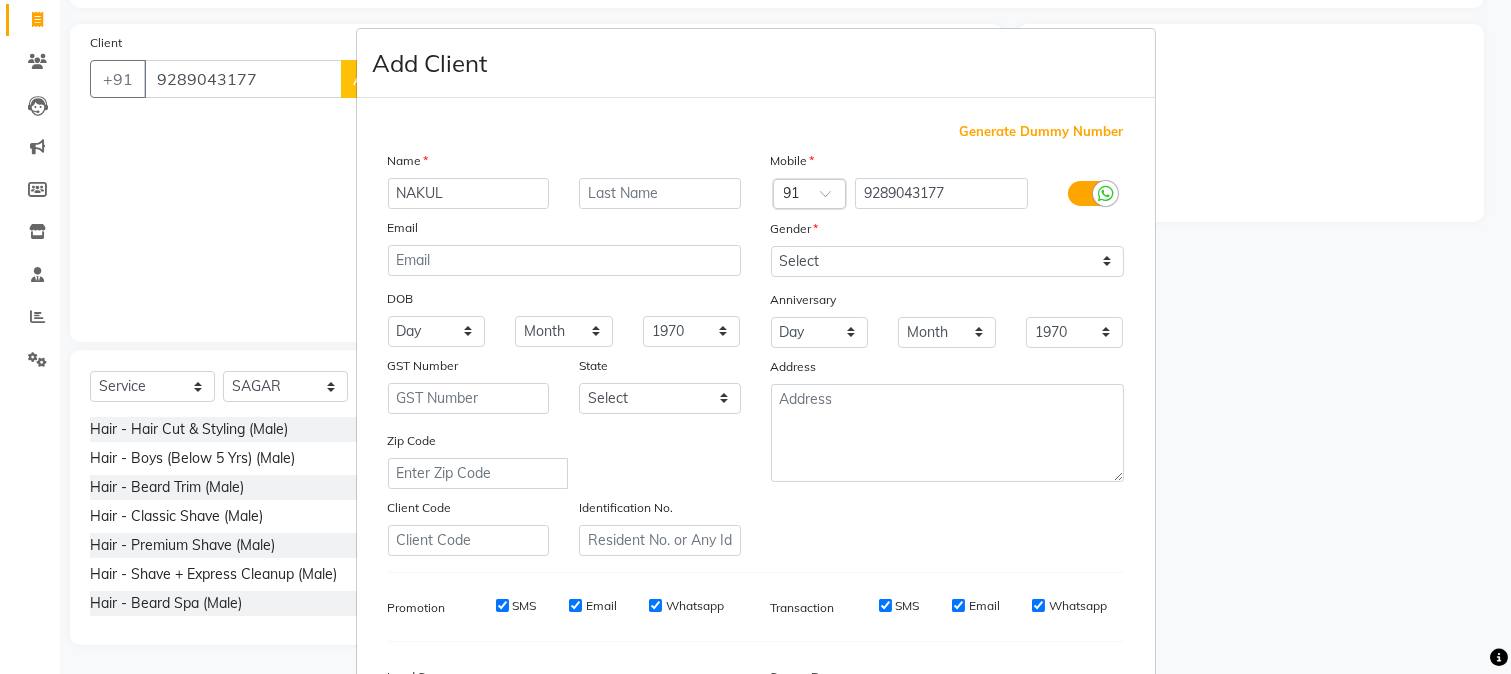 type on "NAKUL" 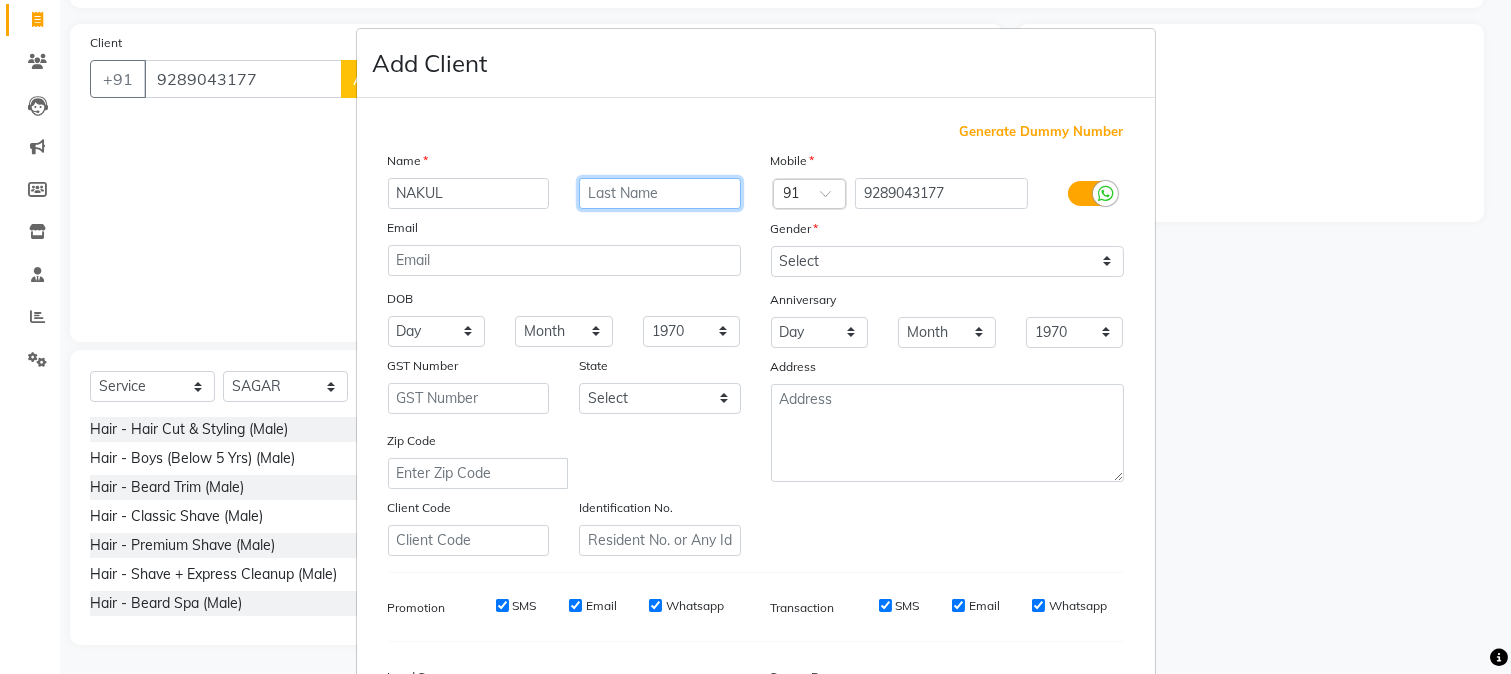 click at bounding box center (660, 193) 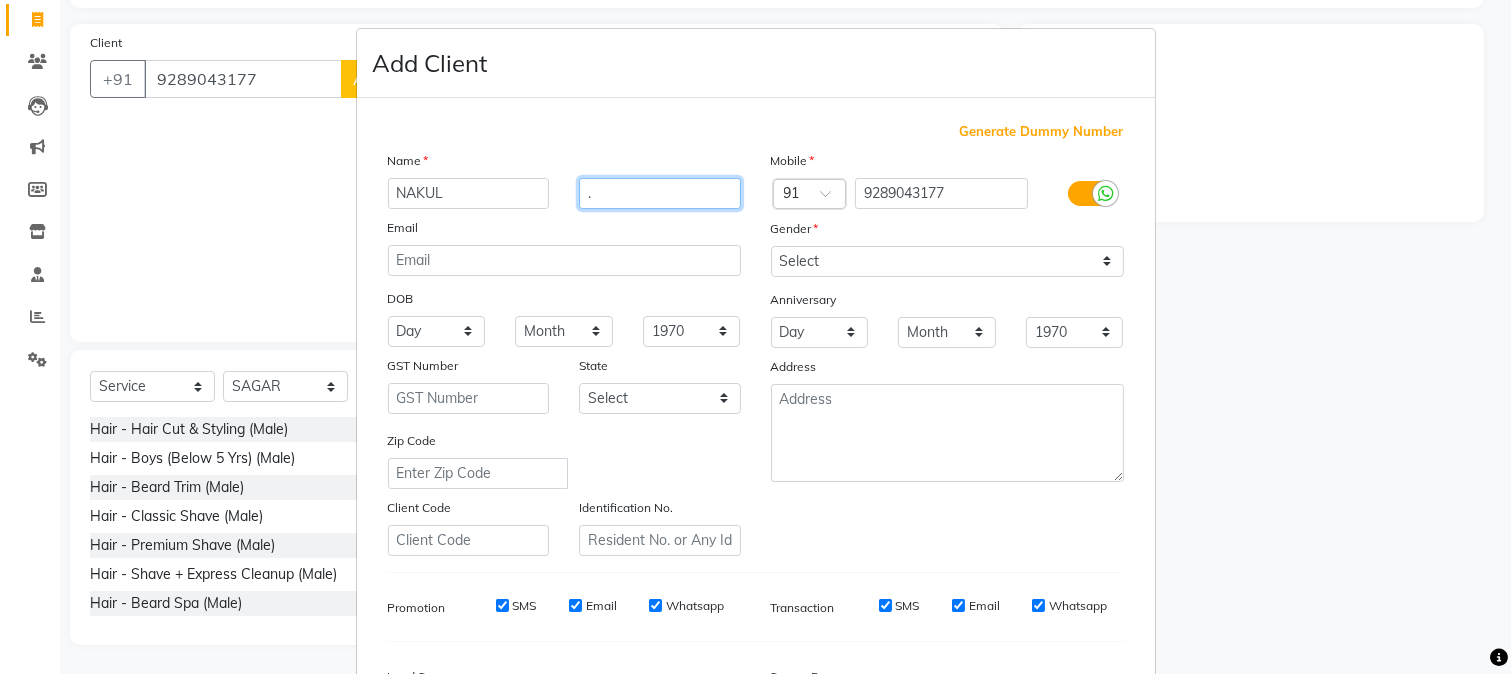 type on "." 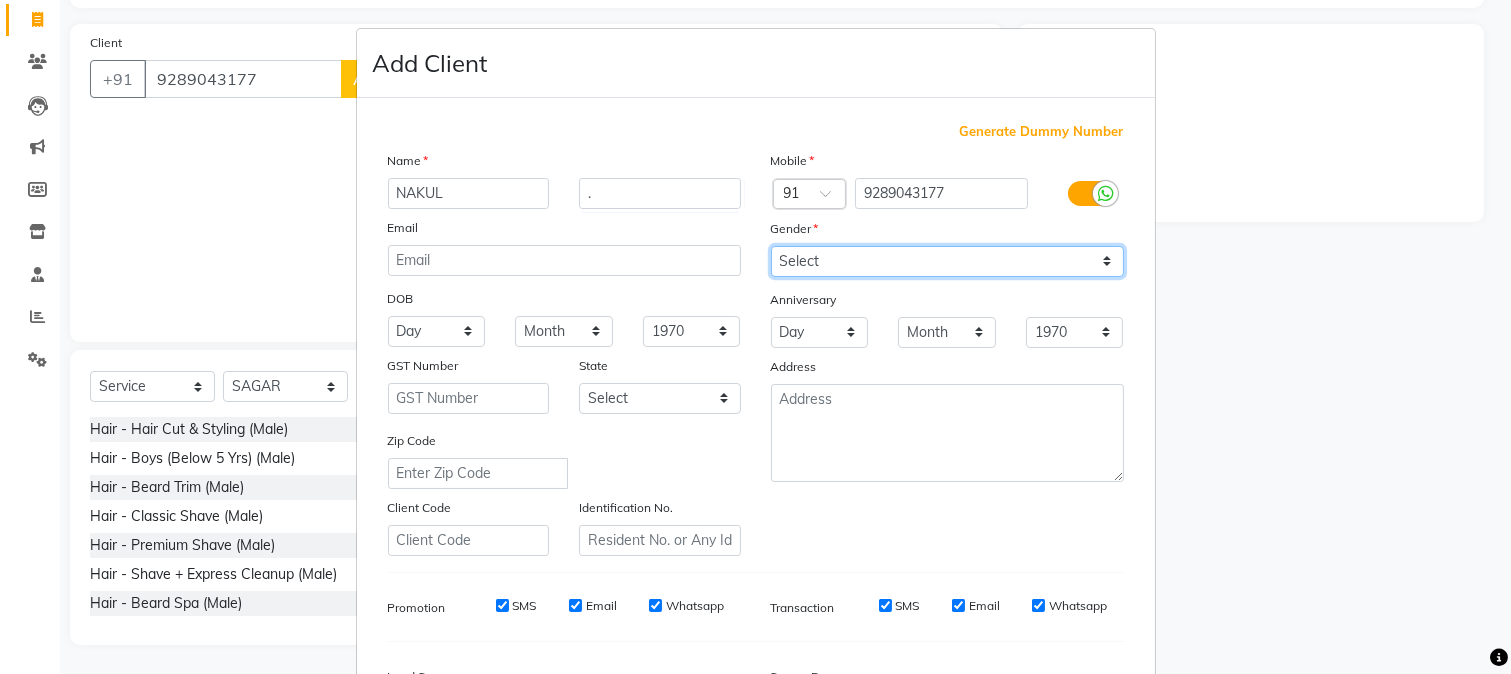 click on "Select Male Female Other Prefer Not To Say" at bounding box center [947, 261] 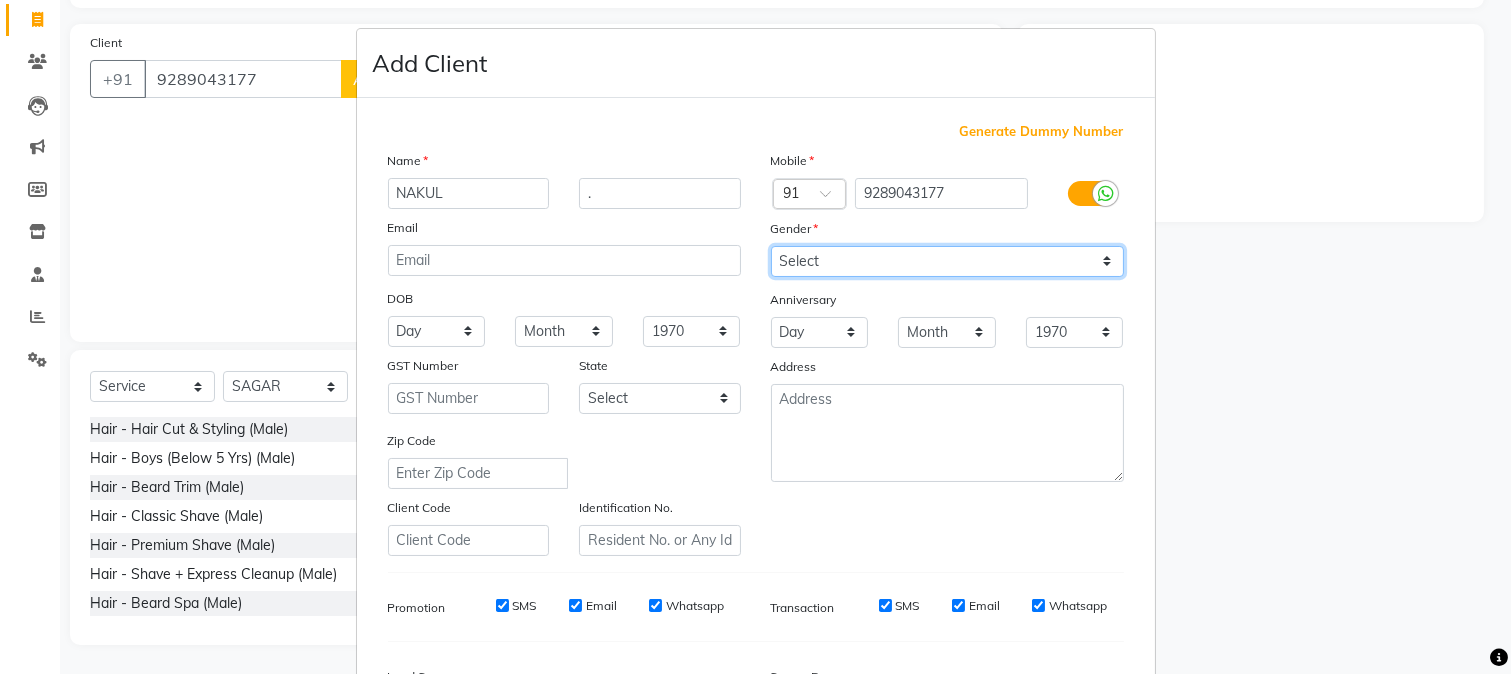 select on "male" 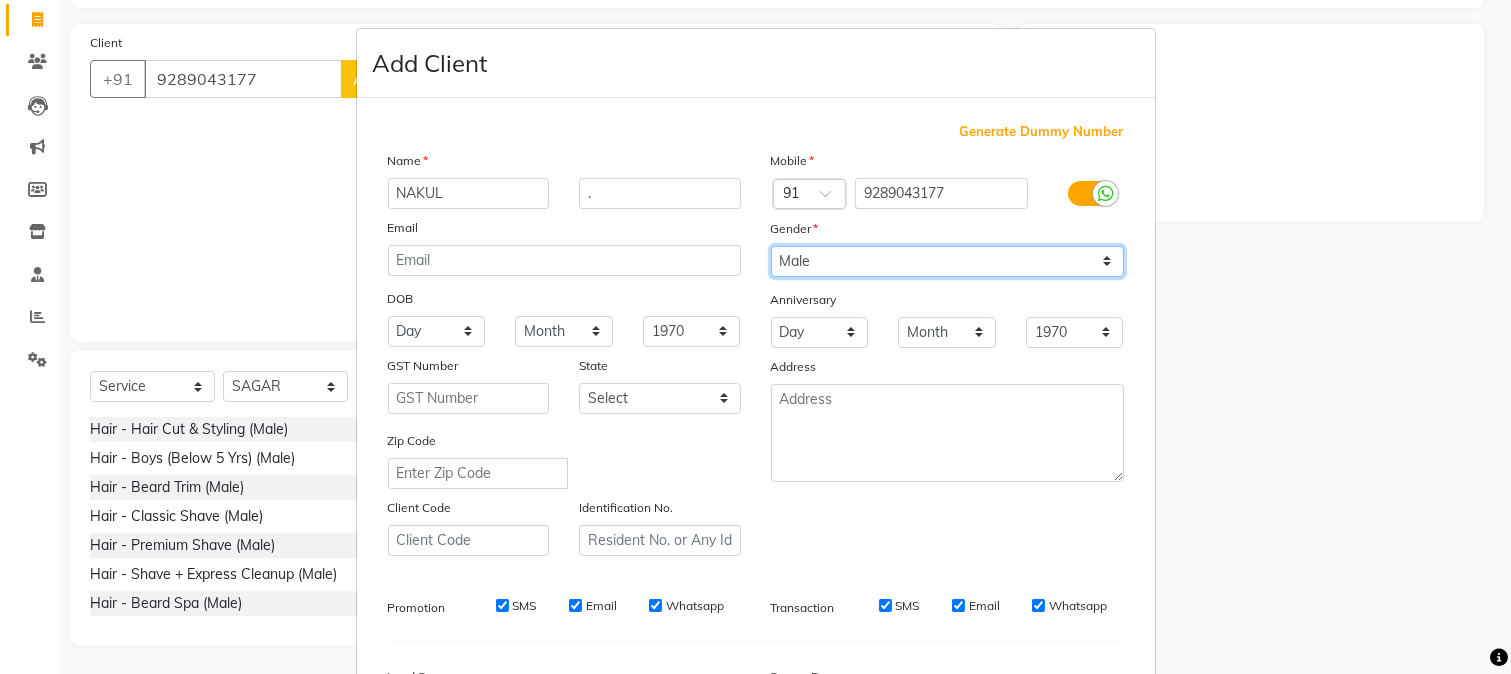 click on "Select Male Female Other Prefer Not To Say" at bounding box center [947, 261] 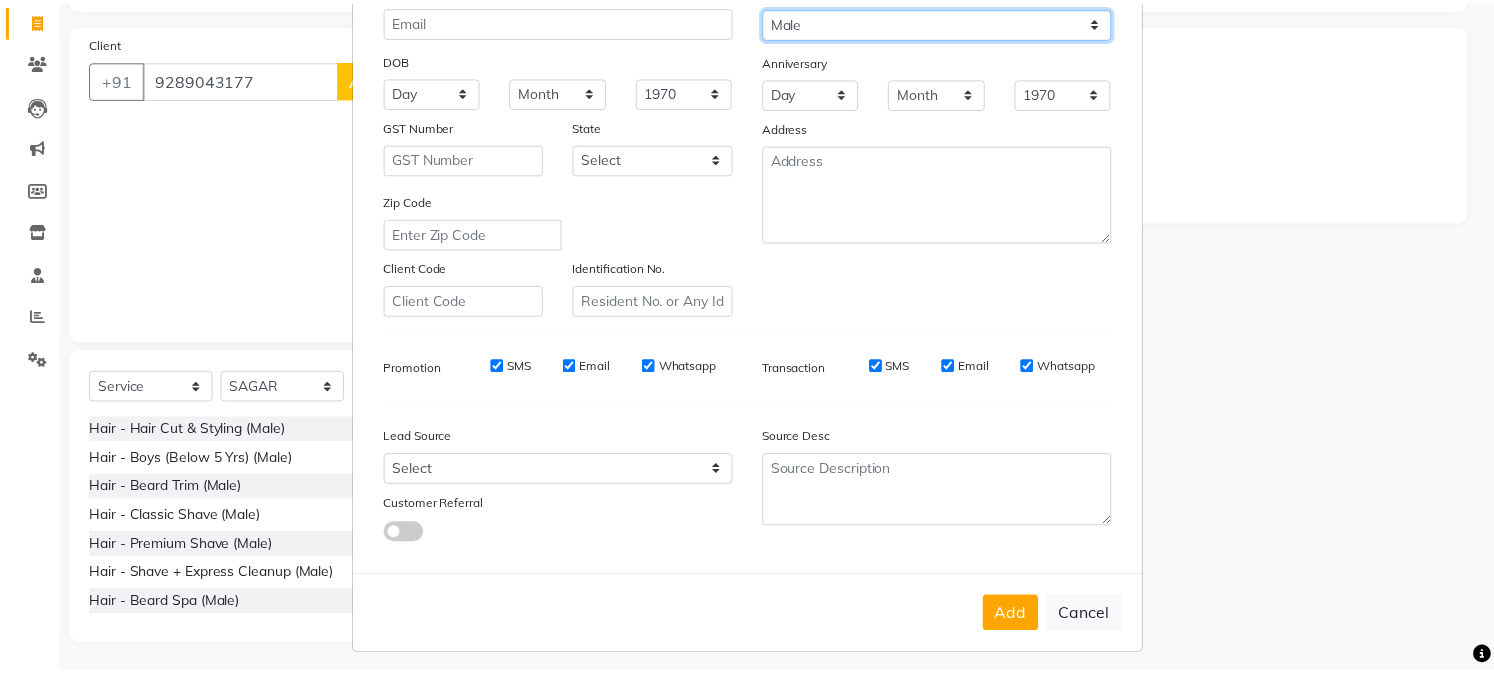 scroll, scrollTop: 250, scrollLeft: 0, axis: vertical 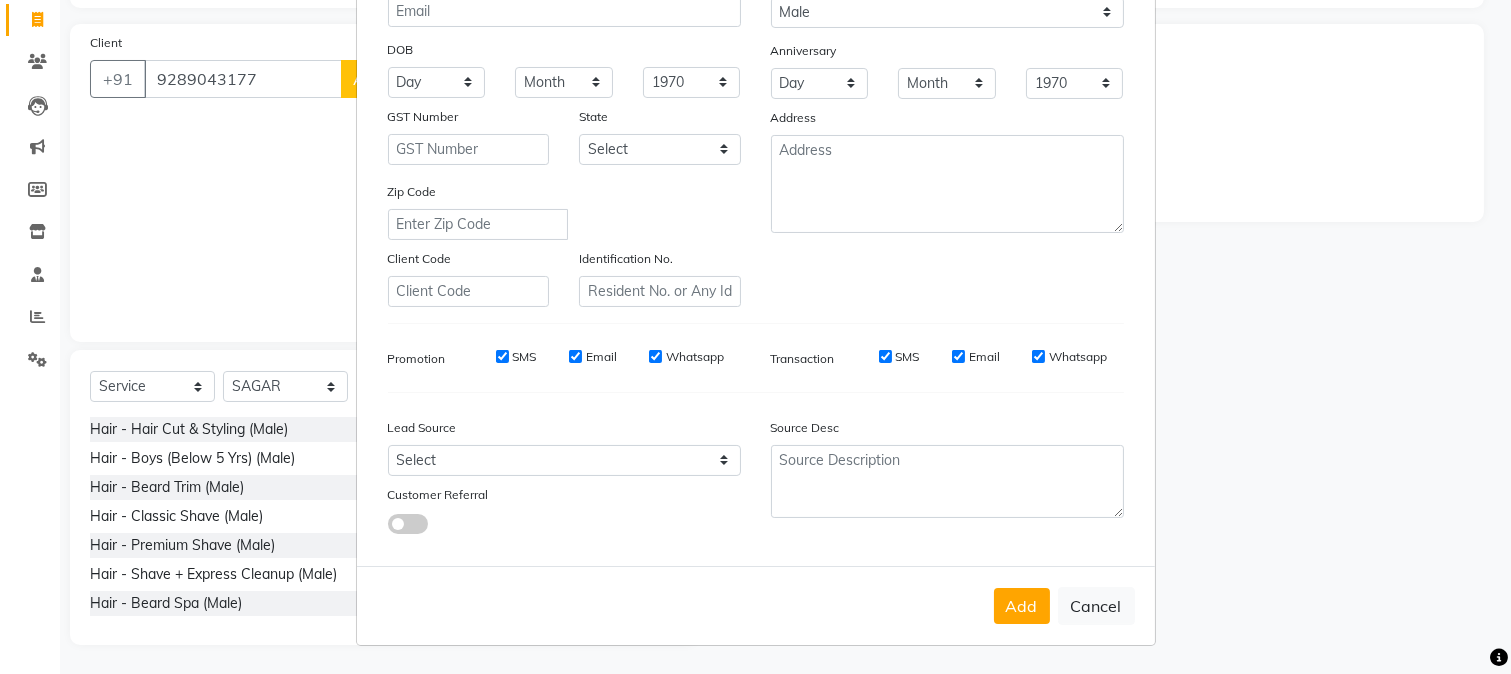 click on "Add" at bounding box center [1022, 606] 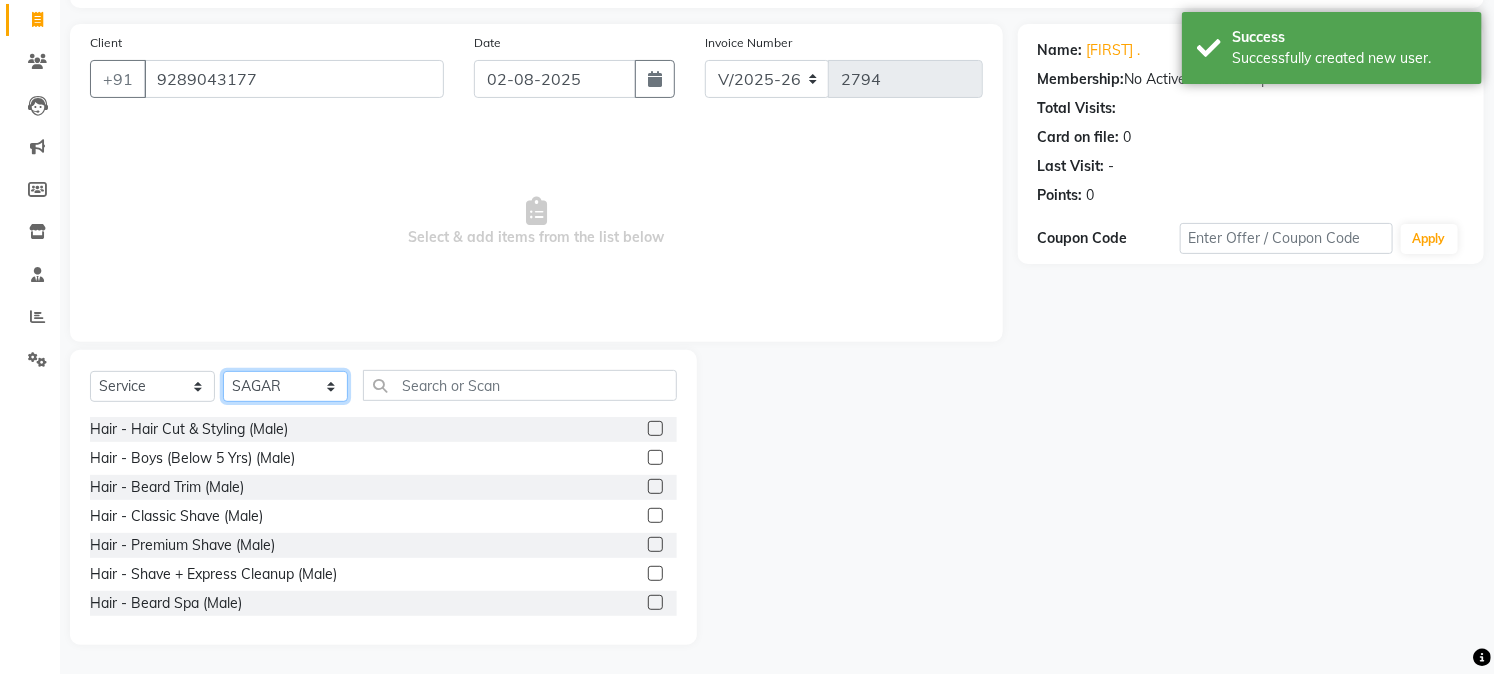 drag, startPoint x: 253, startPoint y: 383, endPoint x: 264, endPoint y: 380, distance: 11.401754 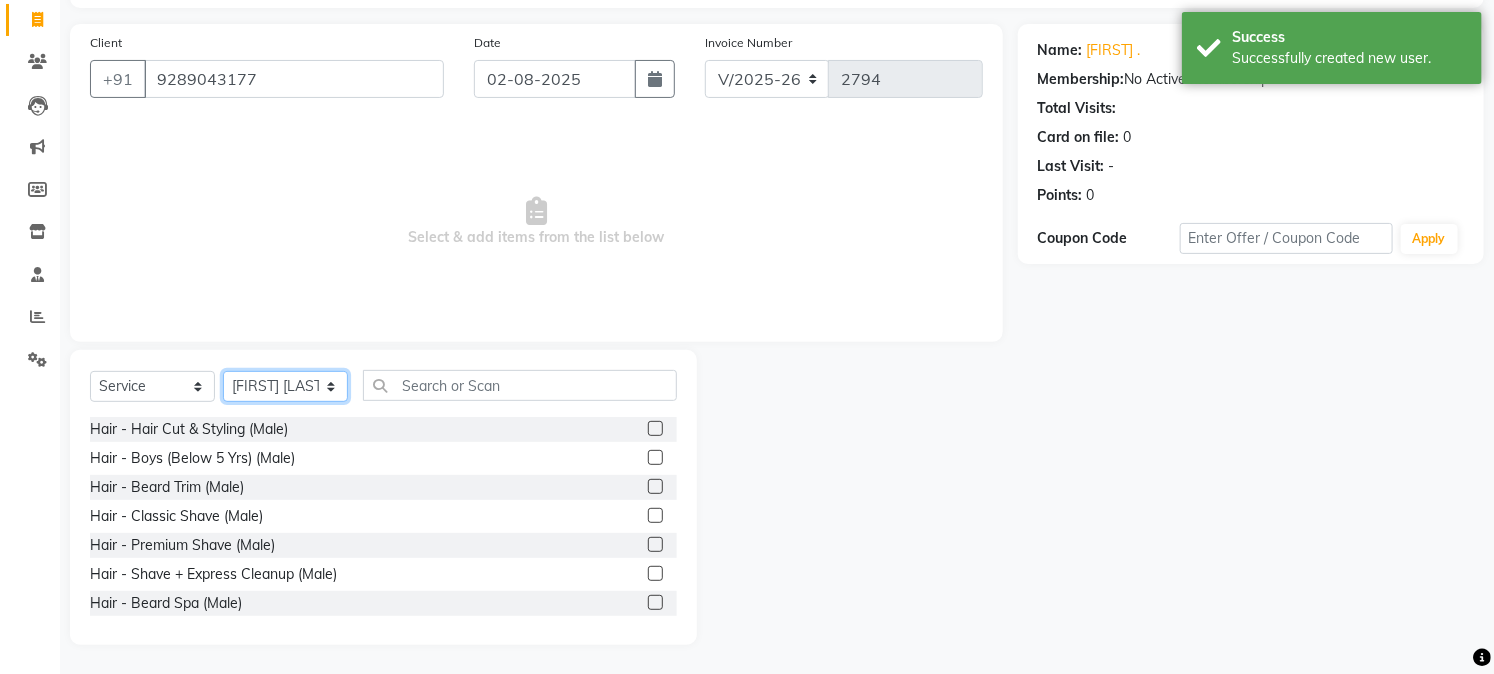 click on "Select Stylist Akash Anu Arun Gaurav  GULFAM jeeshan MANISH NADEEM ALI Nitin Sajwan Raja  Ranjeet RENU RIDHIMA BHATIA Rohit SAGAR Shakel SOHEIL Sonam SUNIL USHA" 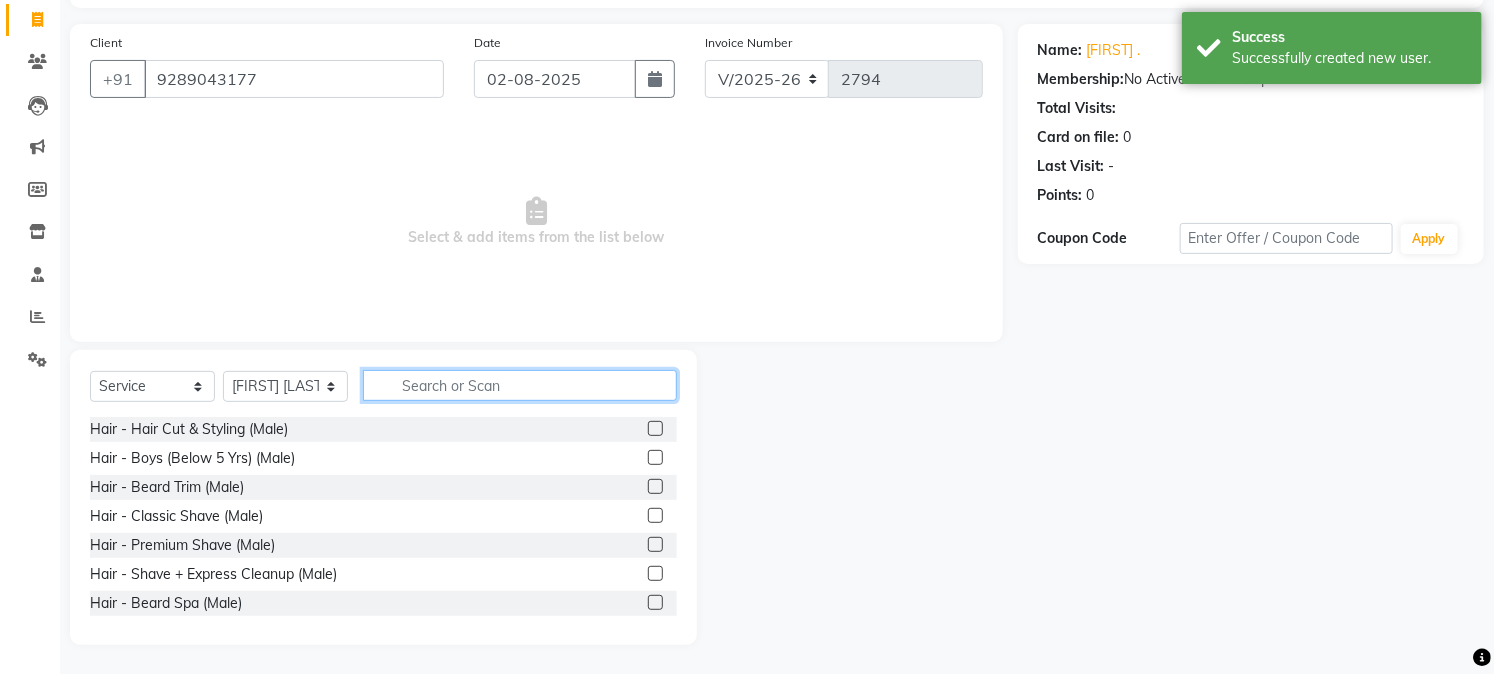 click 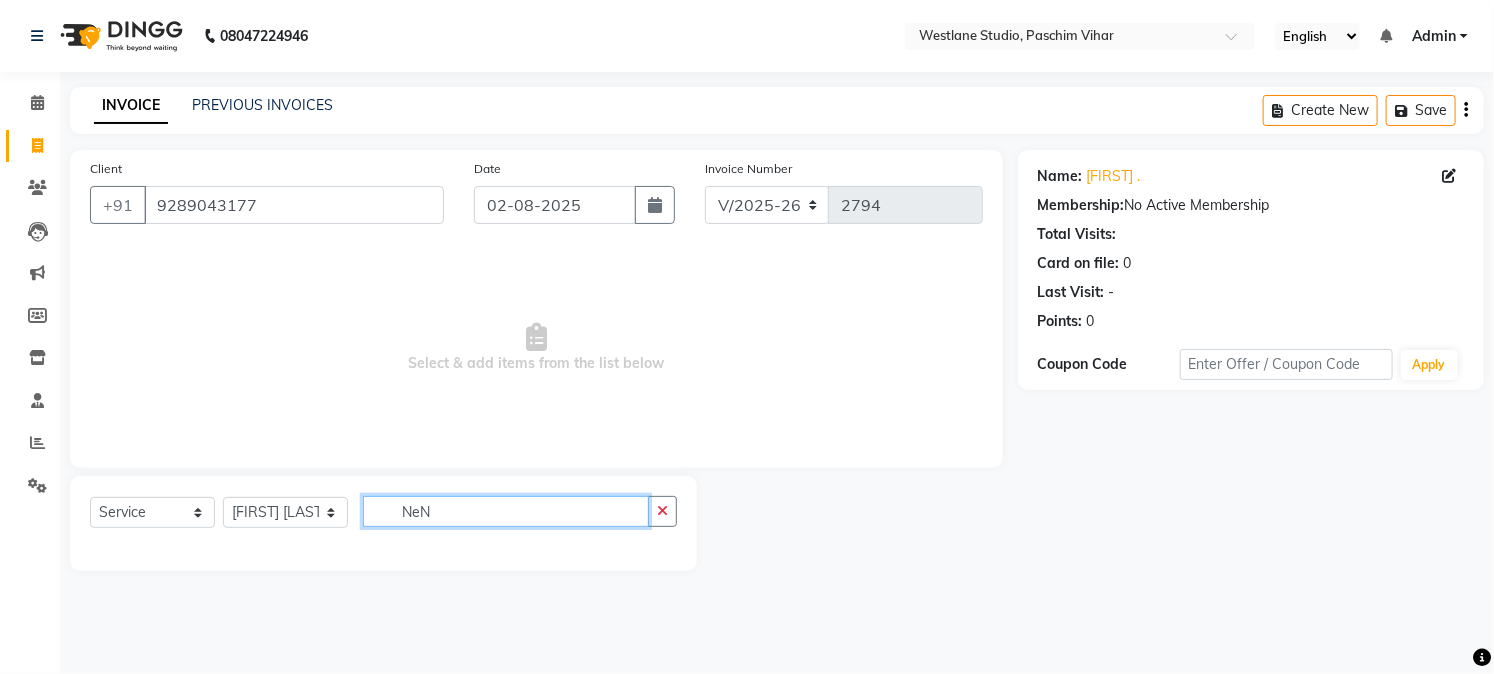 scroll, scrollTop: 0, scrollLeft: 0, axis: both 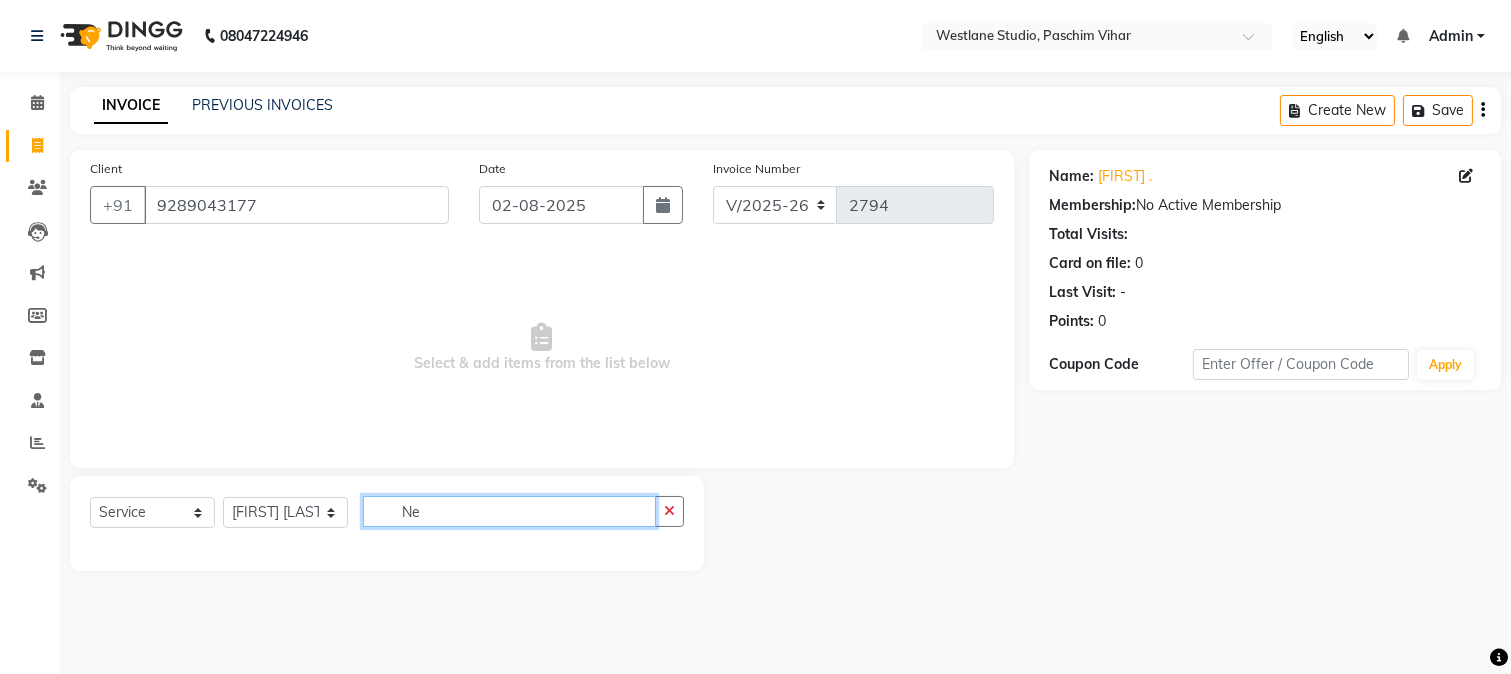 type on "N" 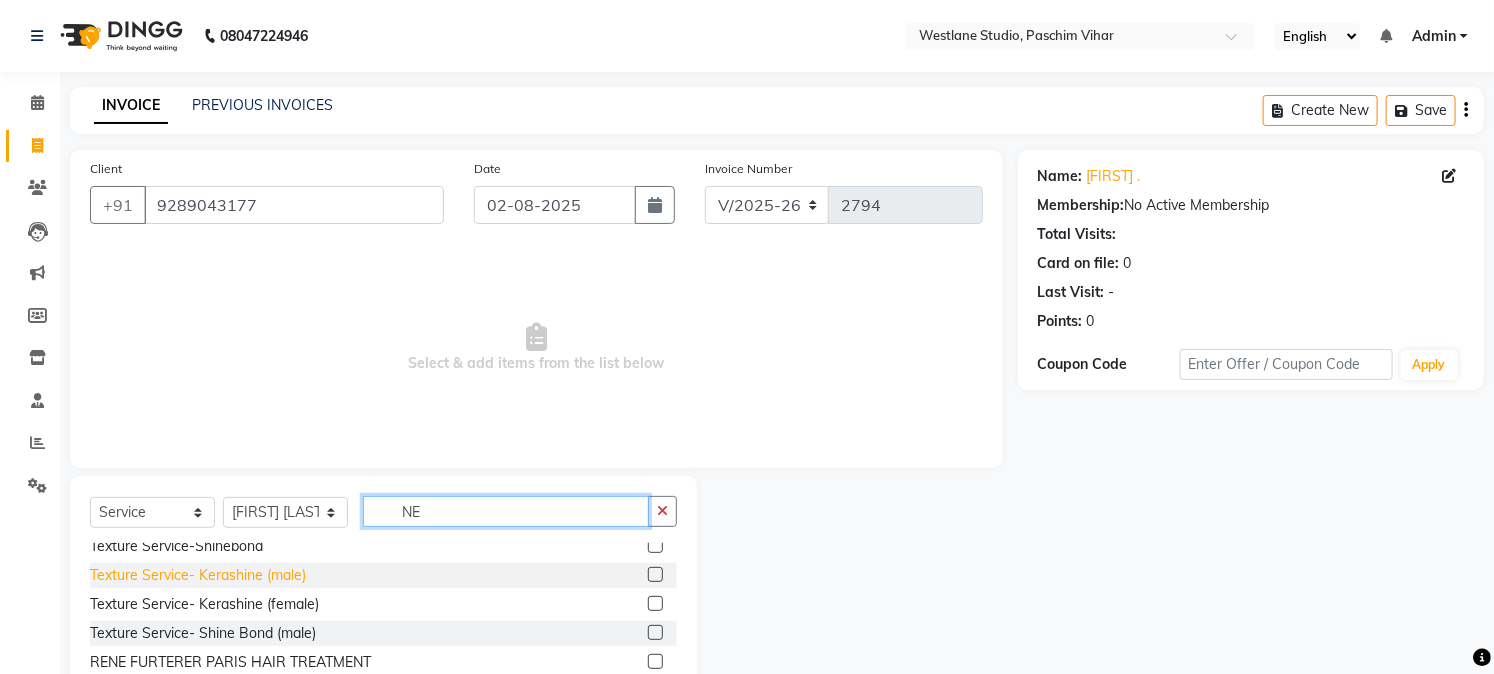 scroll, scrollTop: 61, scrollLeft: 0, axis: vertical 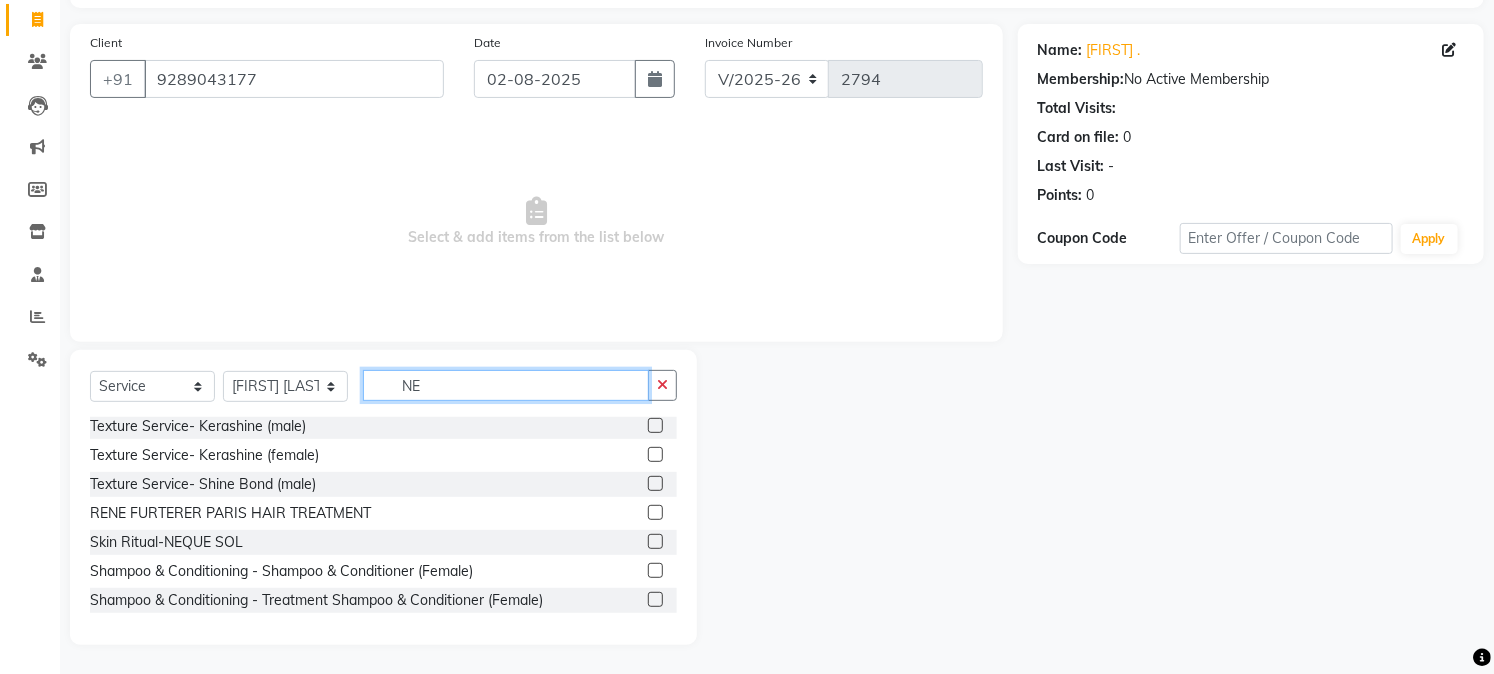 click on "NE" 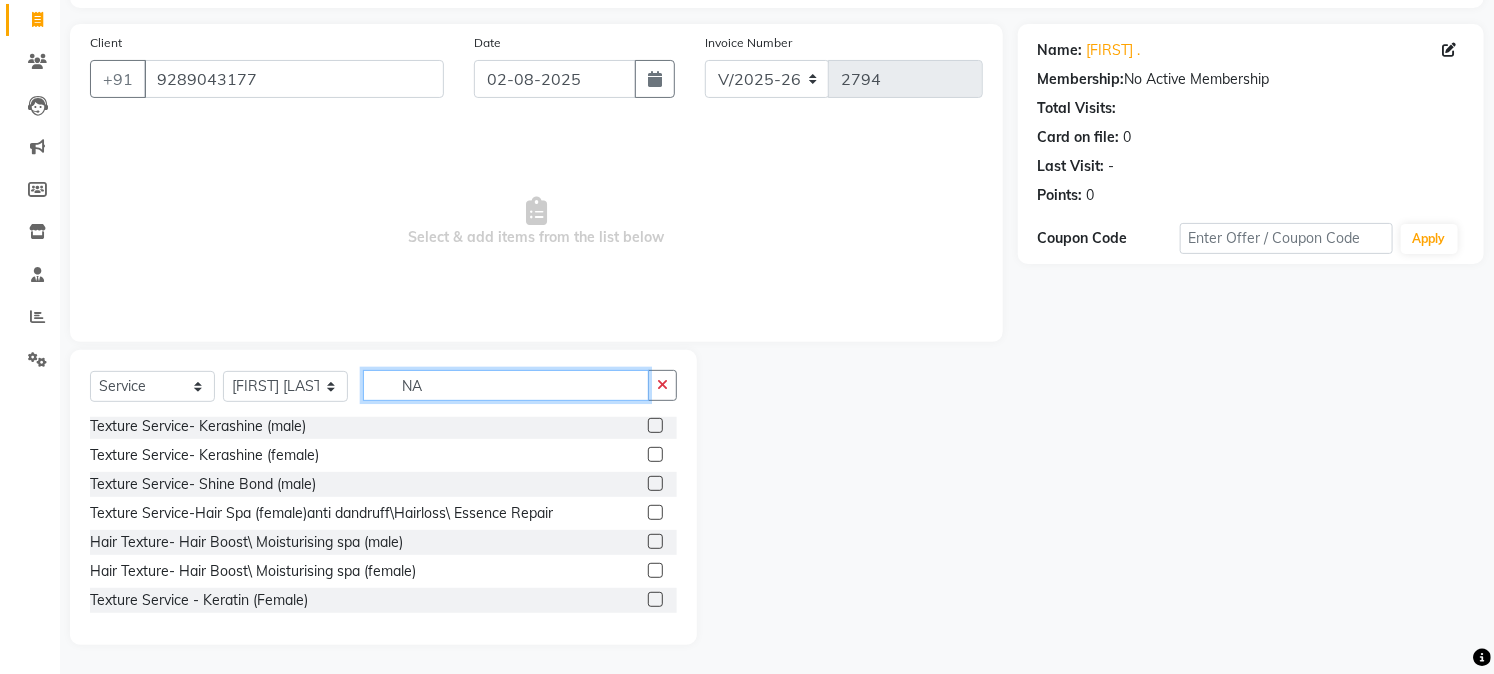 scroll, scrollTop: 0, scrollLeft: 0, axis: both 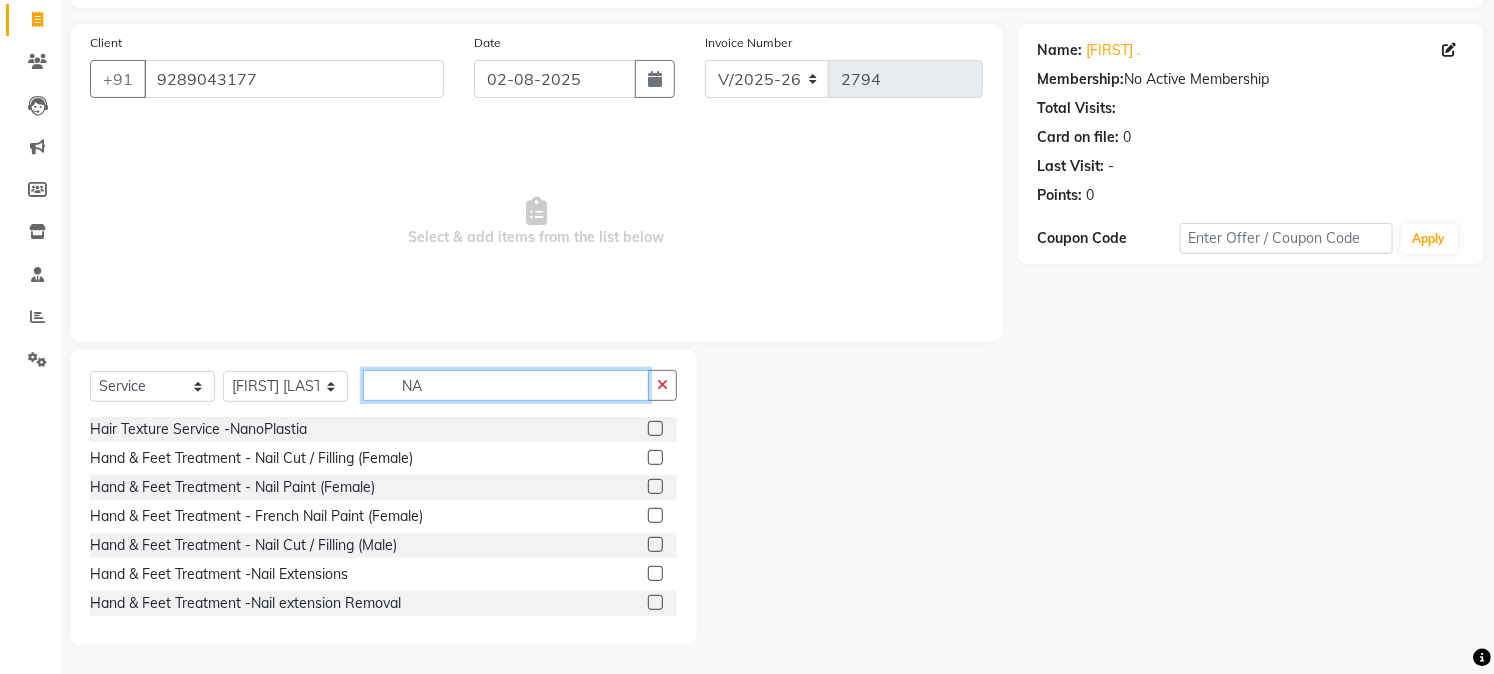 type on "NA" 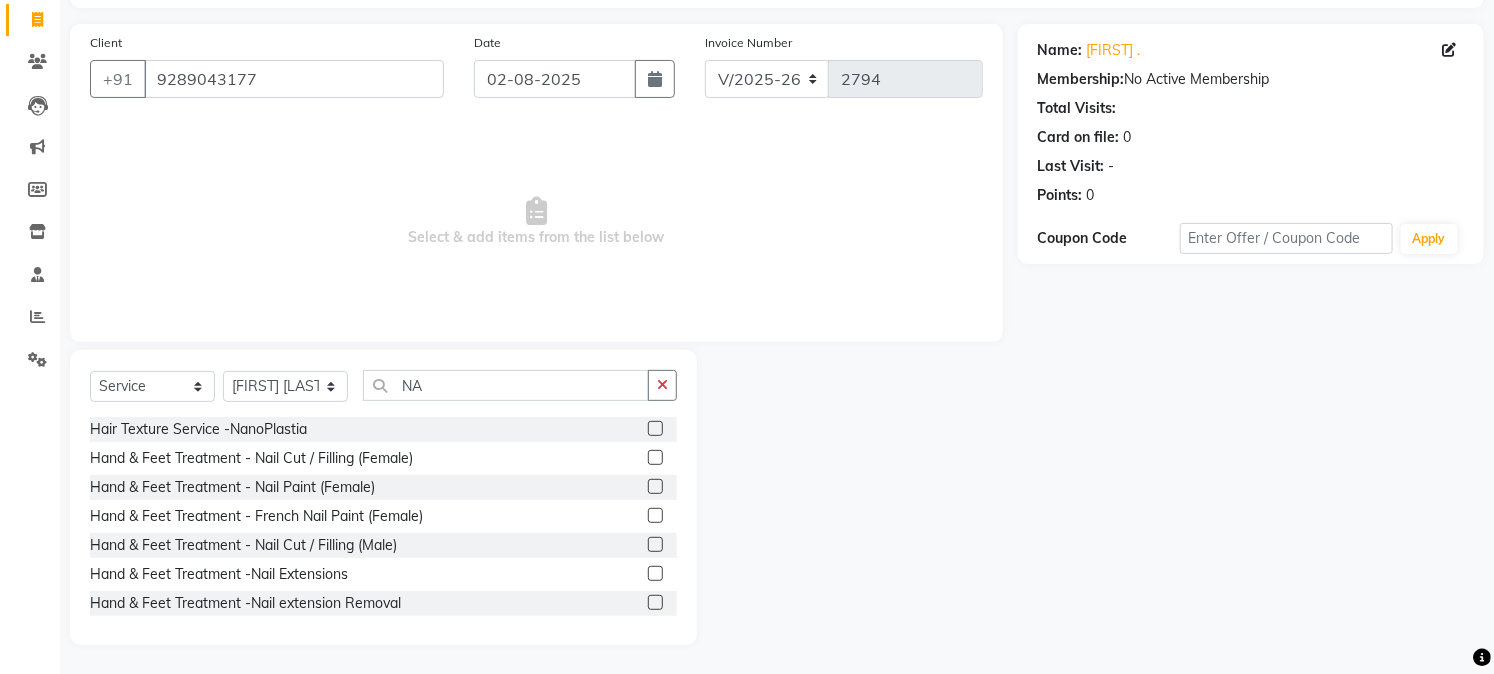 click 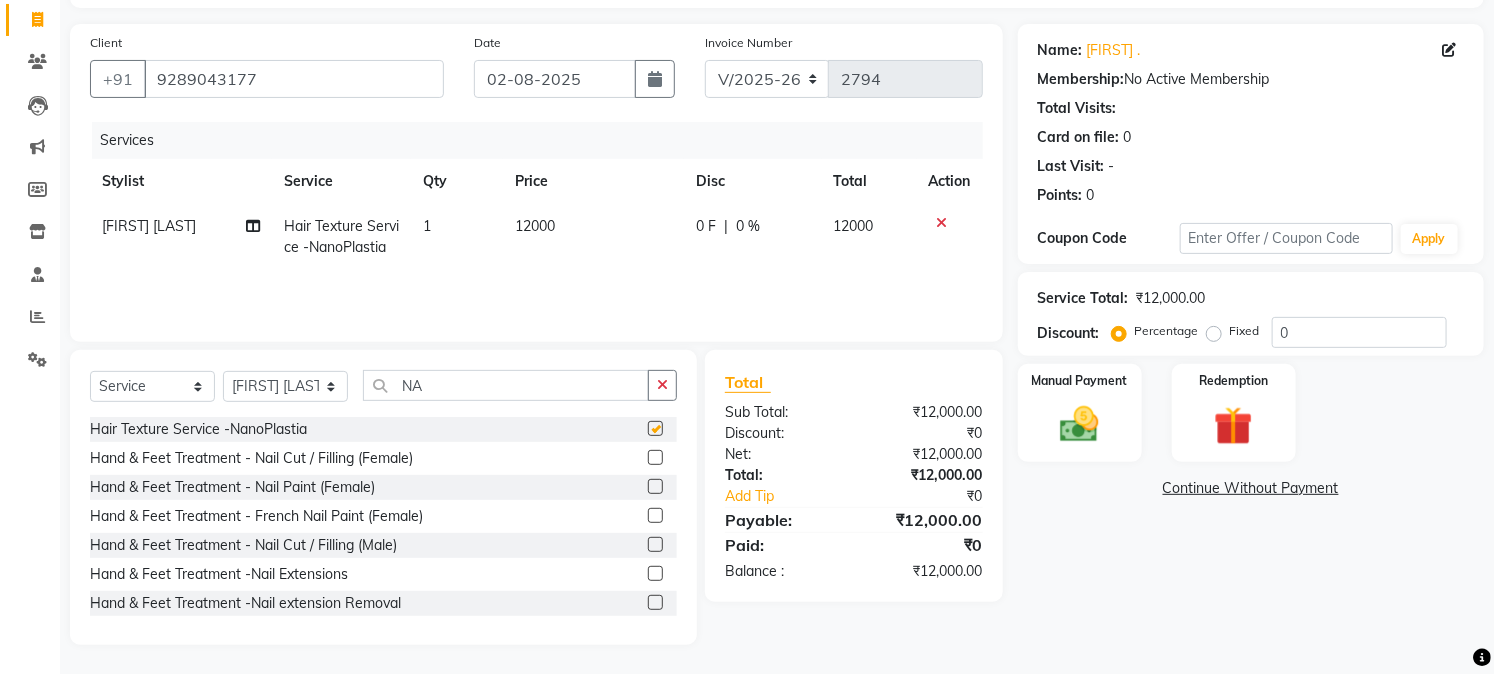 checkbox on "false" 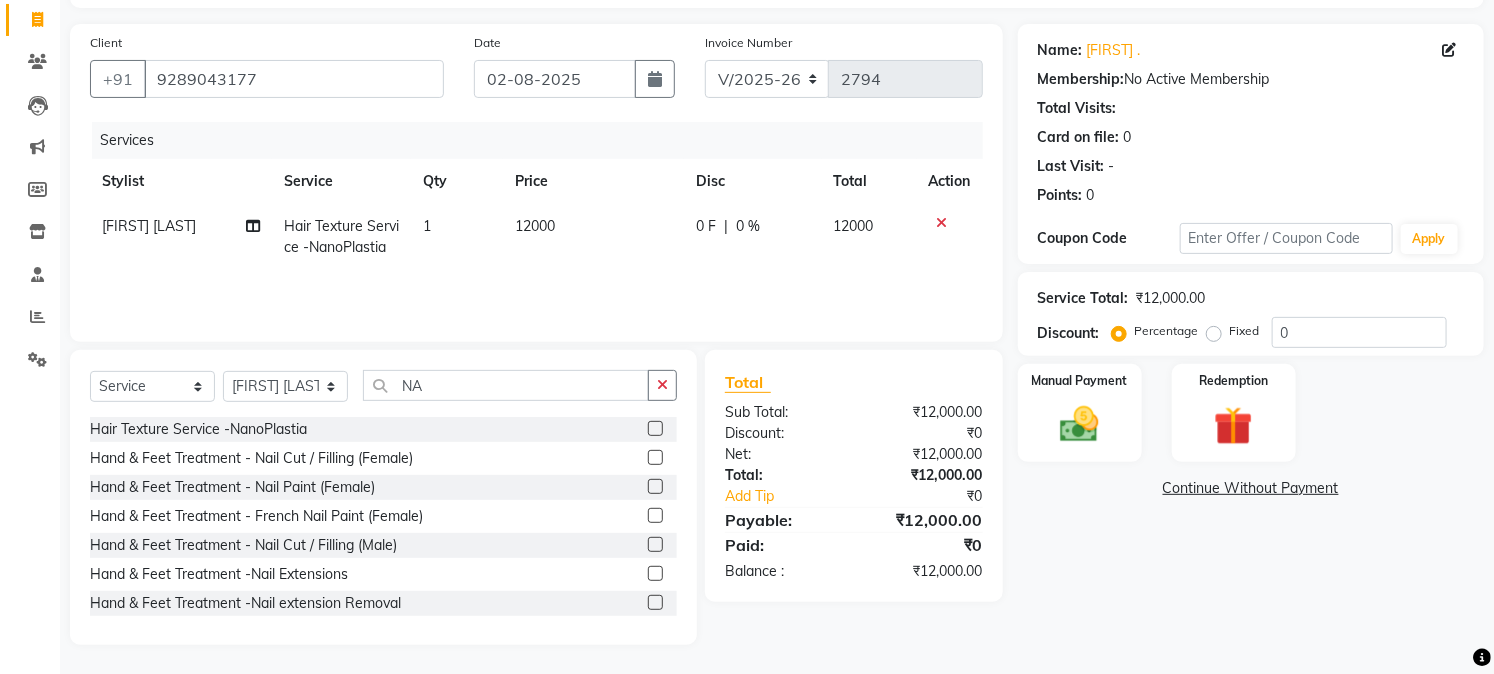 click on "12000" 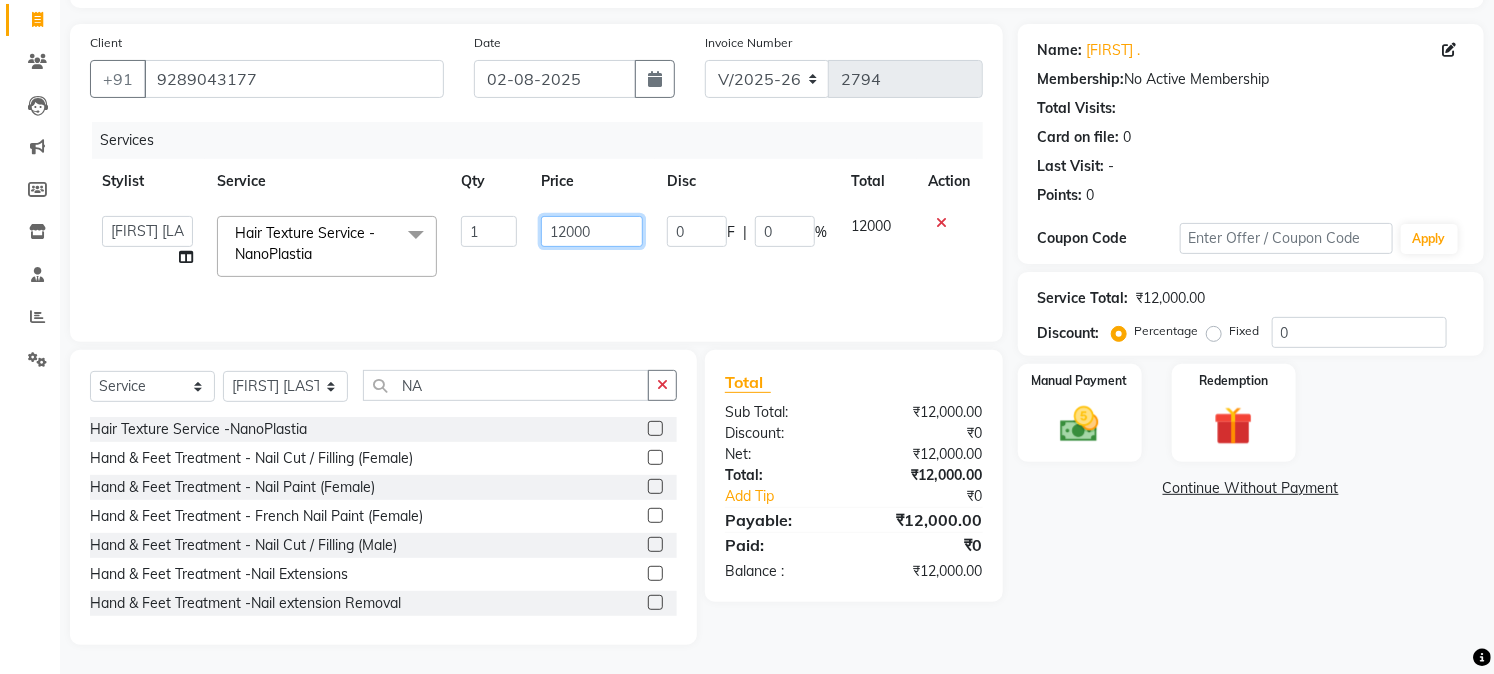 click on "12000" 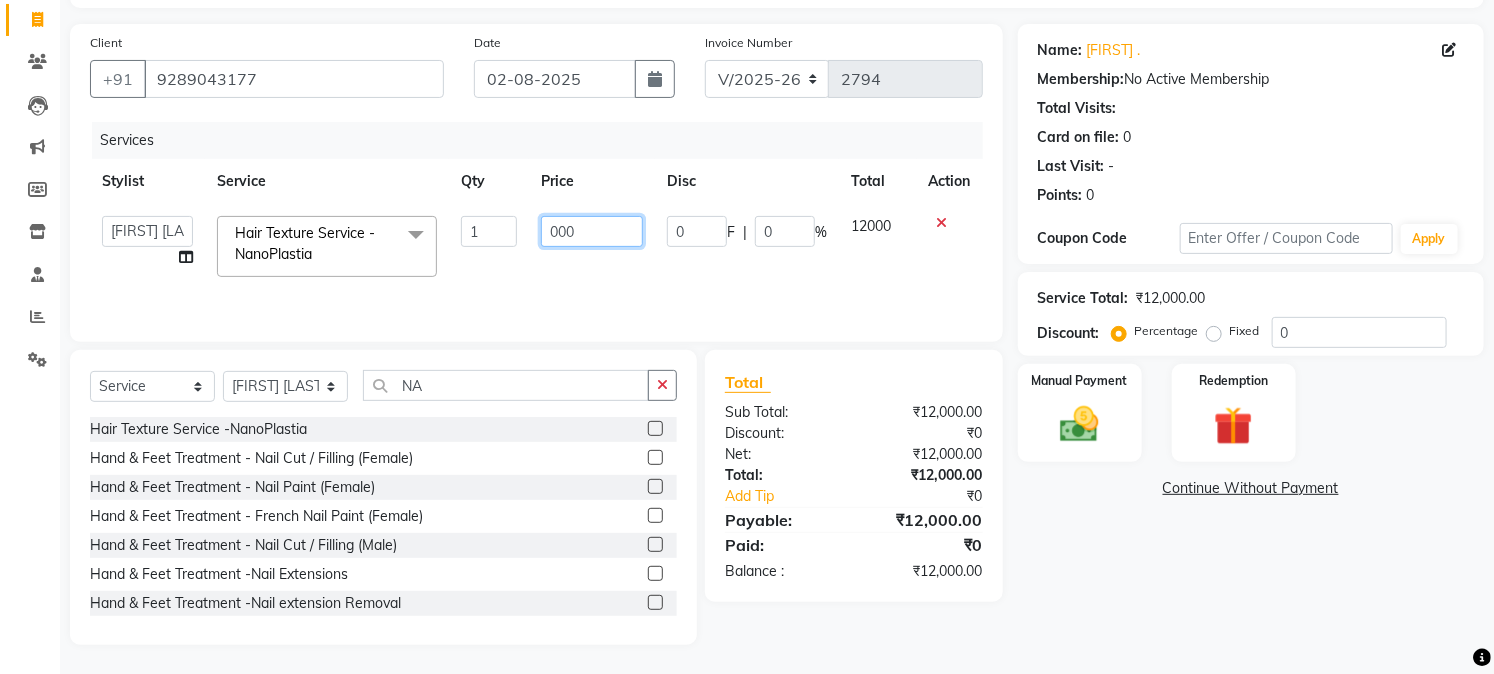 type on "5000" 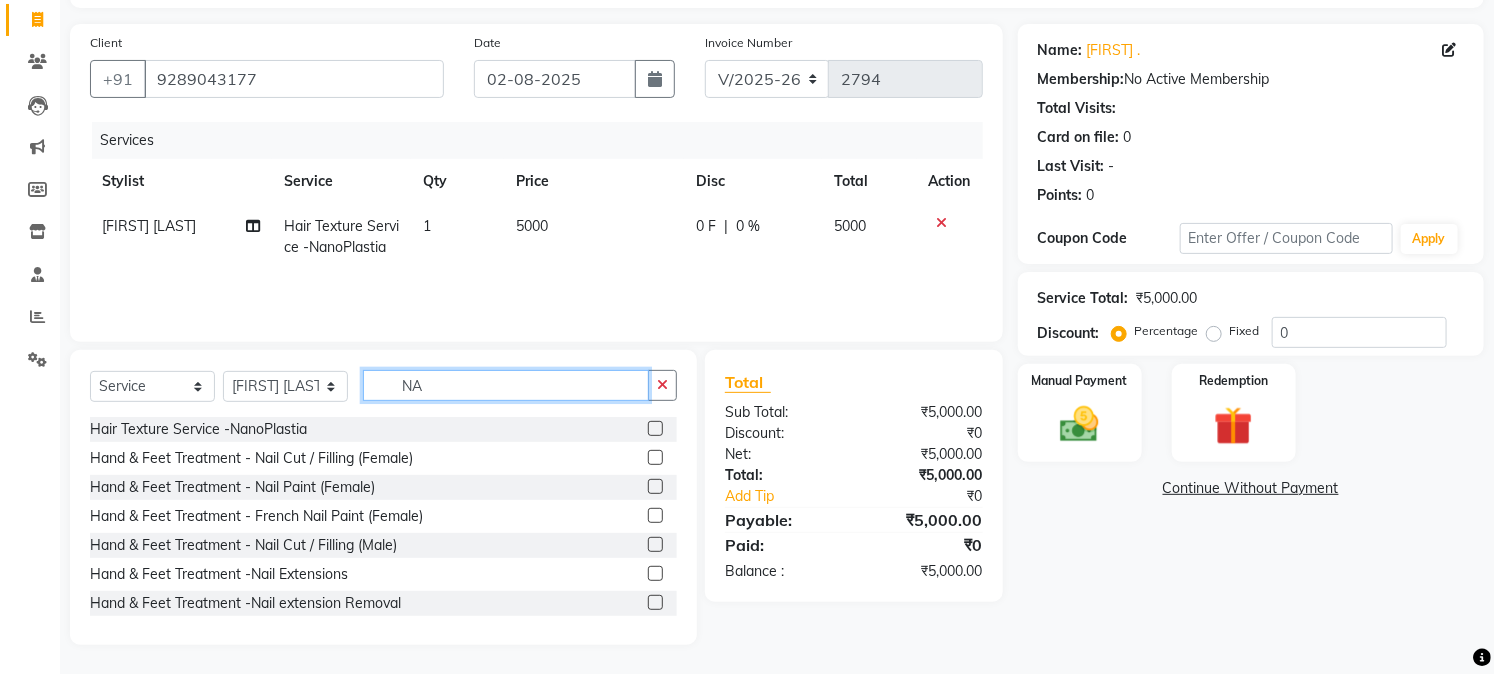 click on "NA" 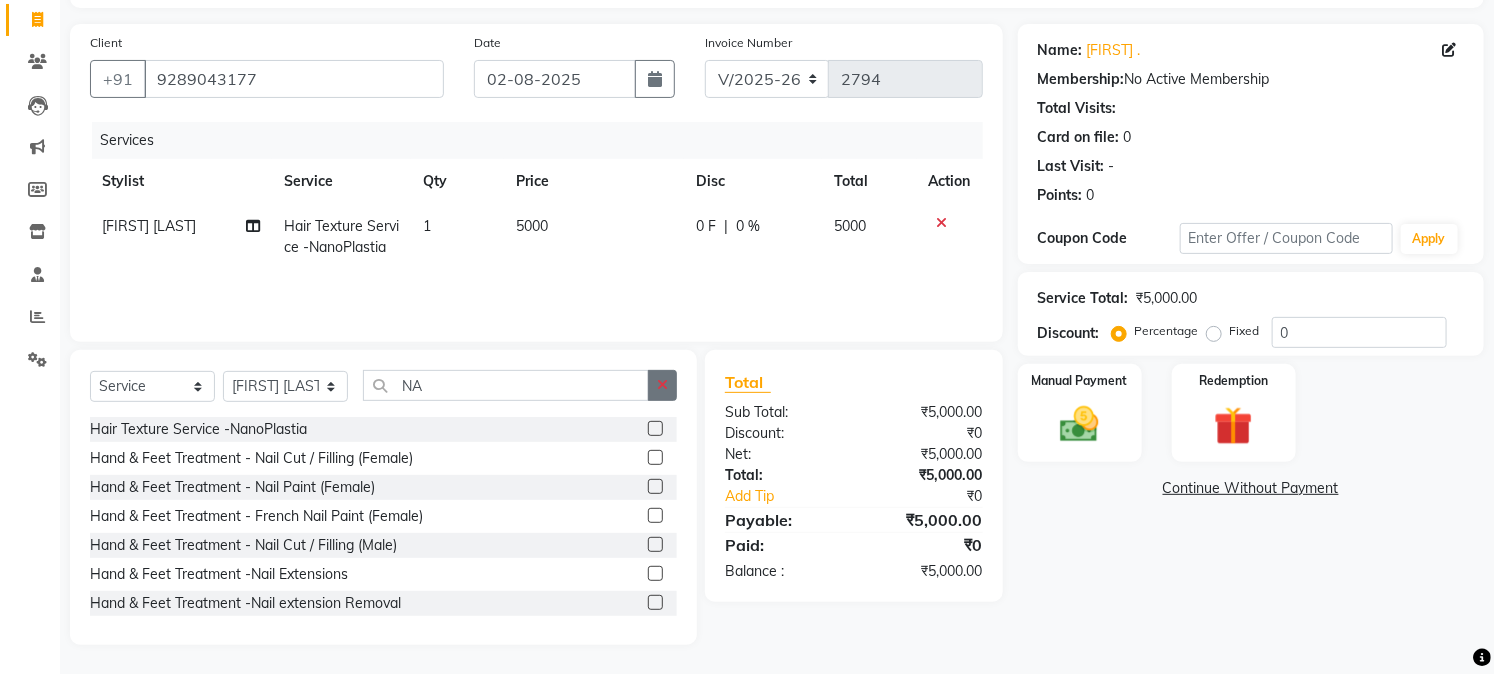 click 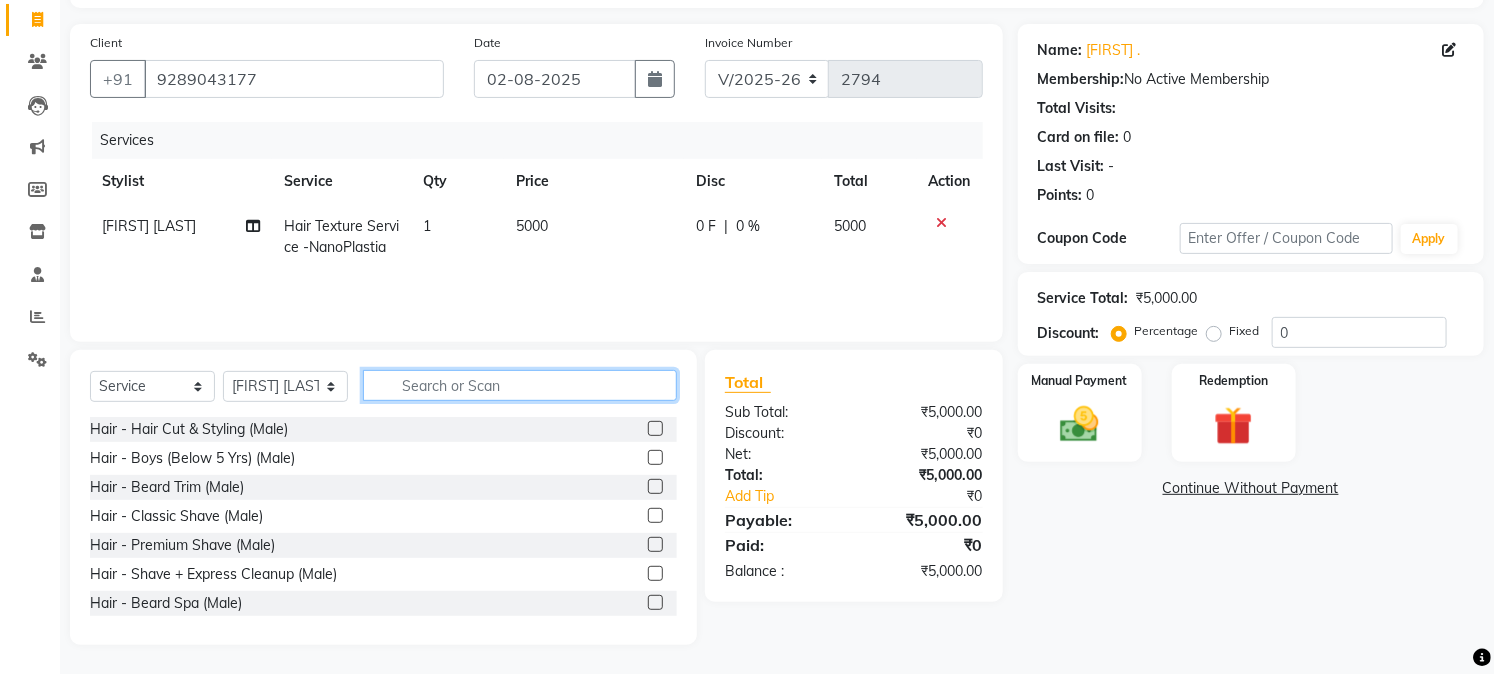 click 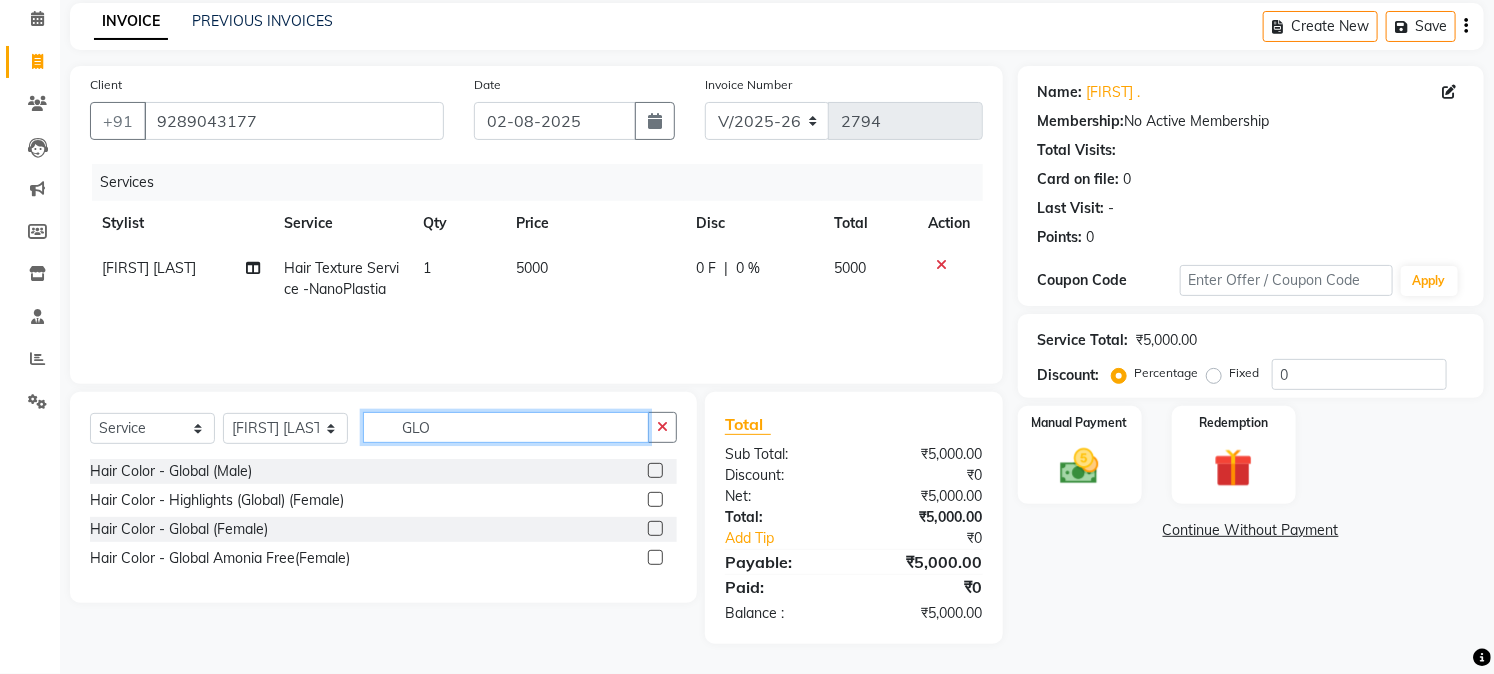 scroll, scrollTop: 84, scrollLeft: 0, axis: vertical 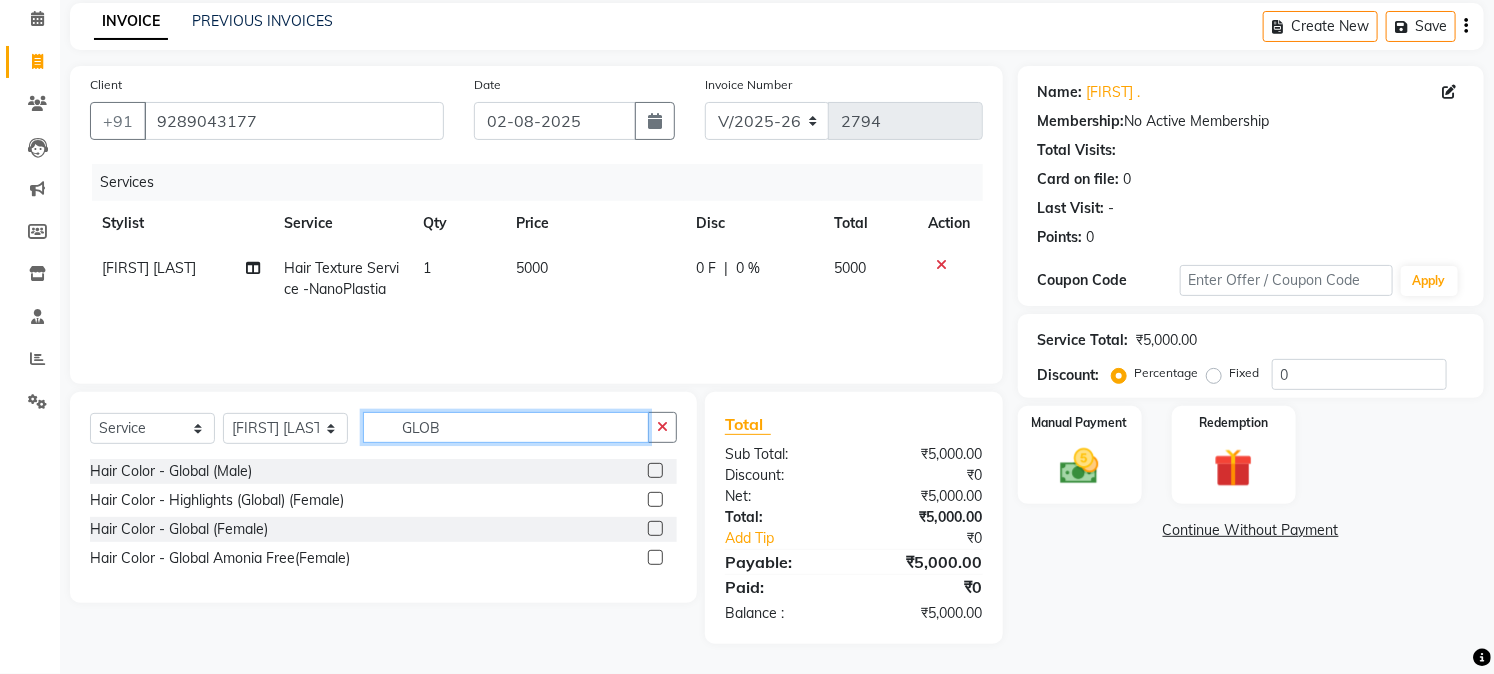 type on "GLOB" 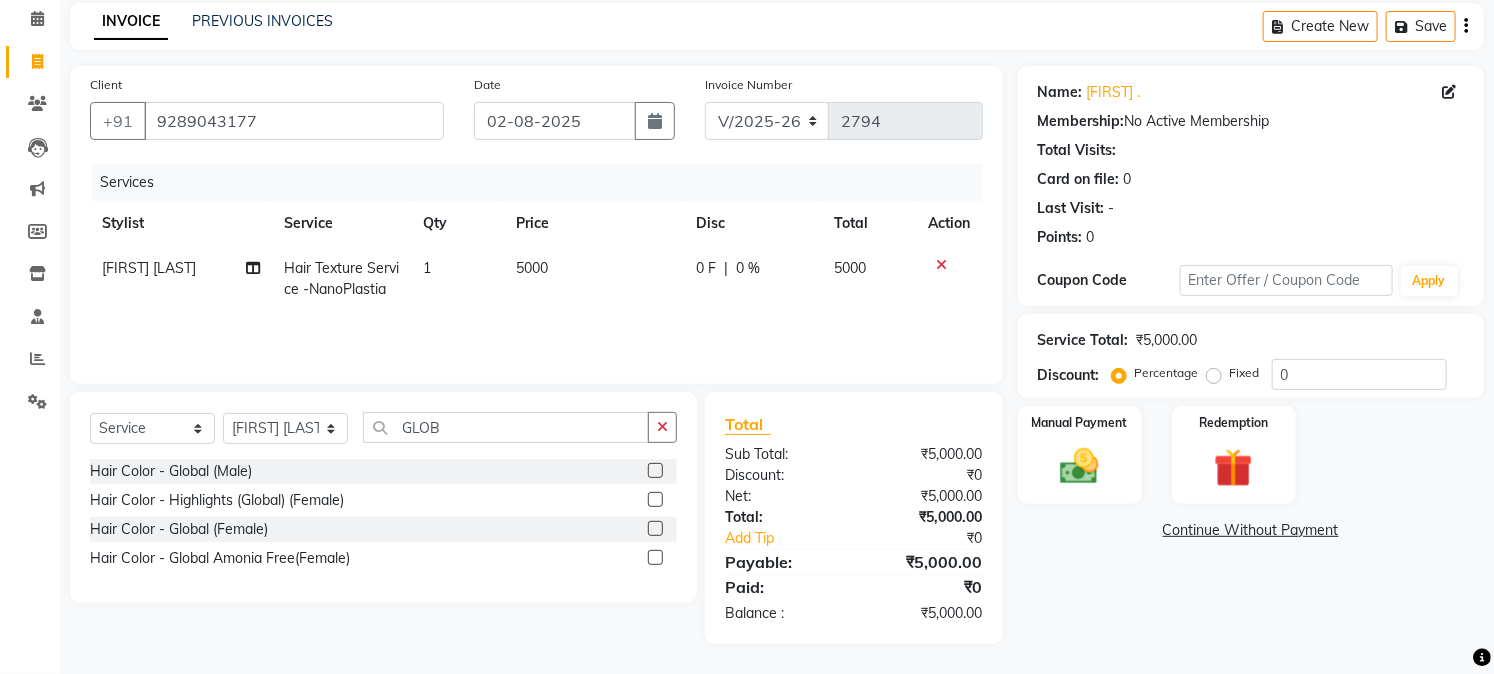 click 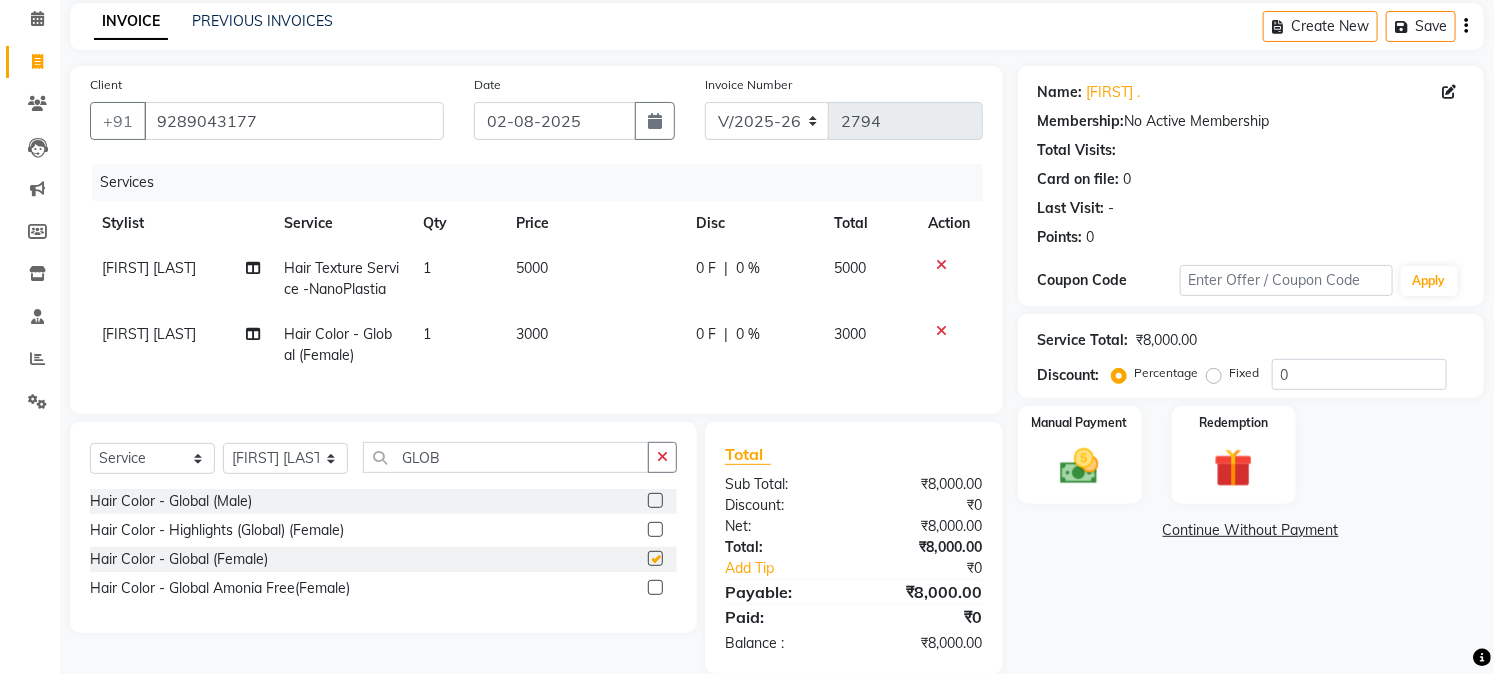 checkbox on "false" 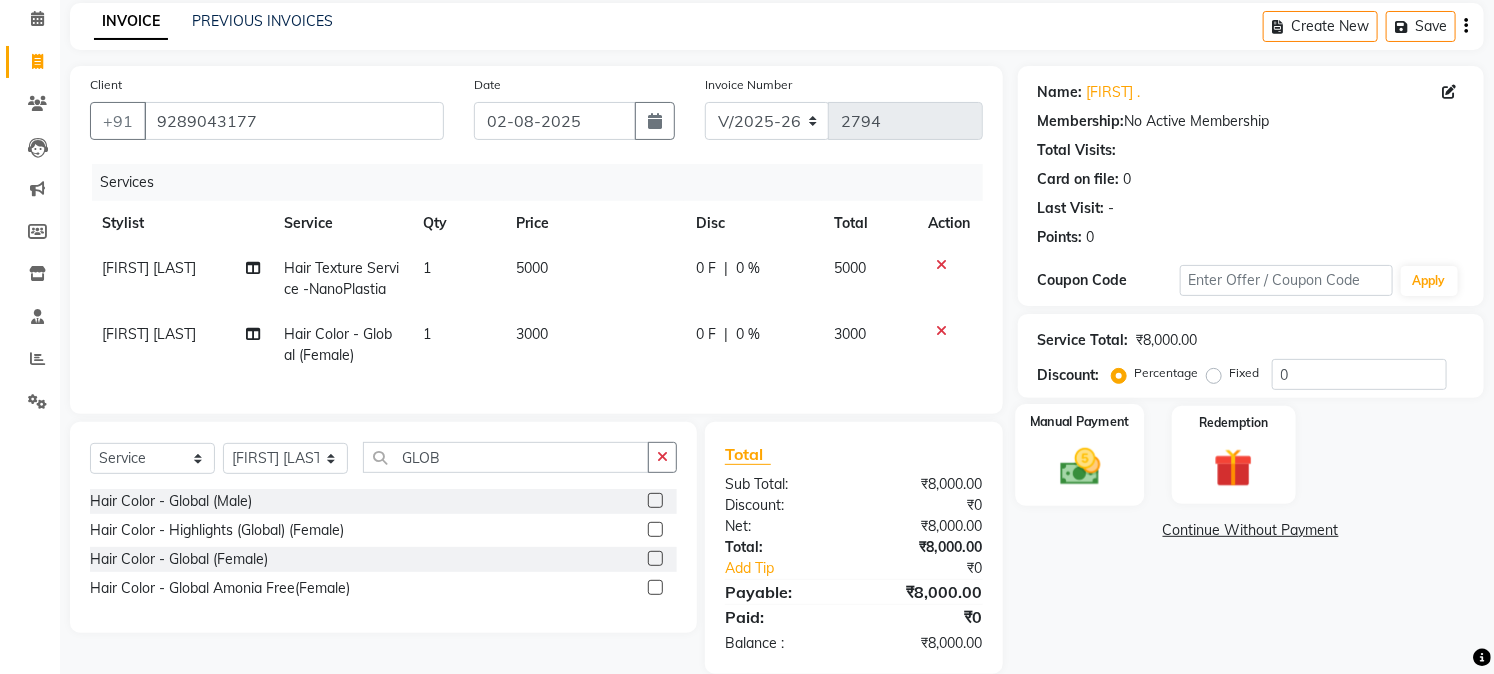 drag, startPoint x: 1087, startPoint y: 455, endPoint x: 1110, endPoint y: 483, distance: 36.23534 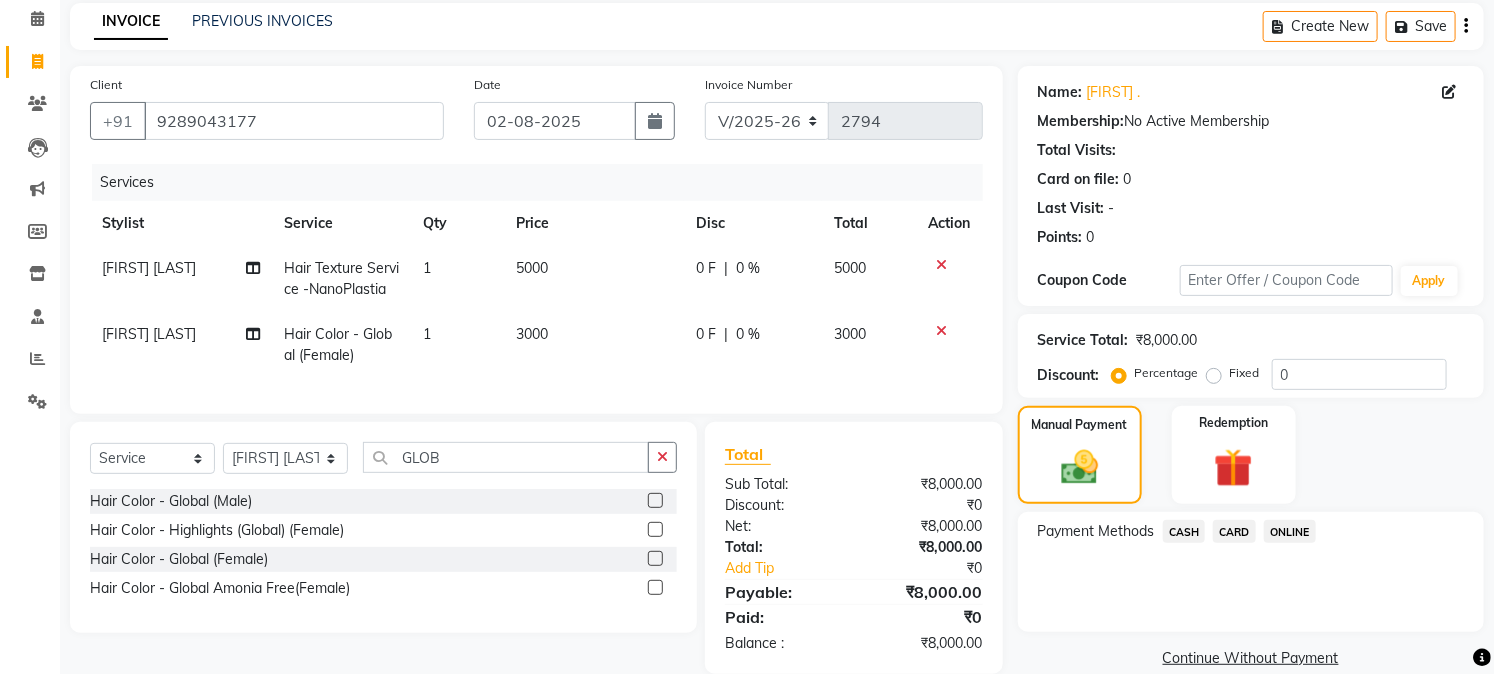 click on "ONLINE" 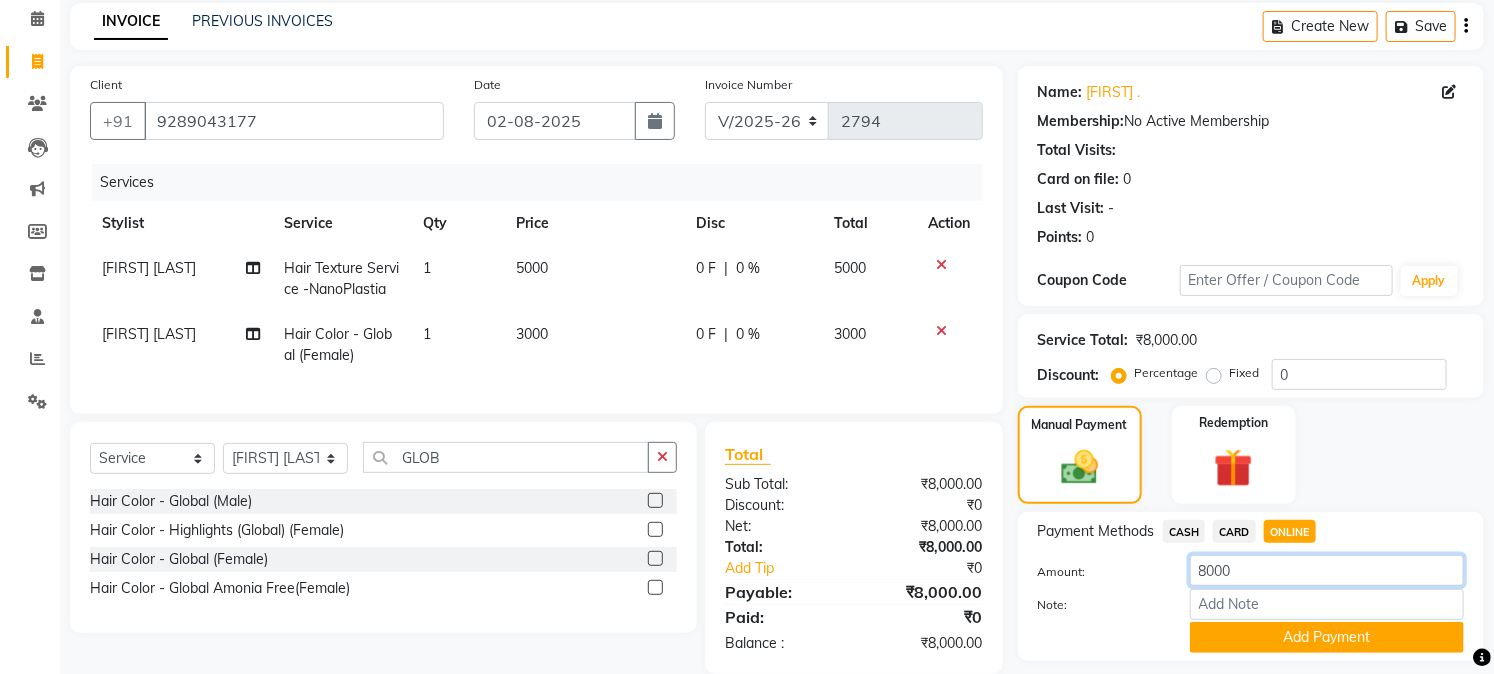 click on "8000" 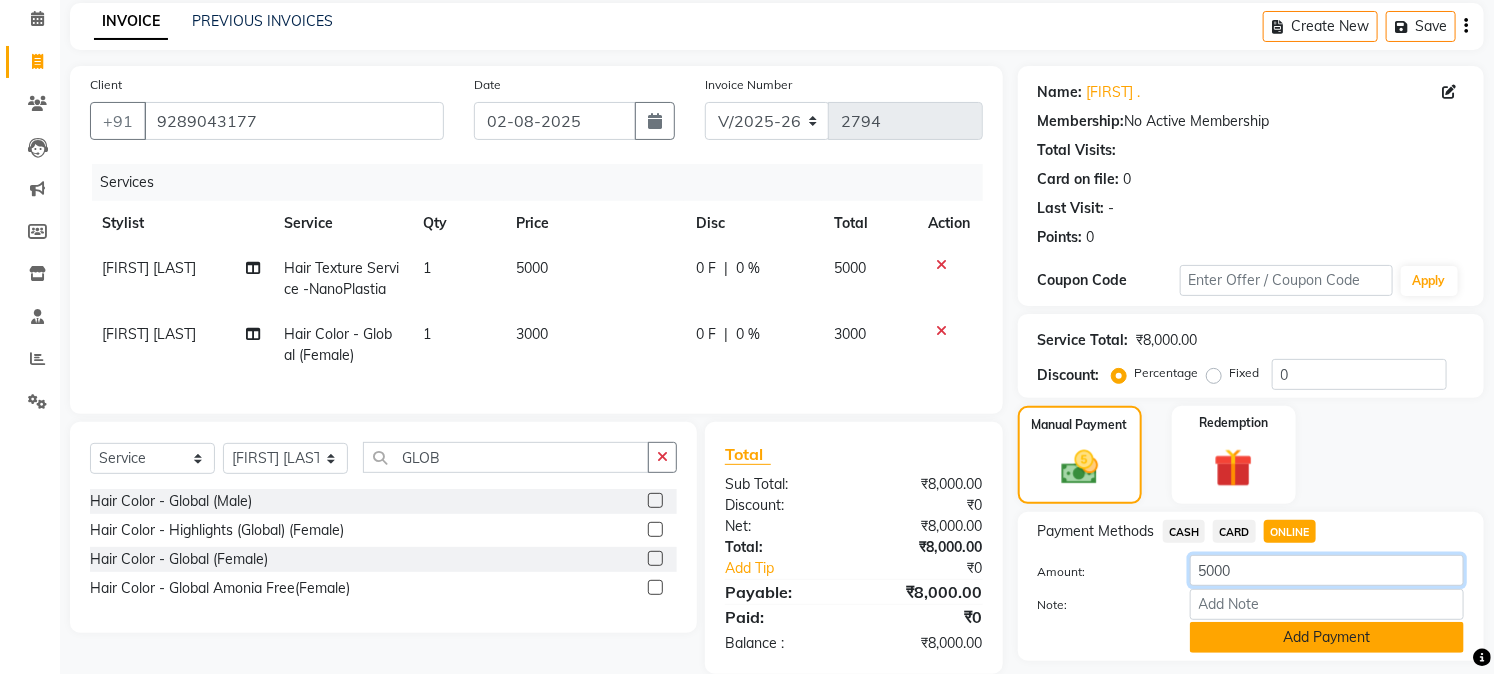 type on "5000" 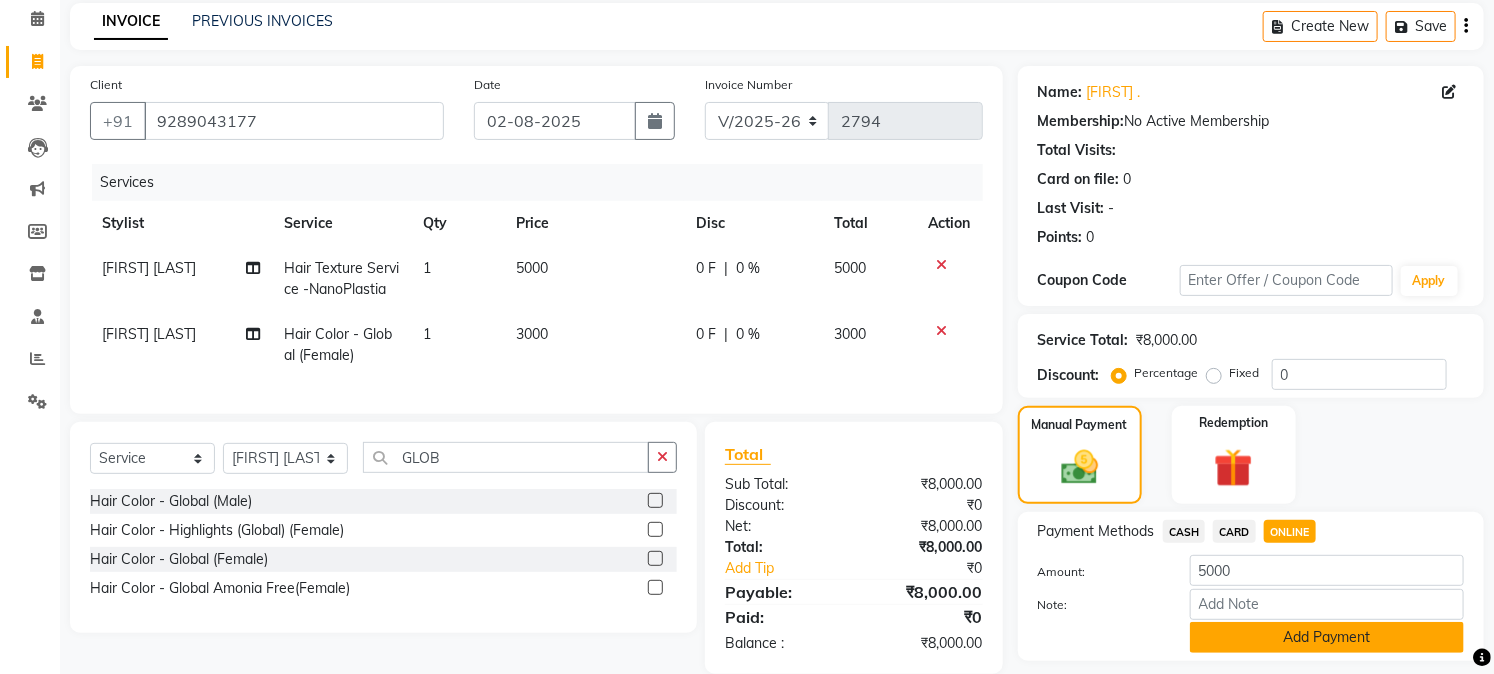 click on "Add Payment" 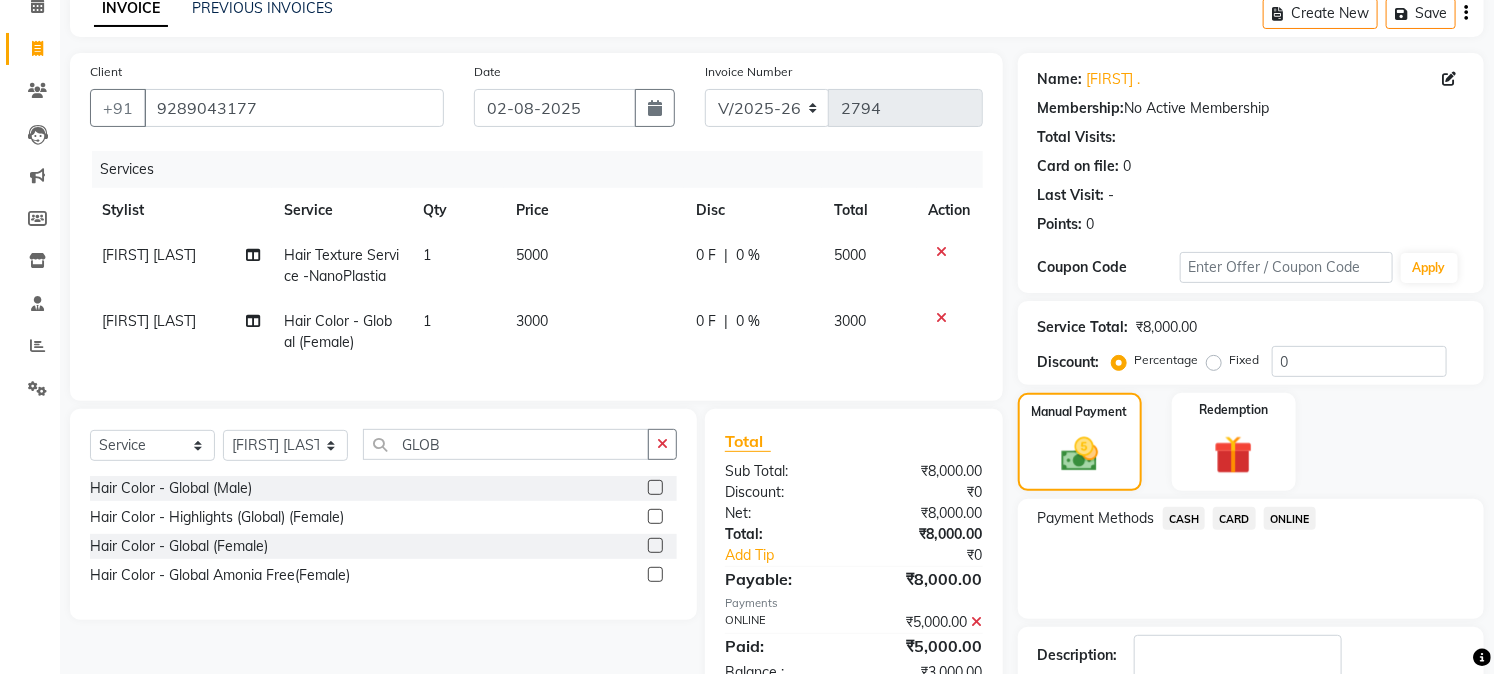 scroll, scrollTop: 225, scrollLeft: 0, axis: vertical 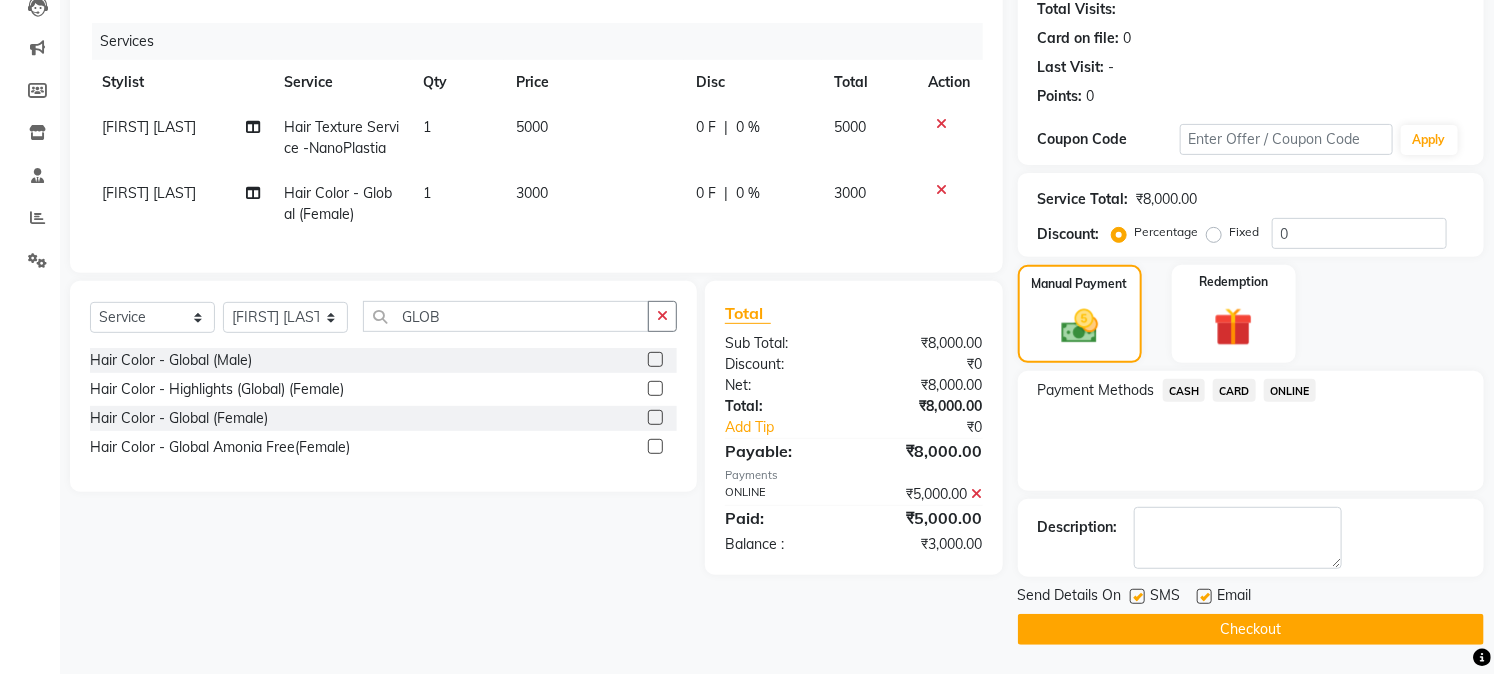 click on "Checkout" 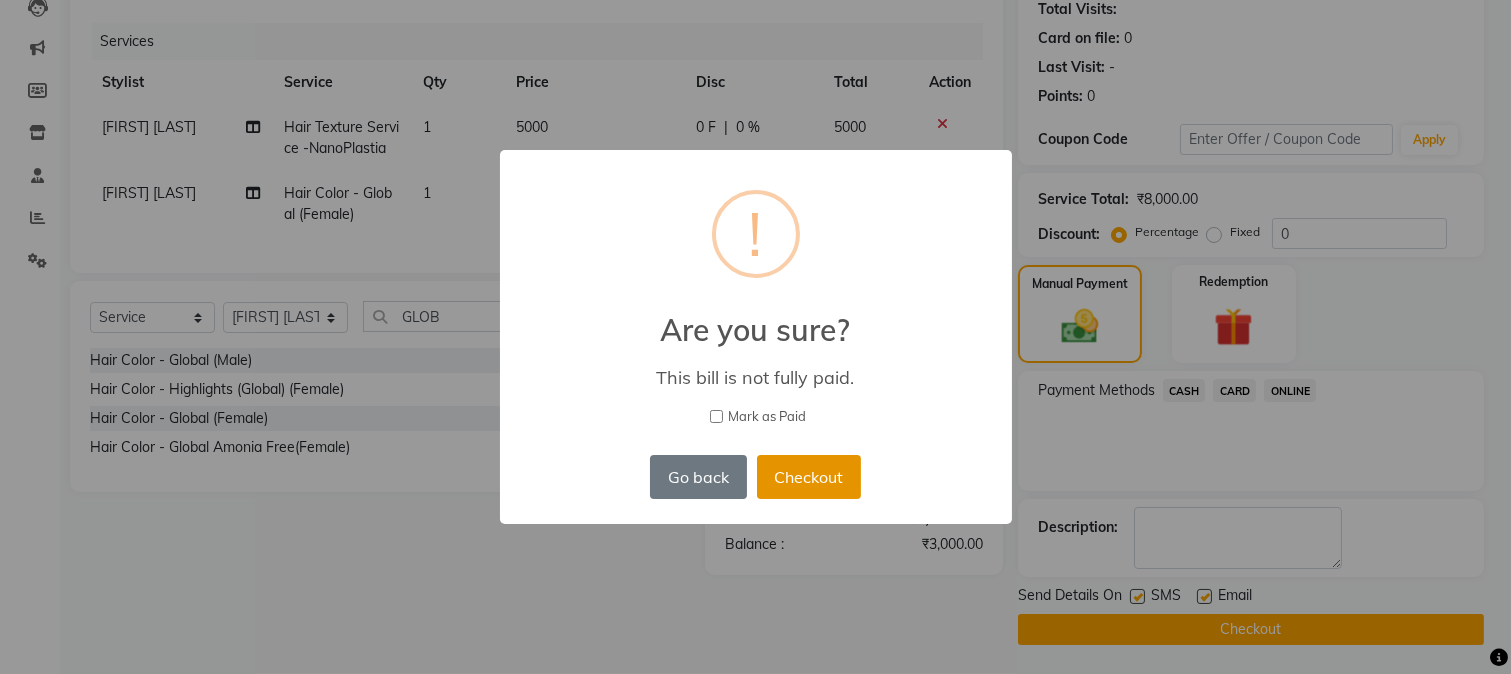 click on "Checkout" at bounding box center [809, 477] 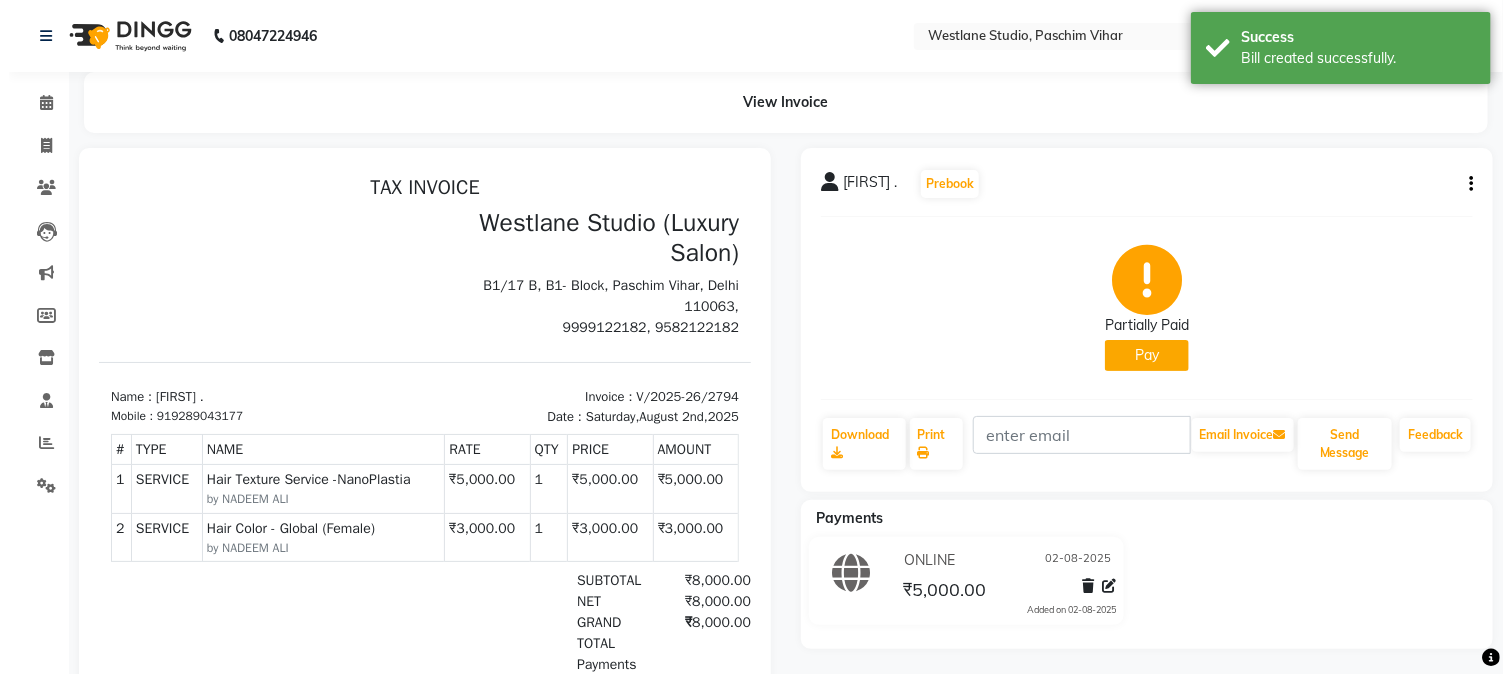 scroll, scrollTop: 0, scrollLeft: 0, axis: both 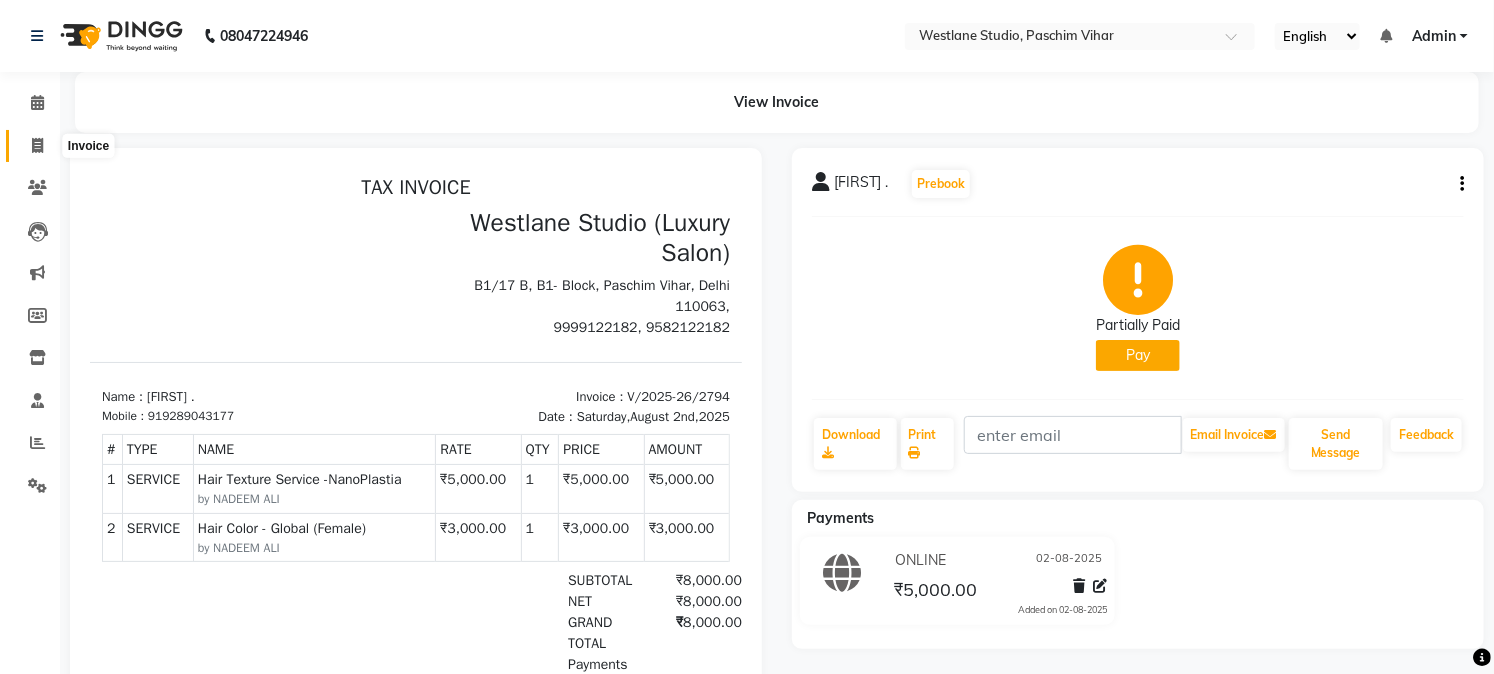 click 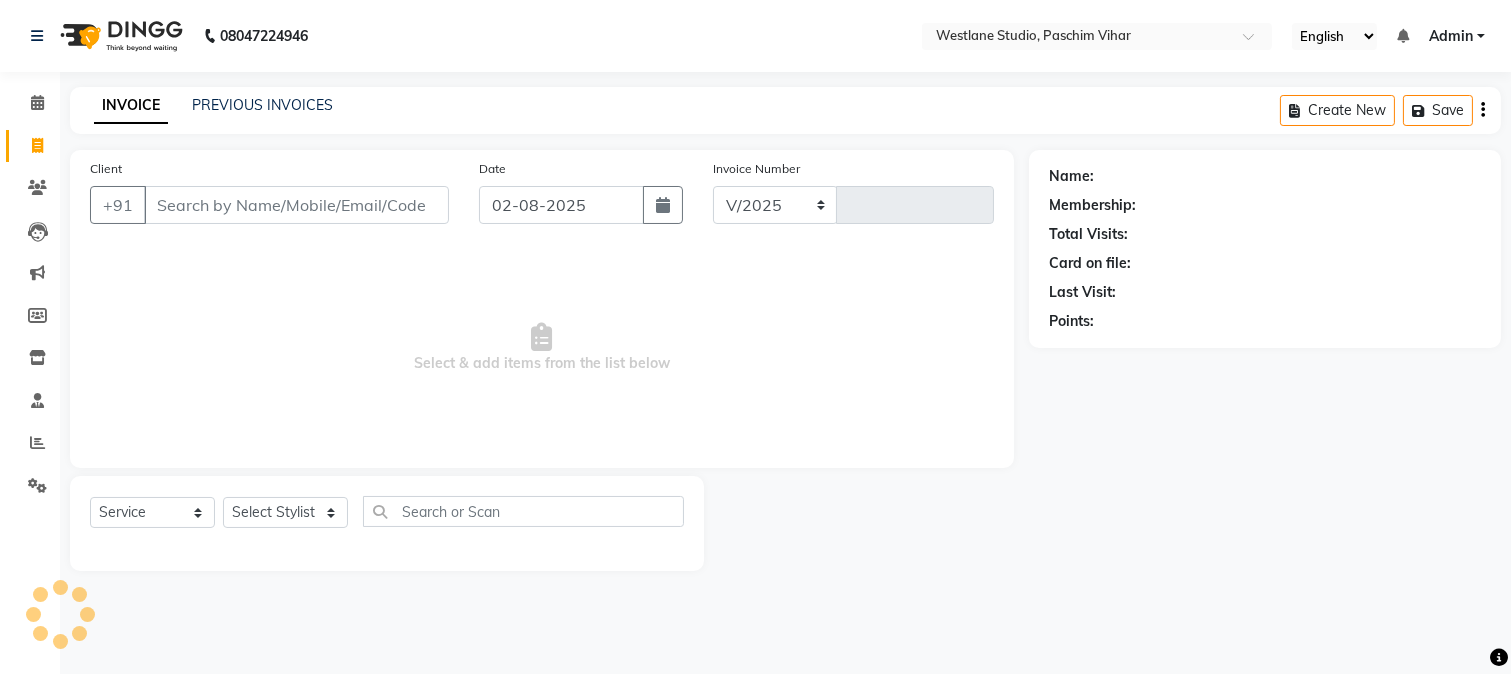 select on "223" 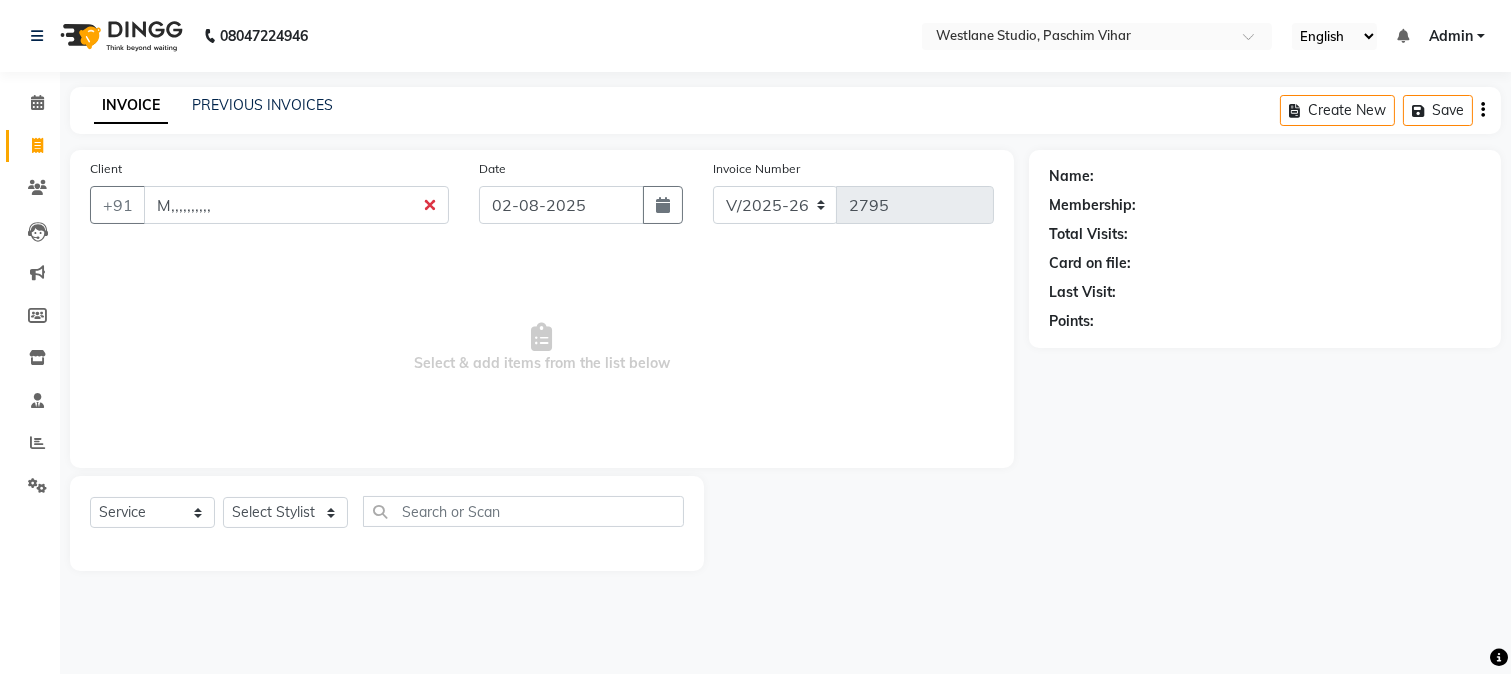 type on "M,,,,,,,,,,," 